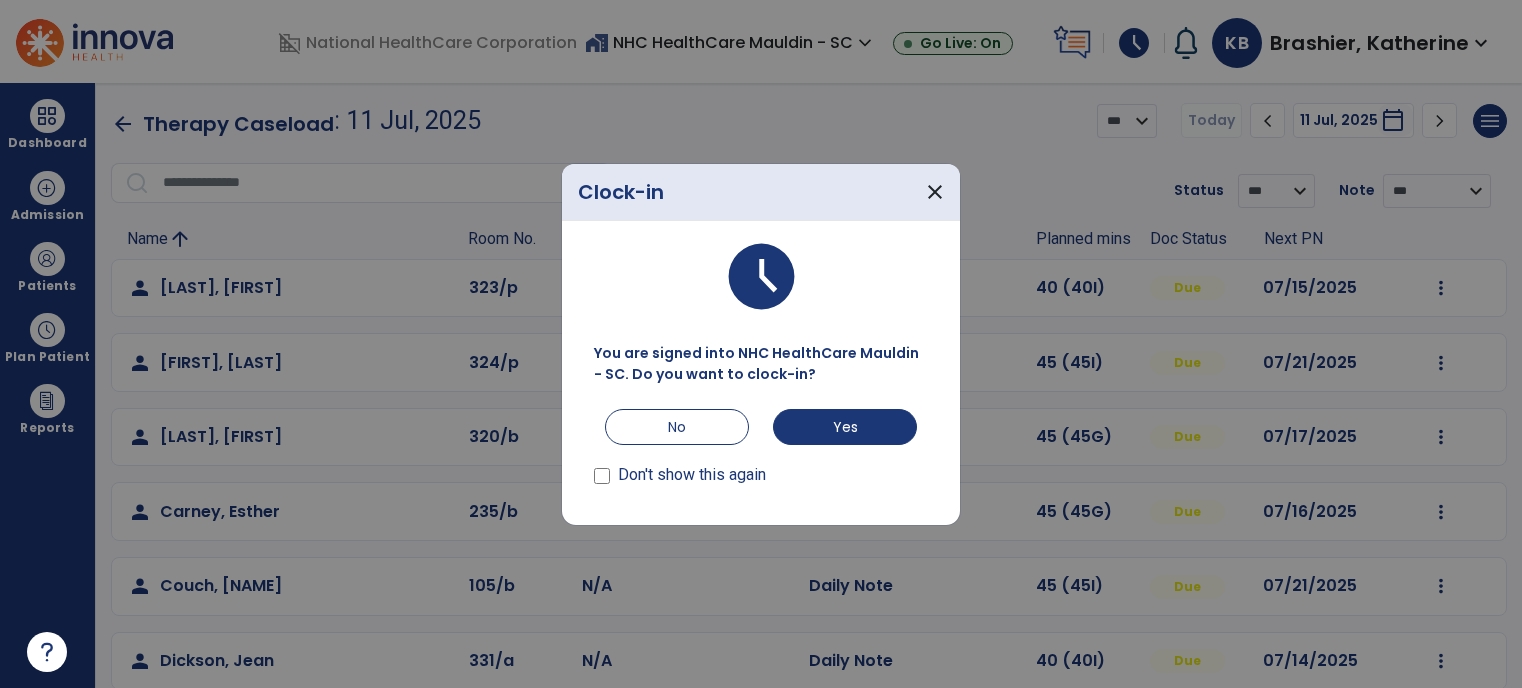 scroll, scrollTop: 0, scrollLeft: 0, axis: both 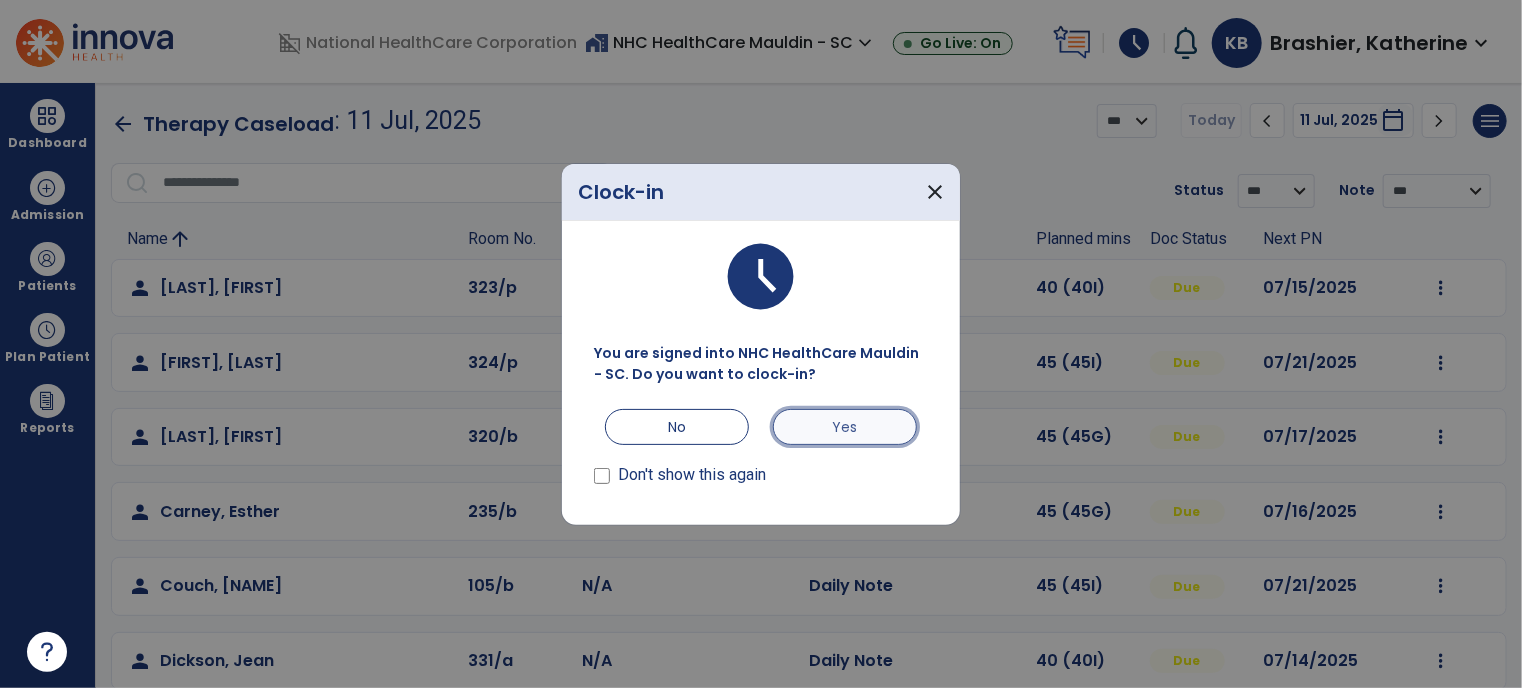 click on "Yes" at bounding box center (845, 427) 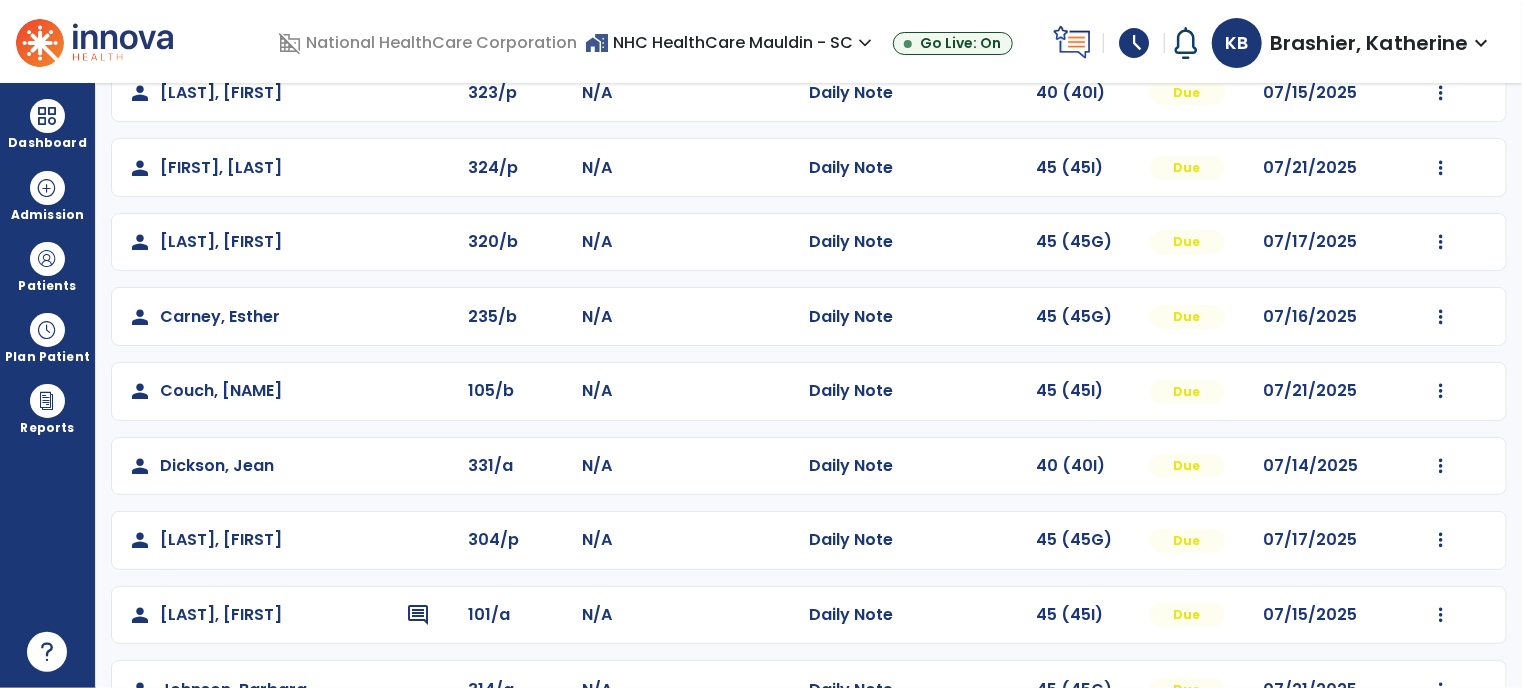 scroll, scrollTop: 0, scrollLeft: 0, axis: both 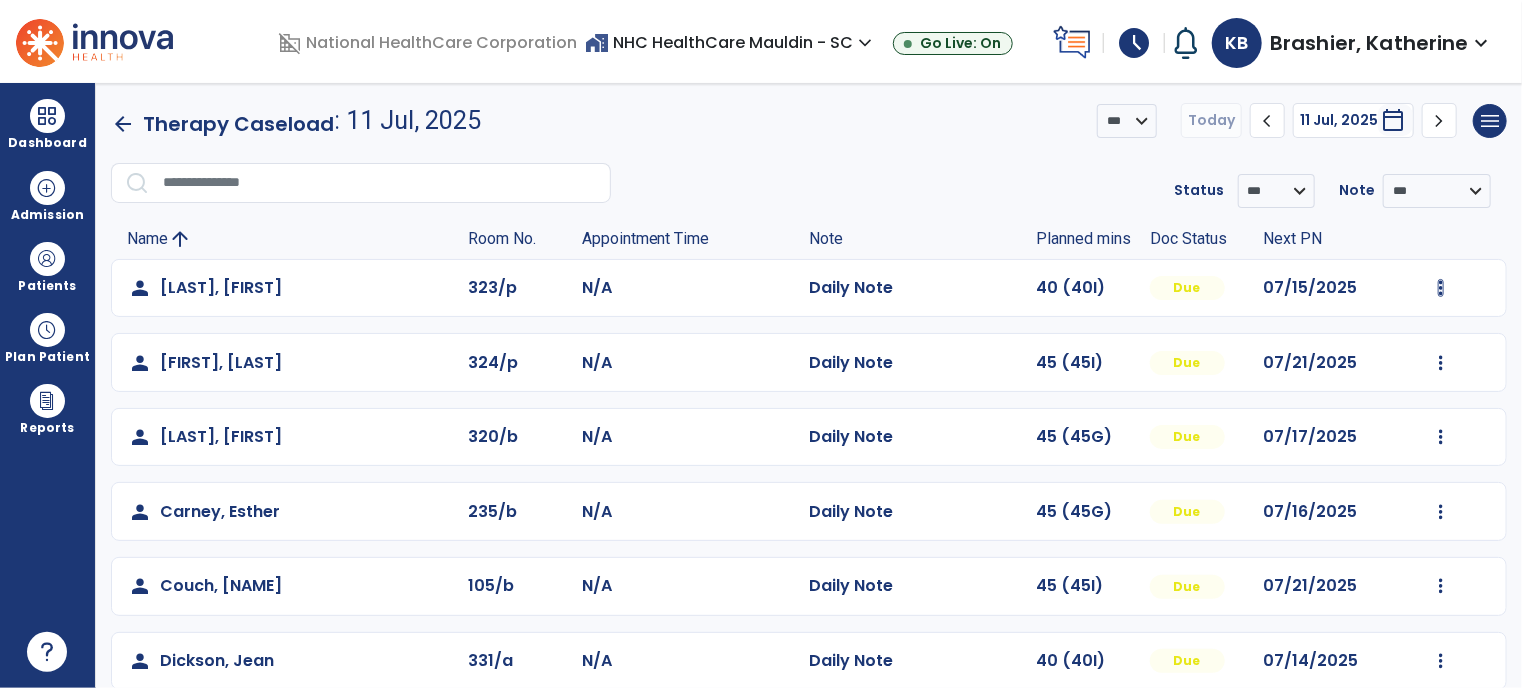 click at bounding box center [1441, 288] 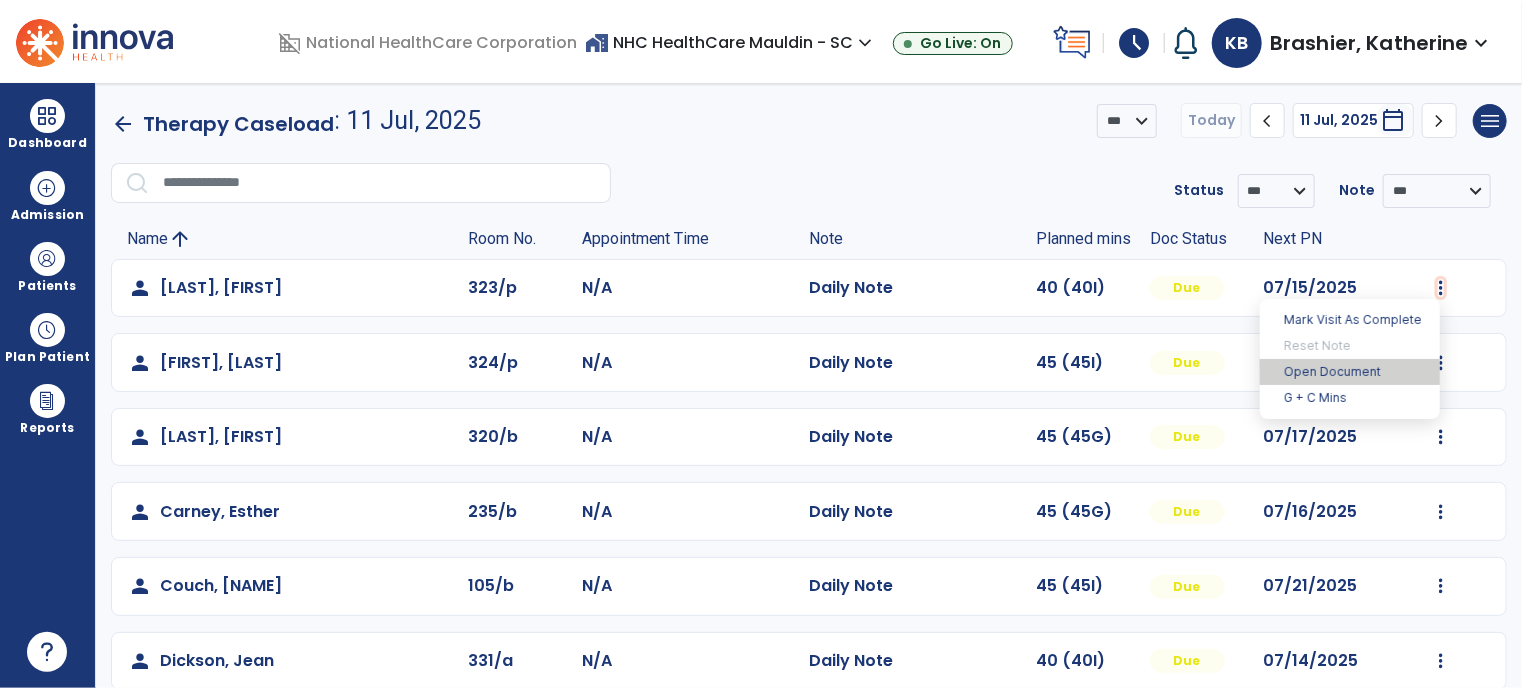 click on "Open Document" at bounding box center (1350, 372) 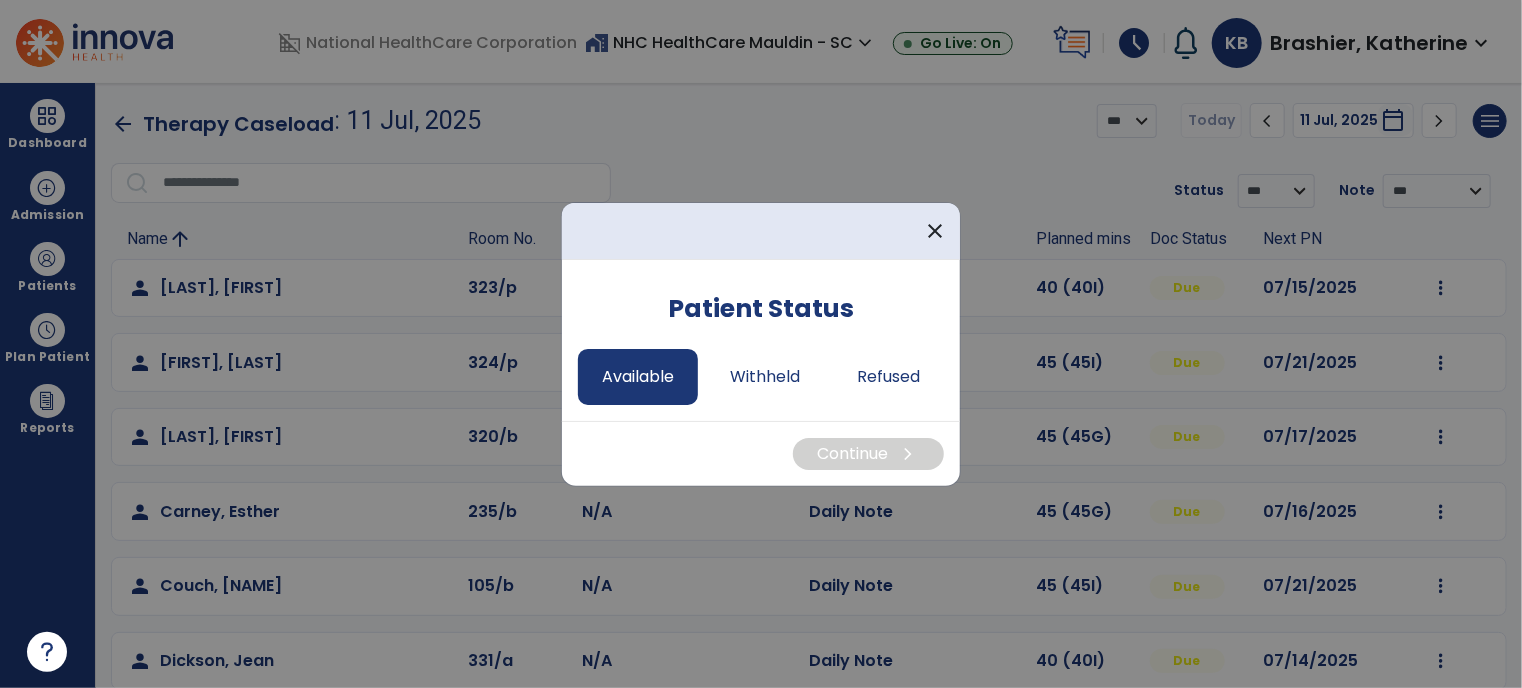 click on "Available" at bounding box center (638, 377) 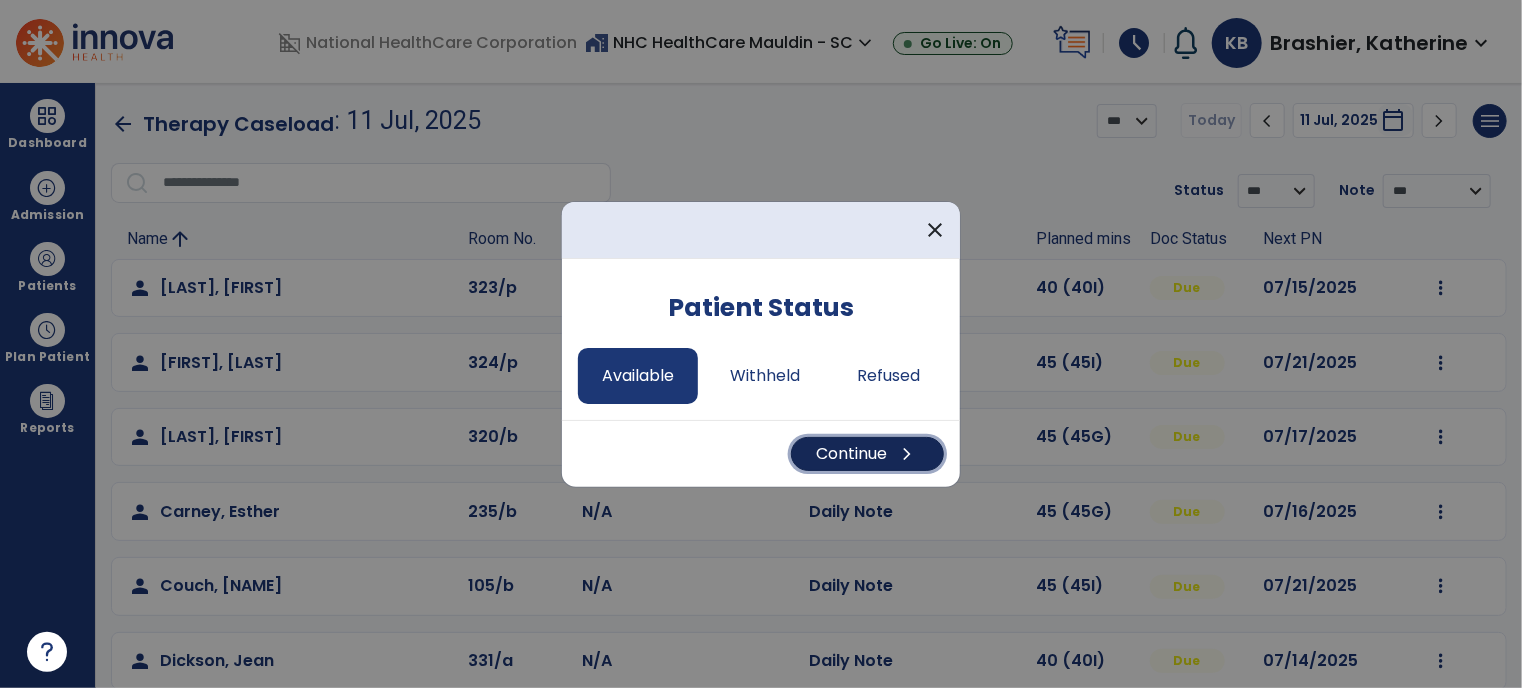 click on "Continue   chevron_right" at bounding box center [867, 454] 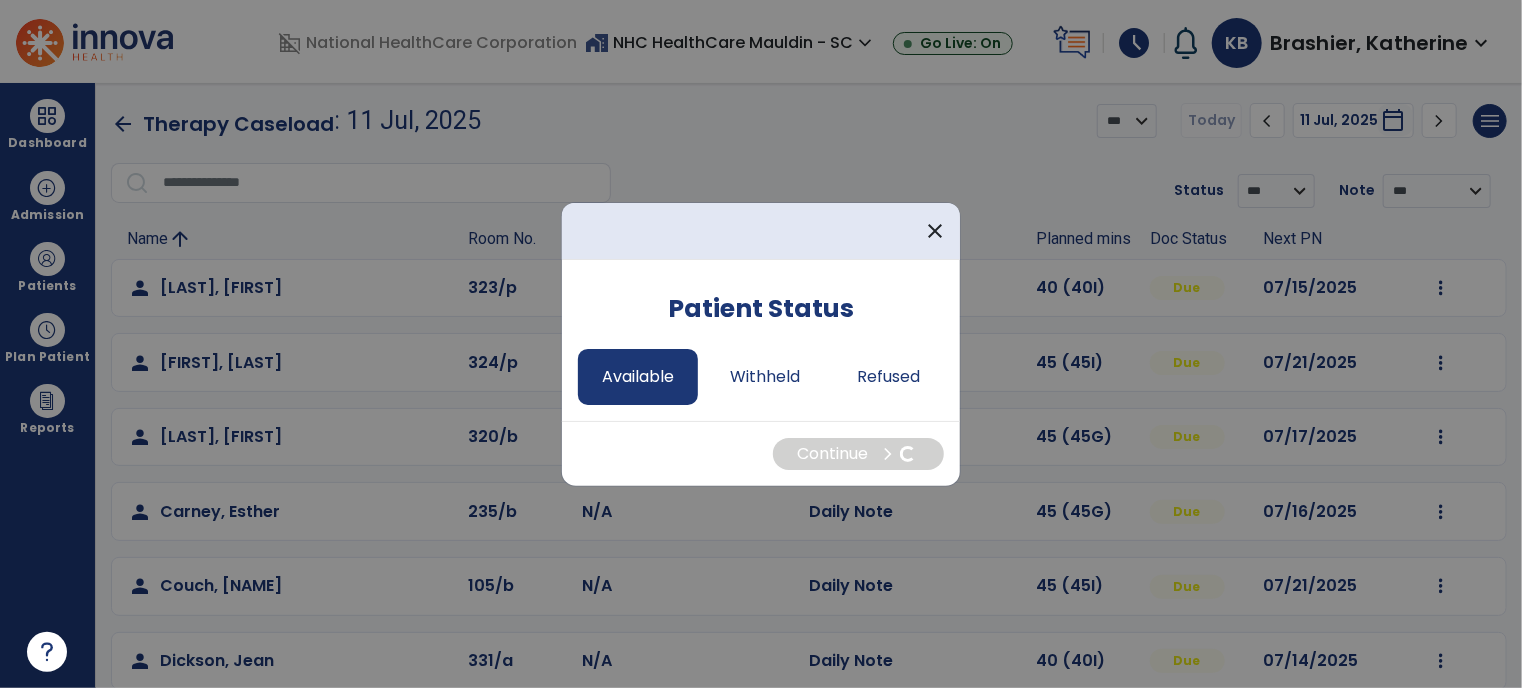 select on "*" 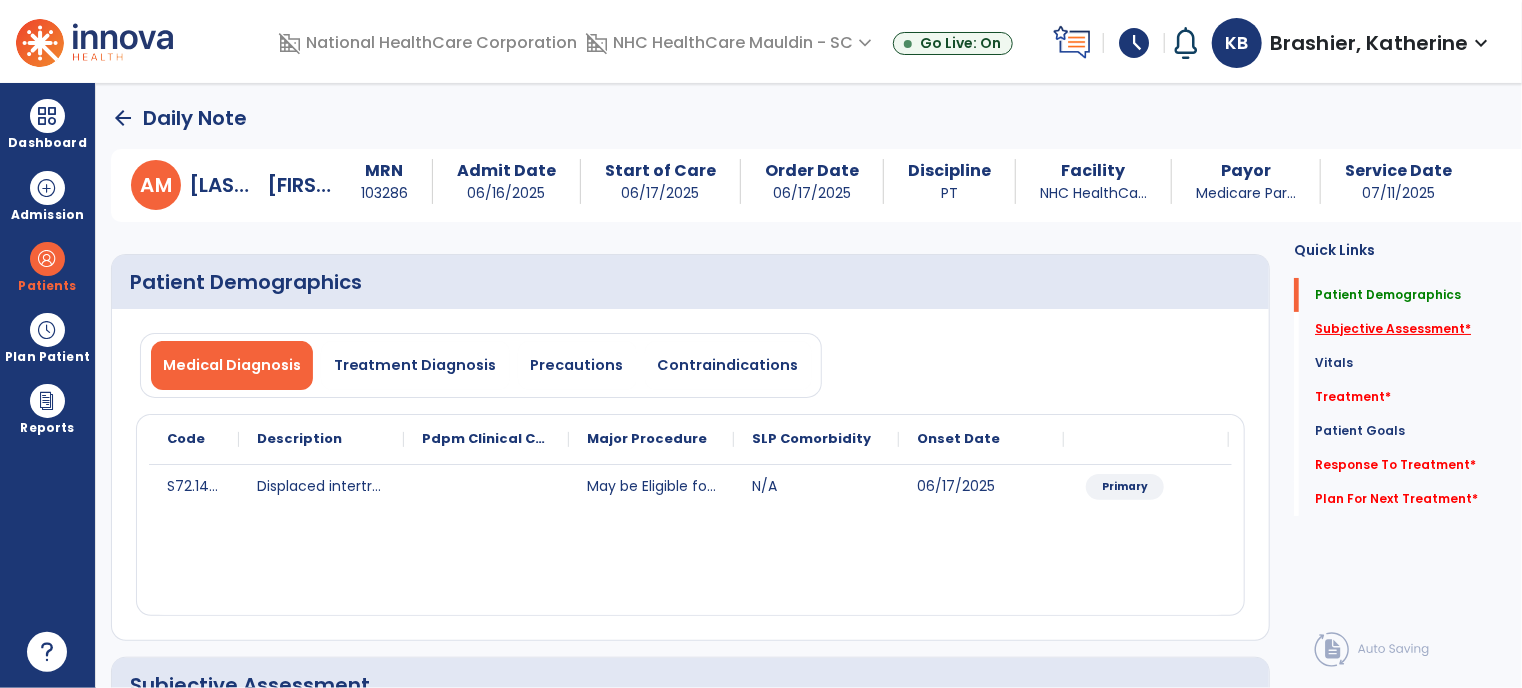 click on "Subjective Assessment   *" 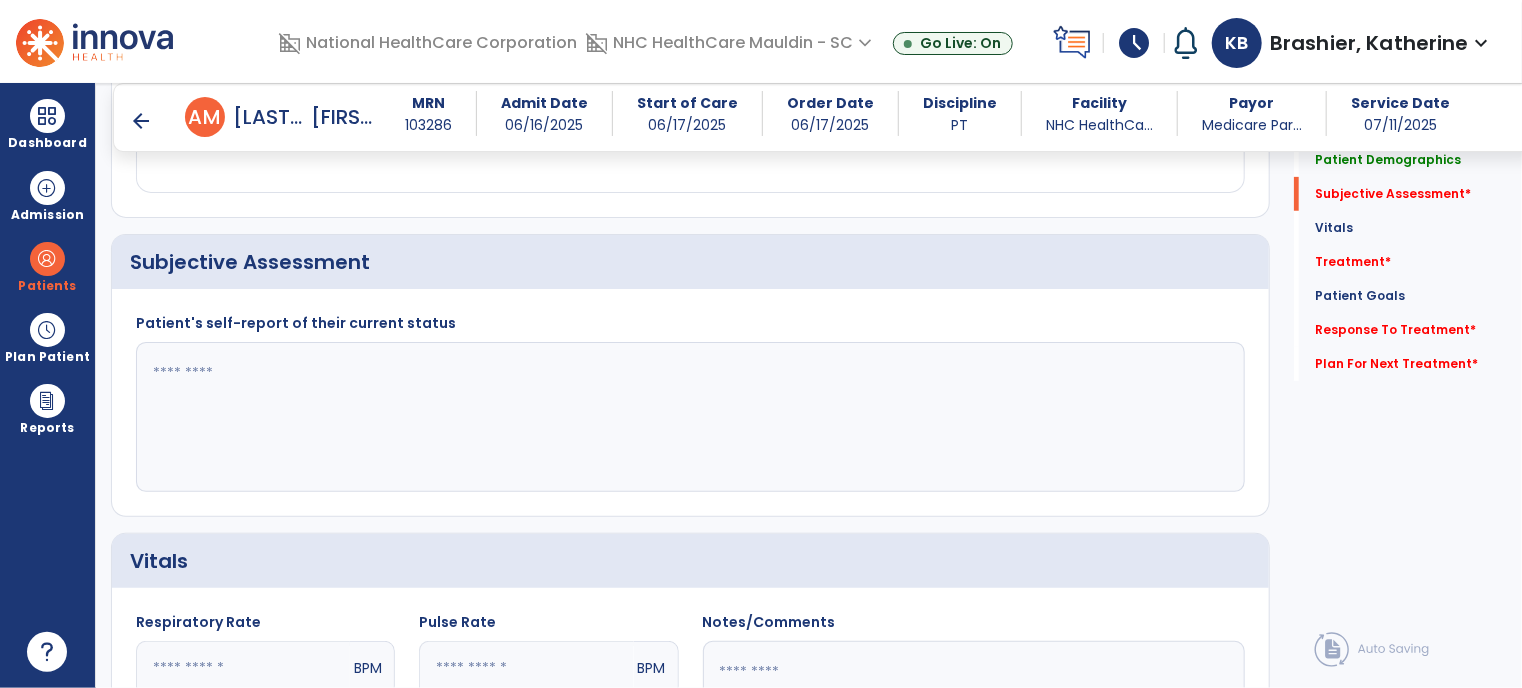 scroll, scrollTop: 412, scrollLeft: 0, axis: vertical 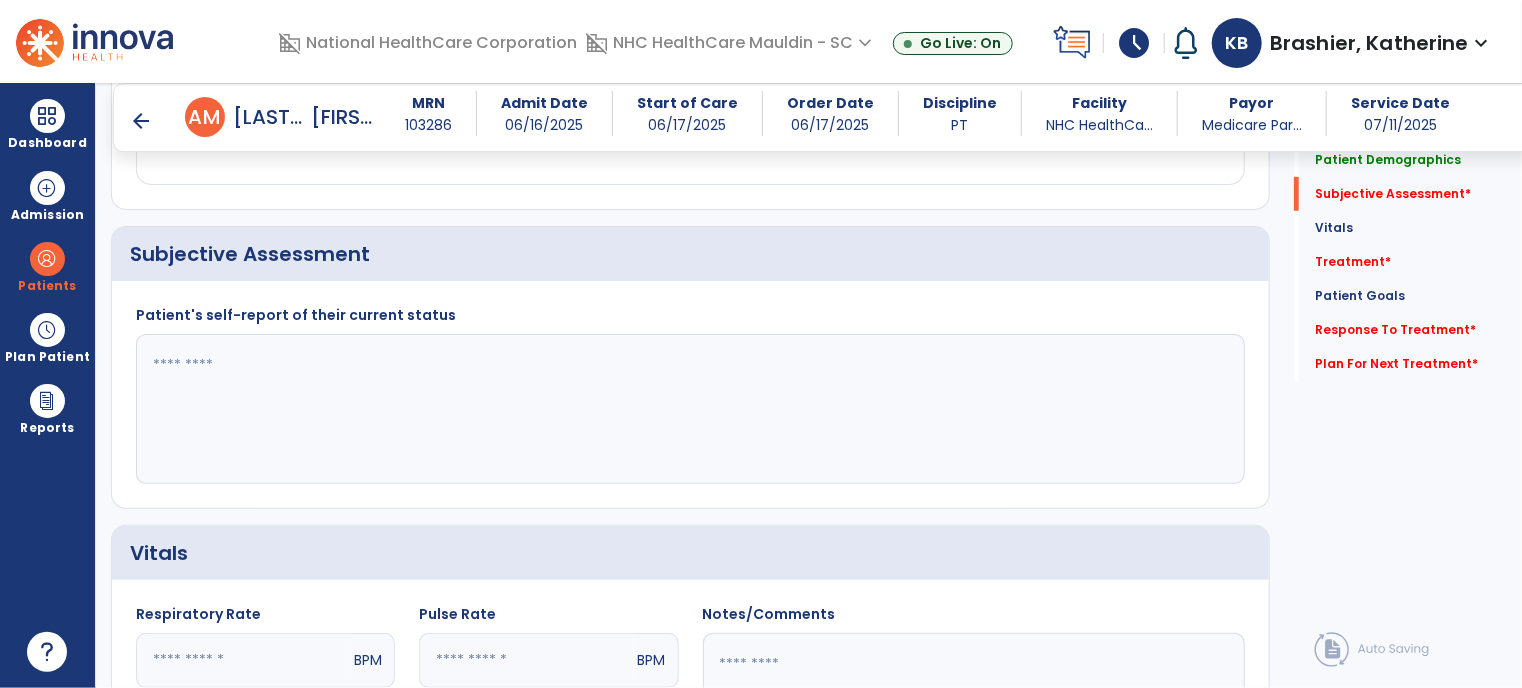 click 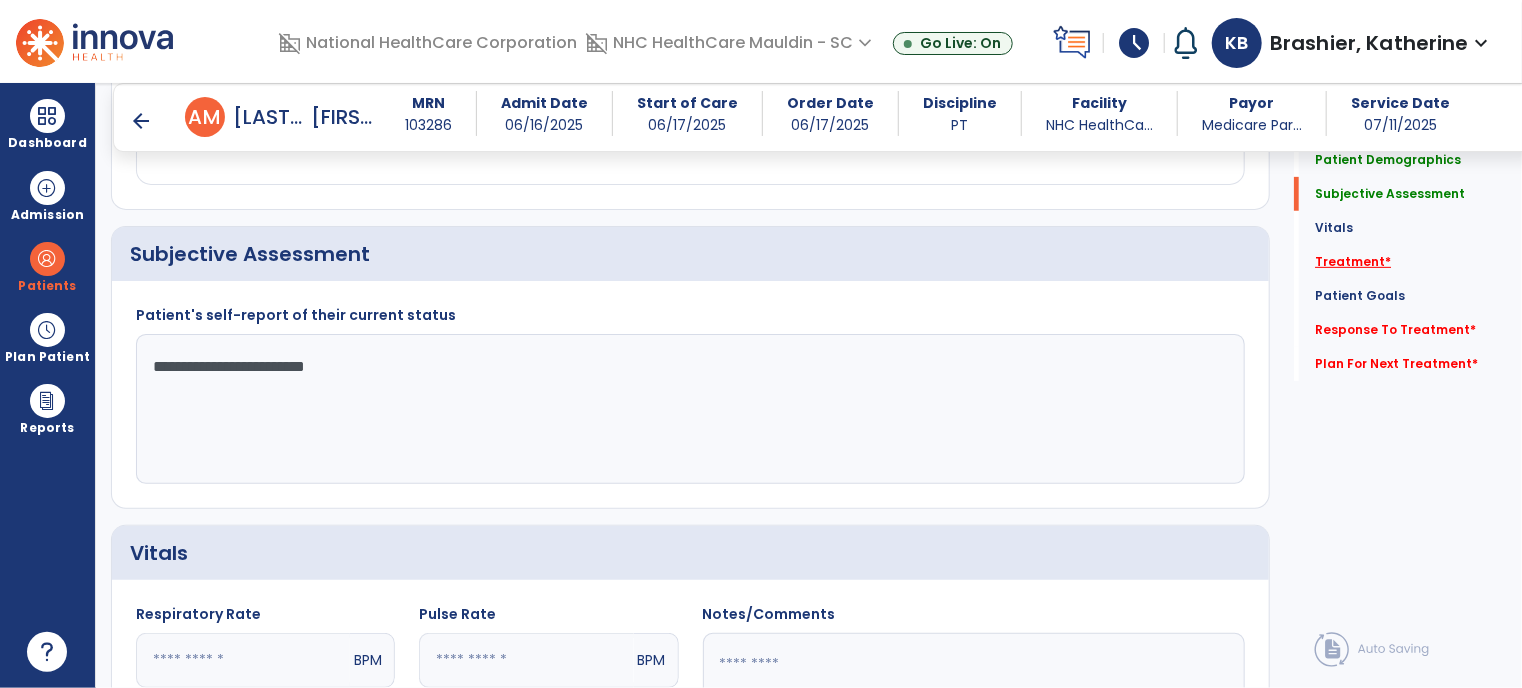 type on "**********" 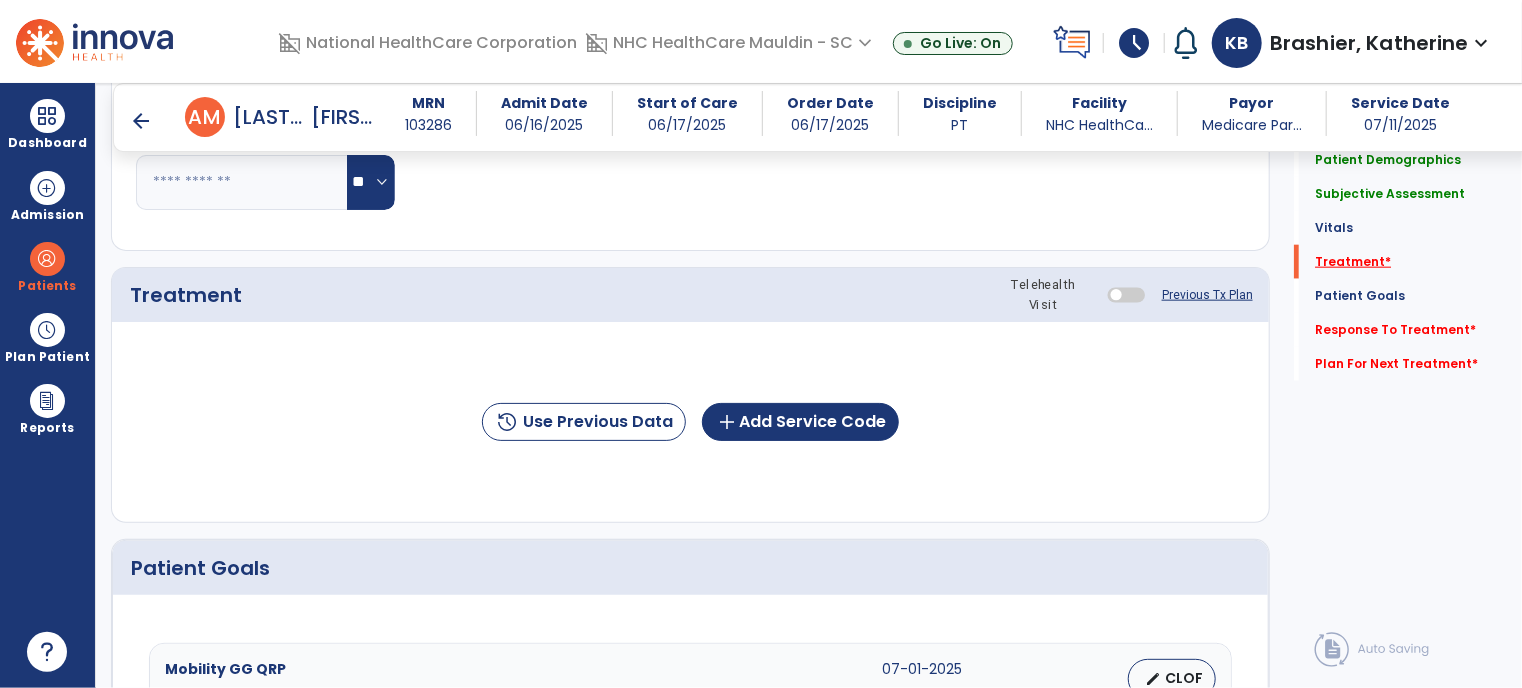 scroll, scrollTop: 1100, scrollLeft: 0, axis: vertical 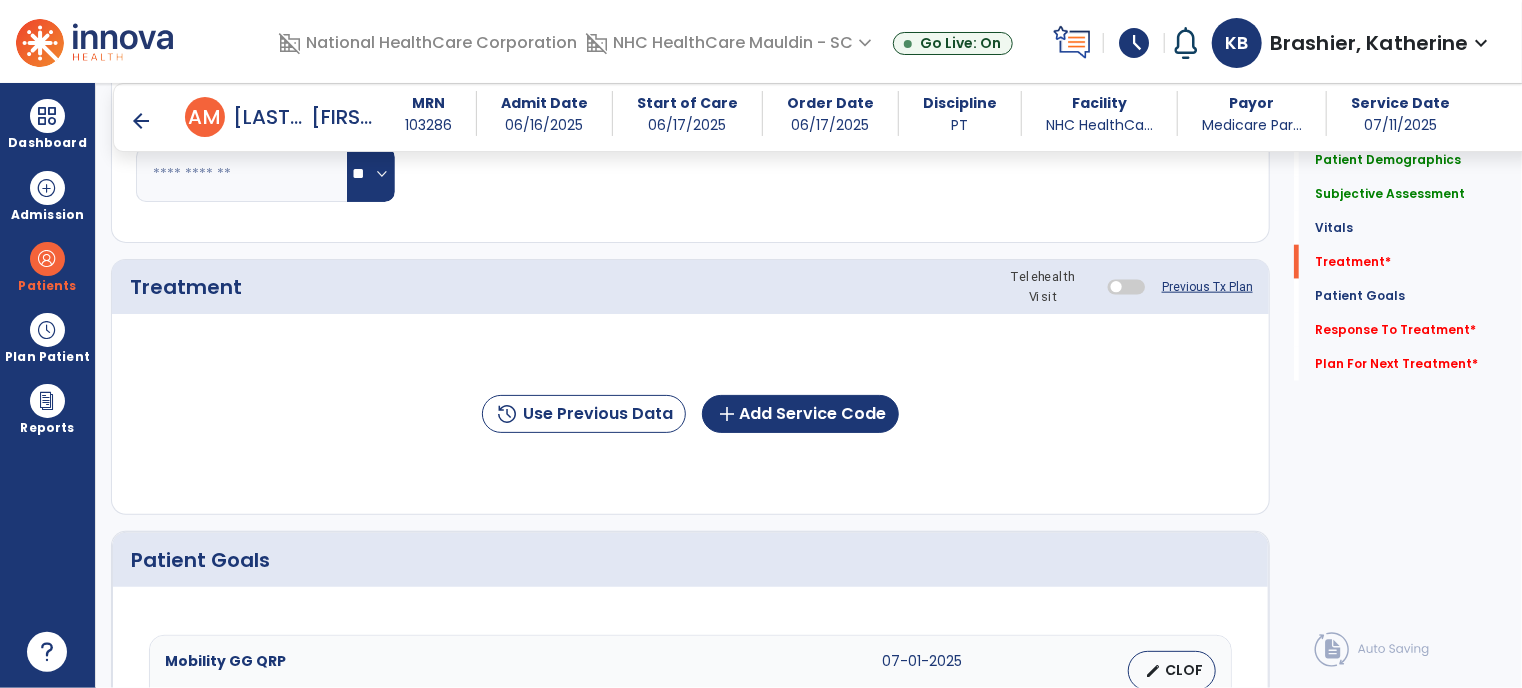 click on "history  Use Previous Data  add  Add Service Code" 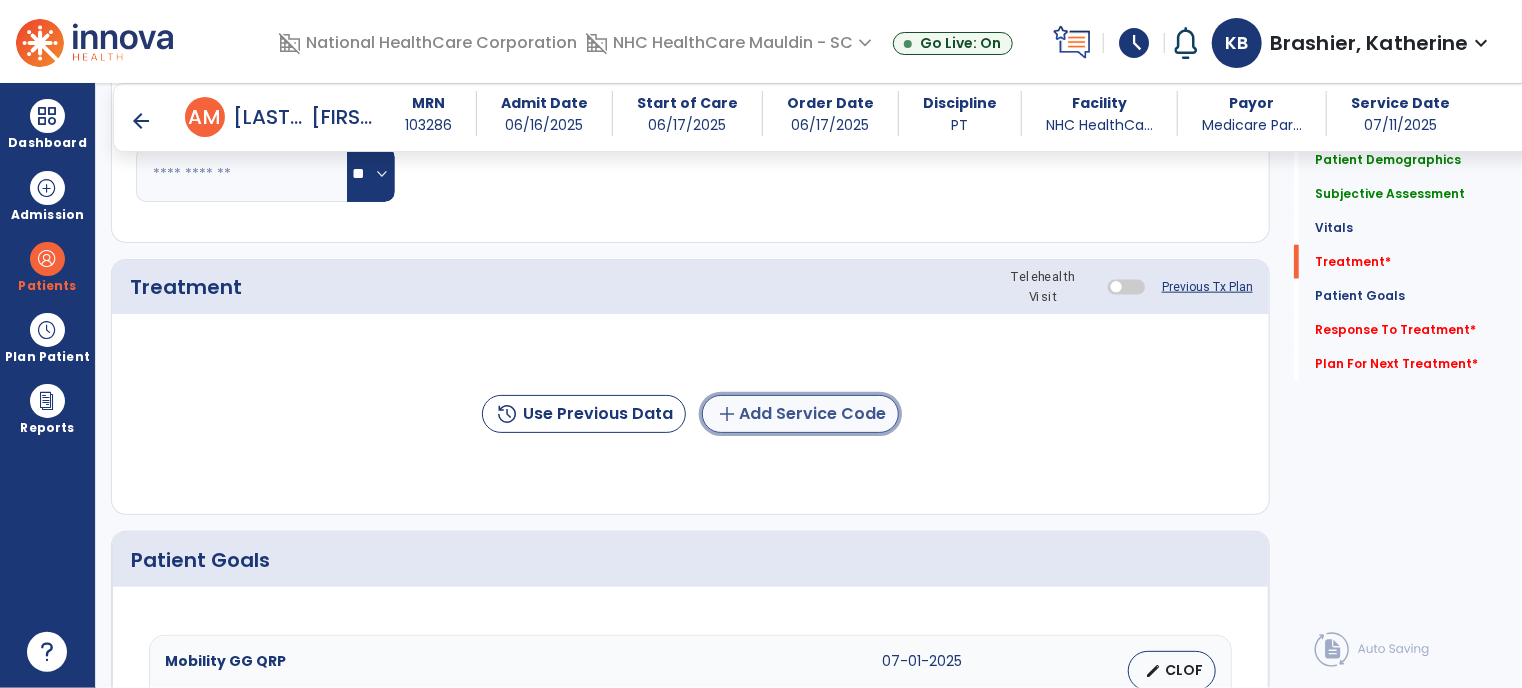 click on "add  Add Service Code" 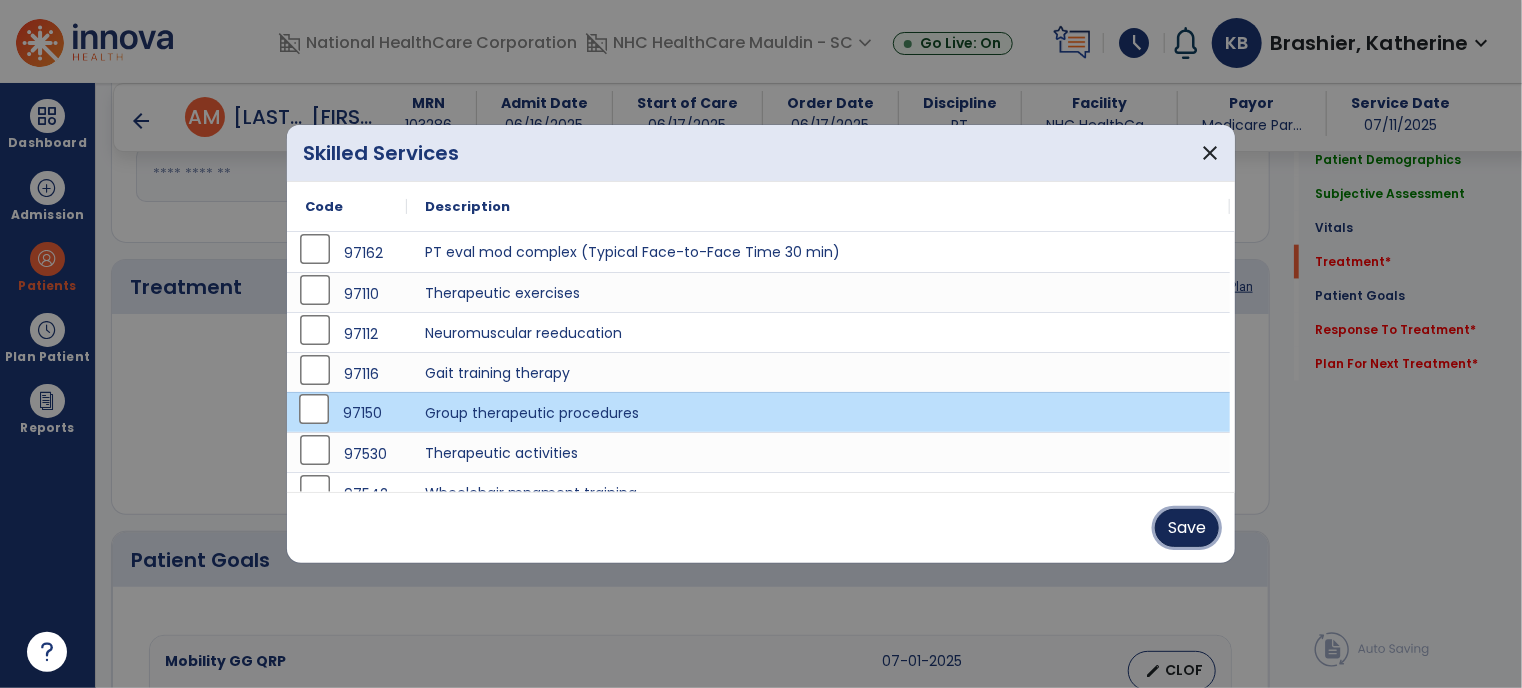 click on "Save" at bounding box center [1187, 528] 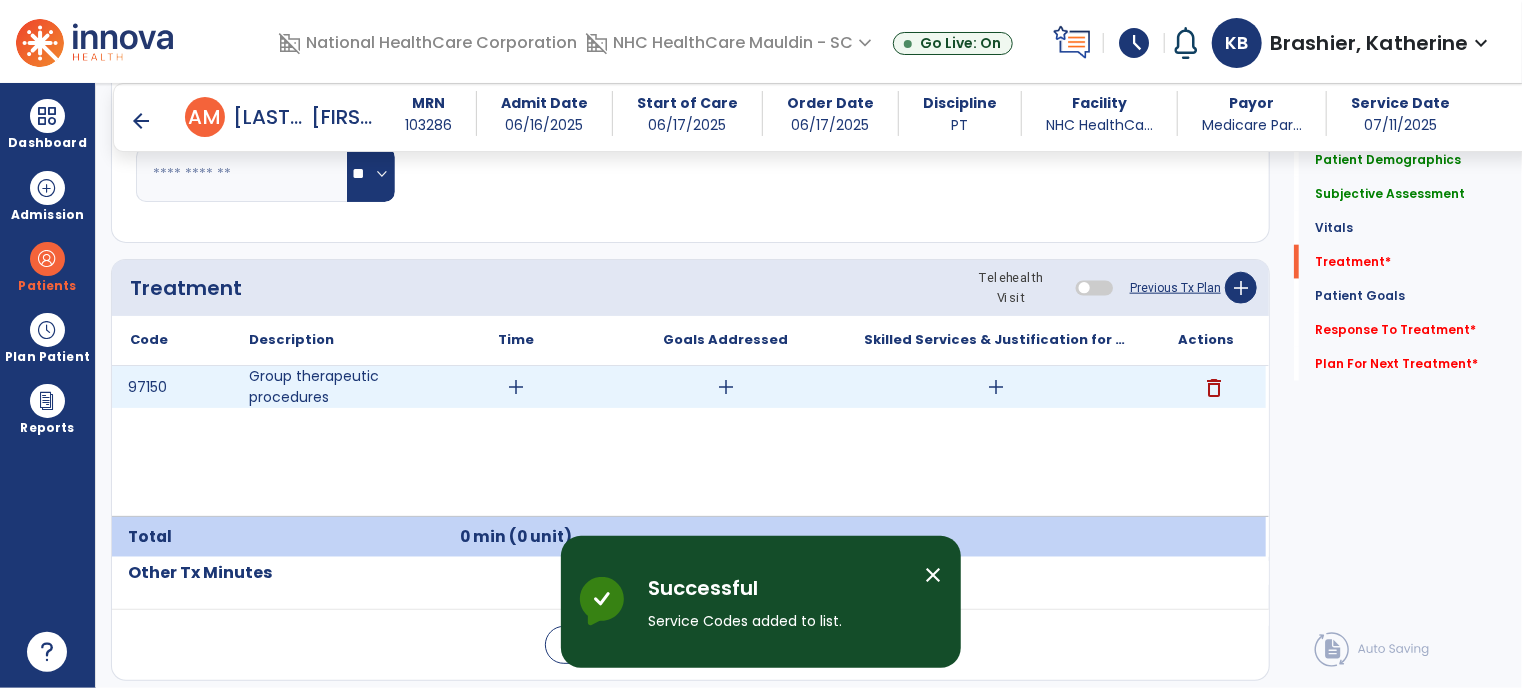 click on "add" at bounding box center [516, 387] 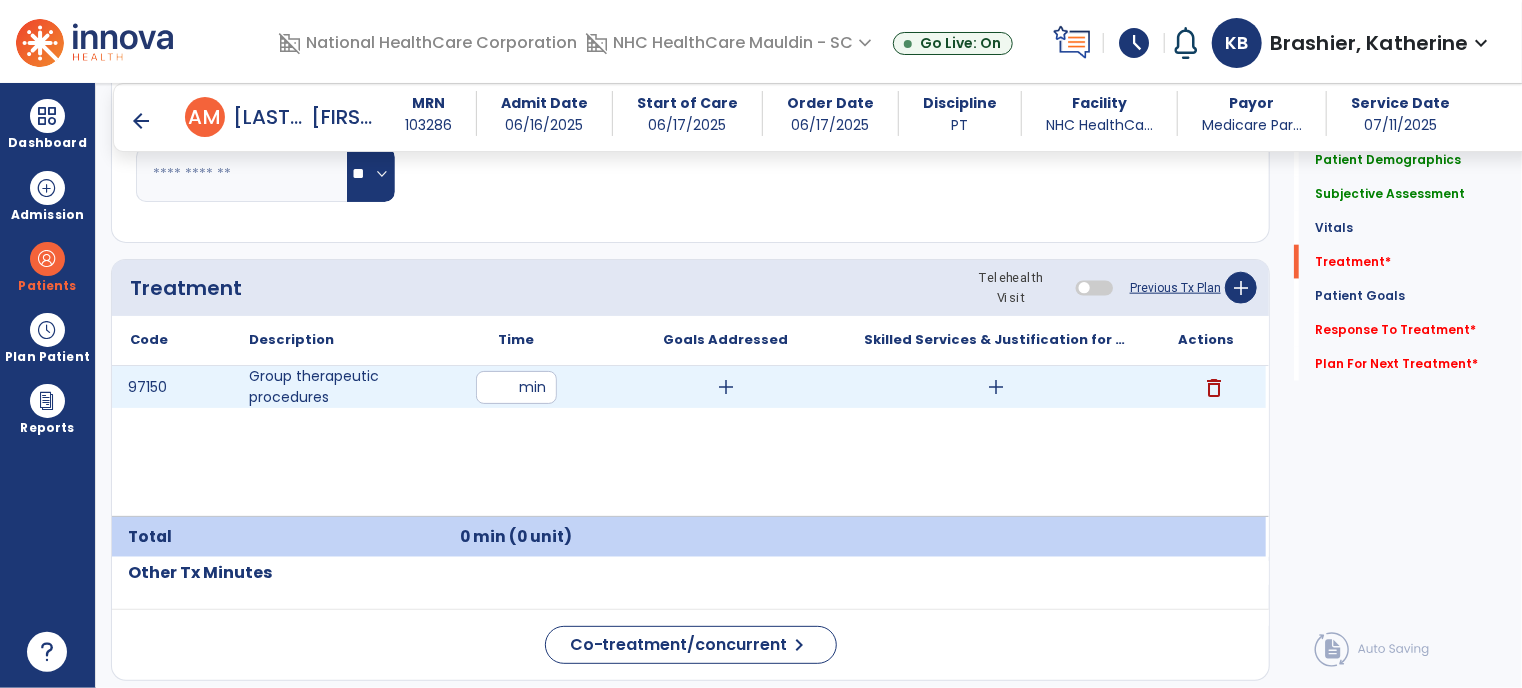 type on "*" 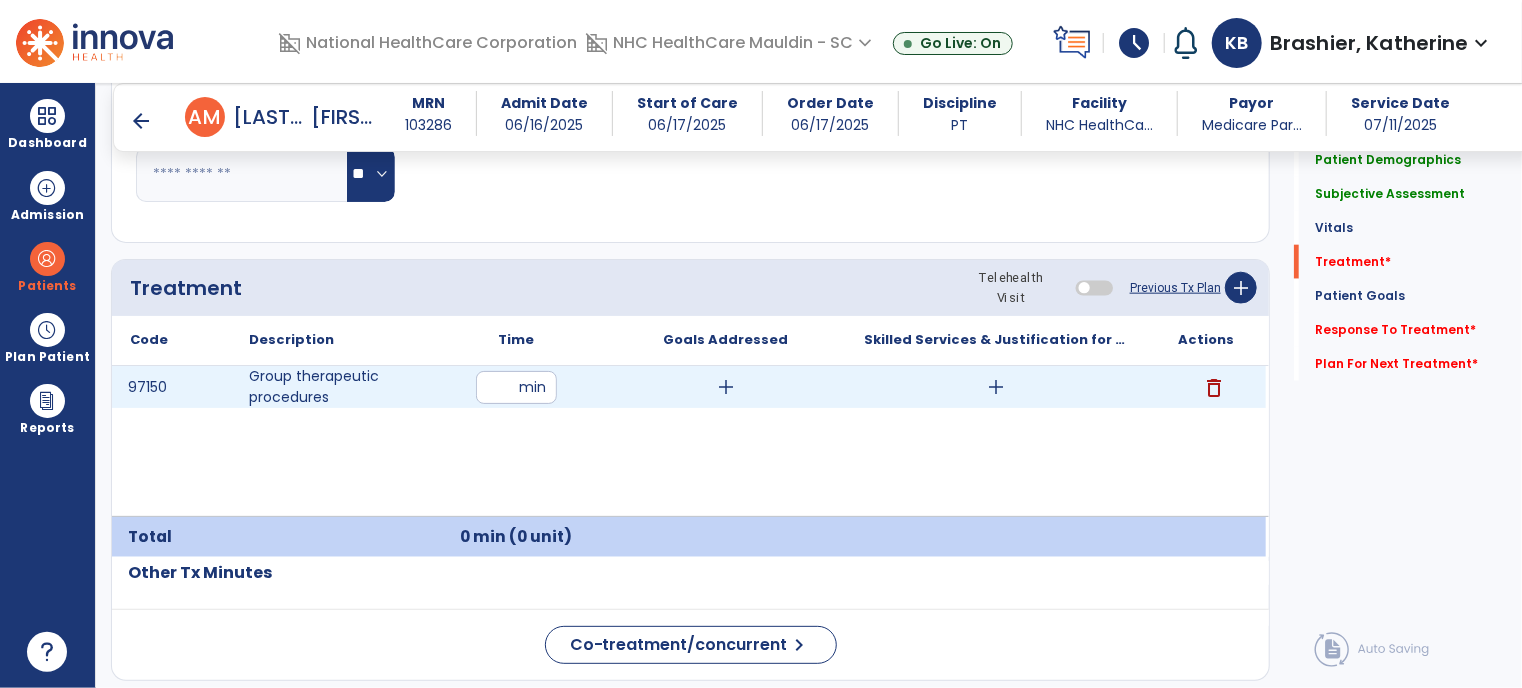 type on "**" 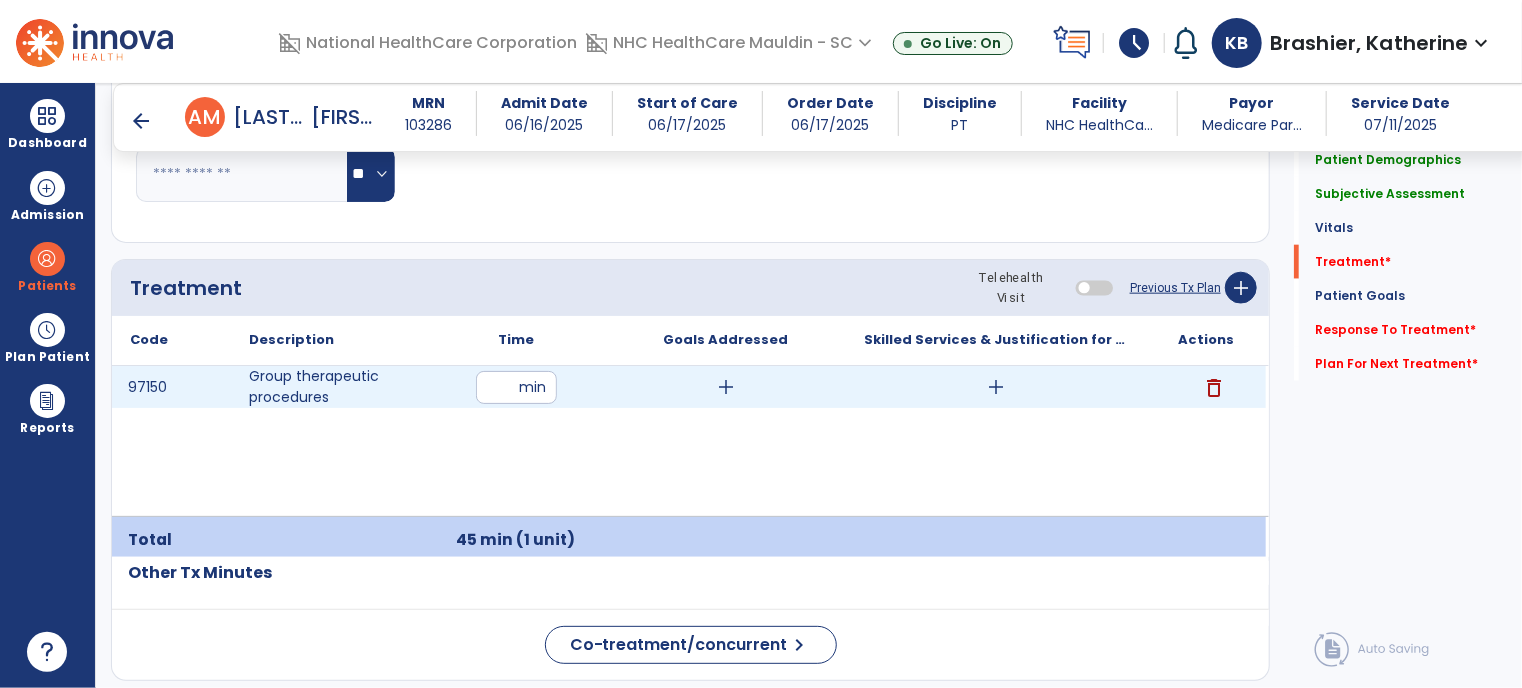 click on "add" at bounding box center [996, 387] 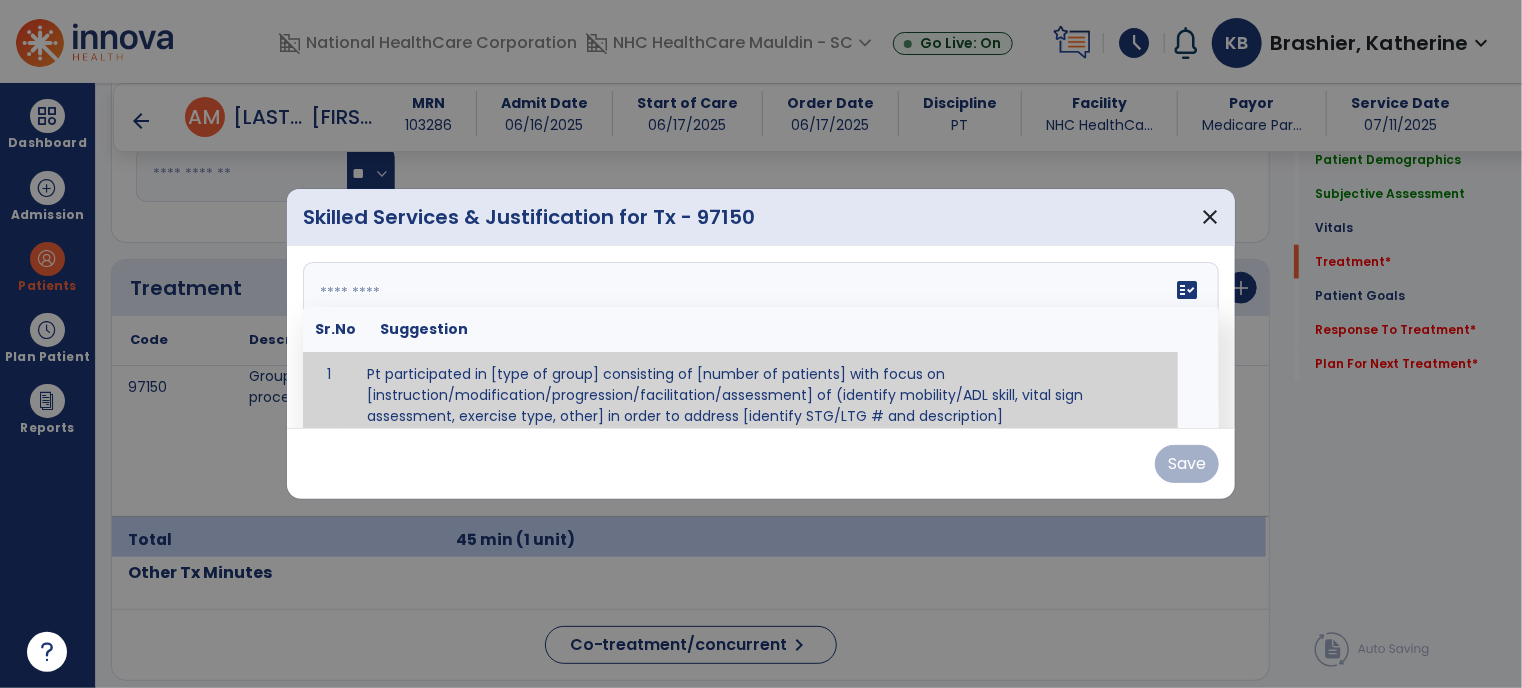 drag, startPoint x: 893, startPoint y: 334, endPoint x: 712, endPoint y: 283, distance: 188.04787 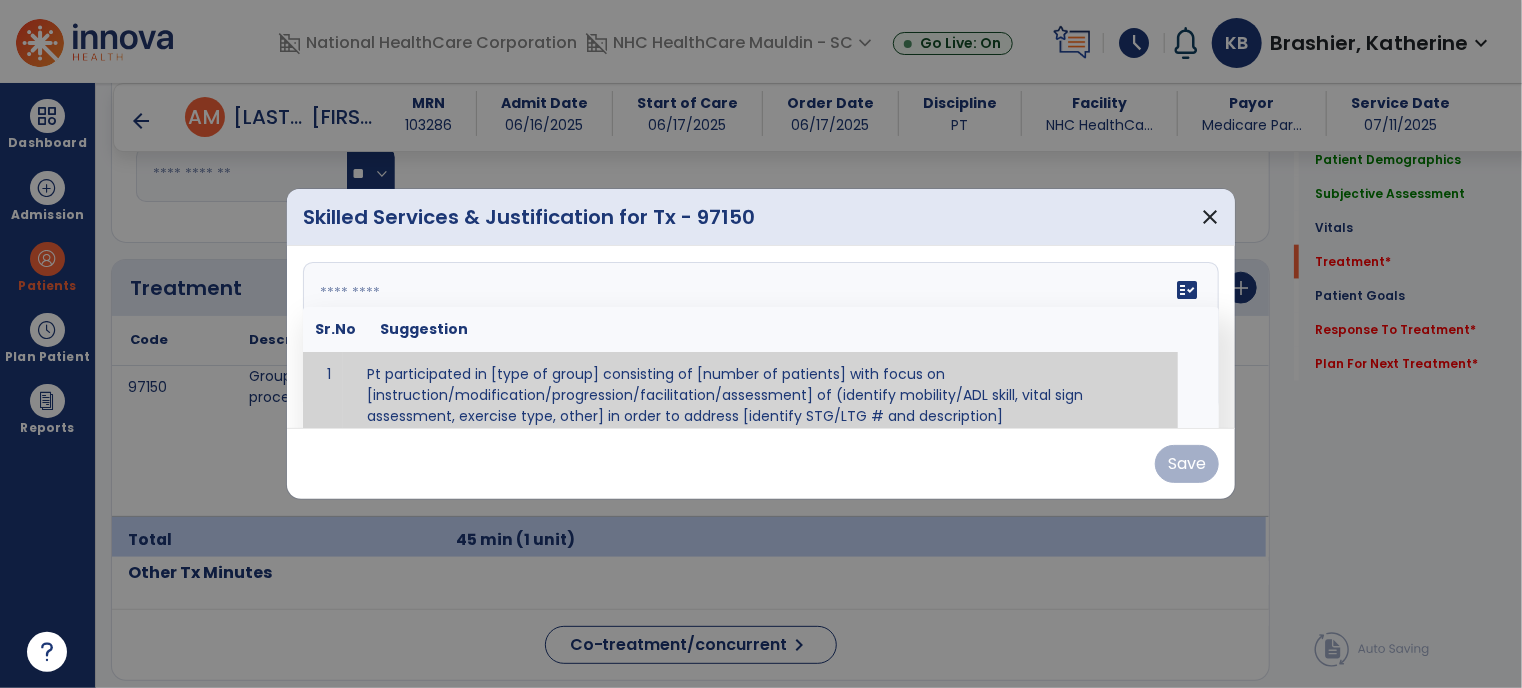 paste on "**********" 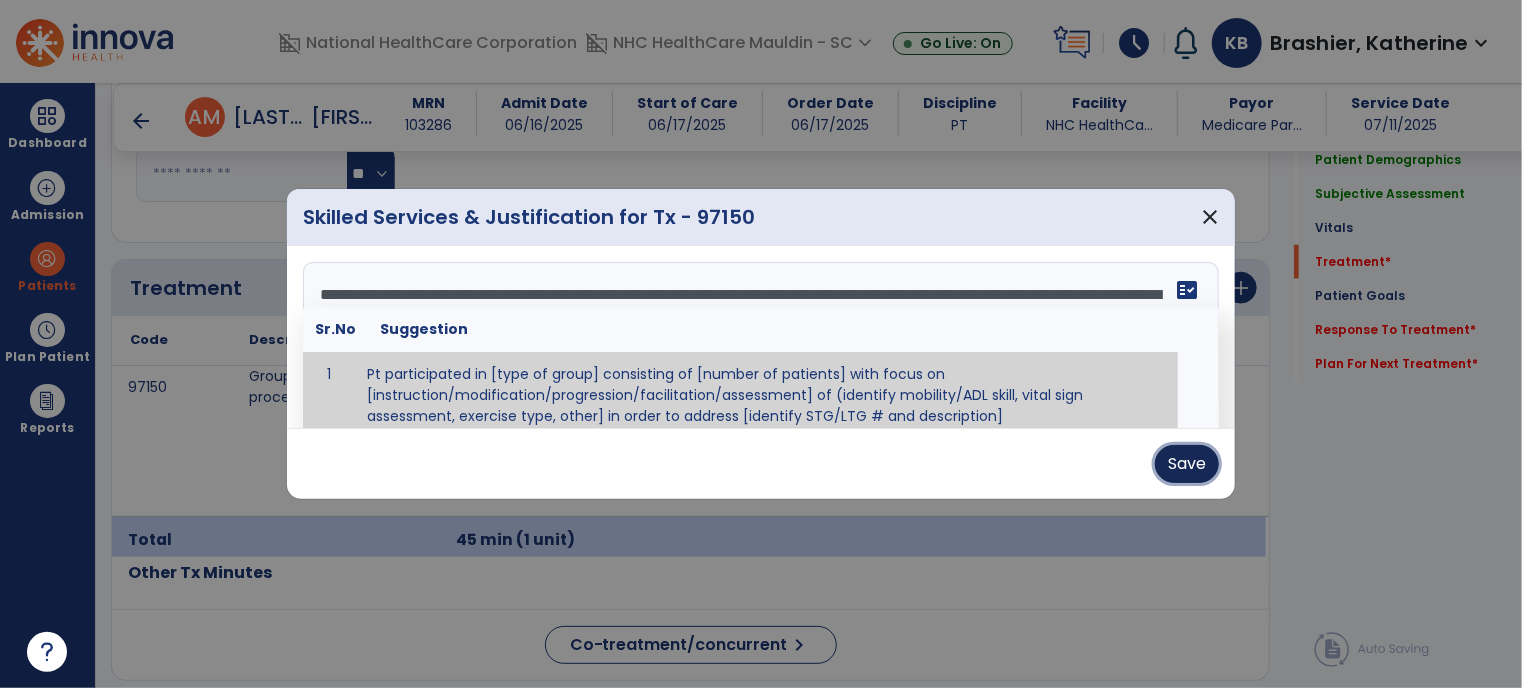 click on "Save" at bounding box center [1187, 464] 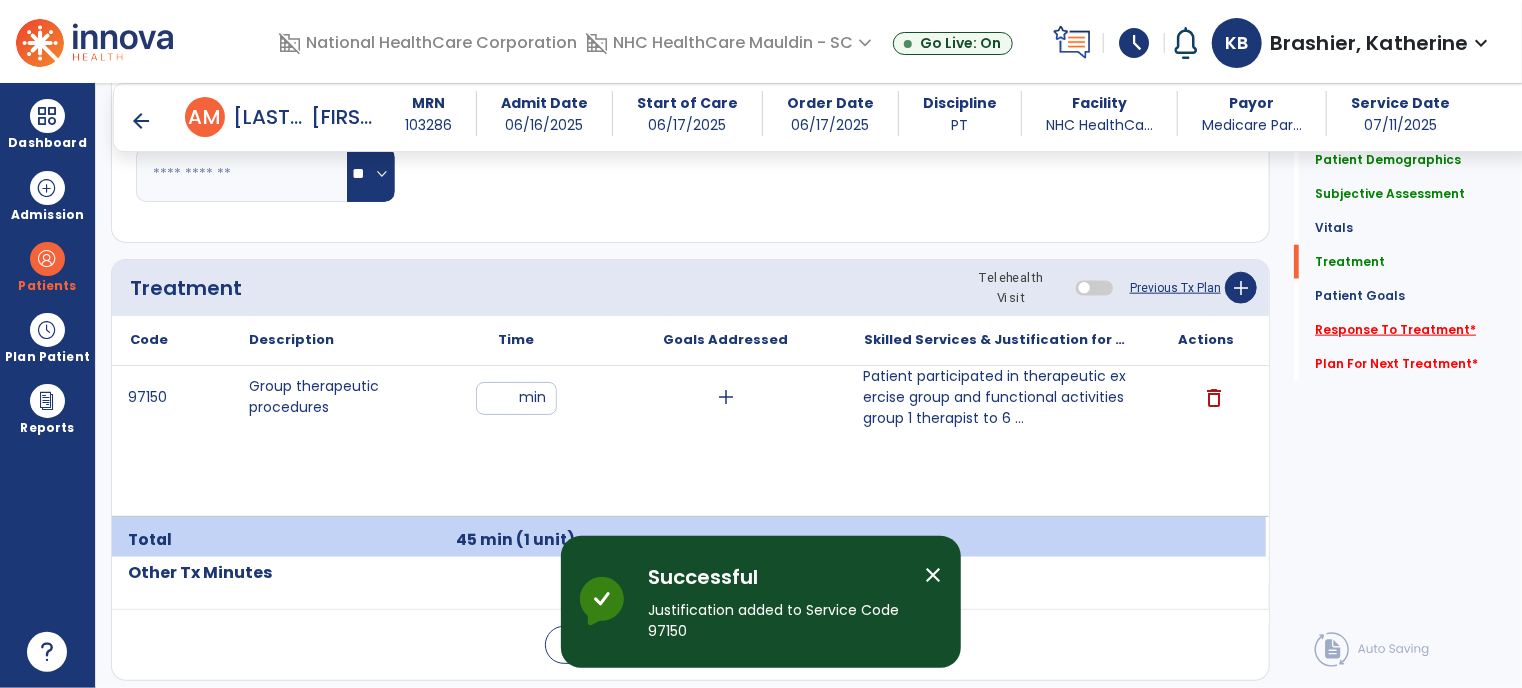 click on "Response To Treatment   *" 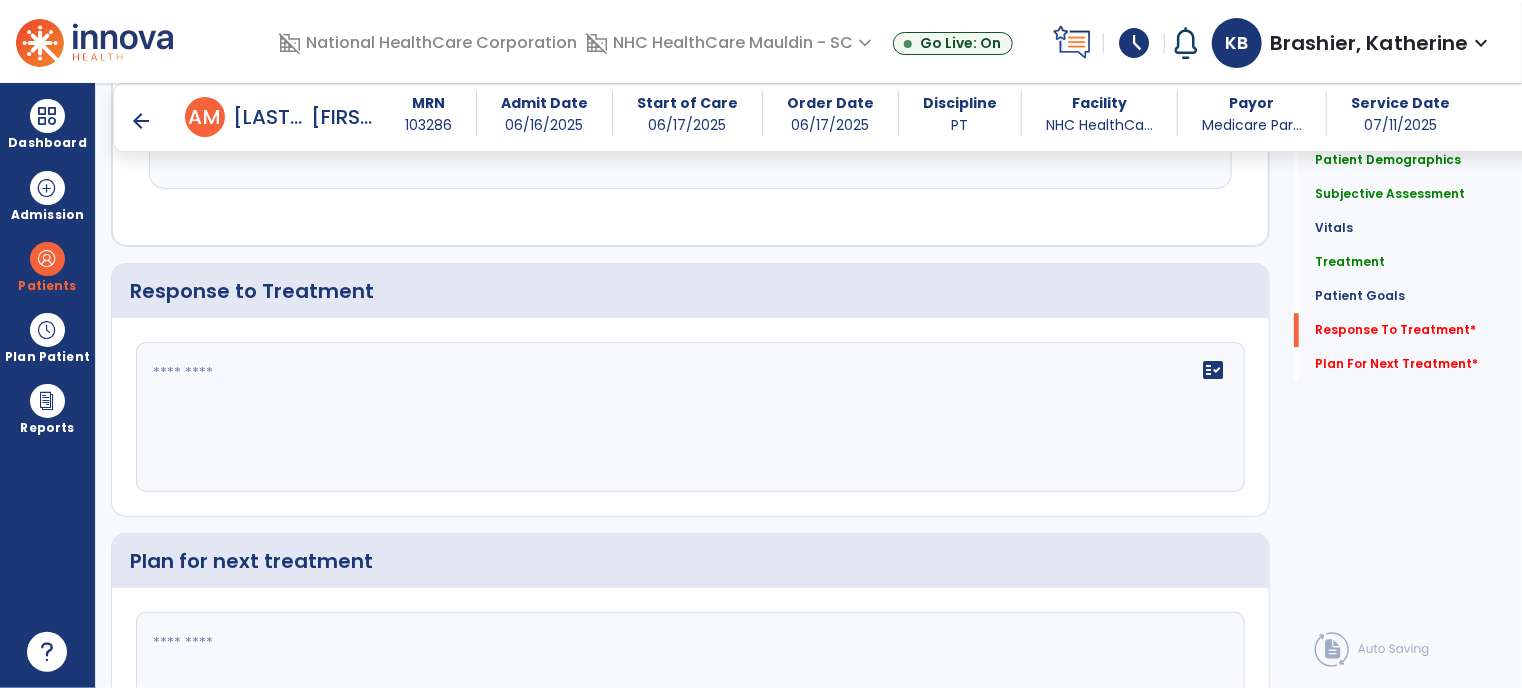 click on "fact_check" 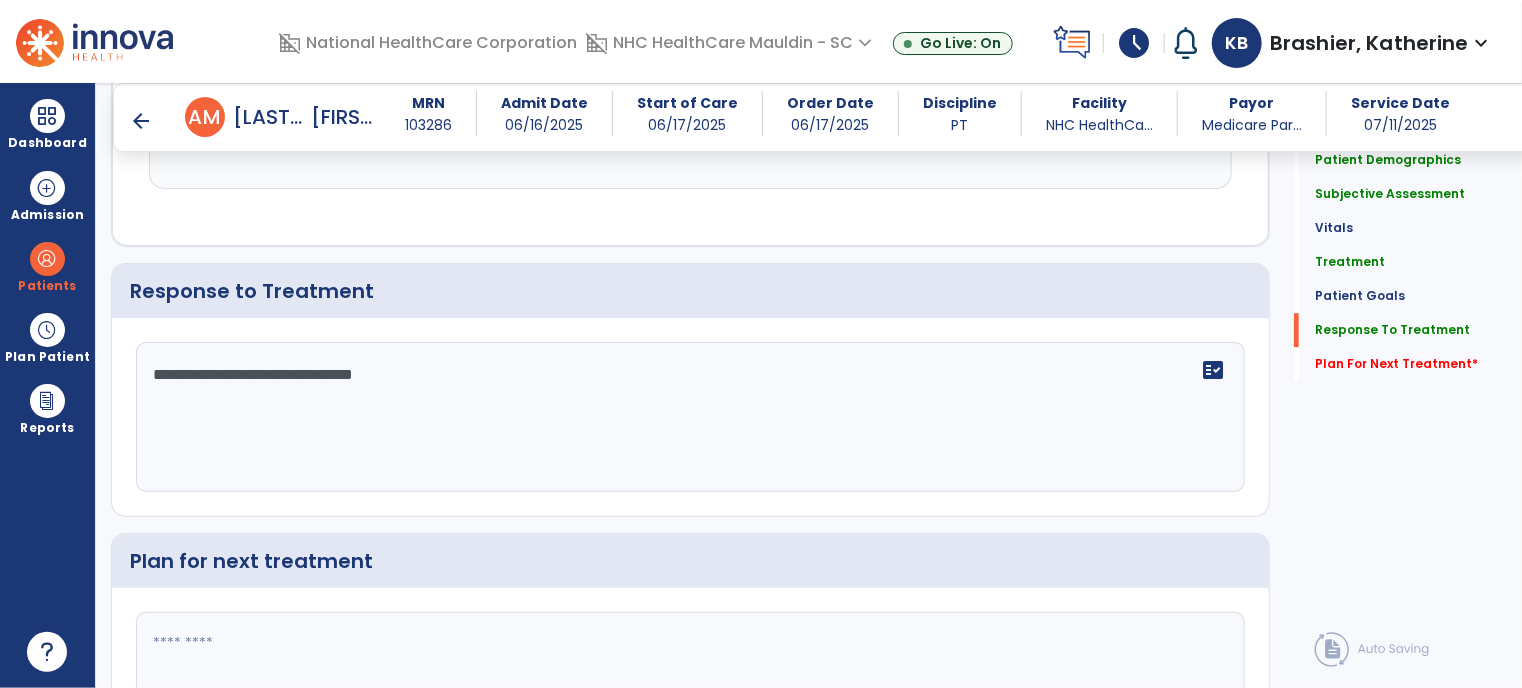 type on "**********" 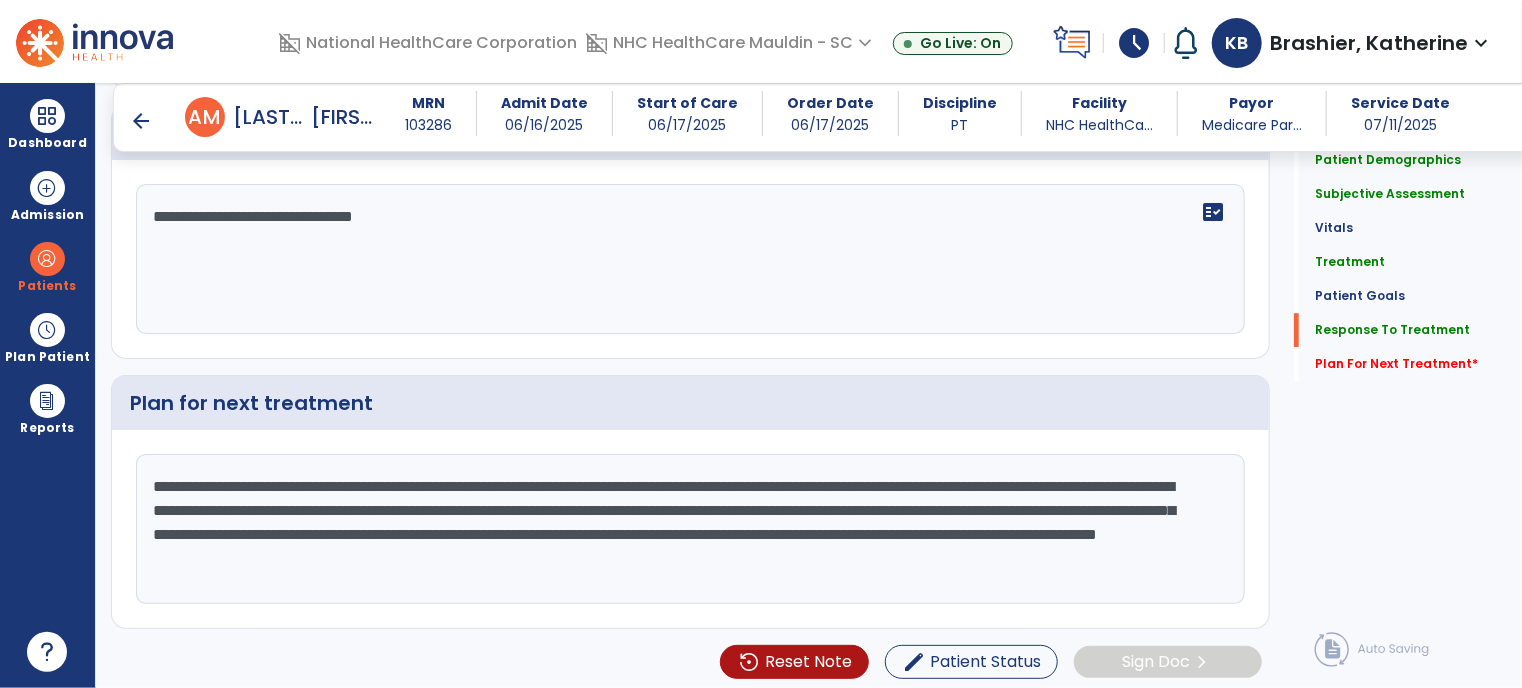 click on "**********" 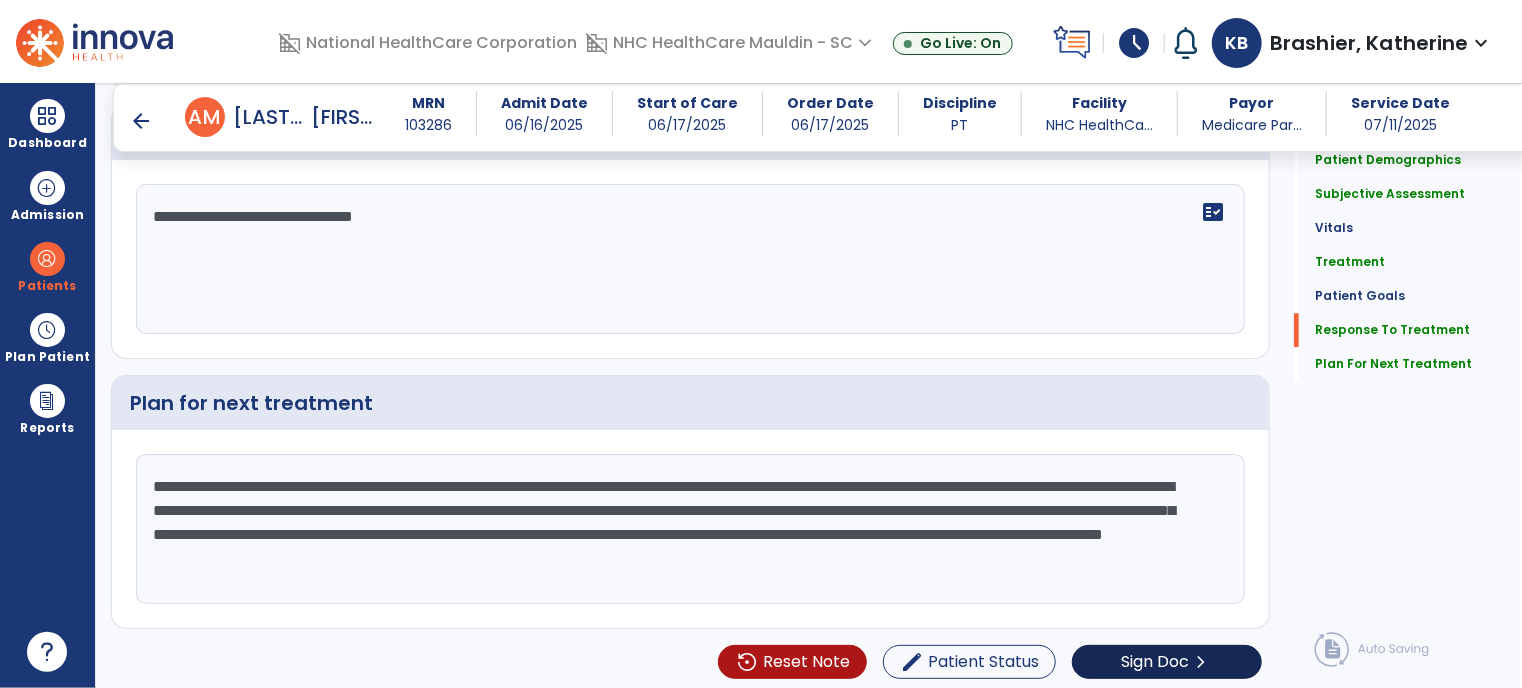 type on "**********" 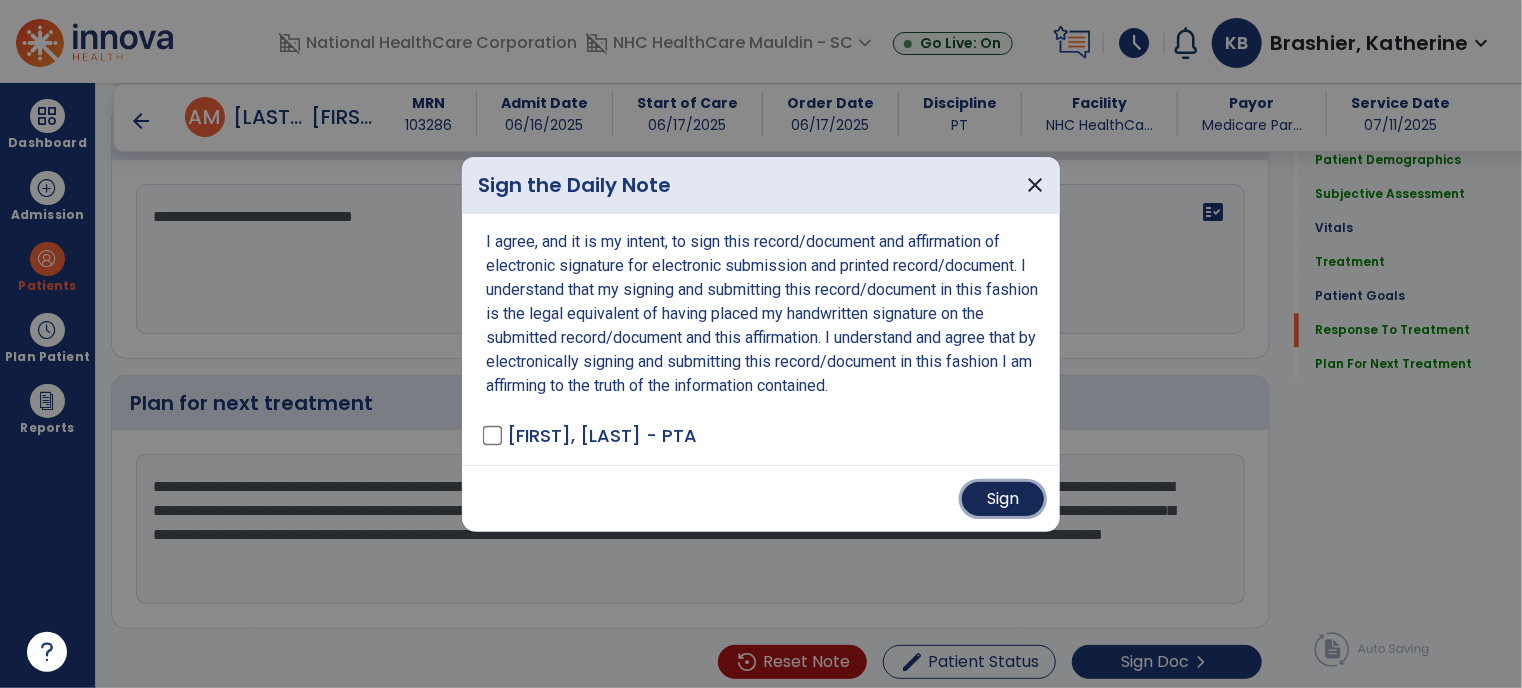 click on "Sign" at bounding box center [1003, 499] 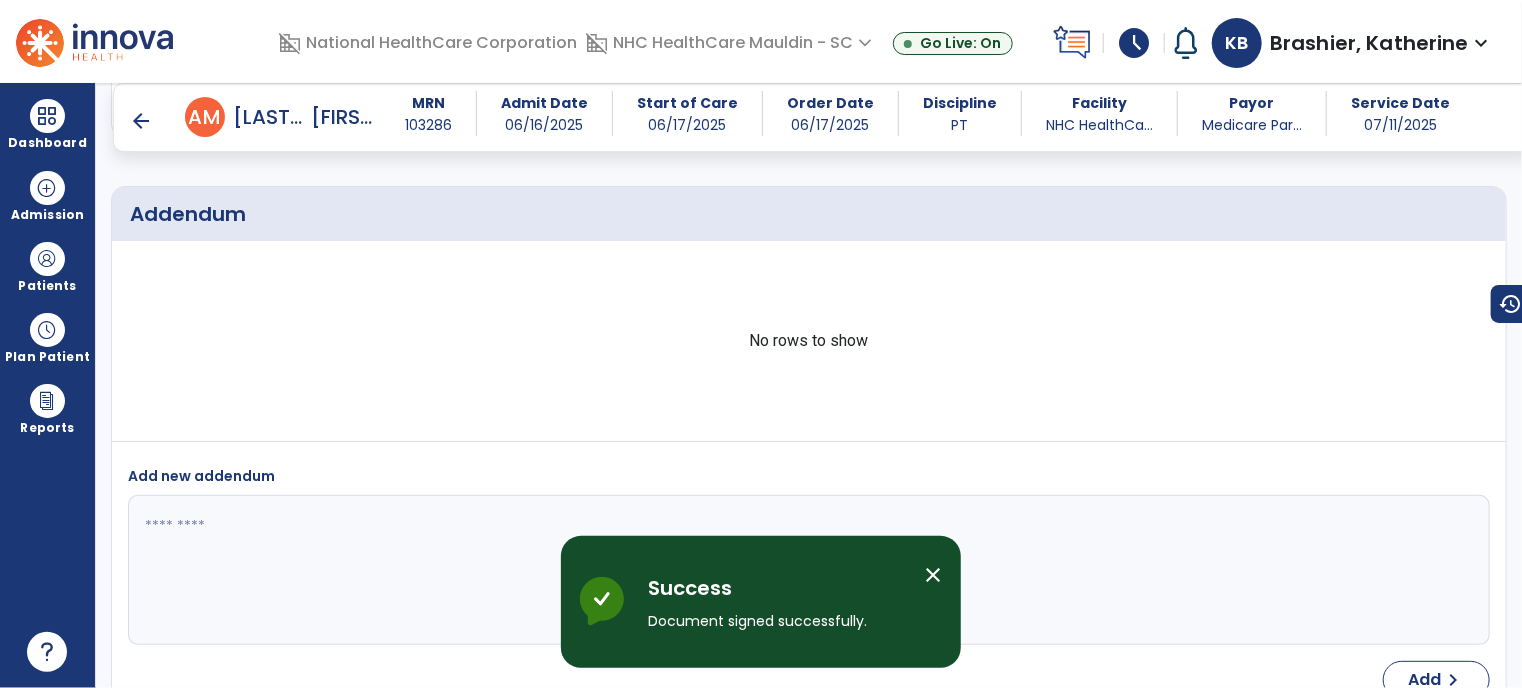 scroll, scrollTop: 3912, scrollLeft: 0, axis: vertical 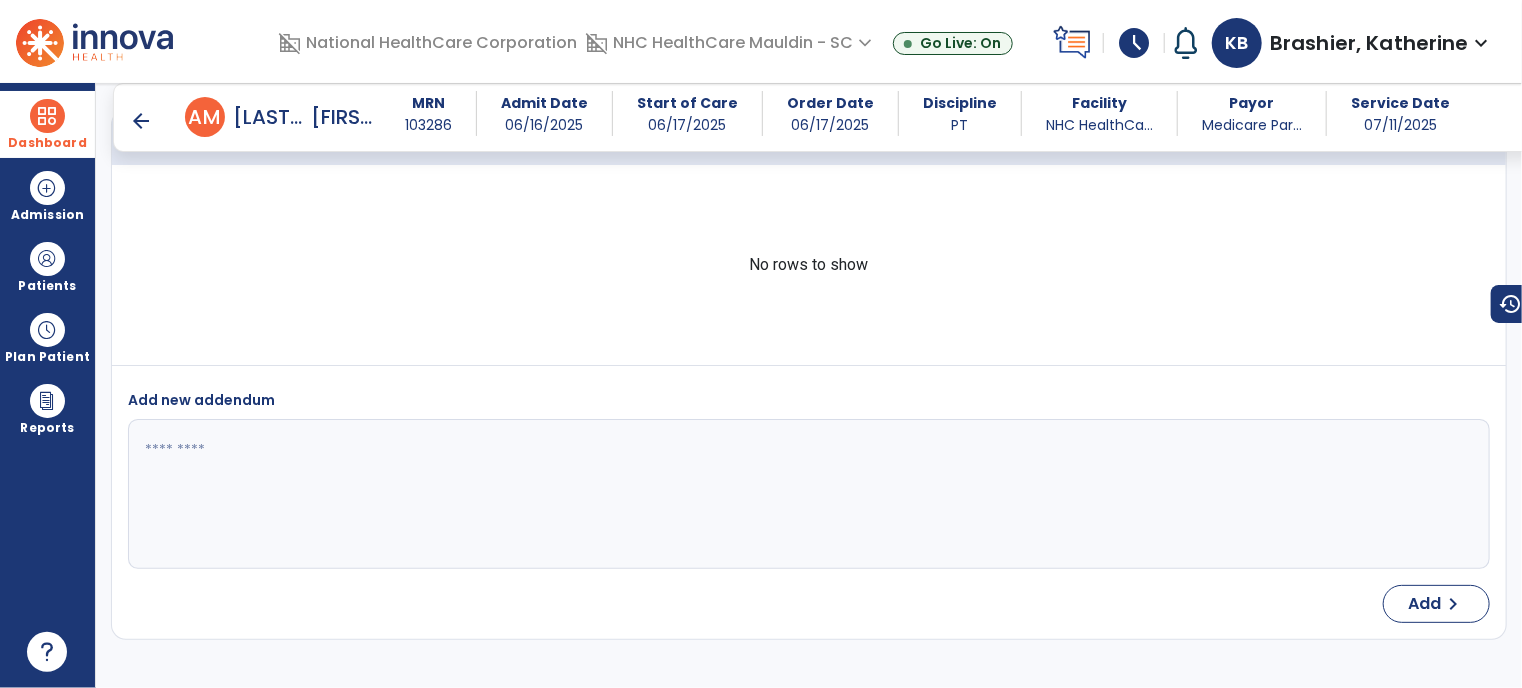 click at bounding box center [47, 116] 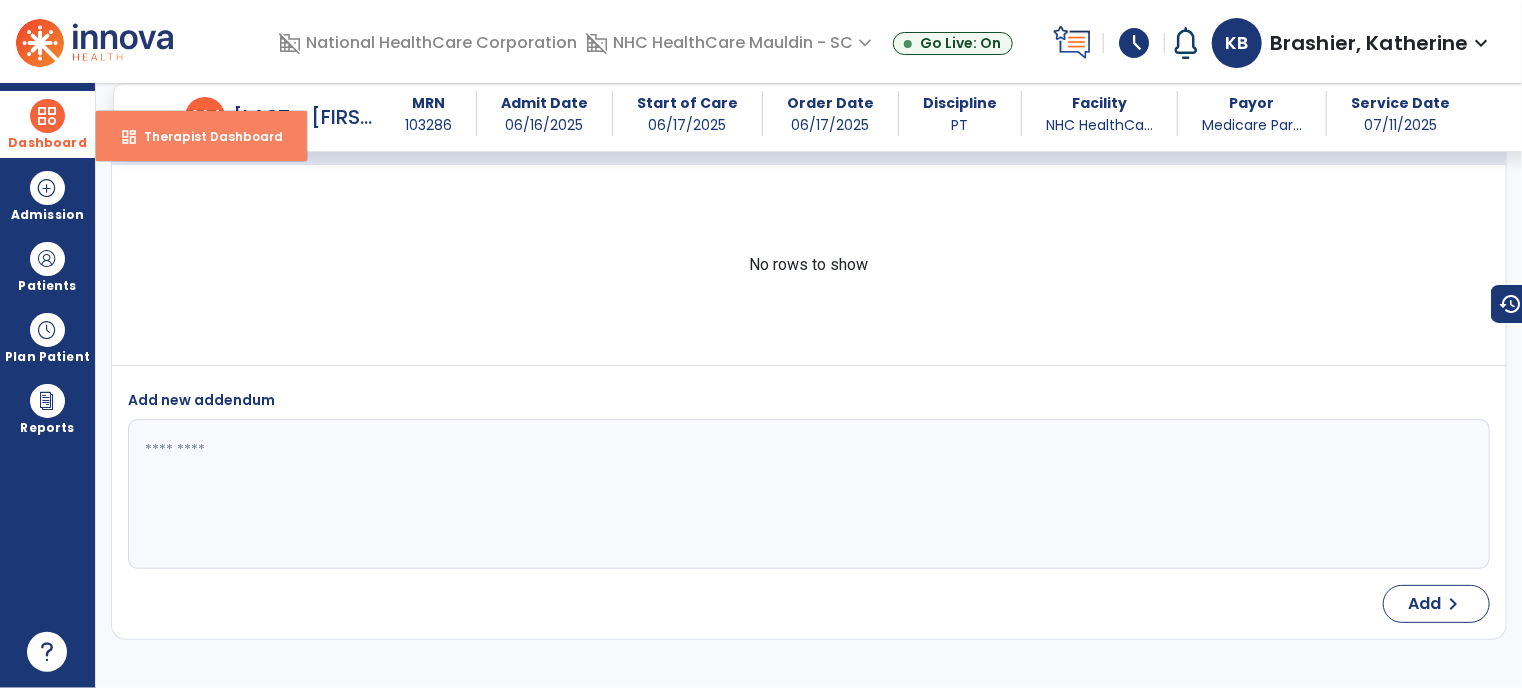 click on "dashboard  Therapist Dashboard" at bounding box center [201, 136] 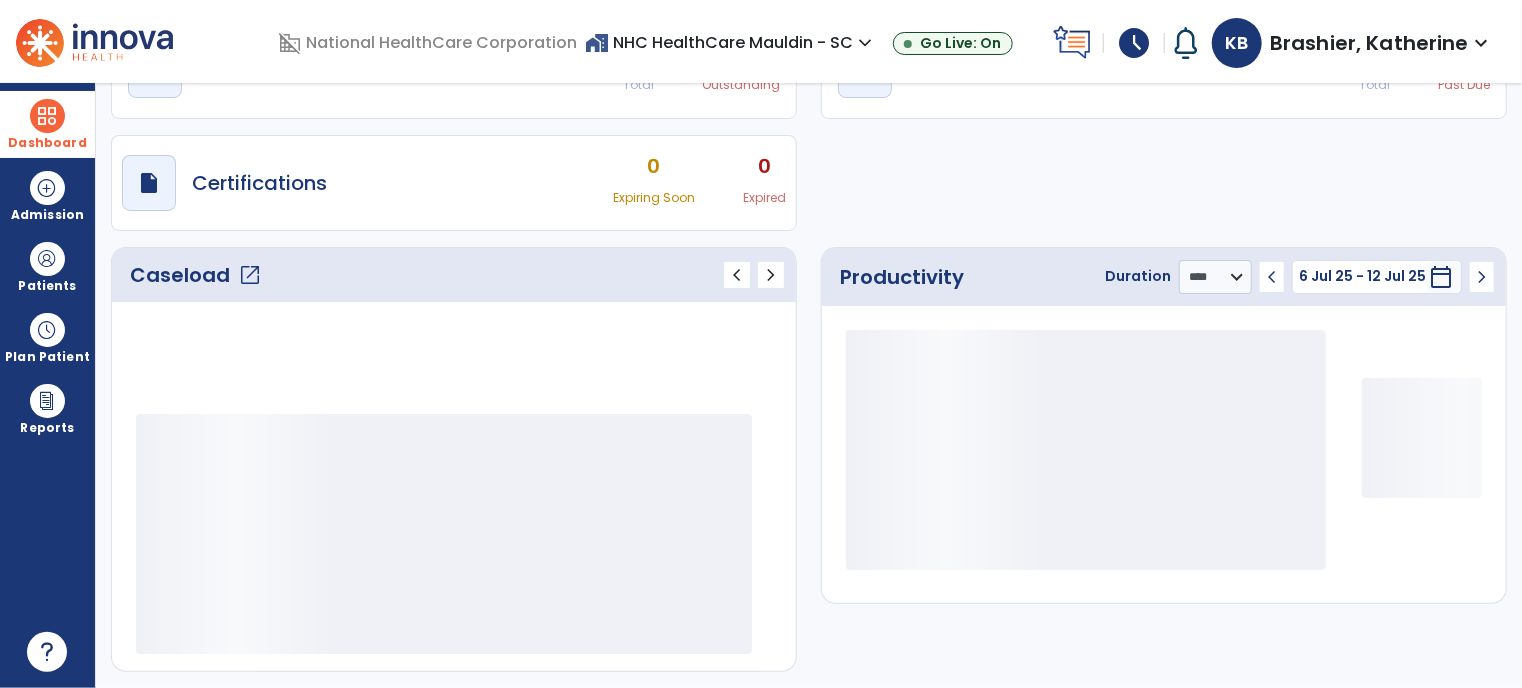 scroll, scrollTop: 116, scrollLeft: 0, axis: vertical 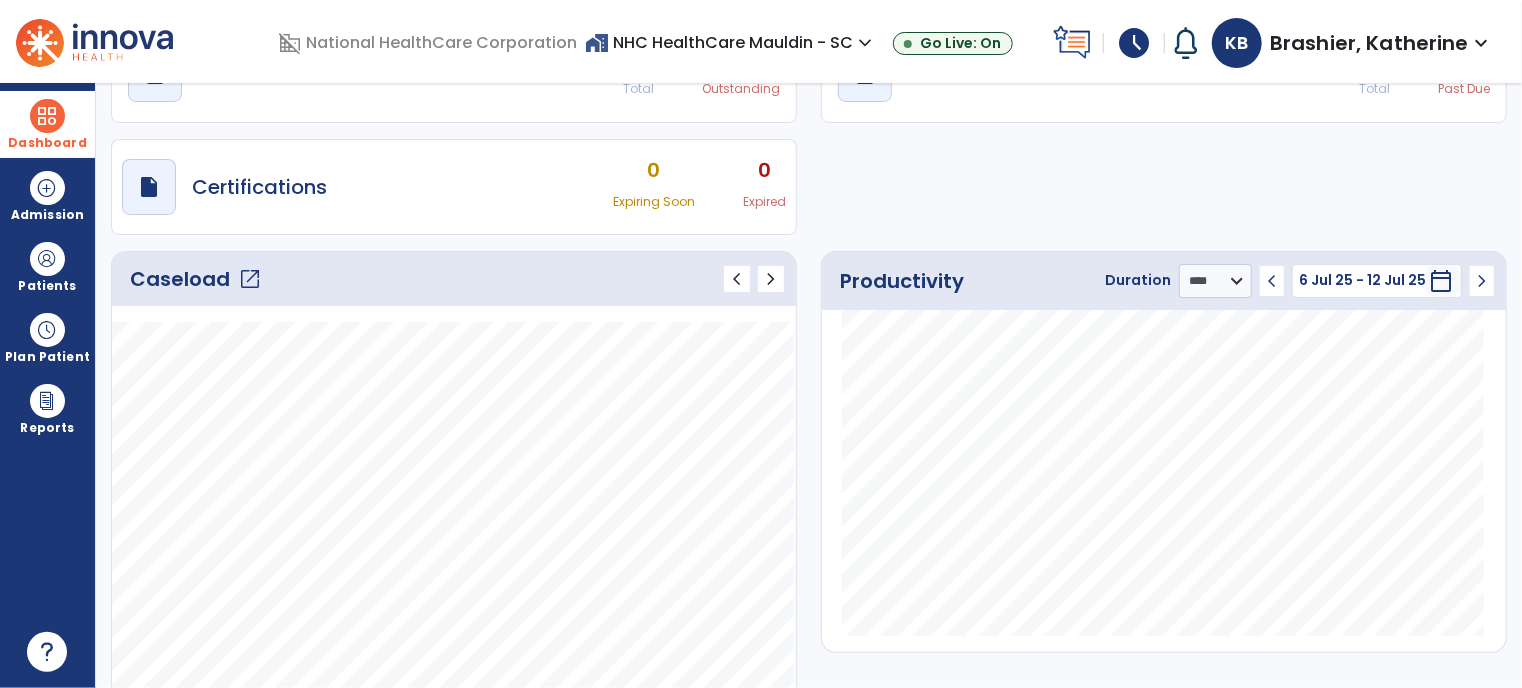 click on "Caseload   open_in_new" 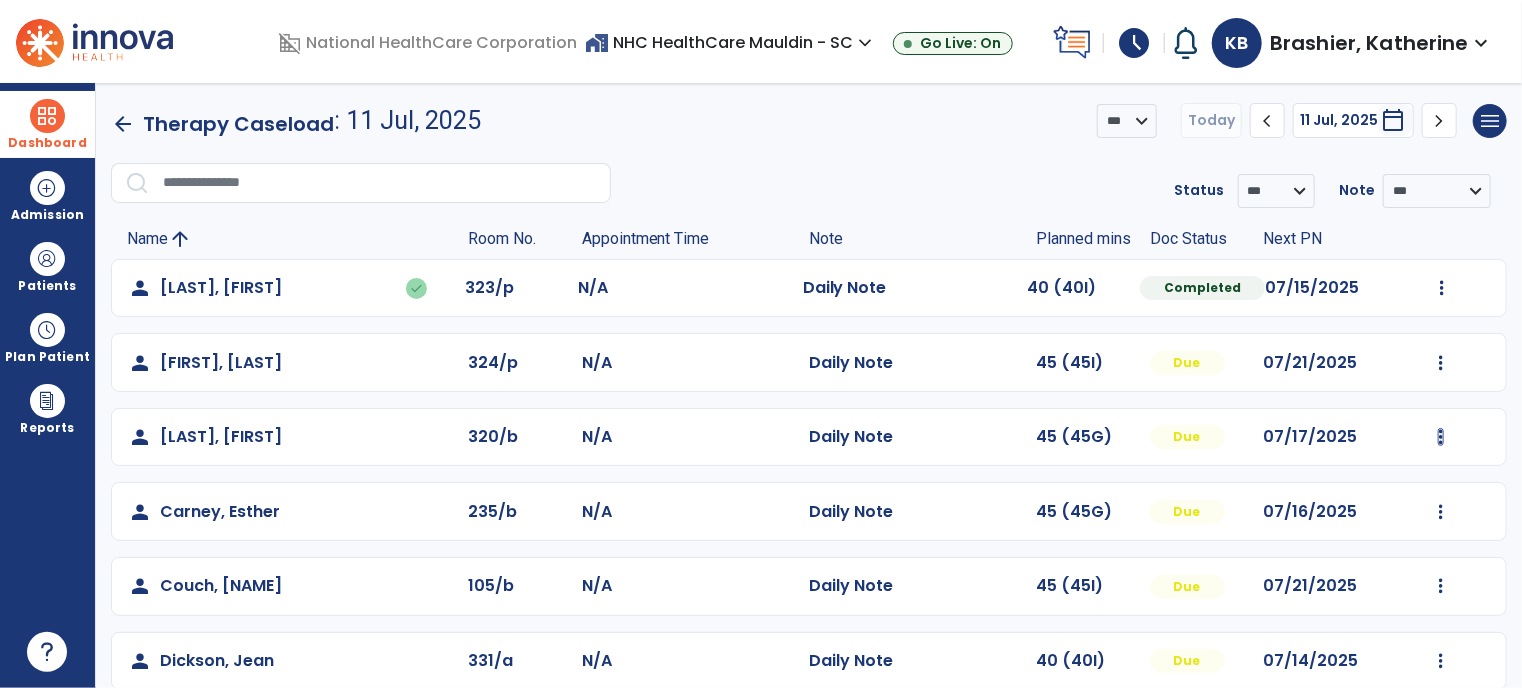 click at bounding box center (1442, 288) 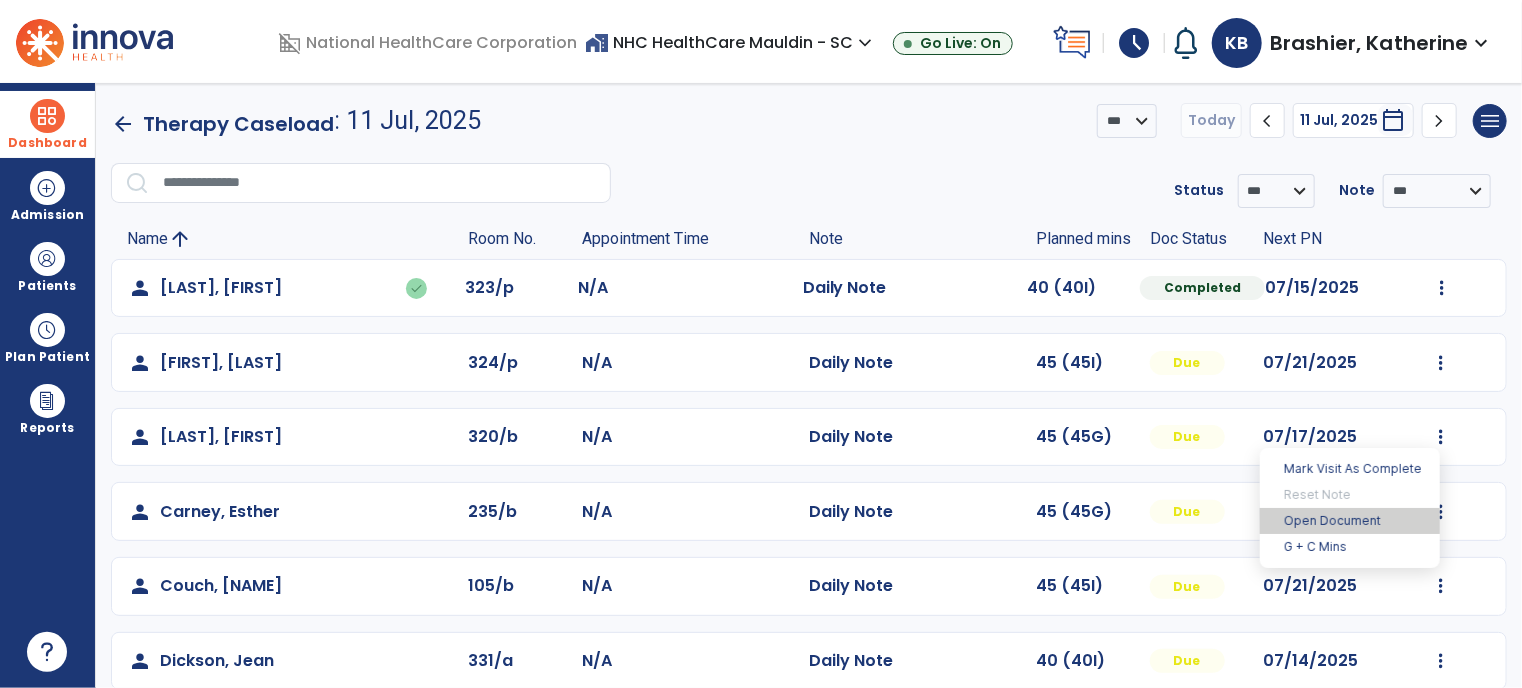 click on "Open Document" at bounding box center [1350, 521] 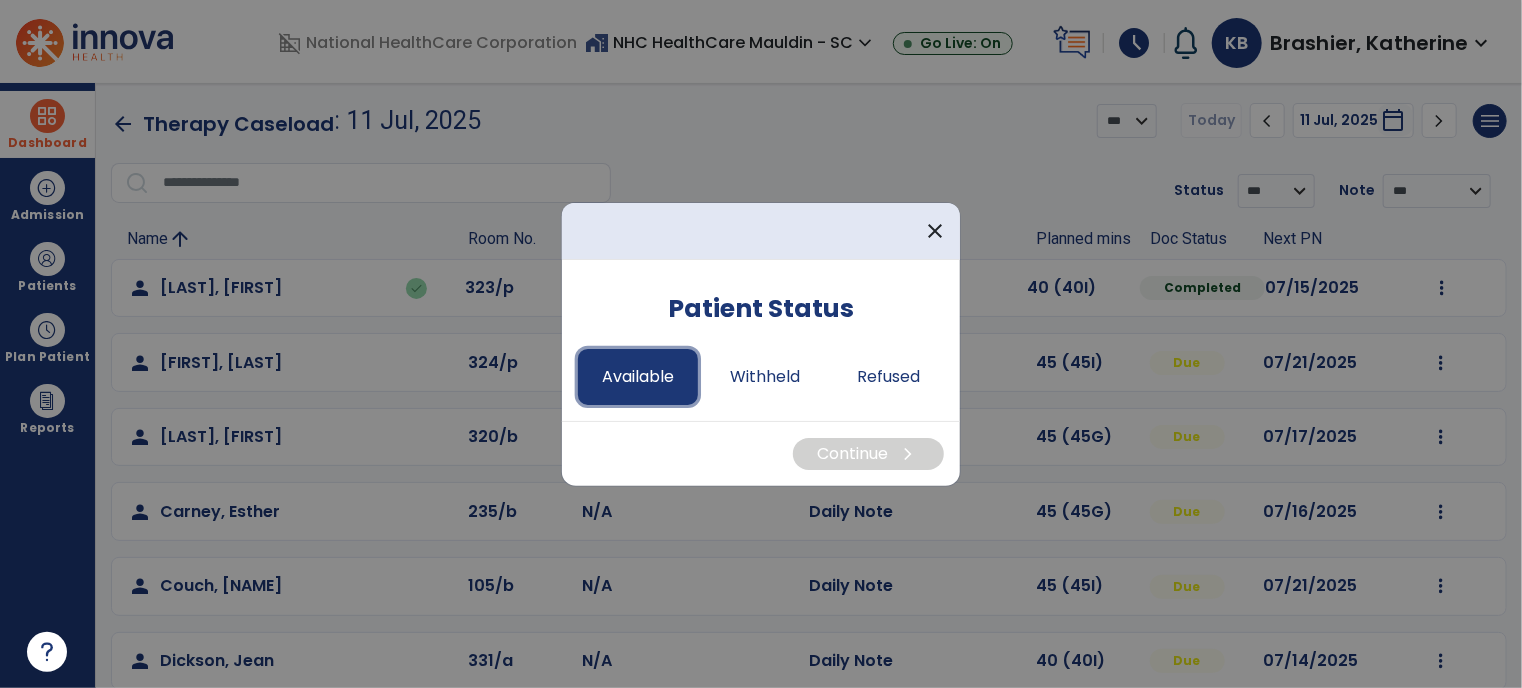 click on "Available" at bounding box center (638, 377) 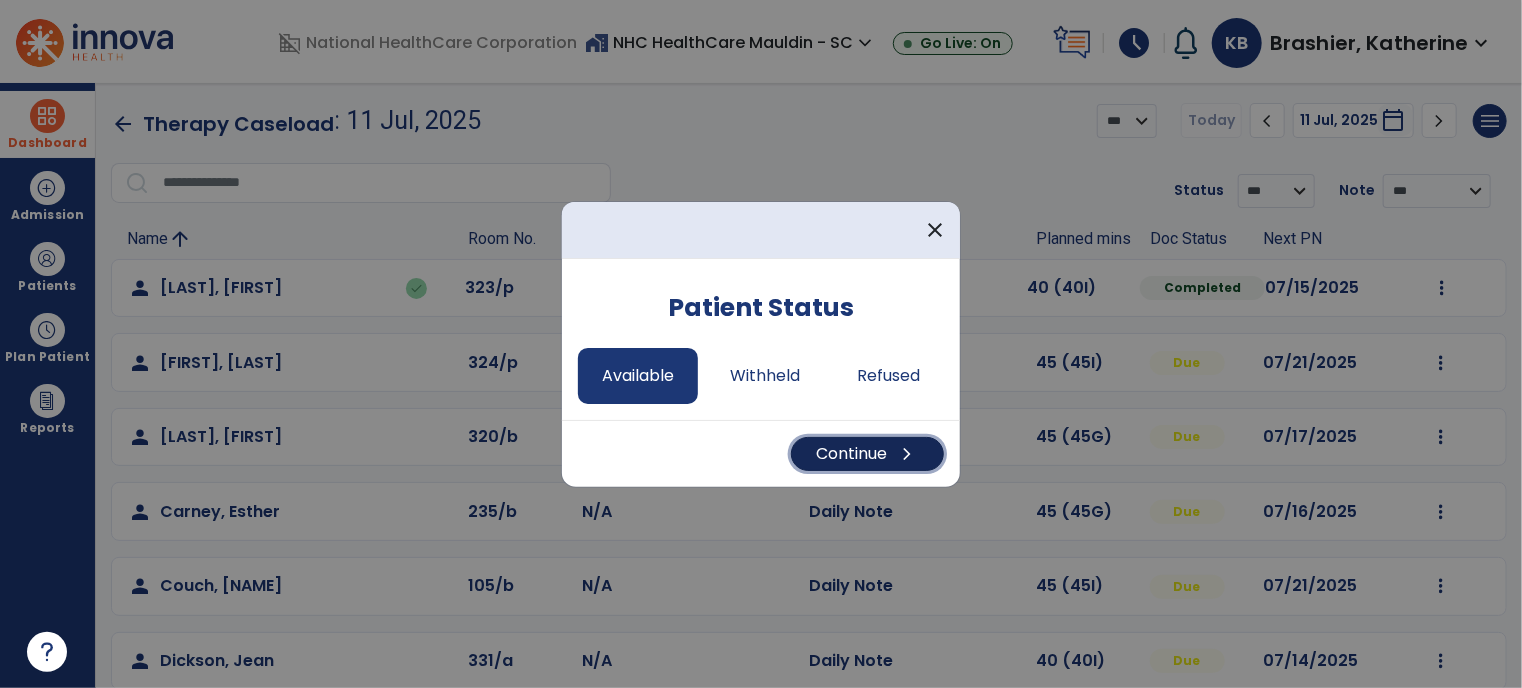 click on "Continue   chevron_right" at bounding box center (867, 454) 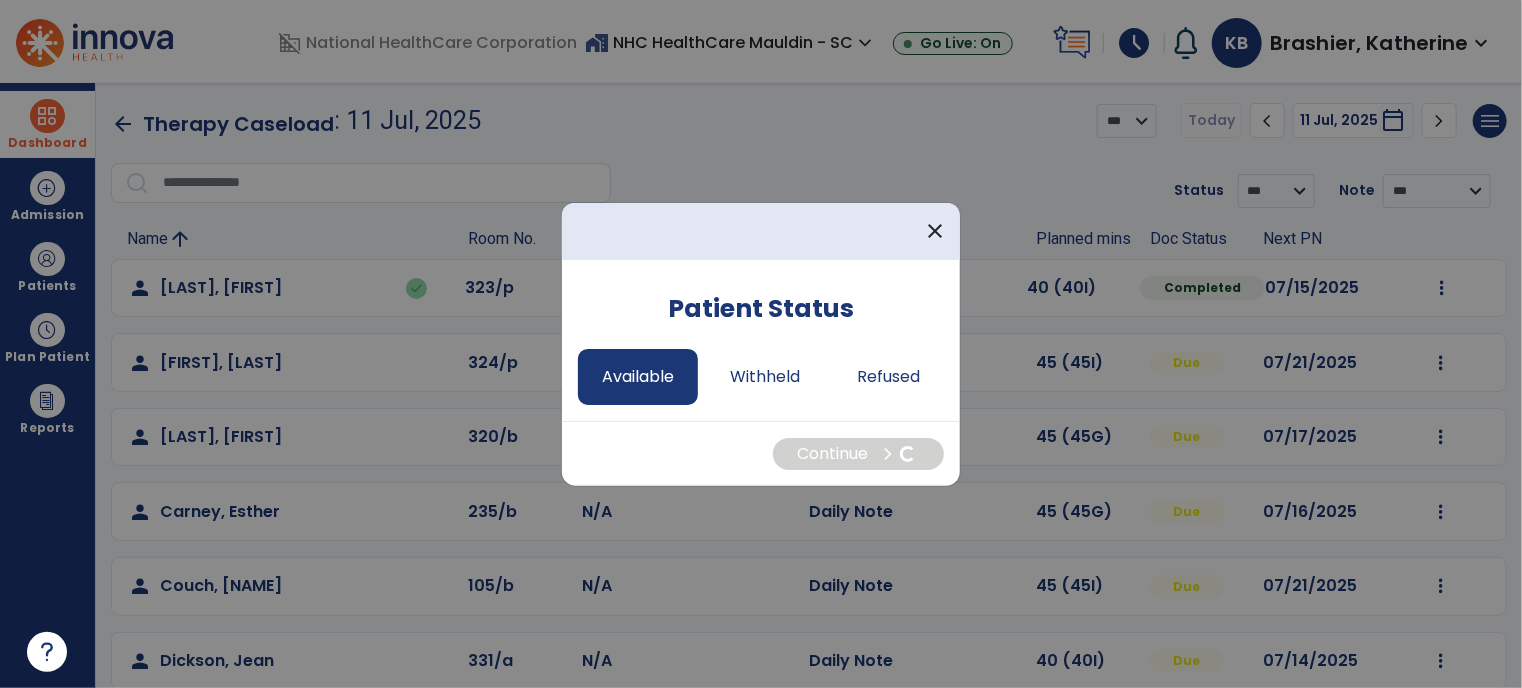 select on "*" 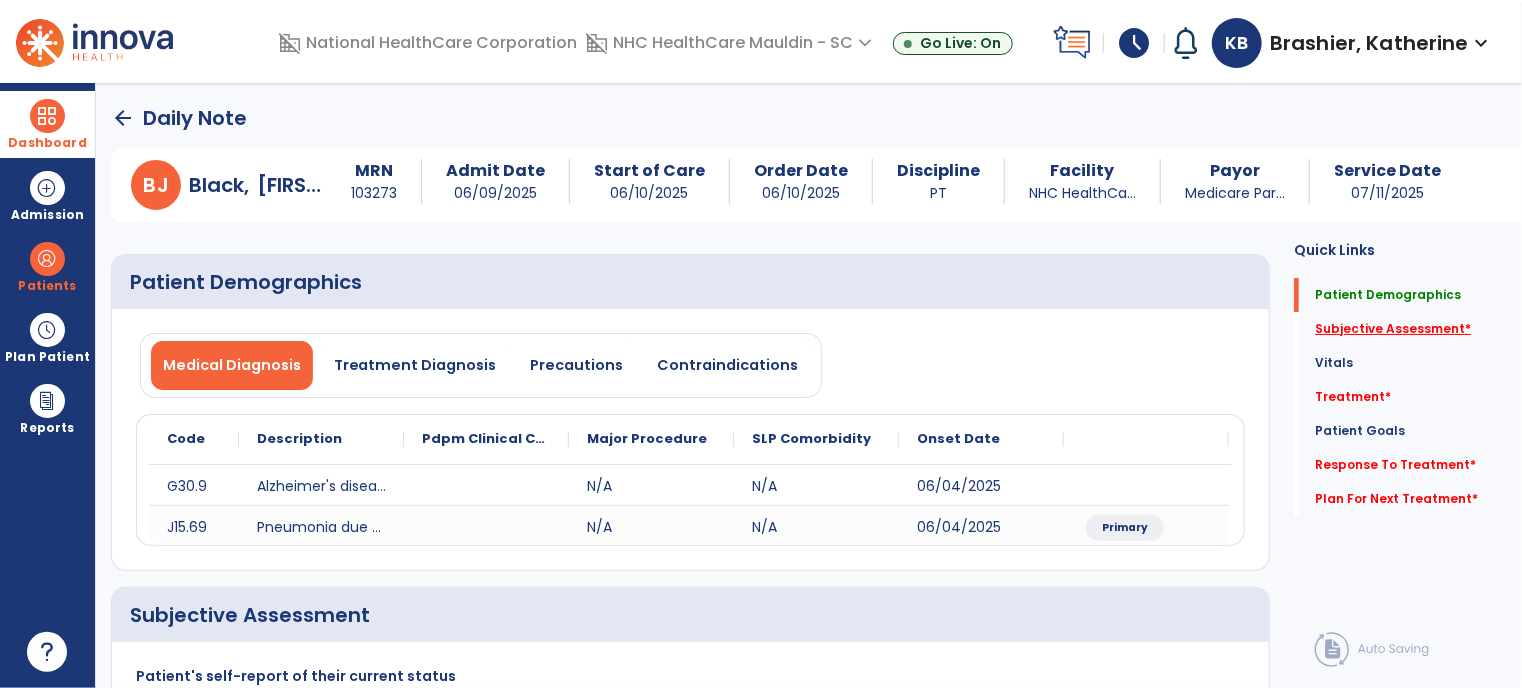 click on "Subjective Assessment   *" 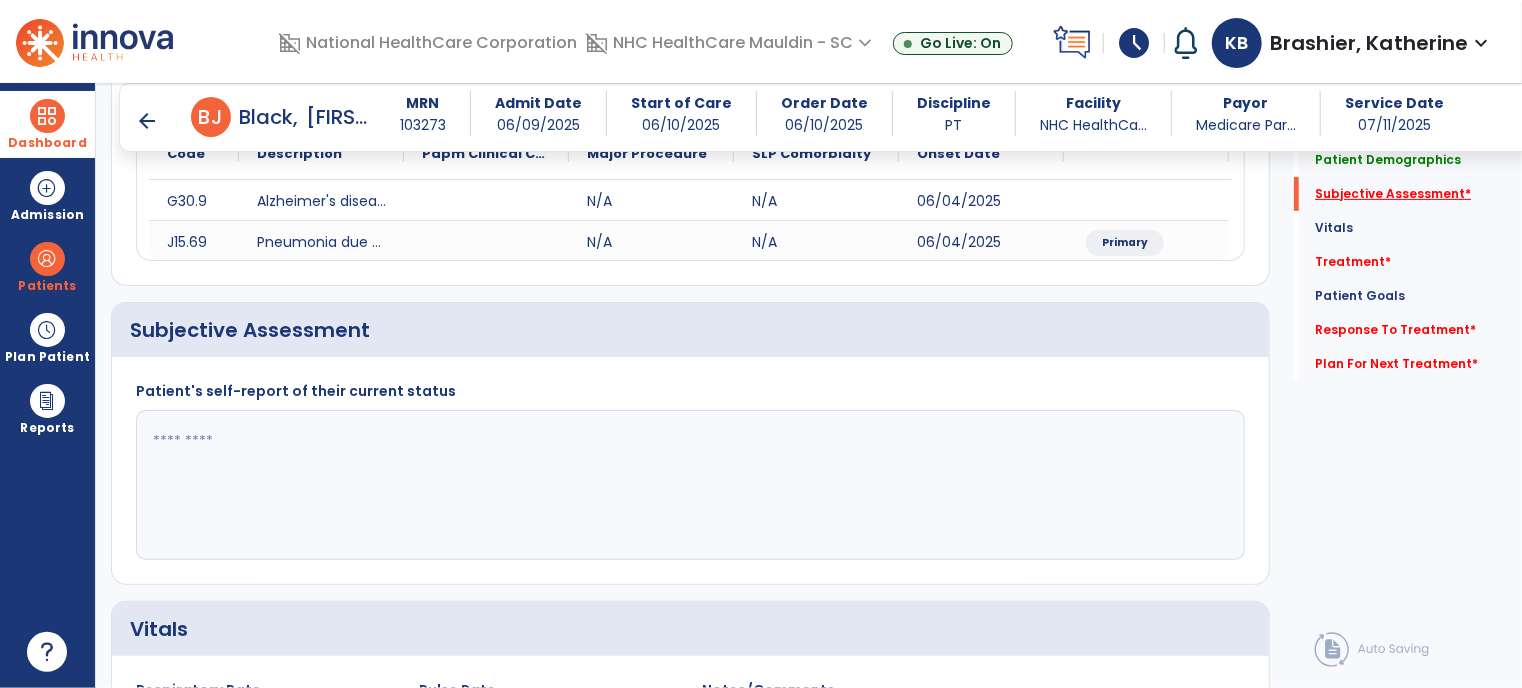 scroll, scrollTop: 341, scrollLeft: 0, axis: vertical 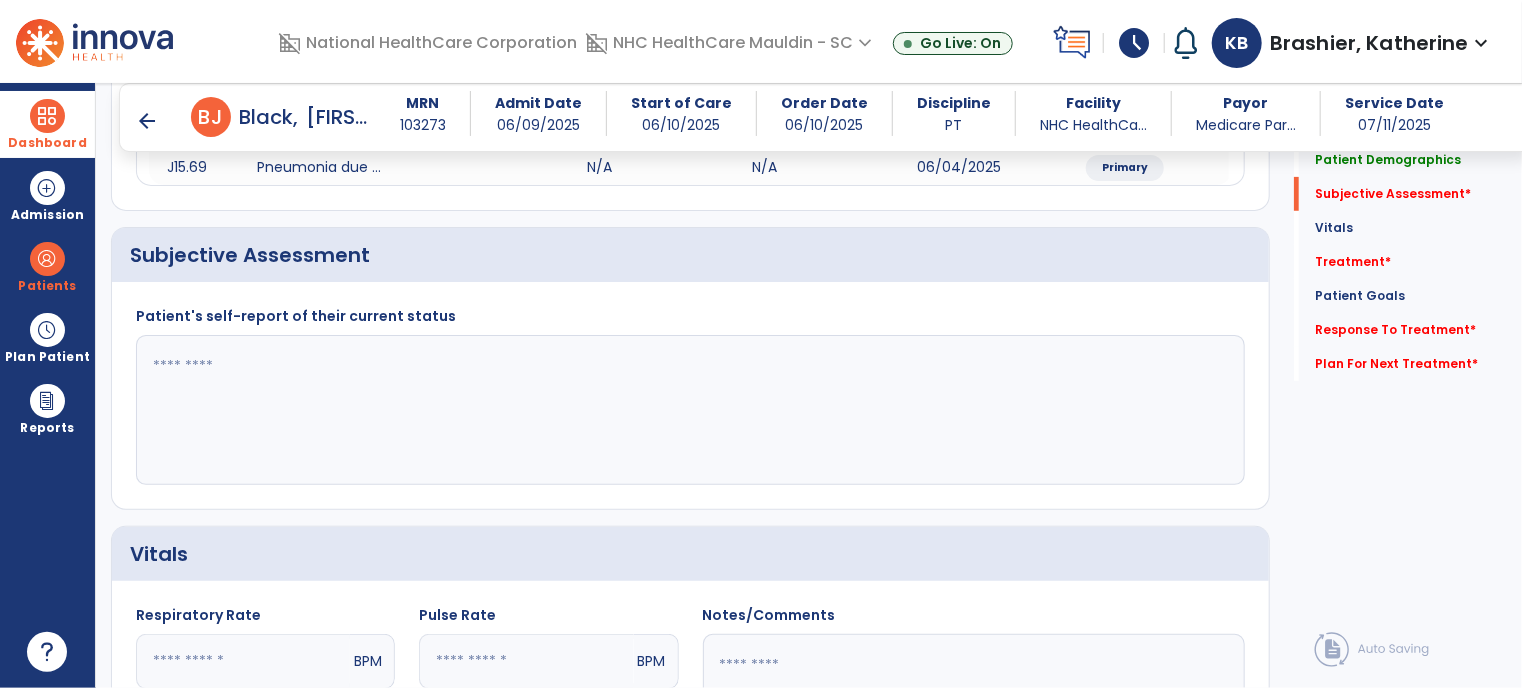 click 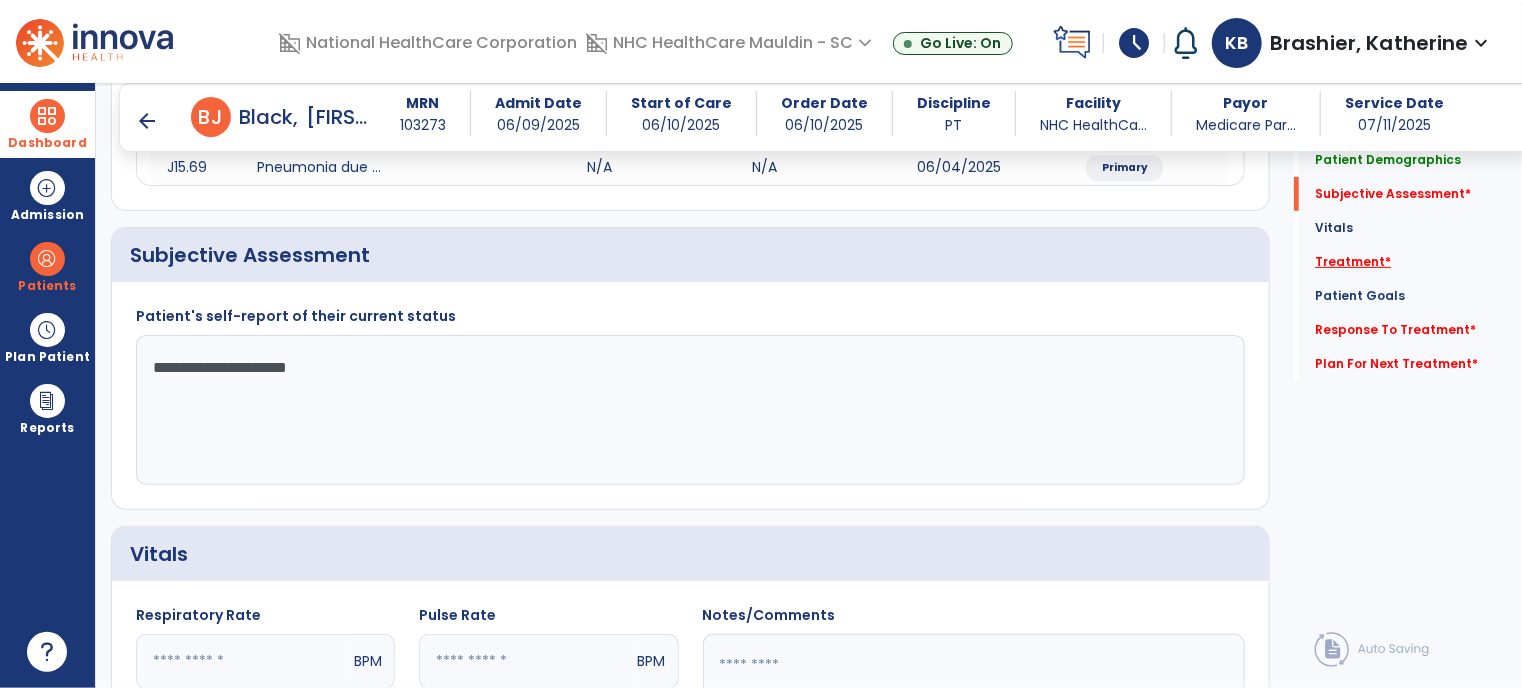 type on "**********" 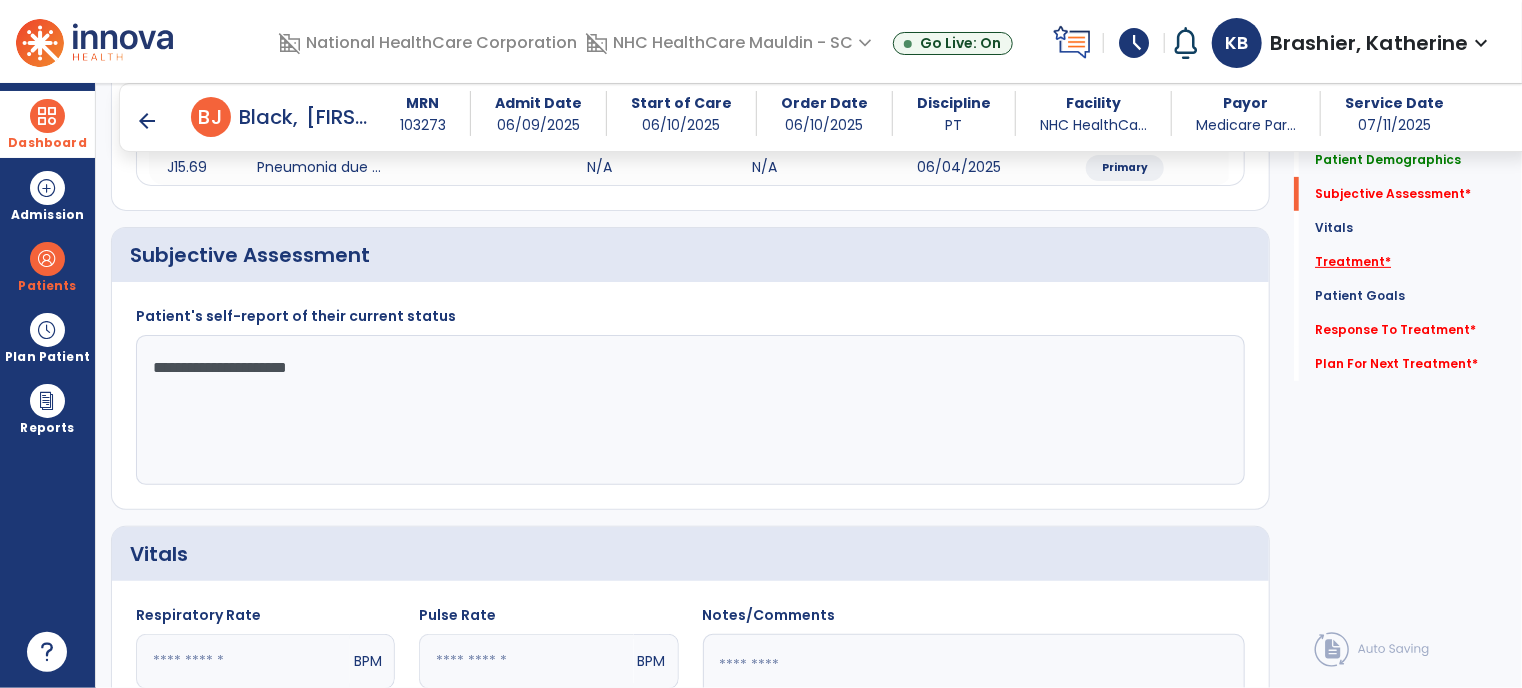click on "Treatment   *" 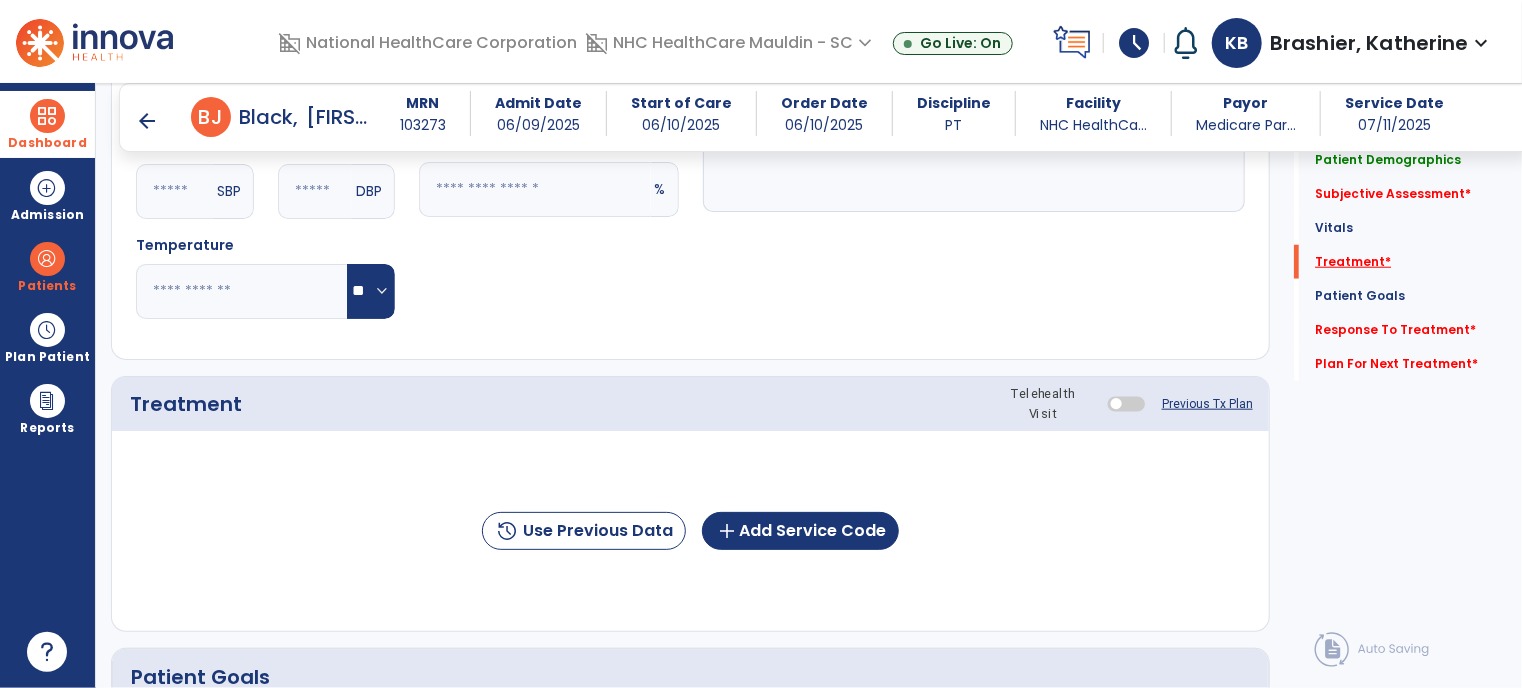 scroll, scrollTop: 1030, scrollLeft: 0, axis: vertical 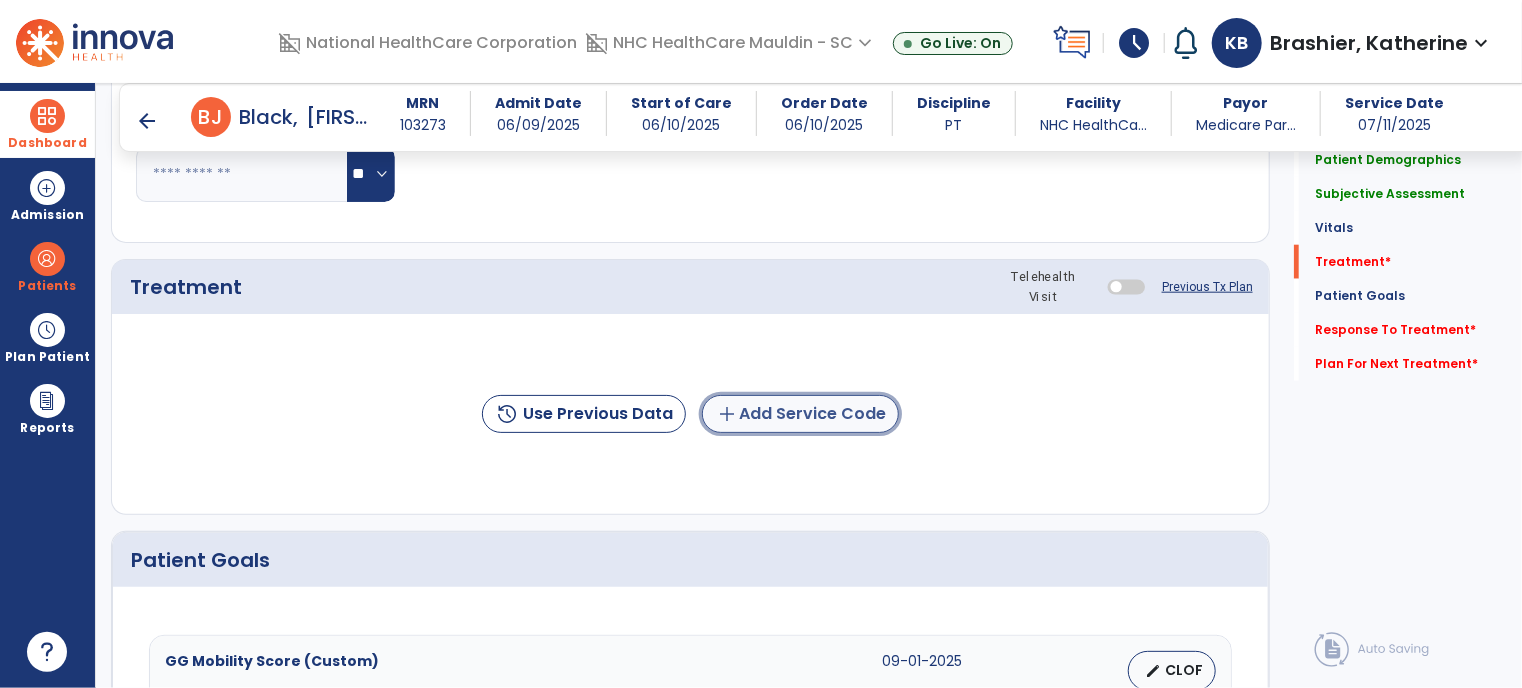click on "add  Add Service Code" 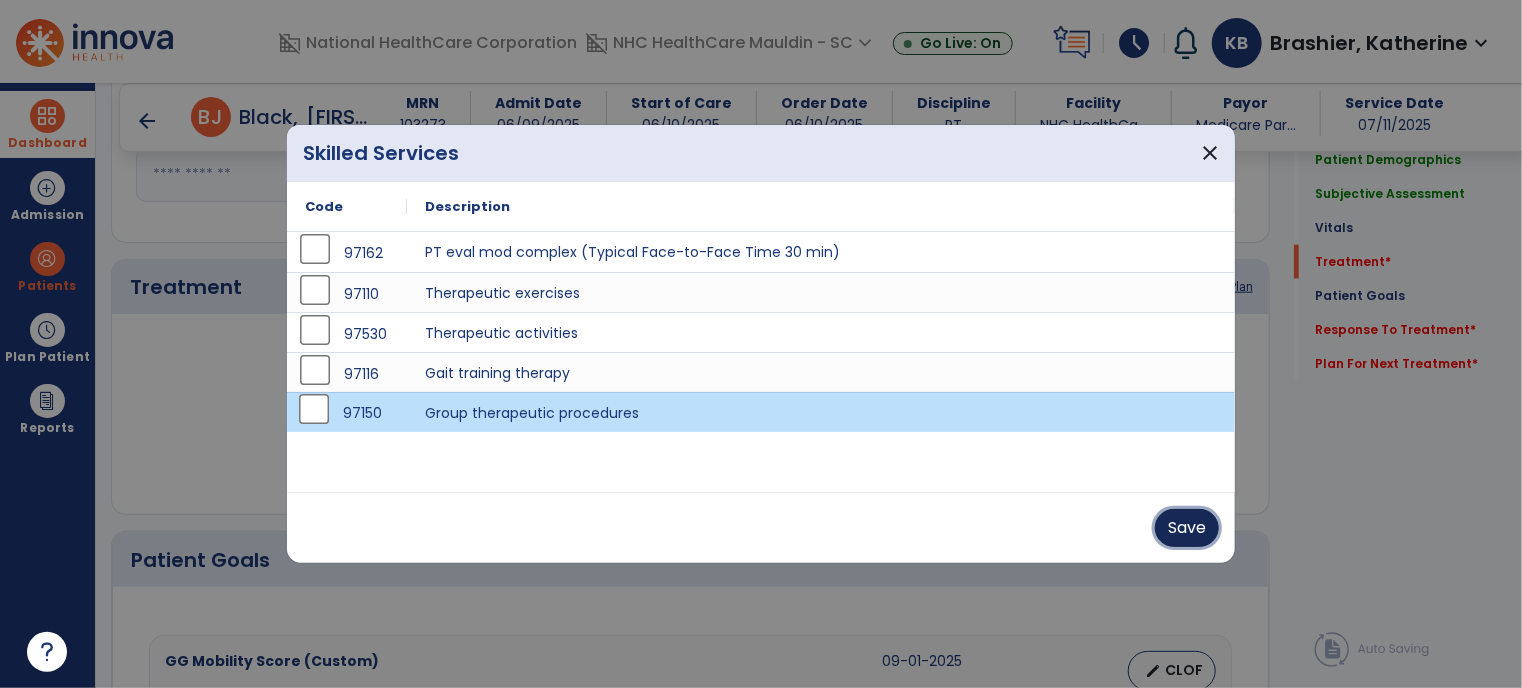 click on "Save" at bounding box center (1187, 528) 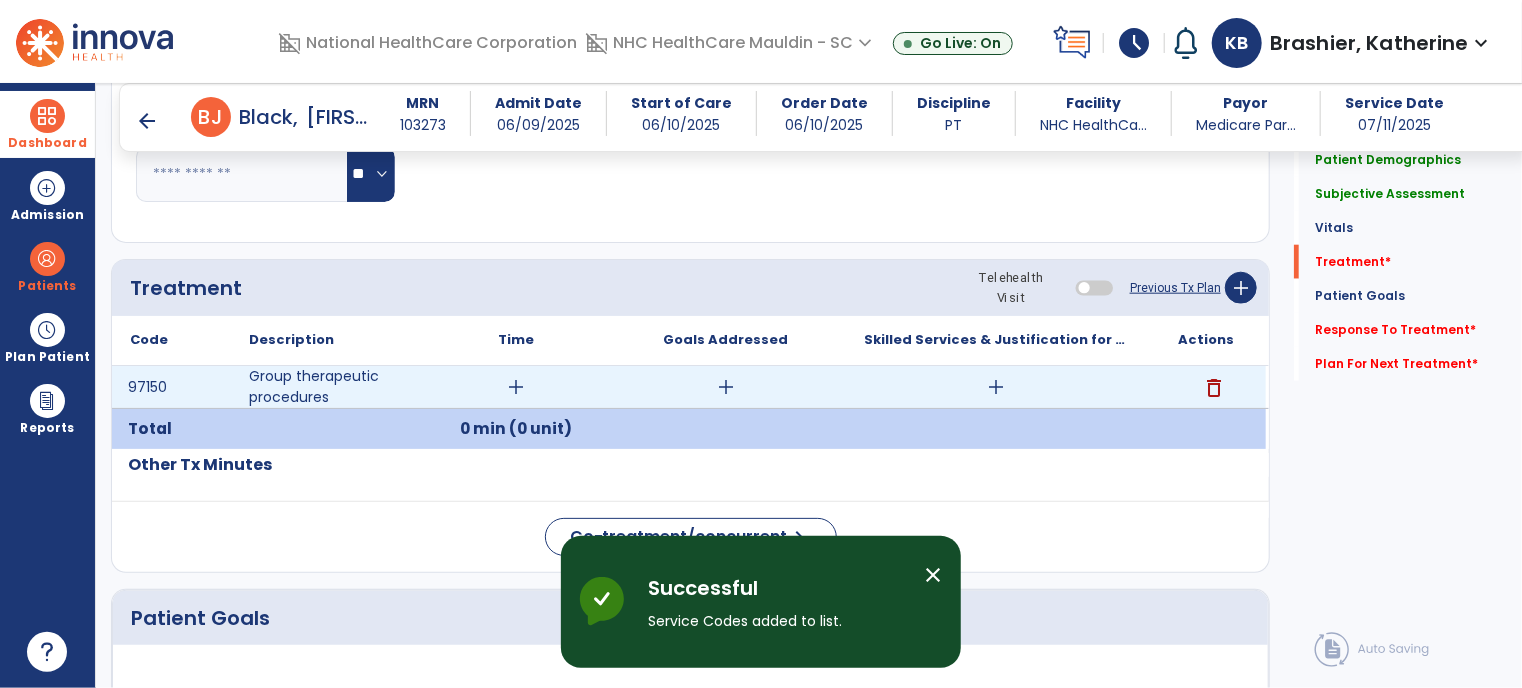 click on "add" at bounding box center (516, 387) 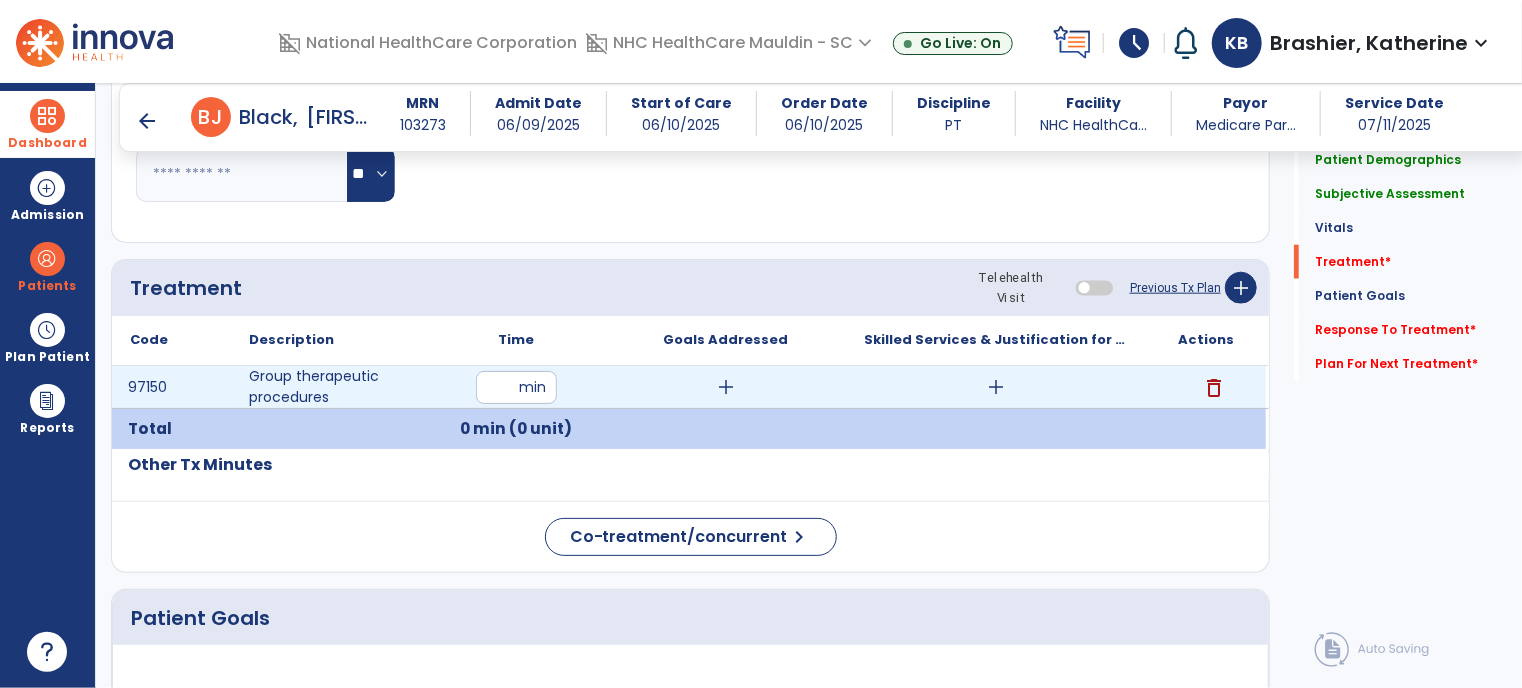 type on "**" 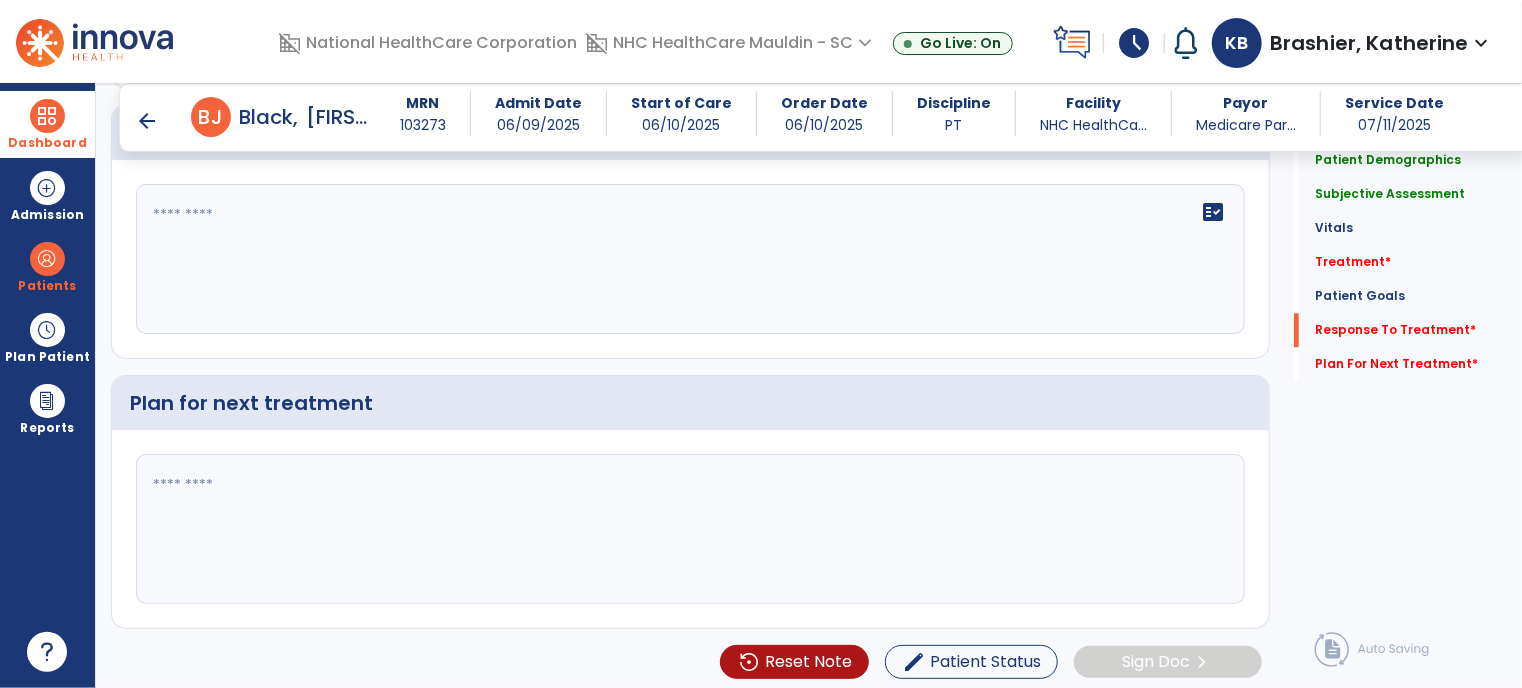 click 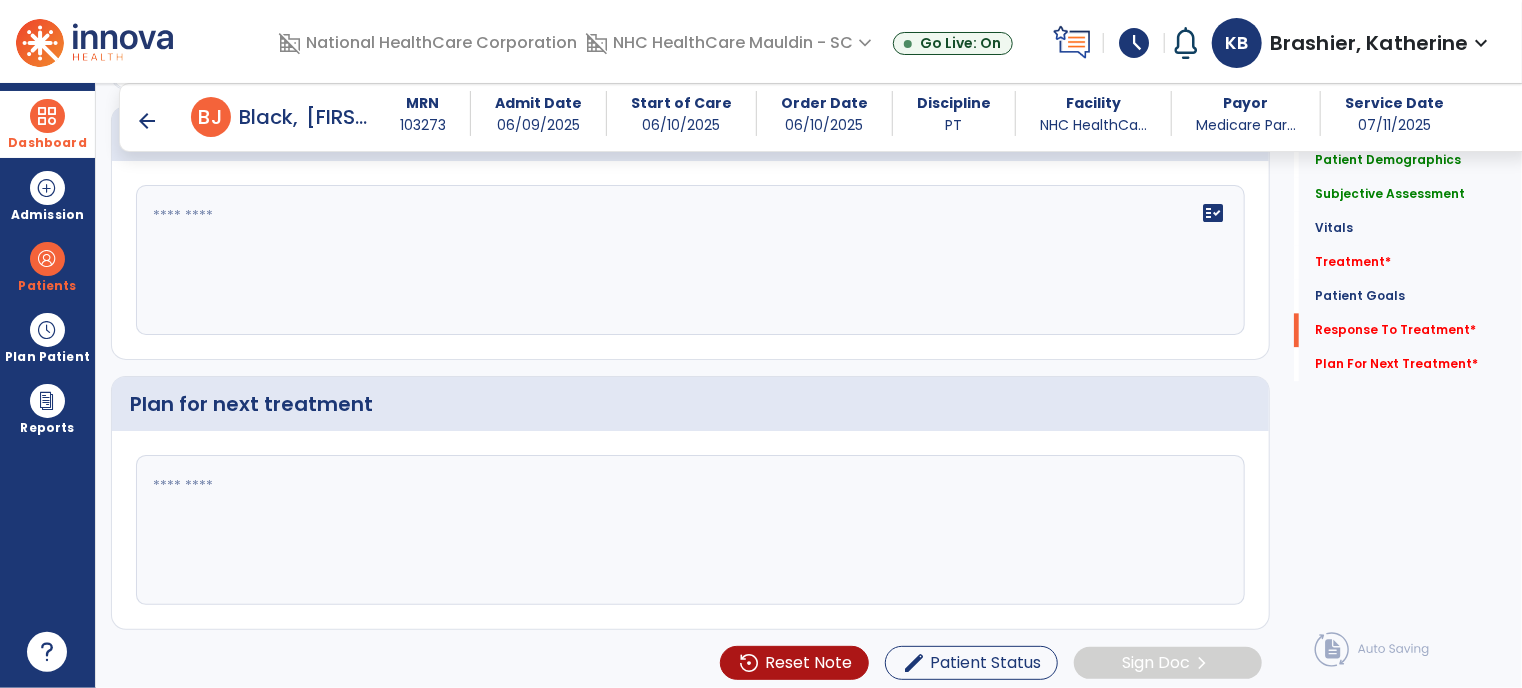 scroll, scrollTop: 2228, scrollLeft: 0, axis: vertical 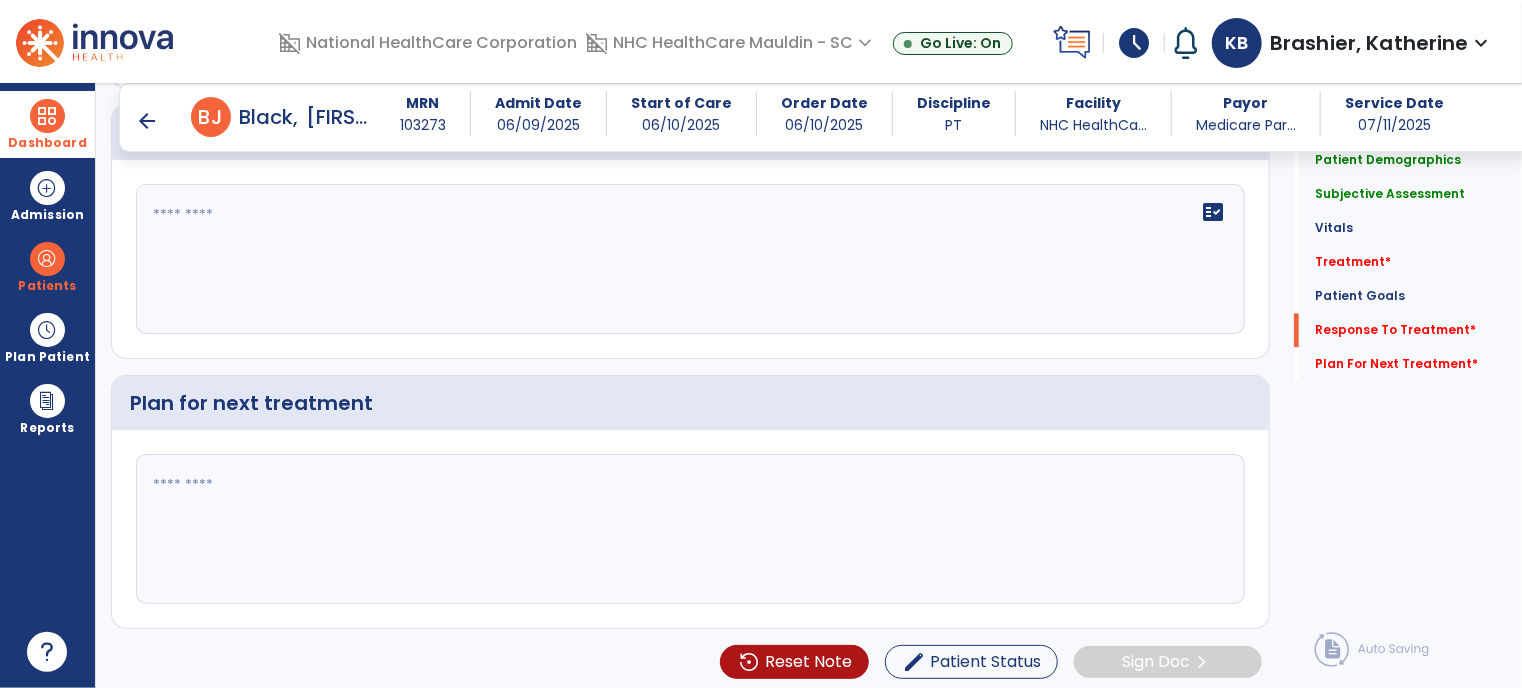 click 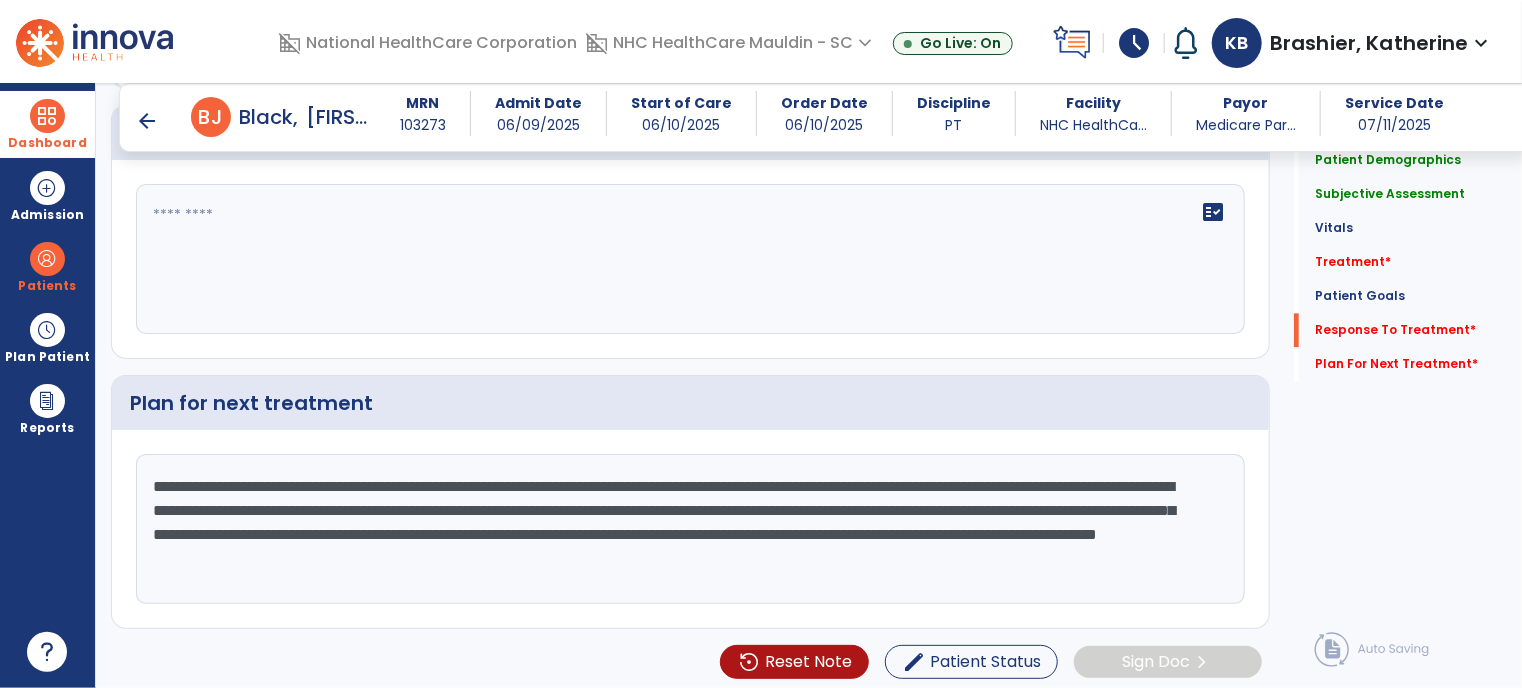 type on "**********" 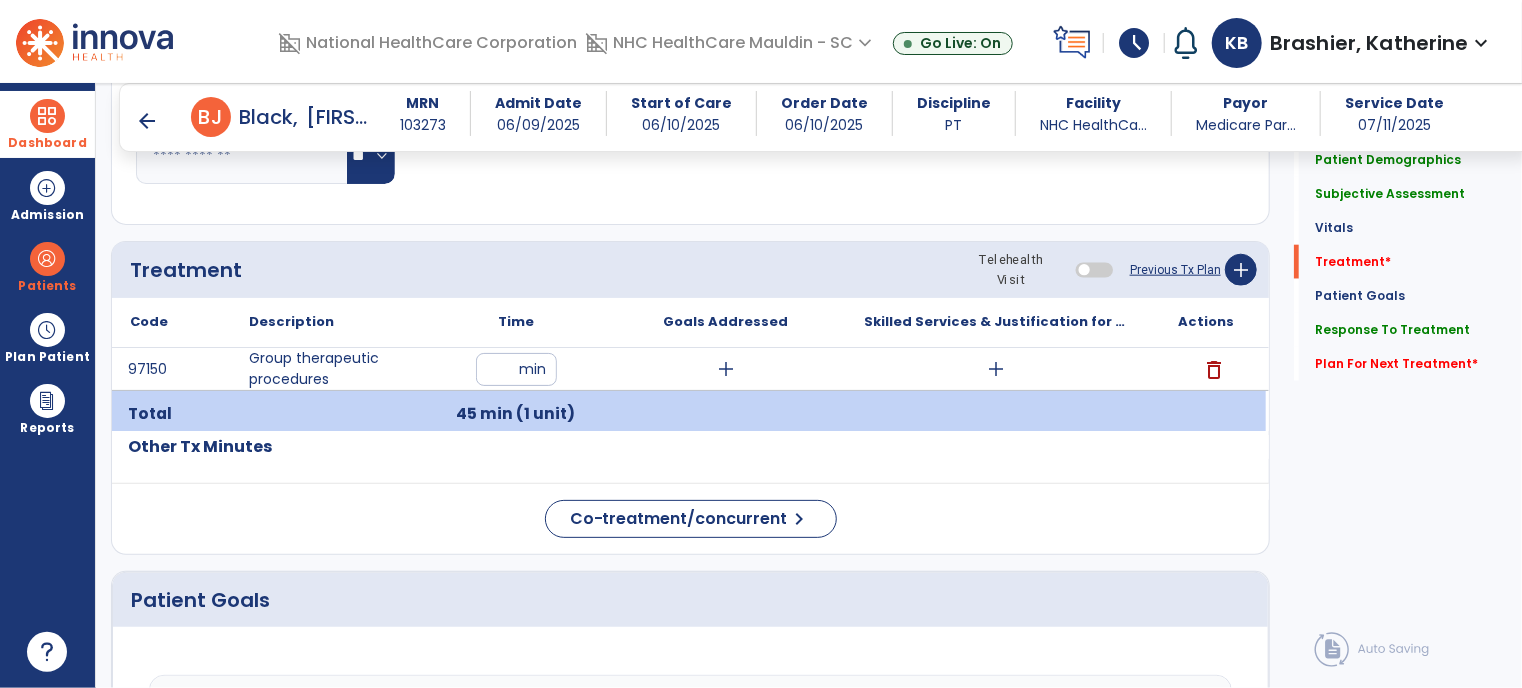scroll, scrollTop: 1058, scrollLeft: 0, axis: vertical 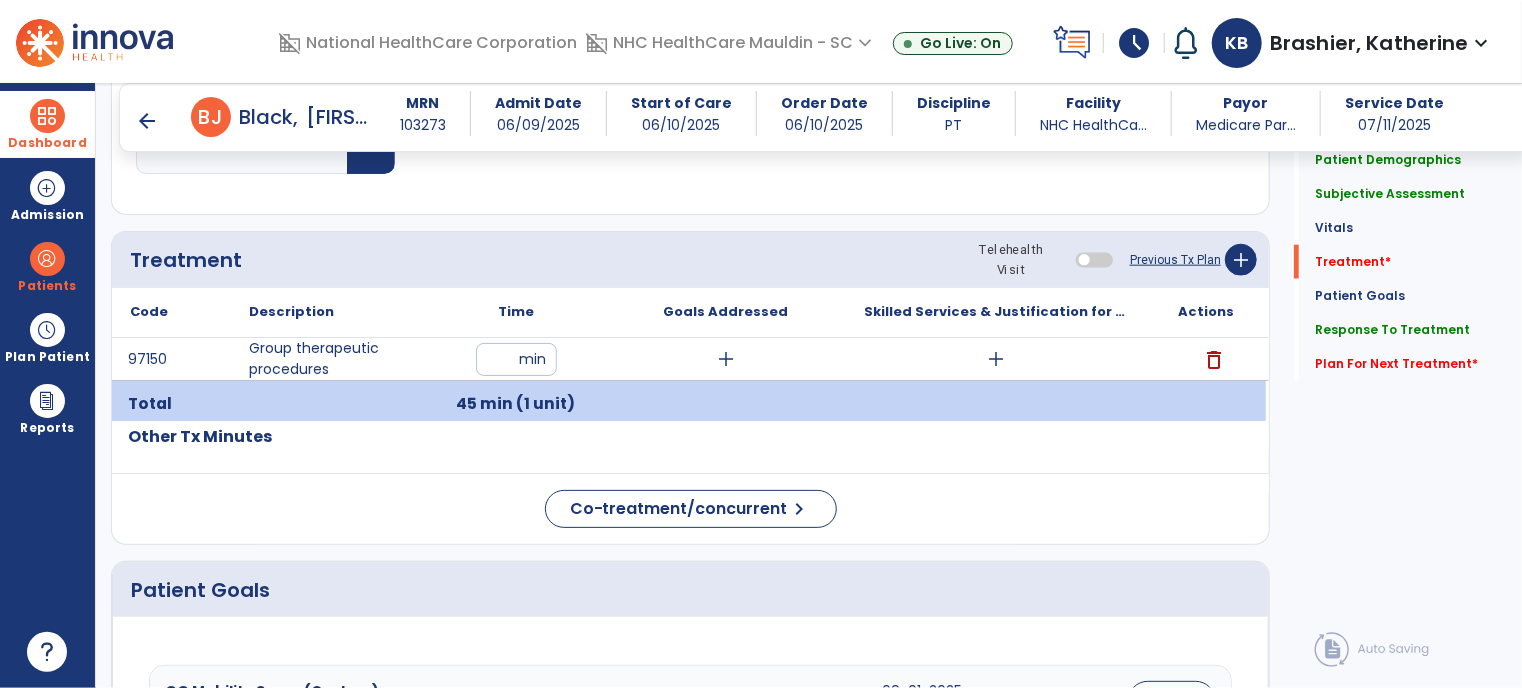 type on "**********" 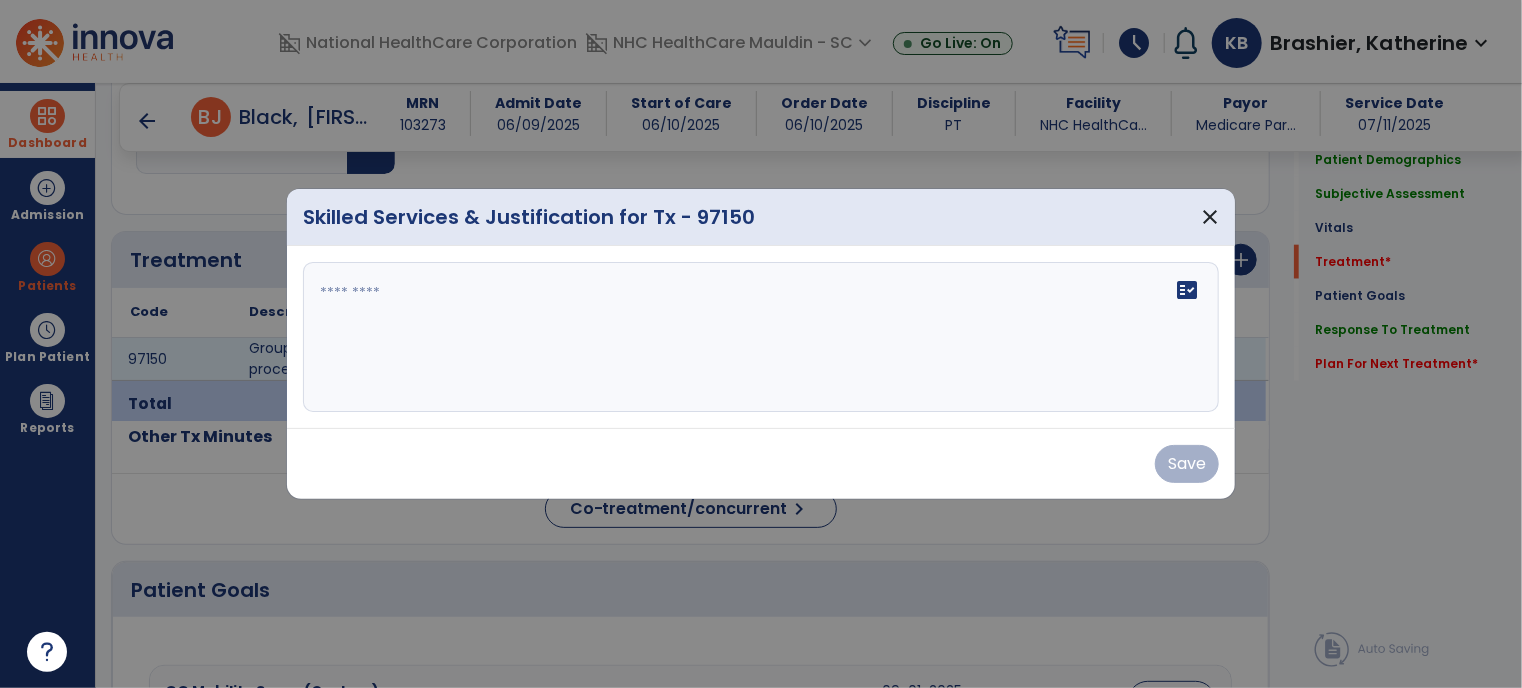 click on "fact_check" at bounding box center [761, 337] 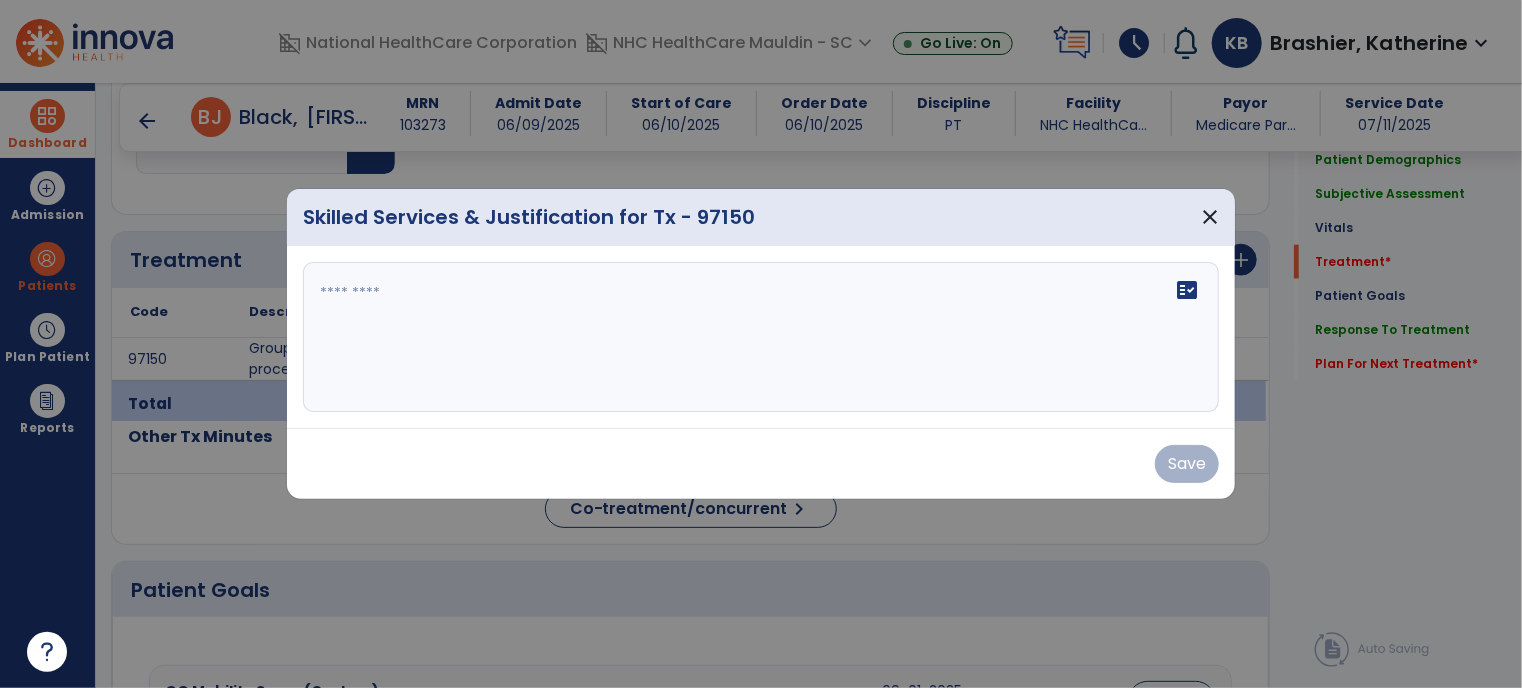 drag, startPoint x: 944, startPoint y: 328, endPoint x: 477, endPoint y: 319, distance: 467.08673 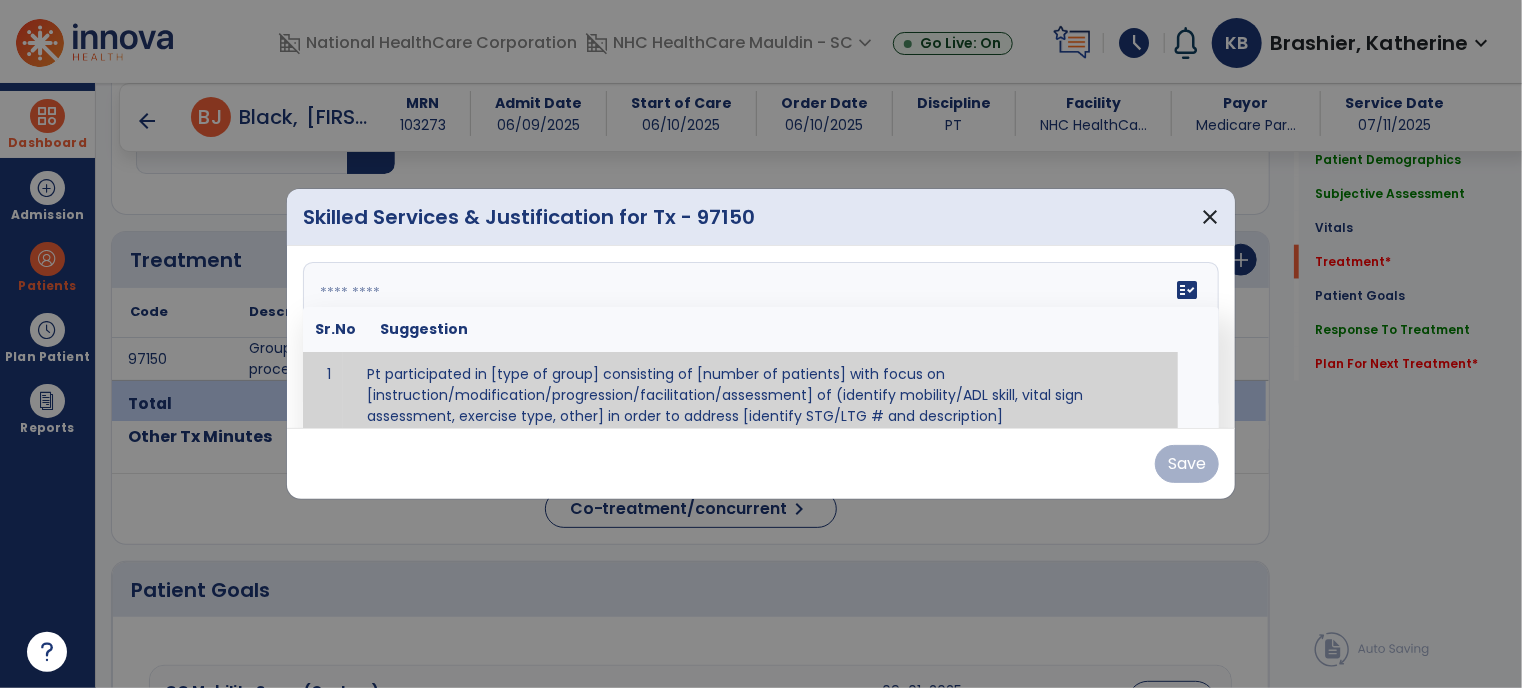 drag, startPoint x: 788, startPoint y: 316, endPoint x: 681, endPoint y: 288, distance: 110.60289 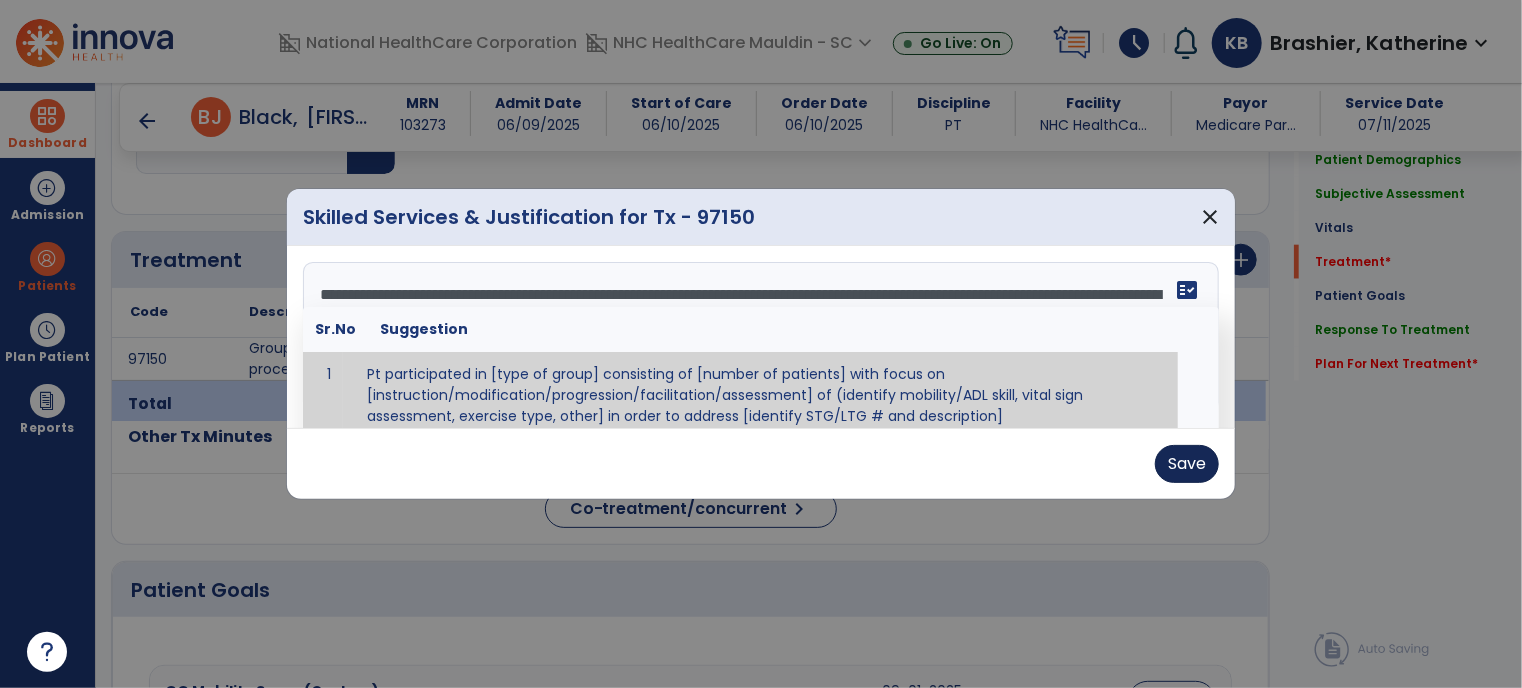 type on "**********" 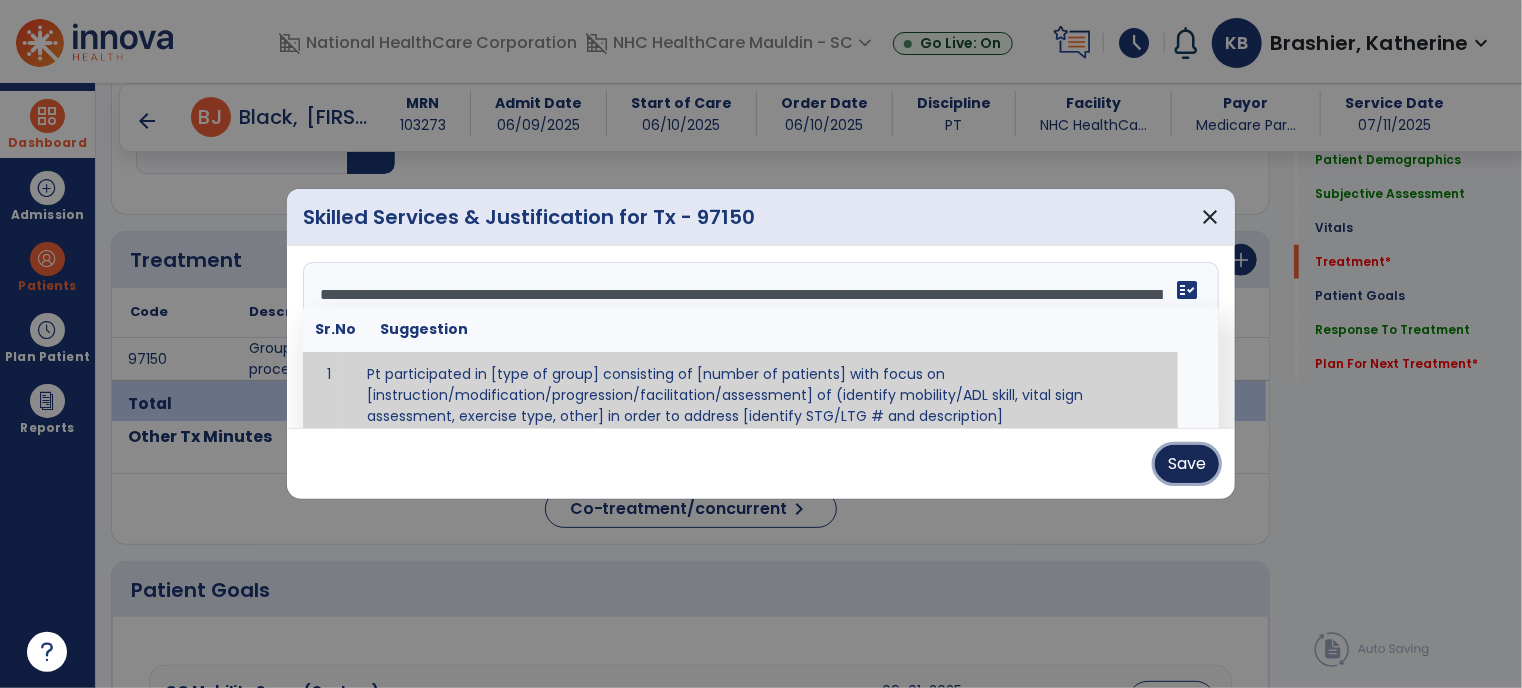 click on "Save" at bounding box center [1187, 464] 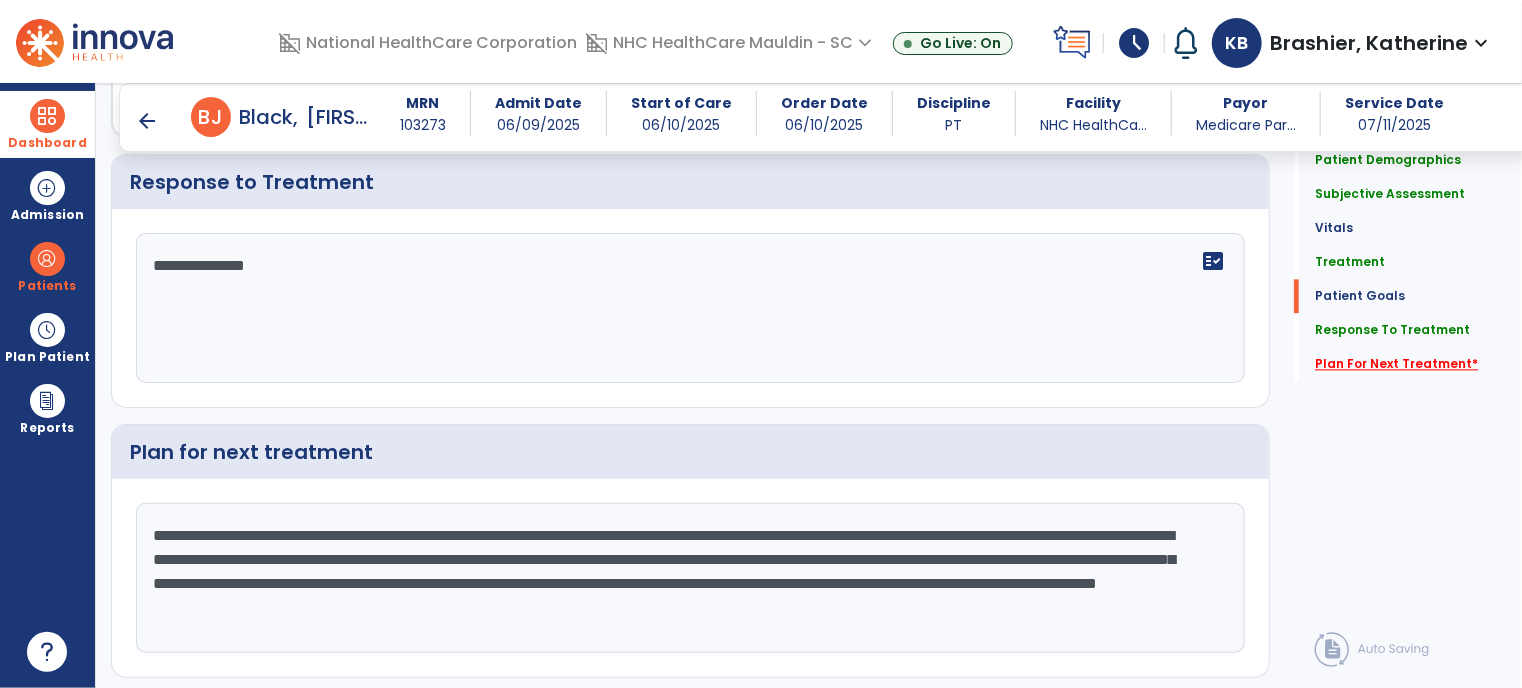 scroll, scrollTop: 2250, scrollLeft: 0, axis: vertical 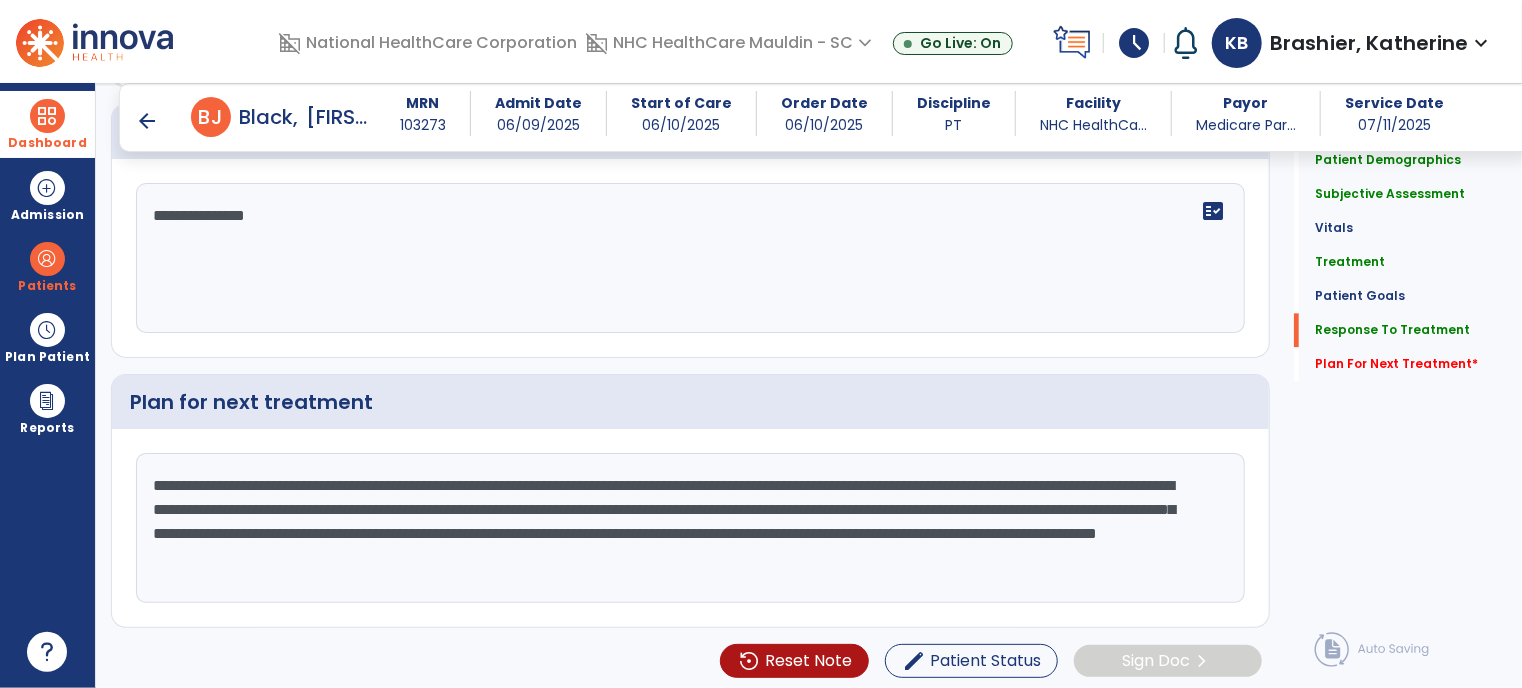 click on "**********" 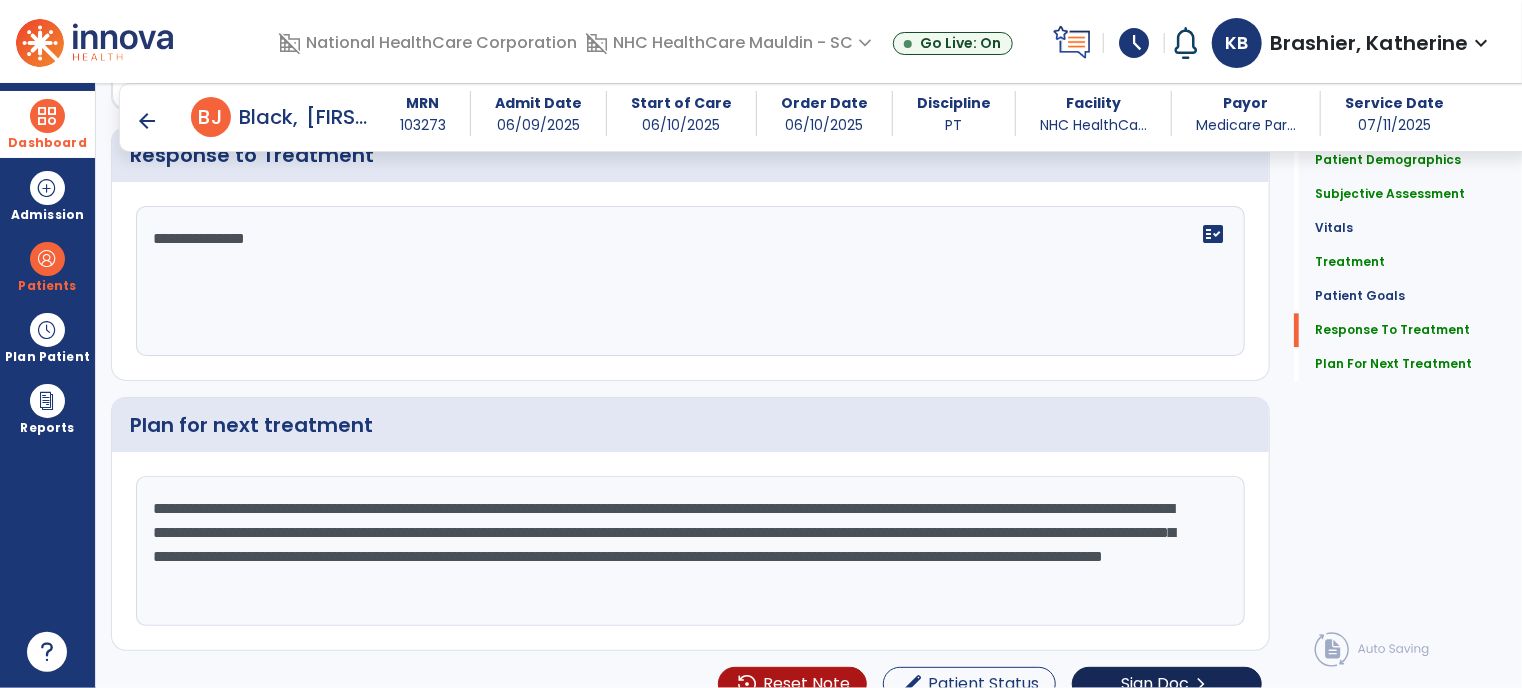 scroll, scrollTop: 2250, scrollLeft: 0, axis: vertical 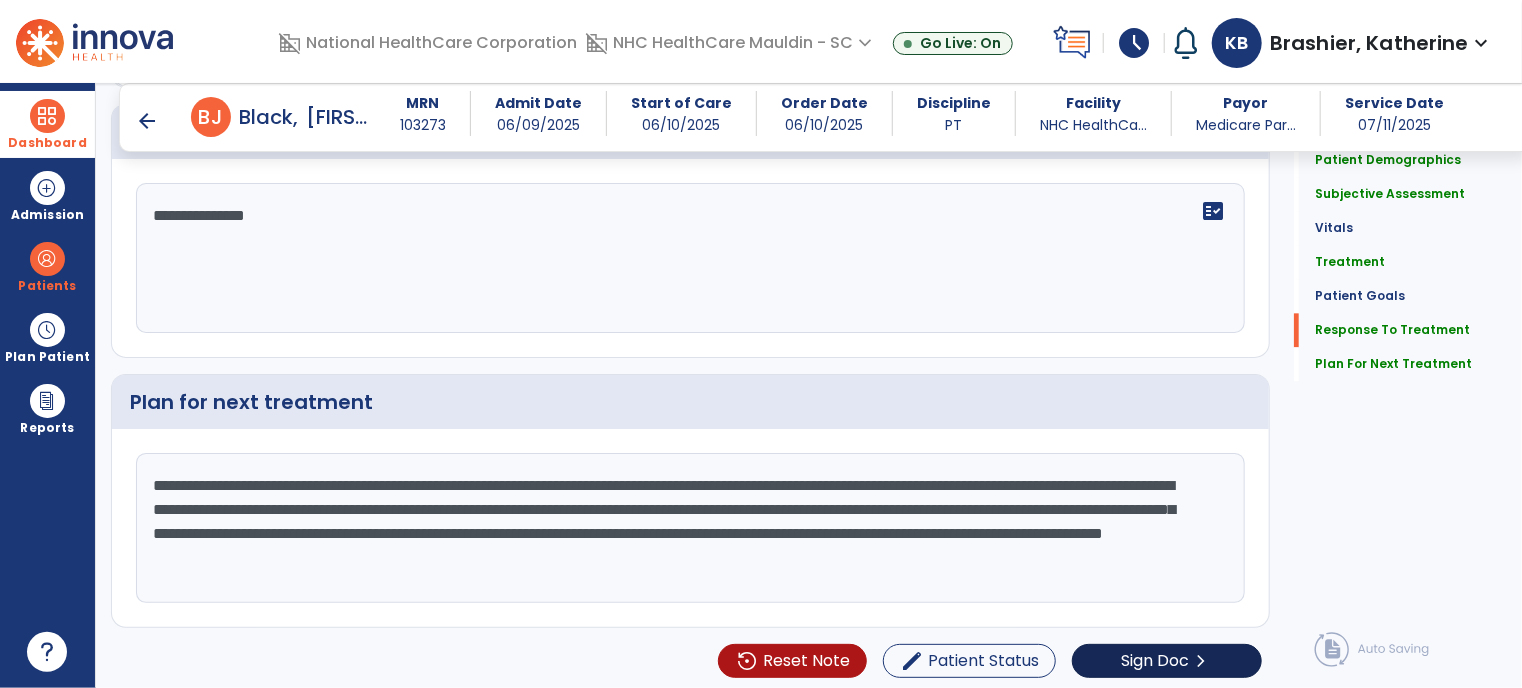 type on "**********" 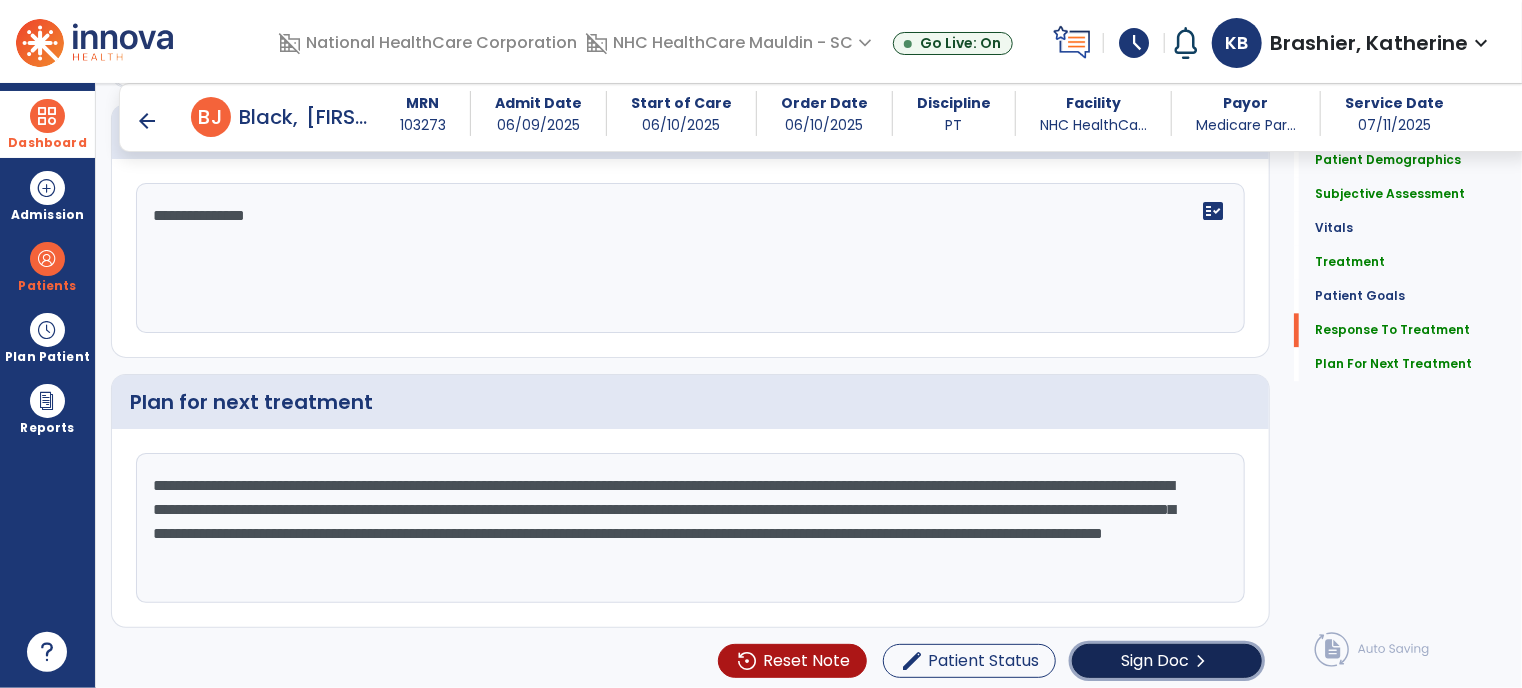 click on "Sign Doc" 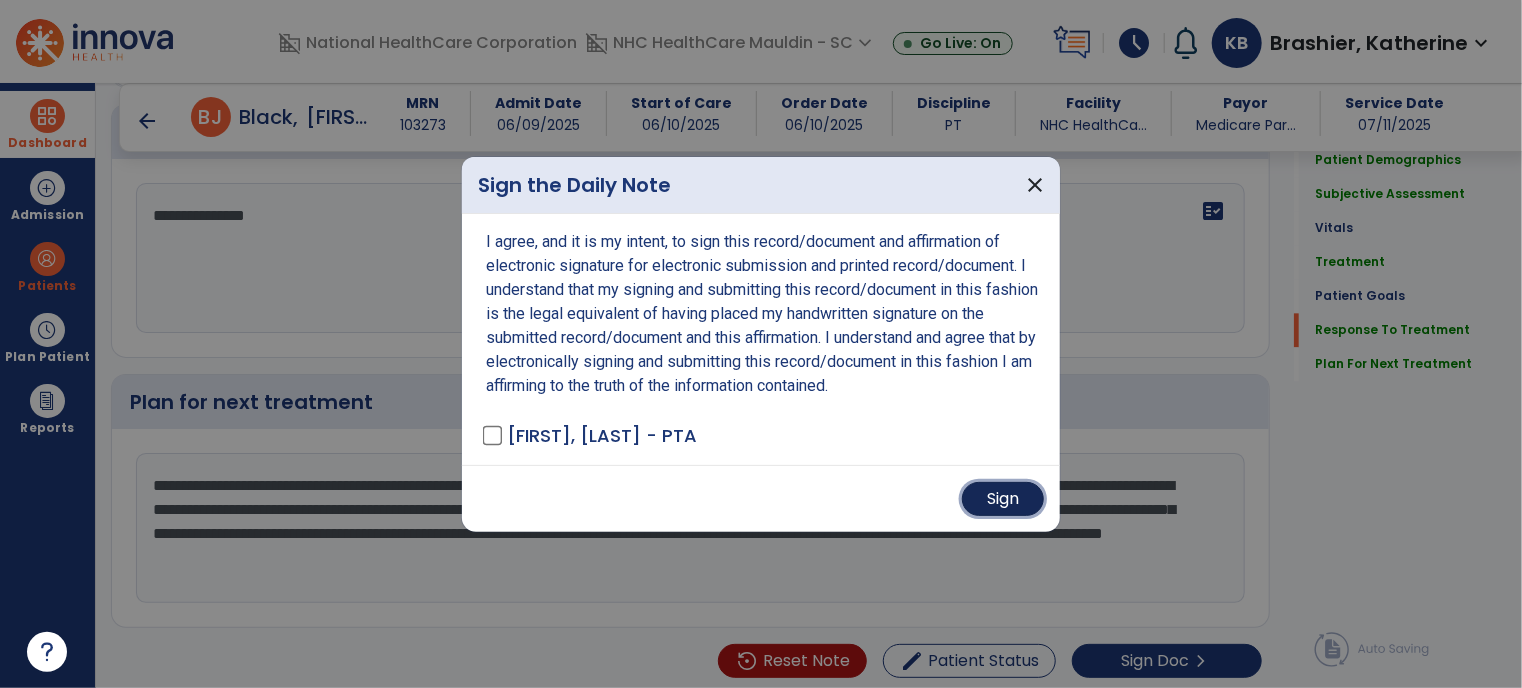 click on "Sign" at bounding box center (1003, 499) 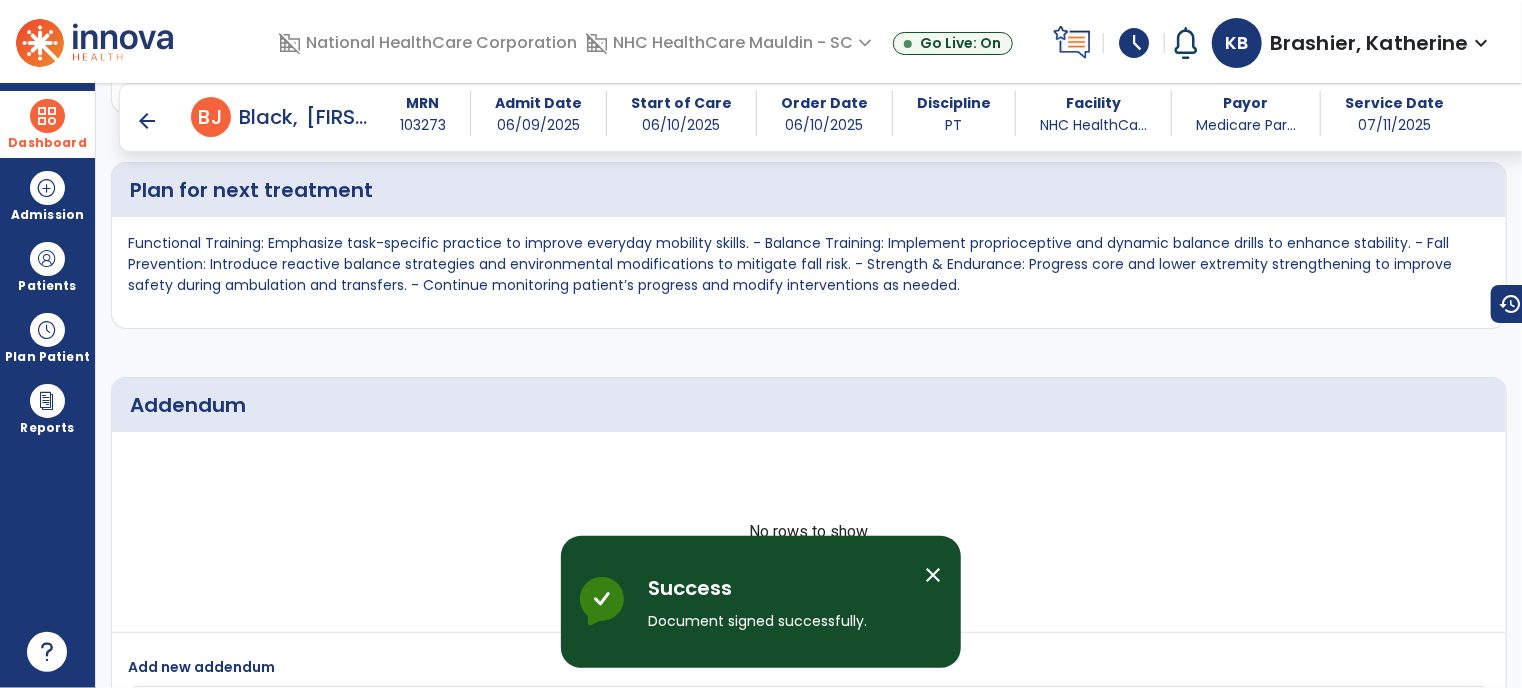 scroll, scrollTop: 3114, scrollLeft: 0, axis: vertical 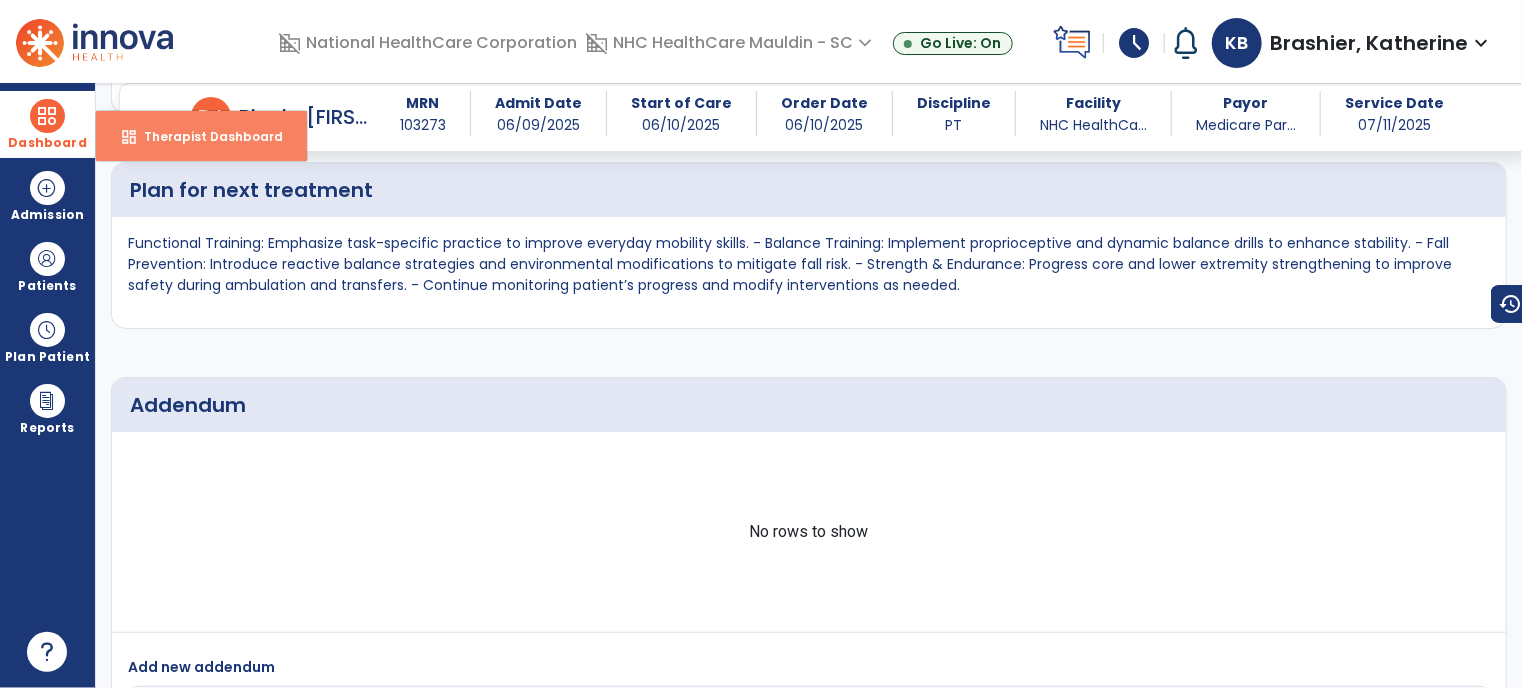 click on "dashboard" at bounding box center (129, 137) 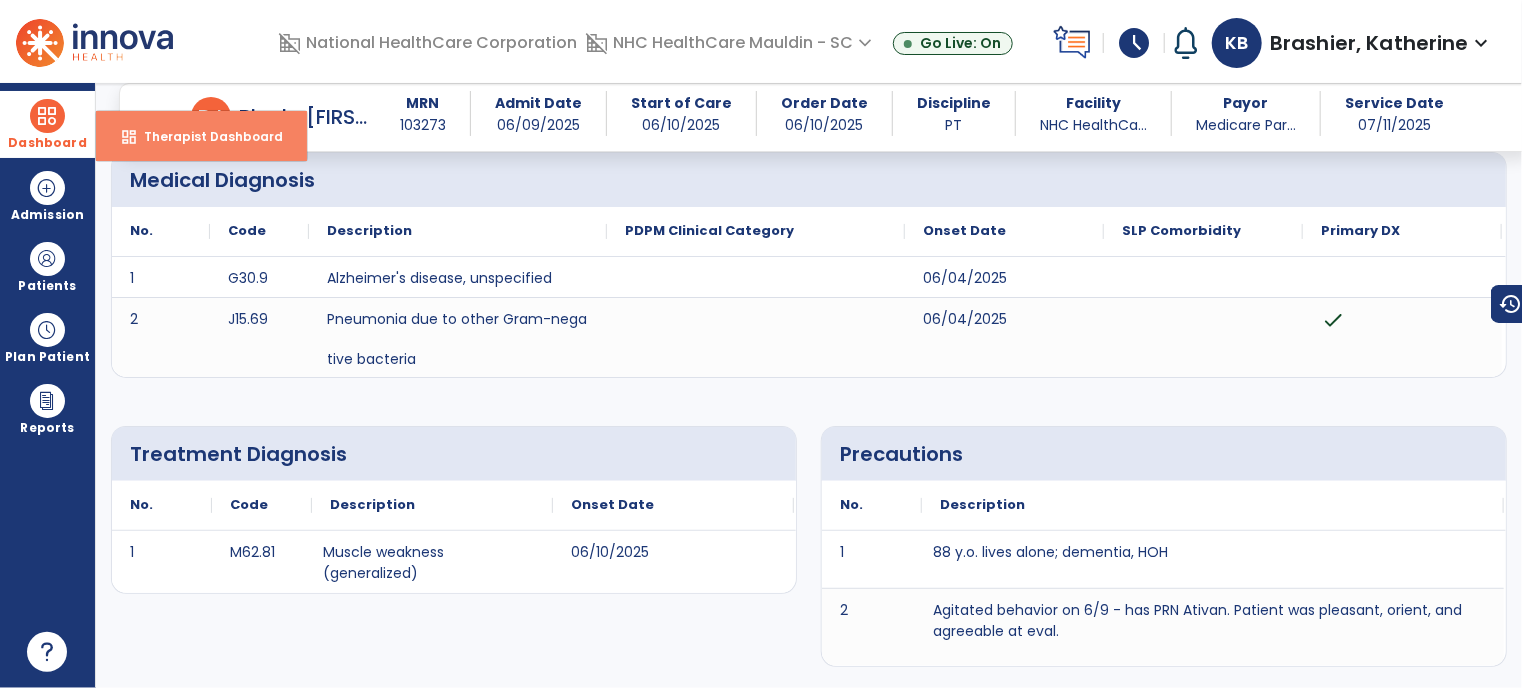 select on "****" 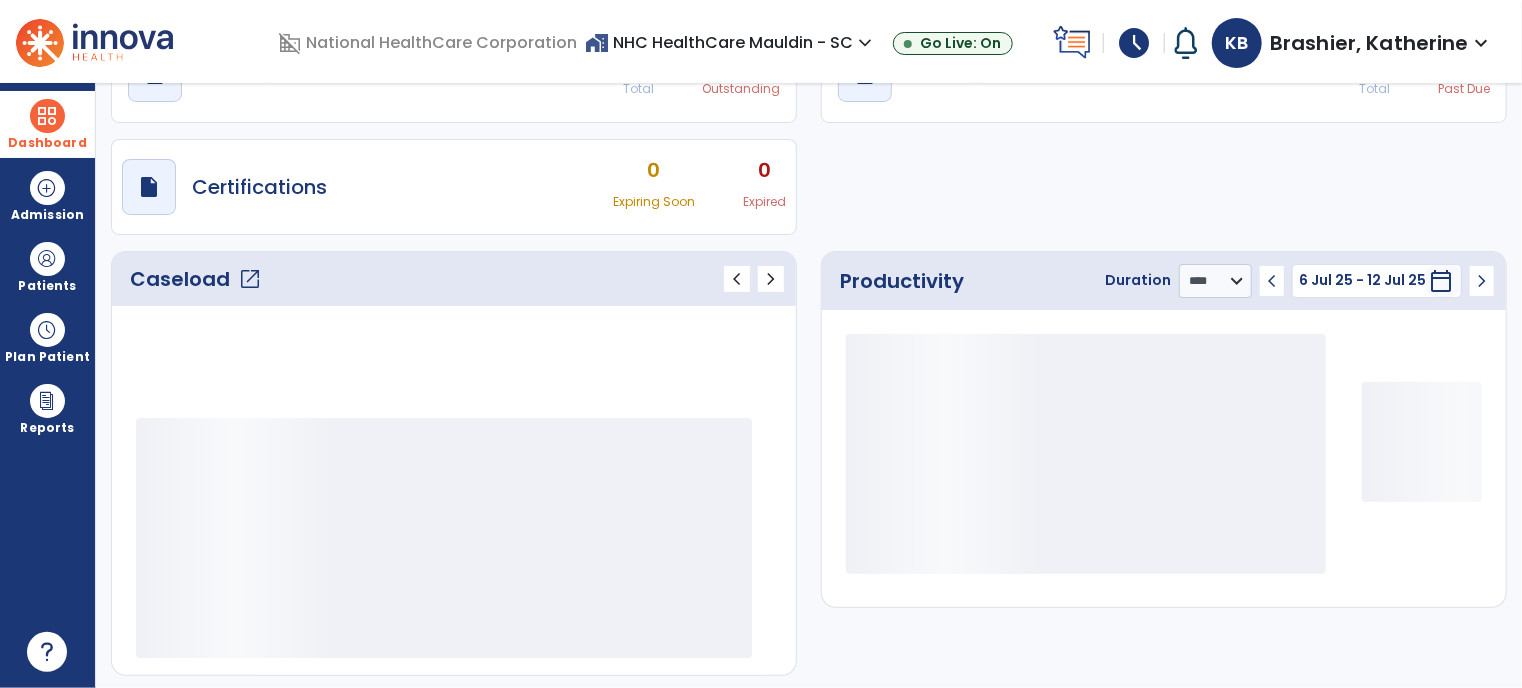 scroll, scrollTop: 56, scrollLeft: 0, axis: vertical 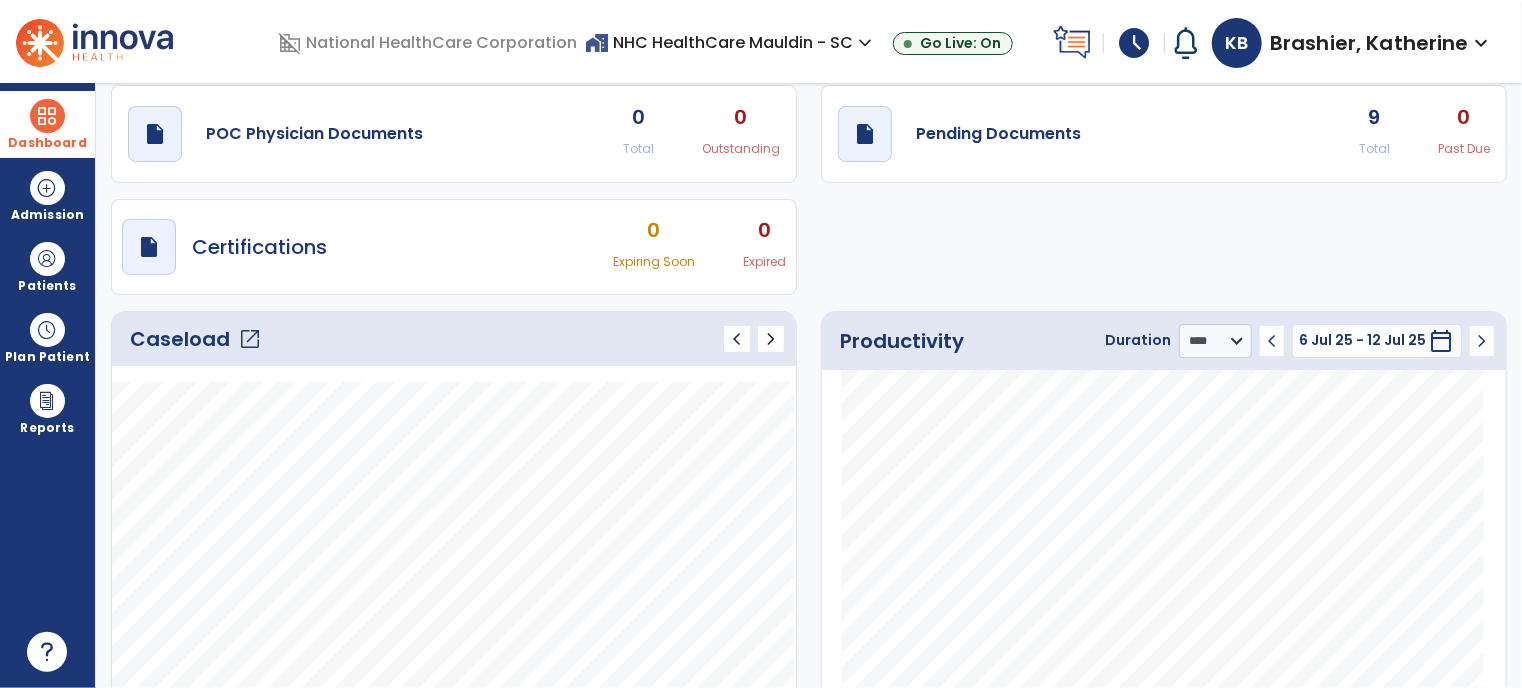 click on "Caseload   open_in_new" 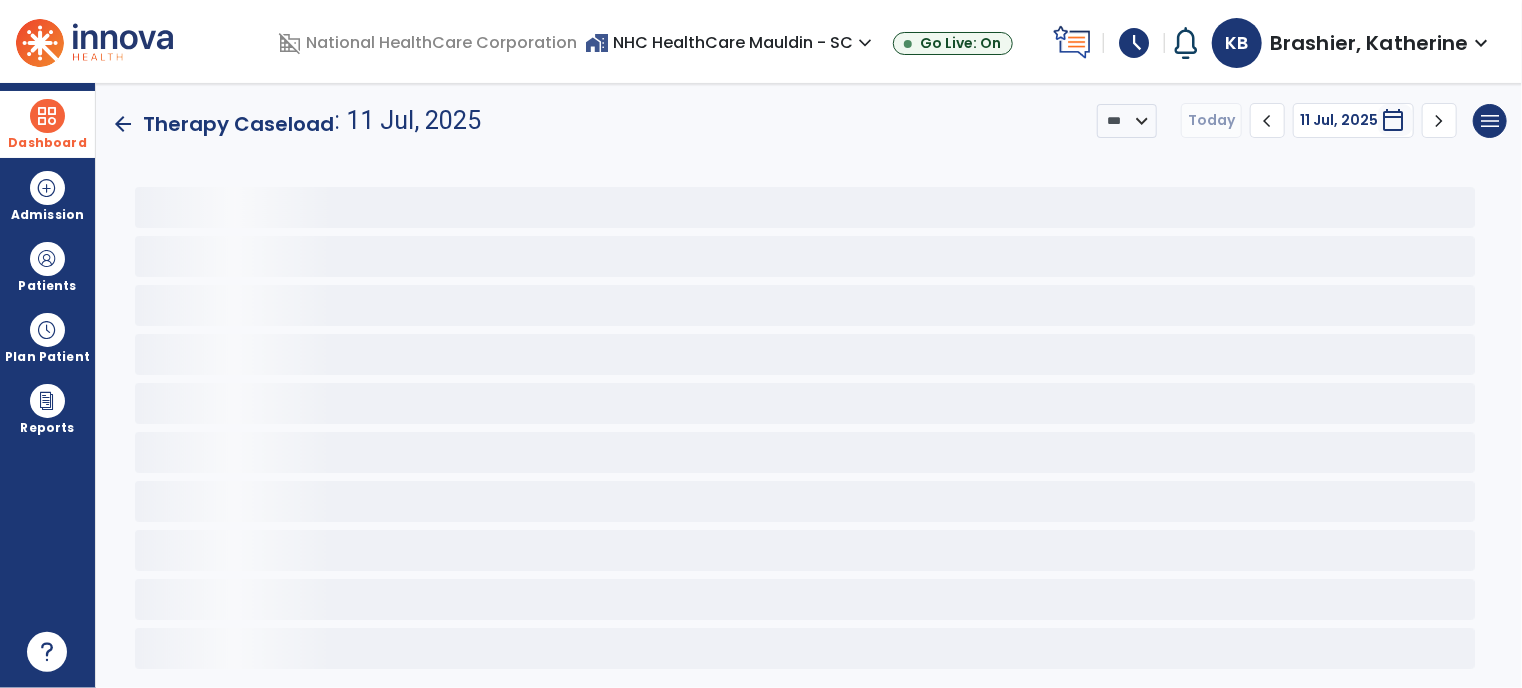 scroll, scrollTop: 0, scrollLeft: 0, axis: both 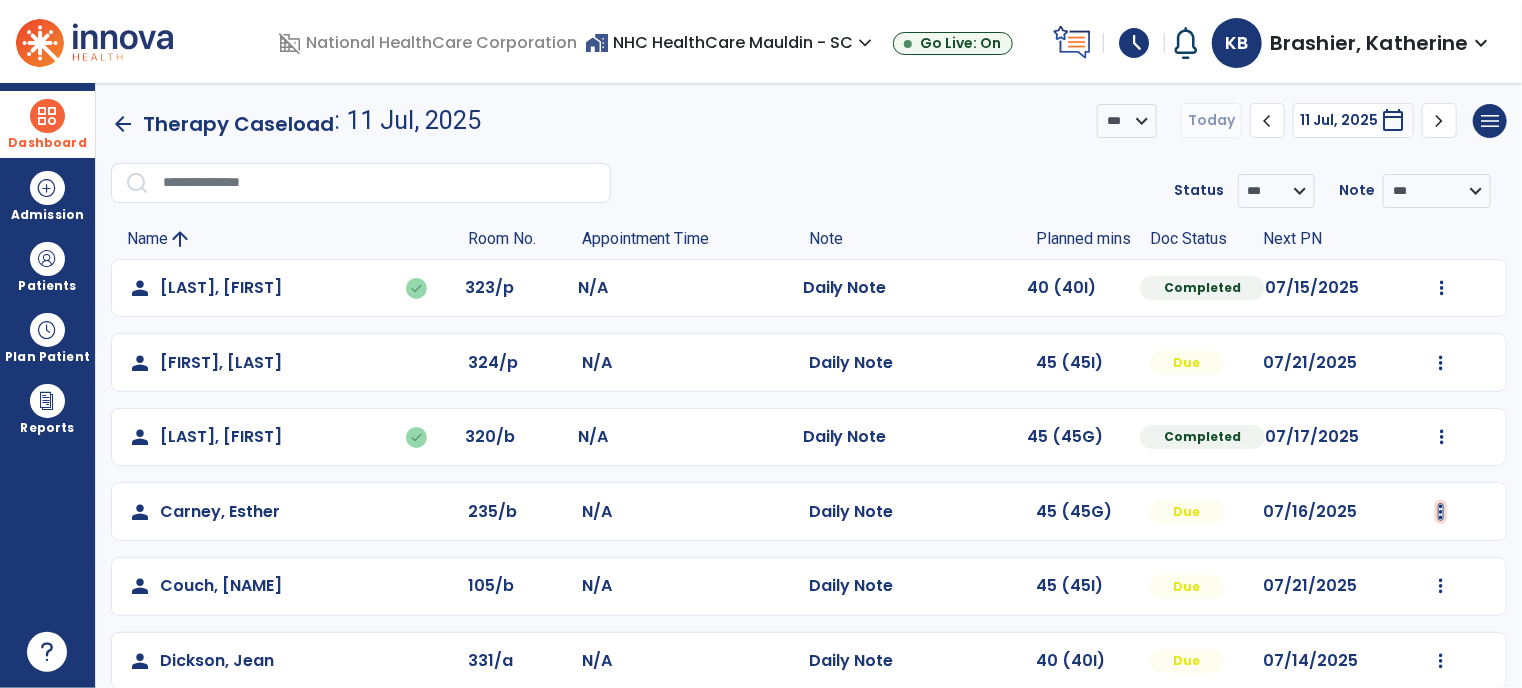 click at bounding box center [1442, 288] 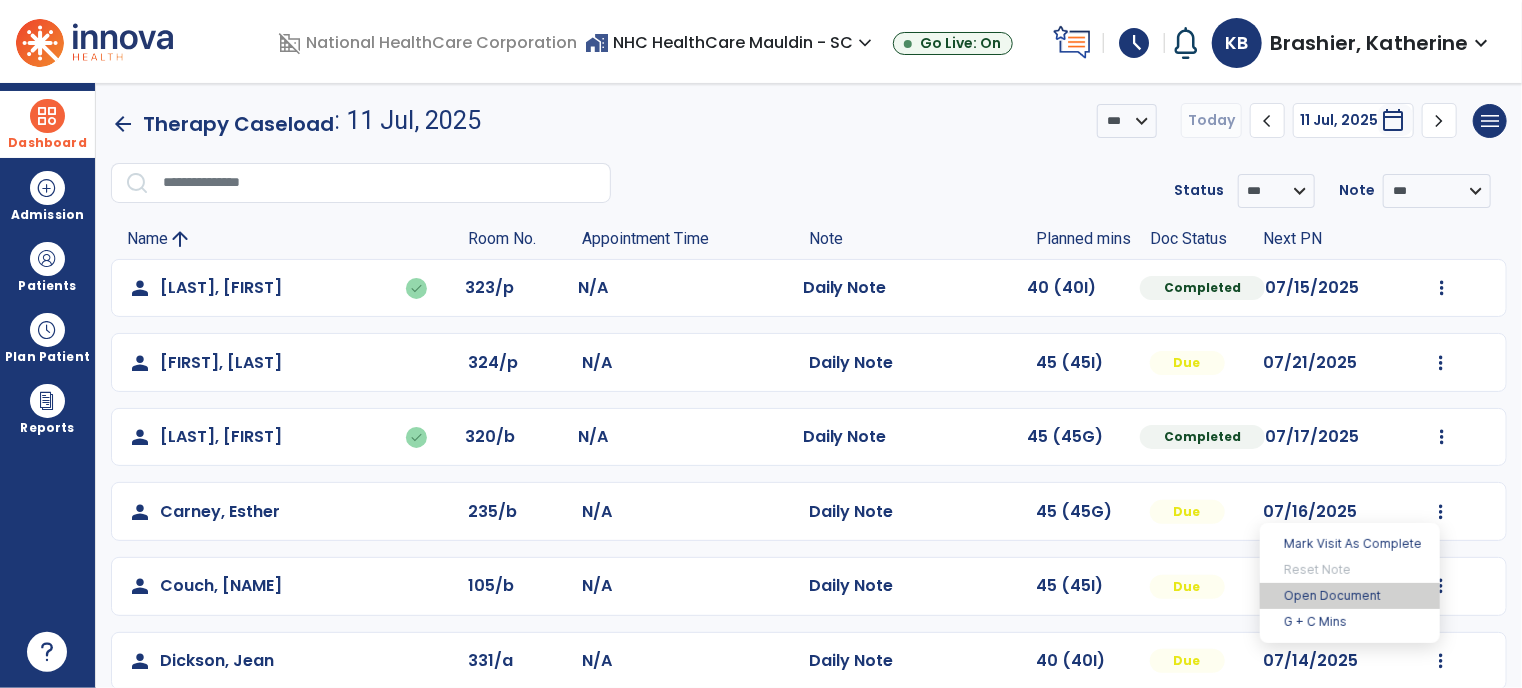 click on "Open Document" at bounding box center (1350, 596) 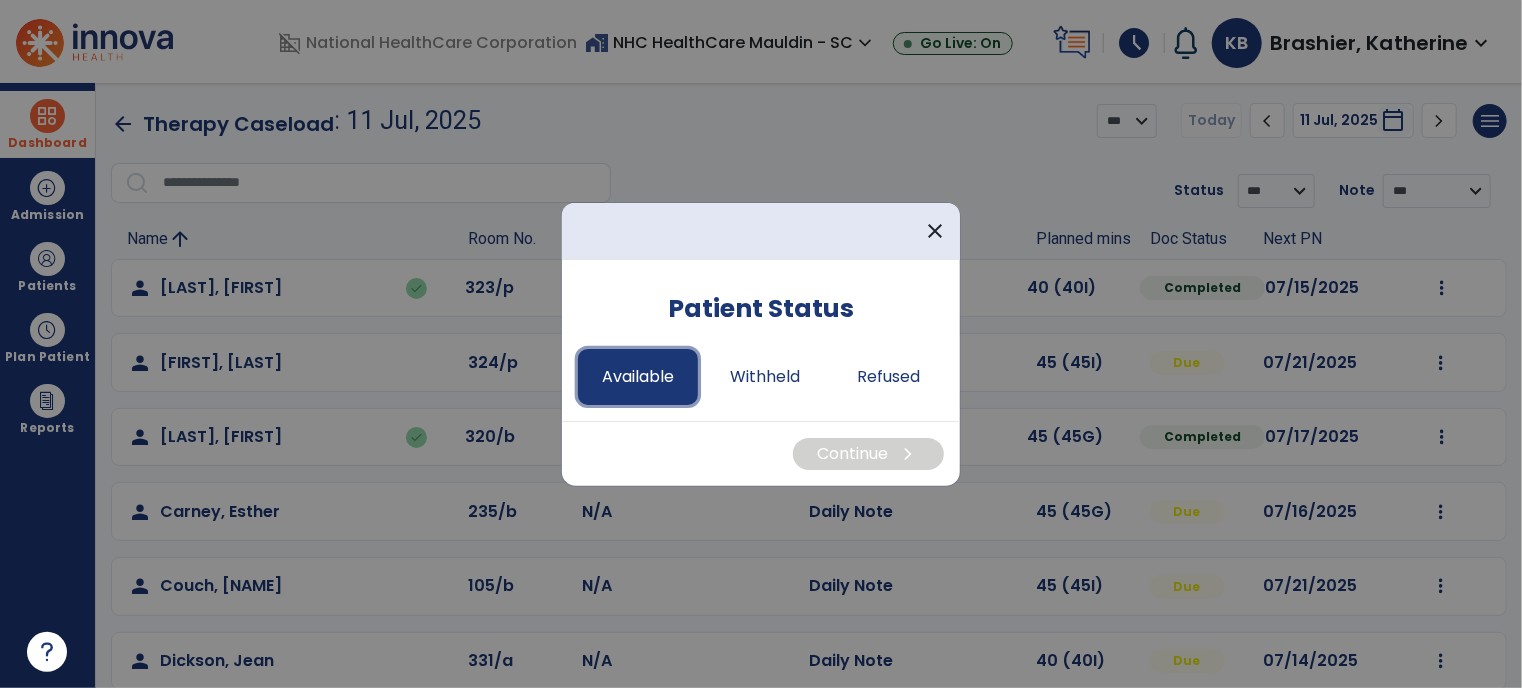 click on "Available" at bounding box center (638, 377) 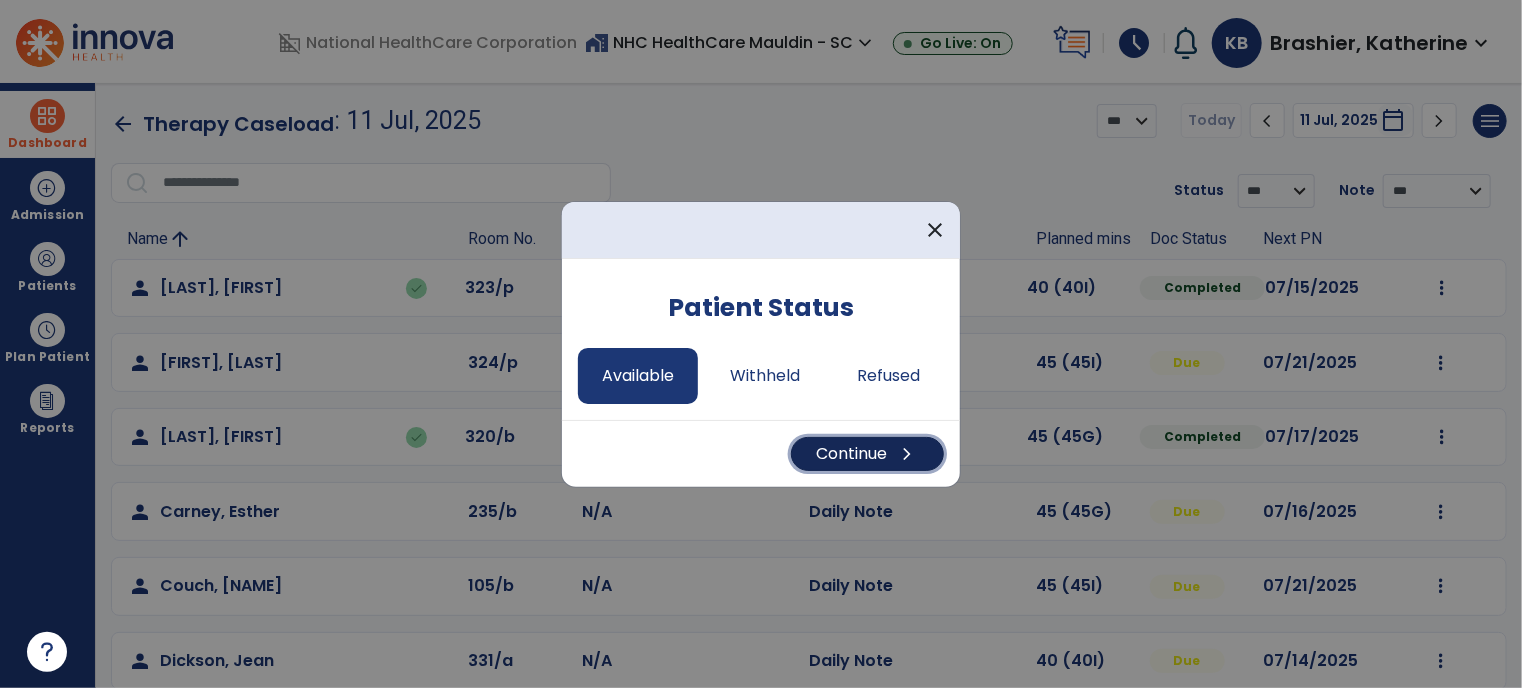 click on "Continue   chevron_right" at bounding box center [867, 454] 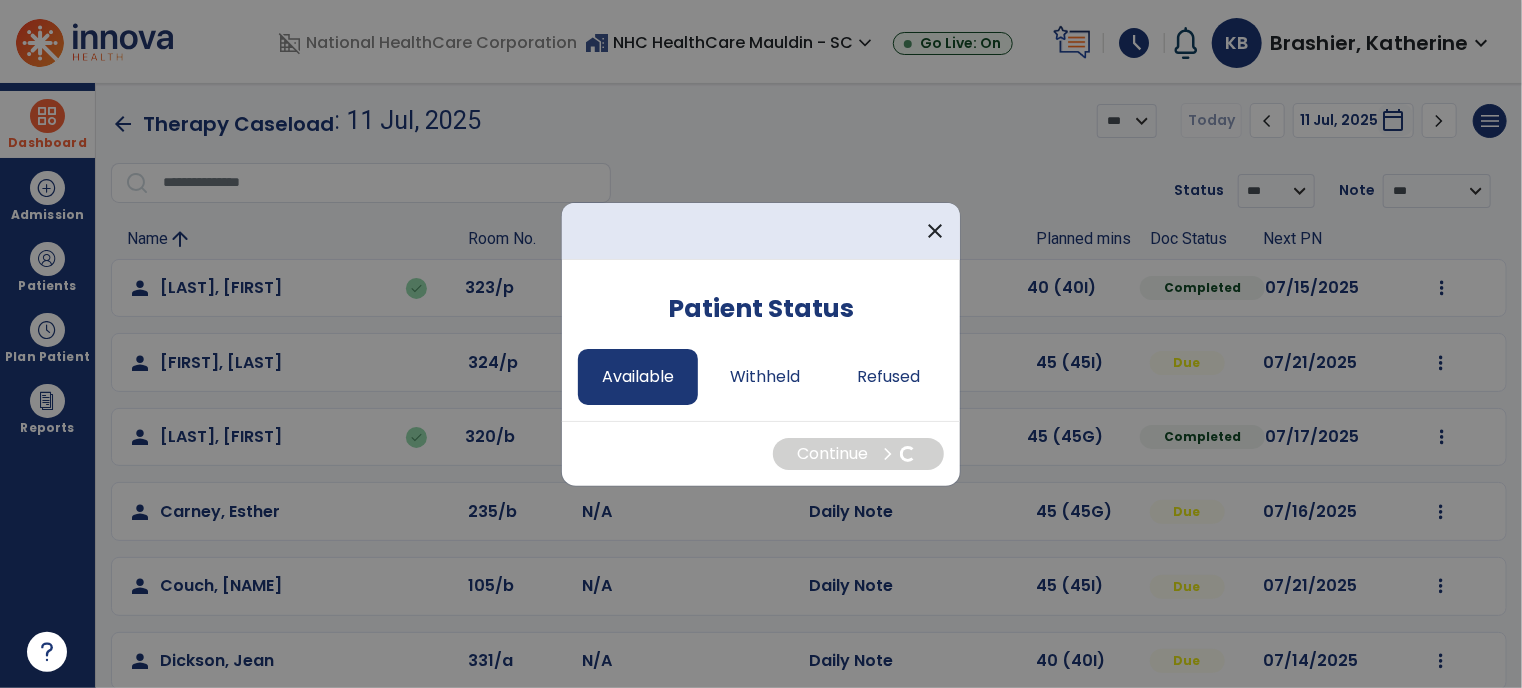 select on "*" 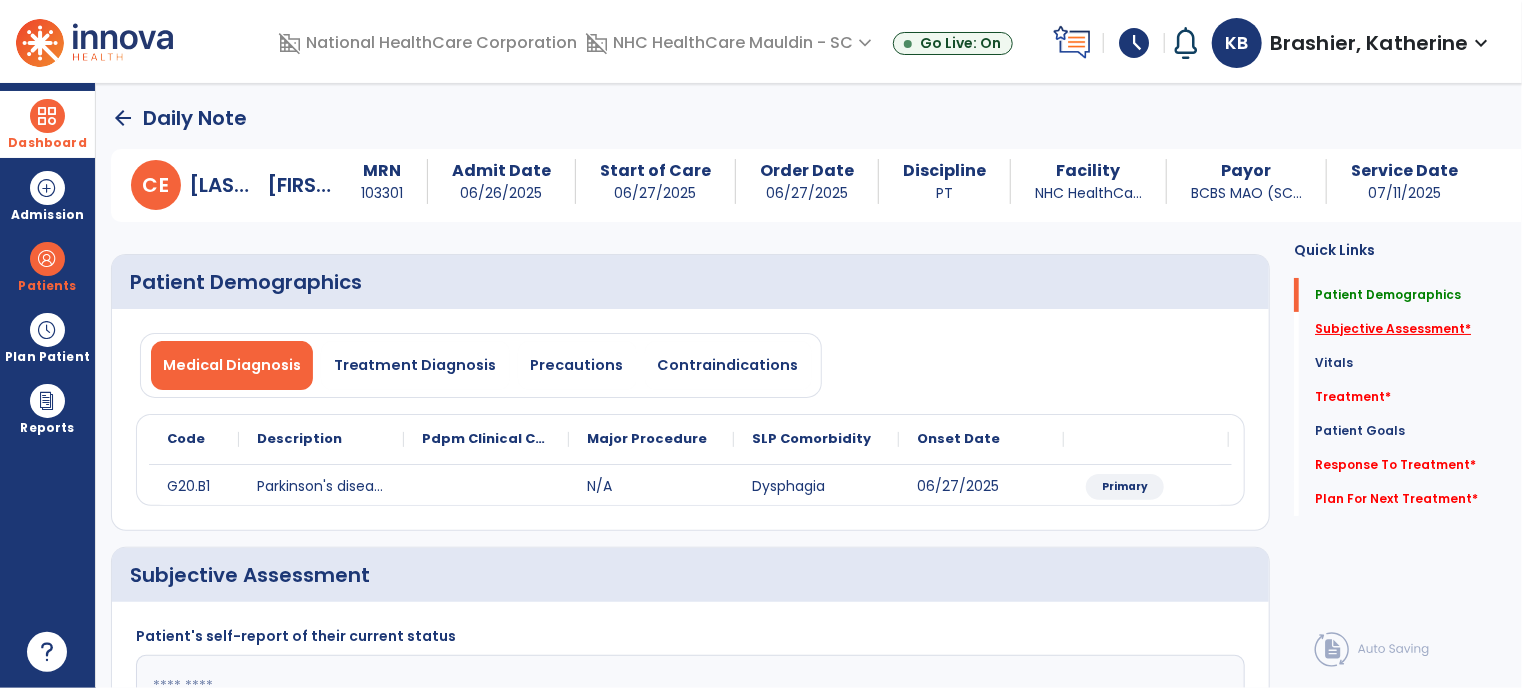 click on "Subjective Assessment   *" 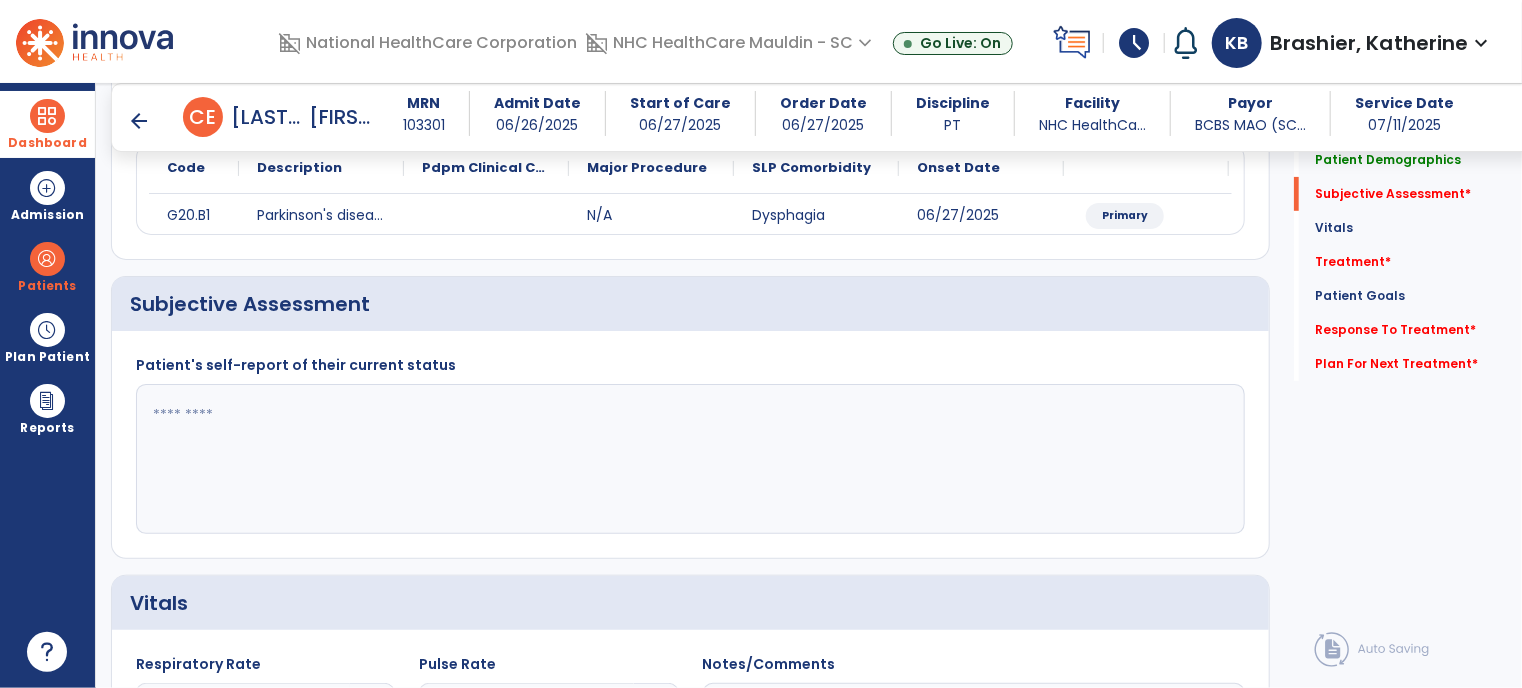 scroll, scrollTop: 301, scrollLeft: 0, axis: vertical 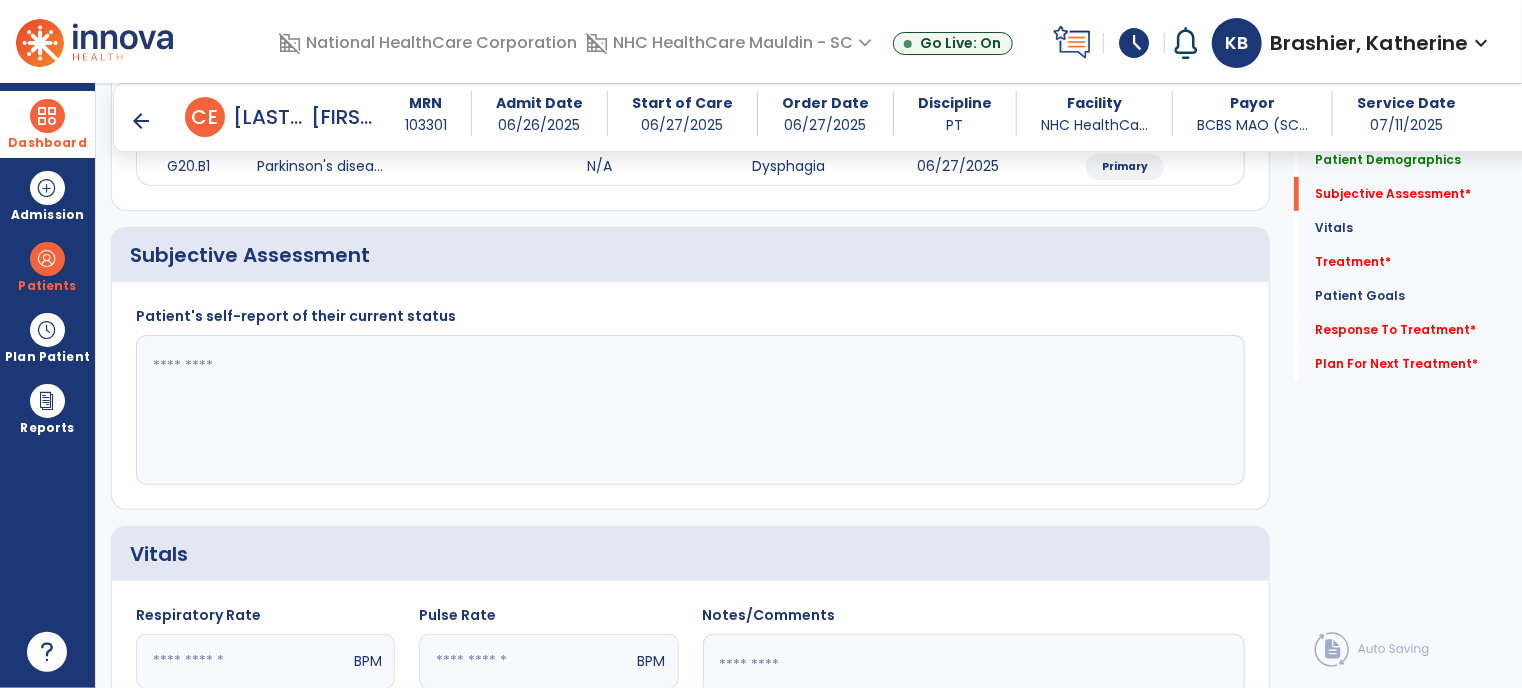 click 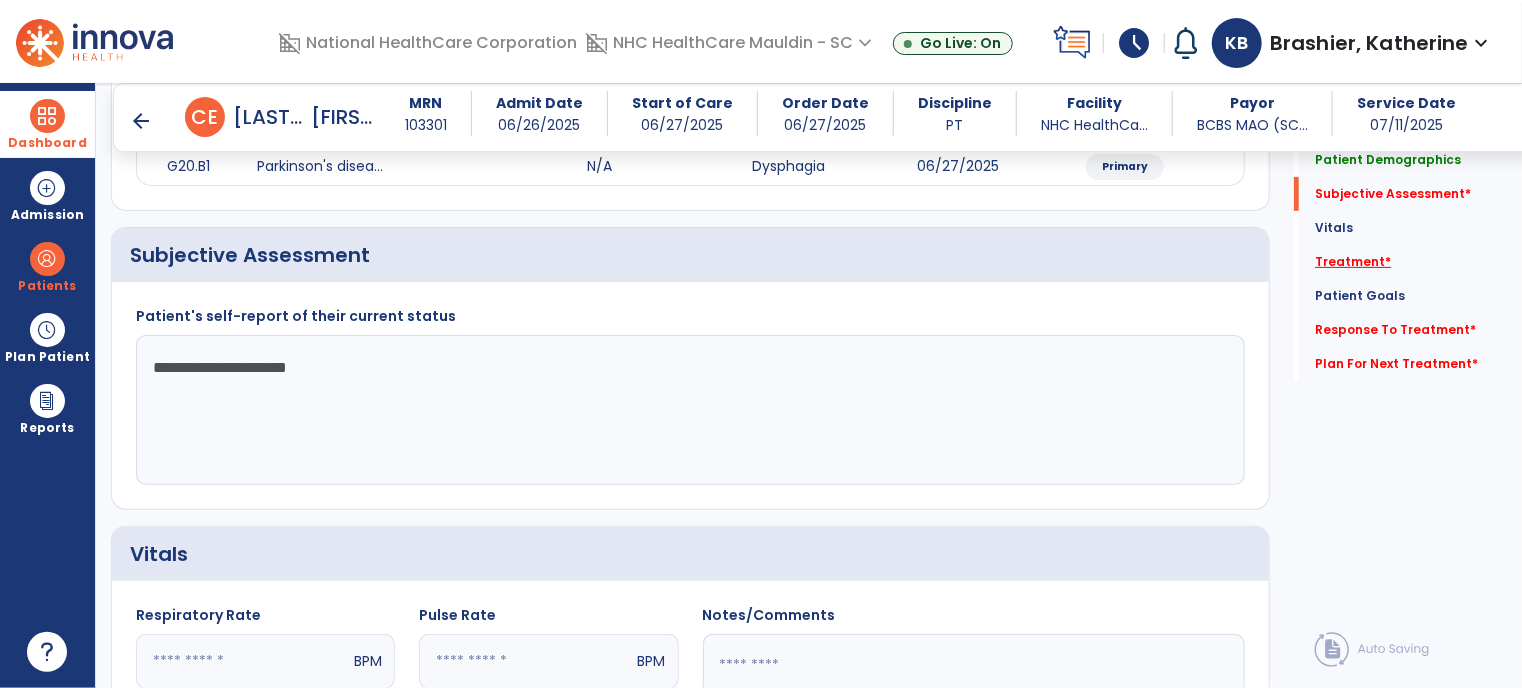 type on "**********" 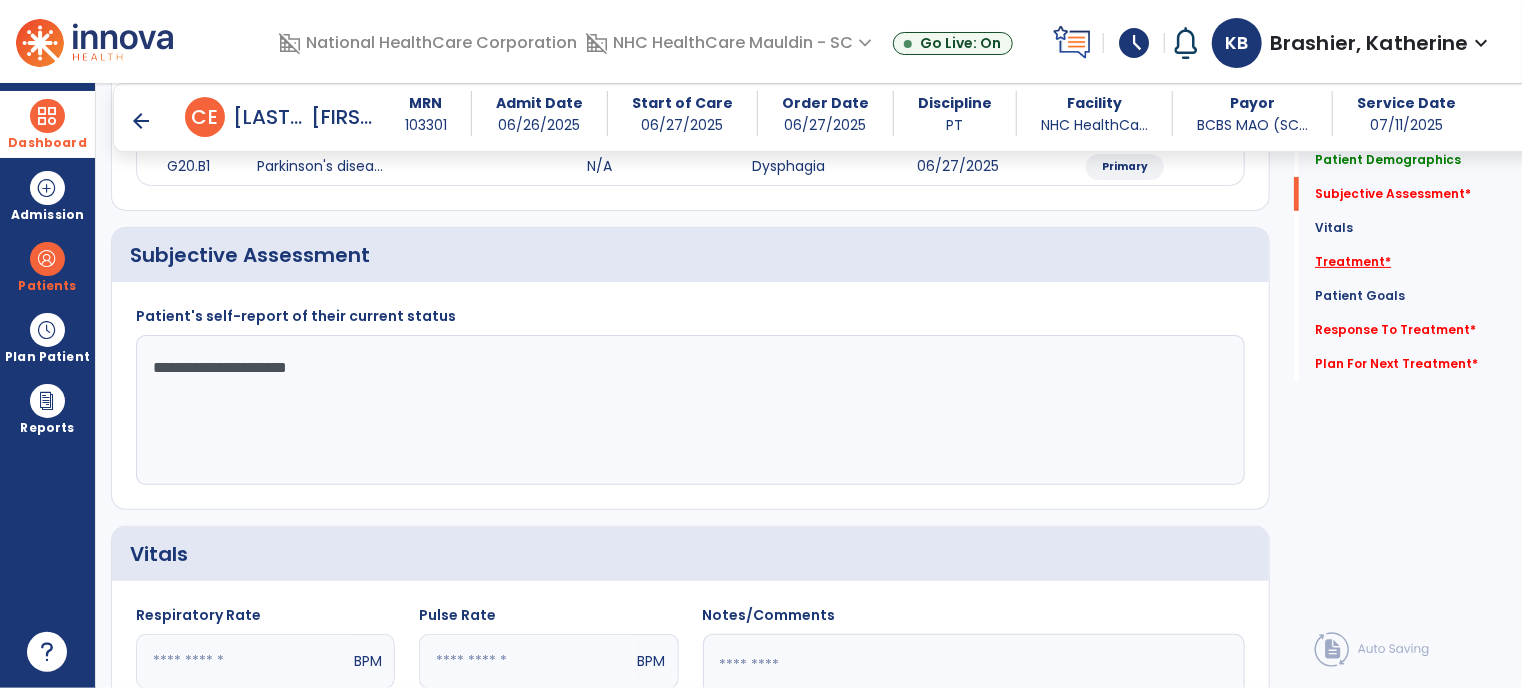 click on "*" 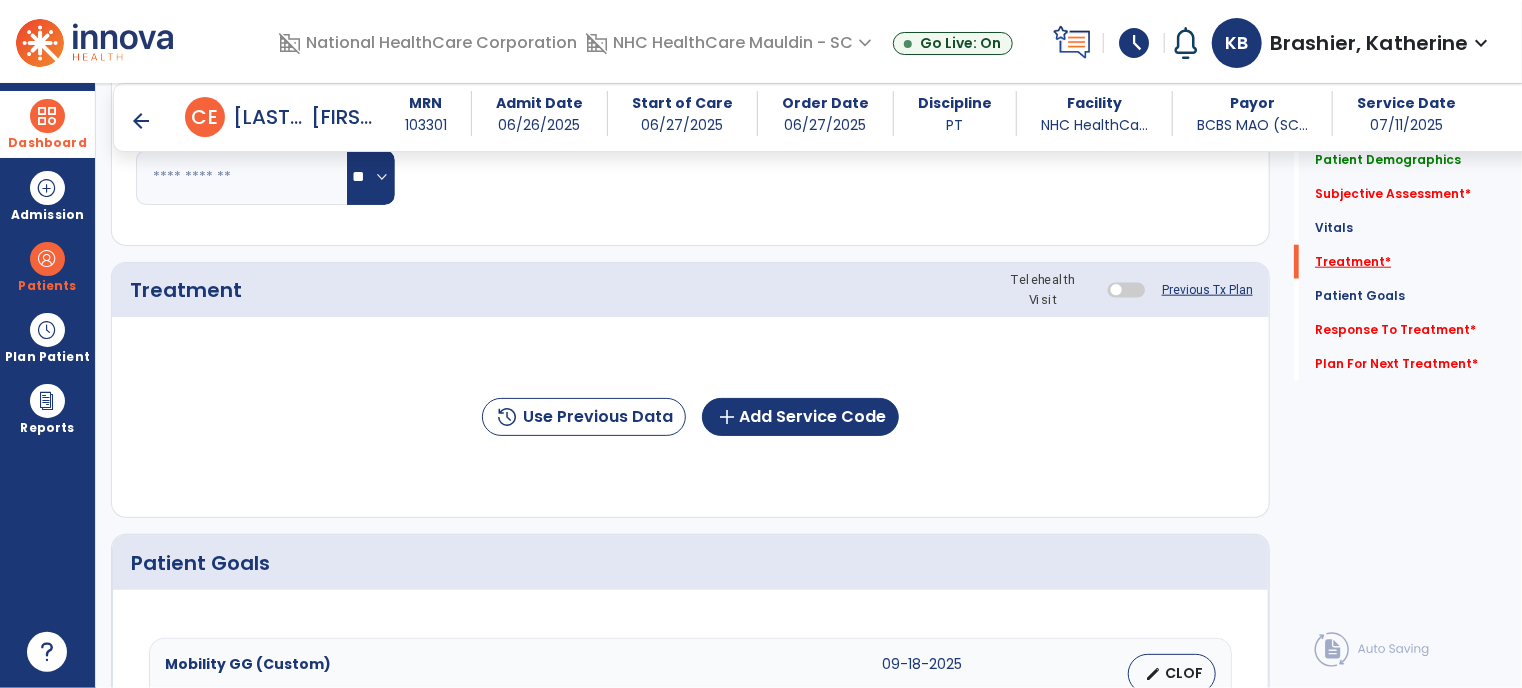scroll, scrollTop: 990, scrollLeft: 0, axis: vertical 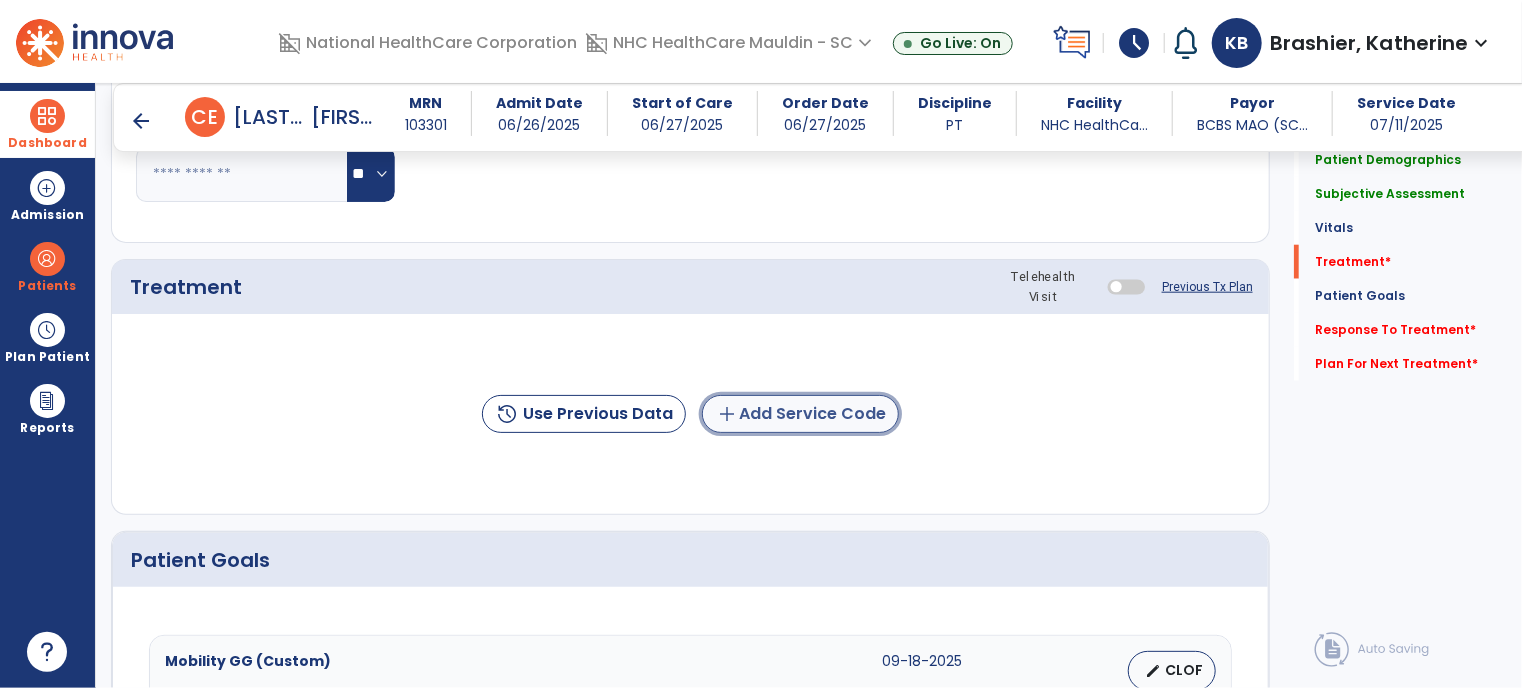 click on "add  Add Service Code" 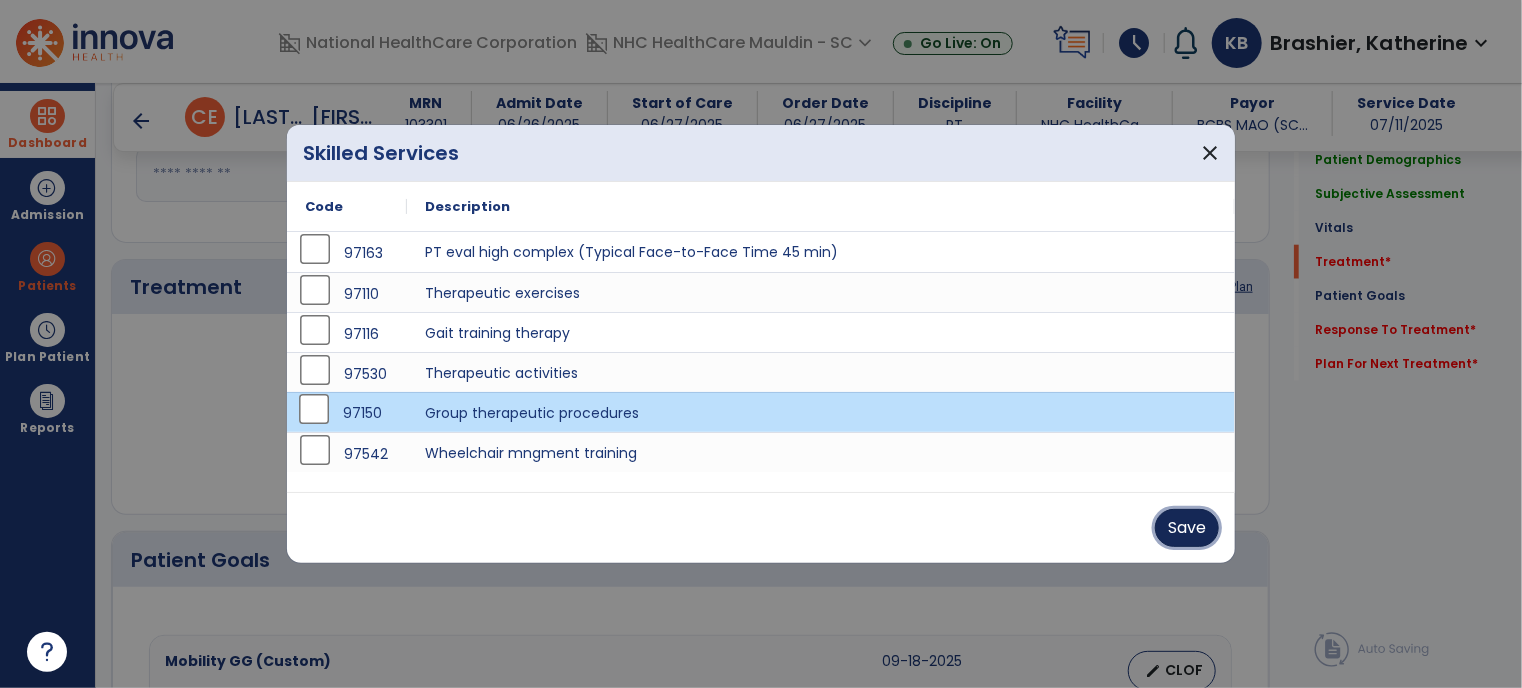 click on "Save" at bounding box center (1187, 528) 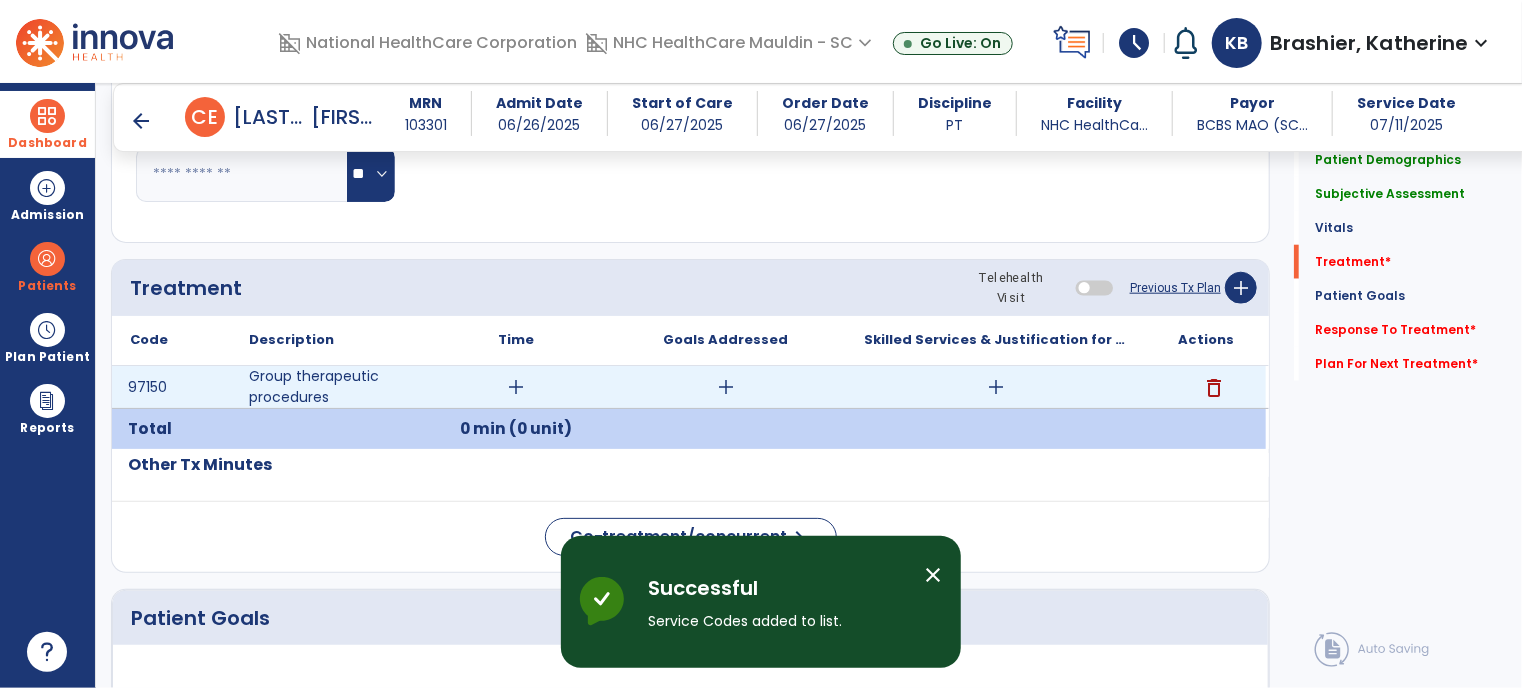 click on "add" at bounding box center [516, 387] 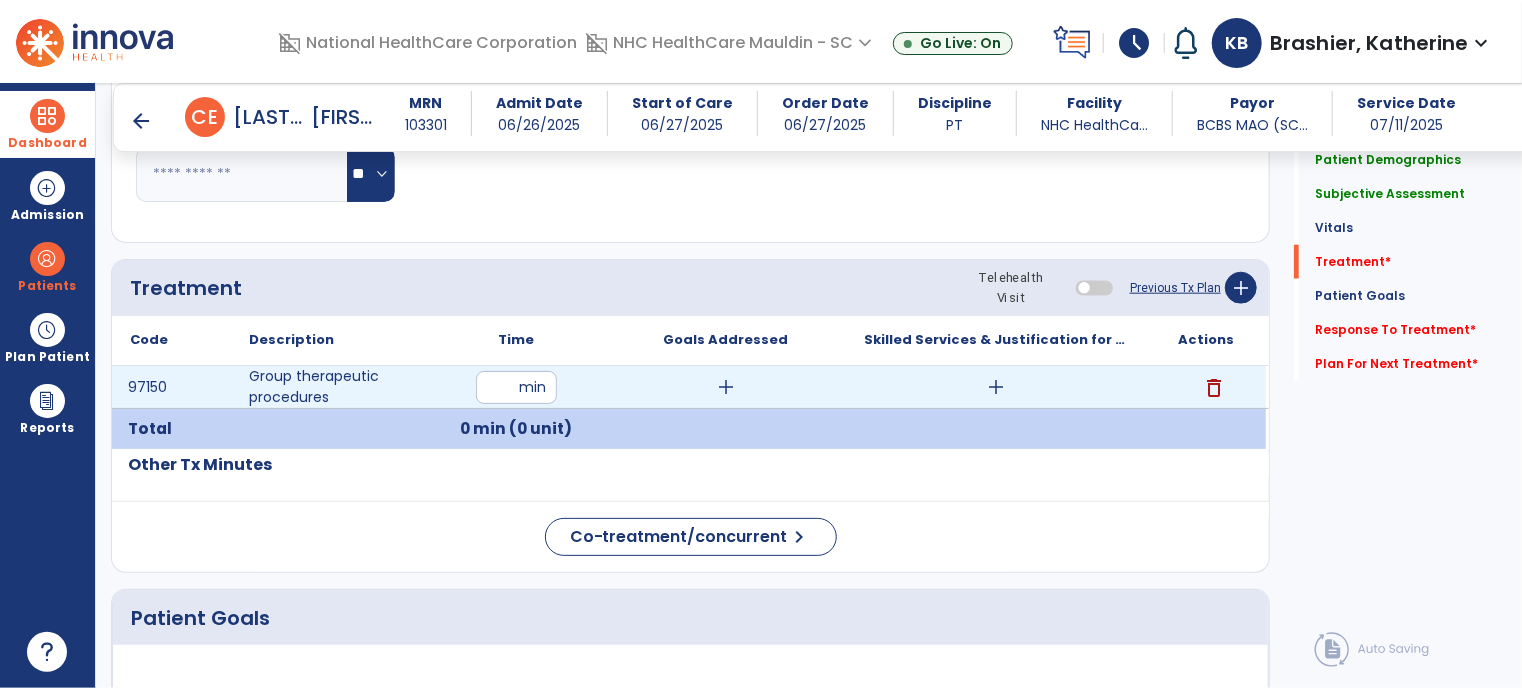 type on "**" 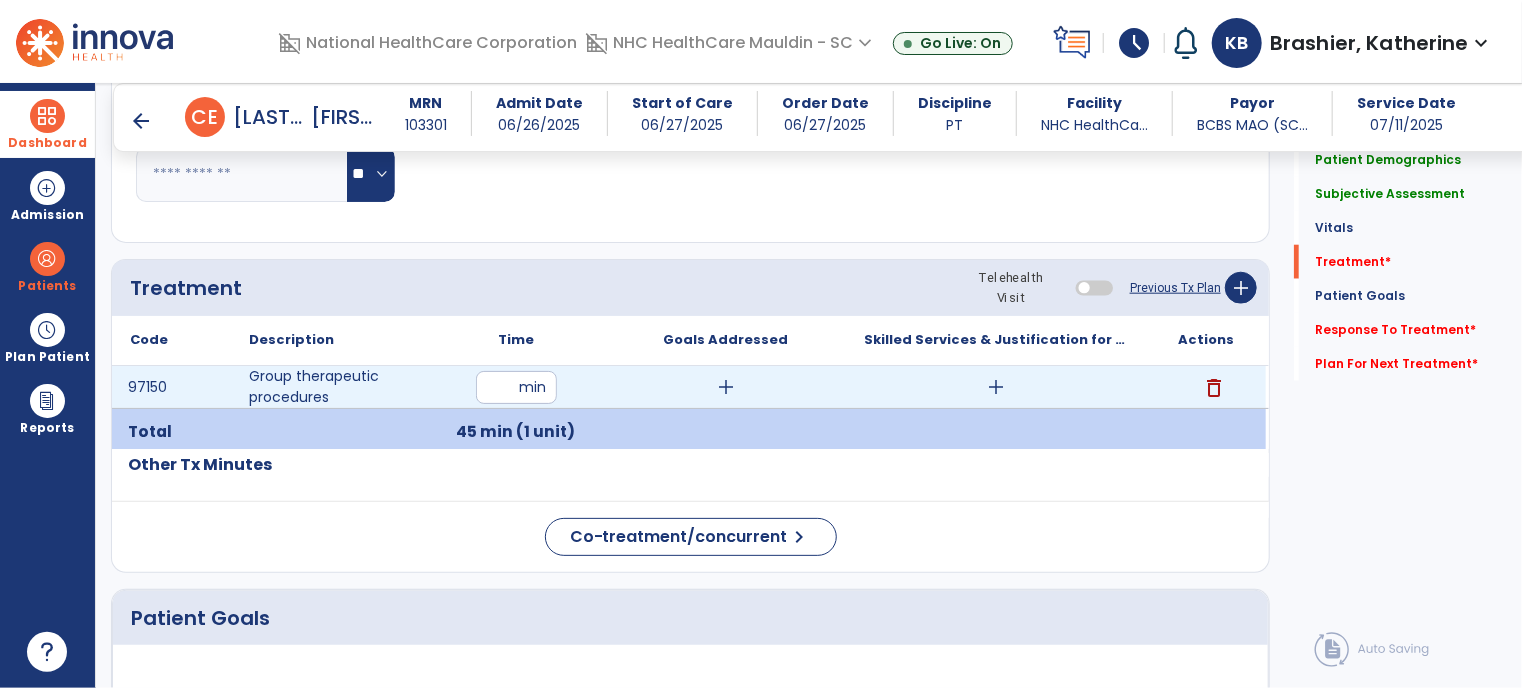 click on "add" at bounding box center [996, 387] 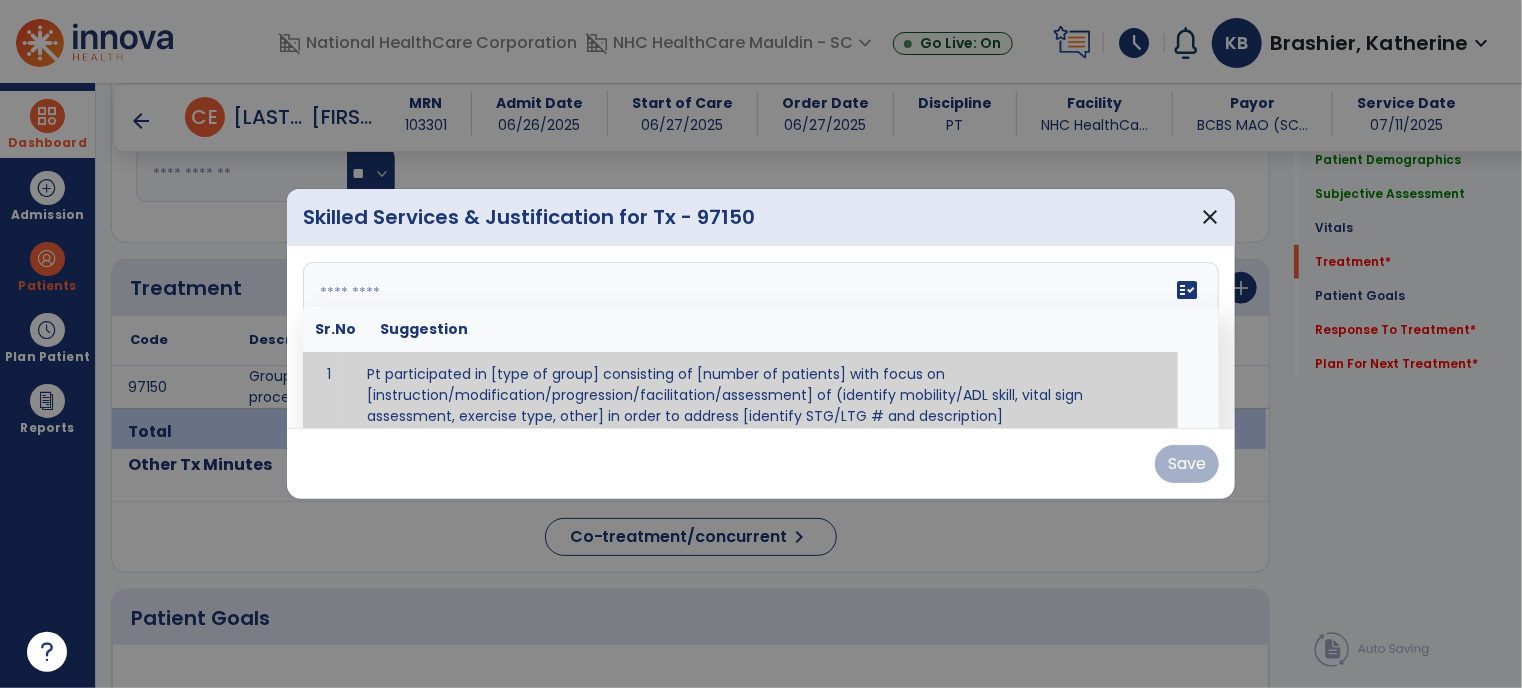 click on "fact_check  Sr.No Suggestion 1 Pt participated in [type of group] consisting of [number of patients] with focus on [instruction/modification/progression/facilitation/assessment] of (identify mobility/ADL skill, vital sign assessment, exercise type, other] in order to address [identify STG/LTG # and description]" at bounding box center [761, 337] 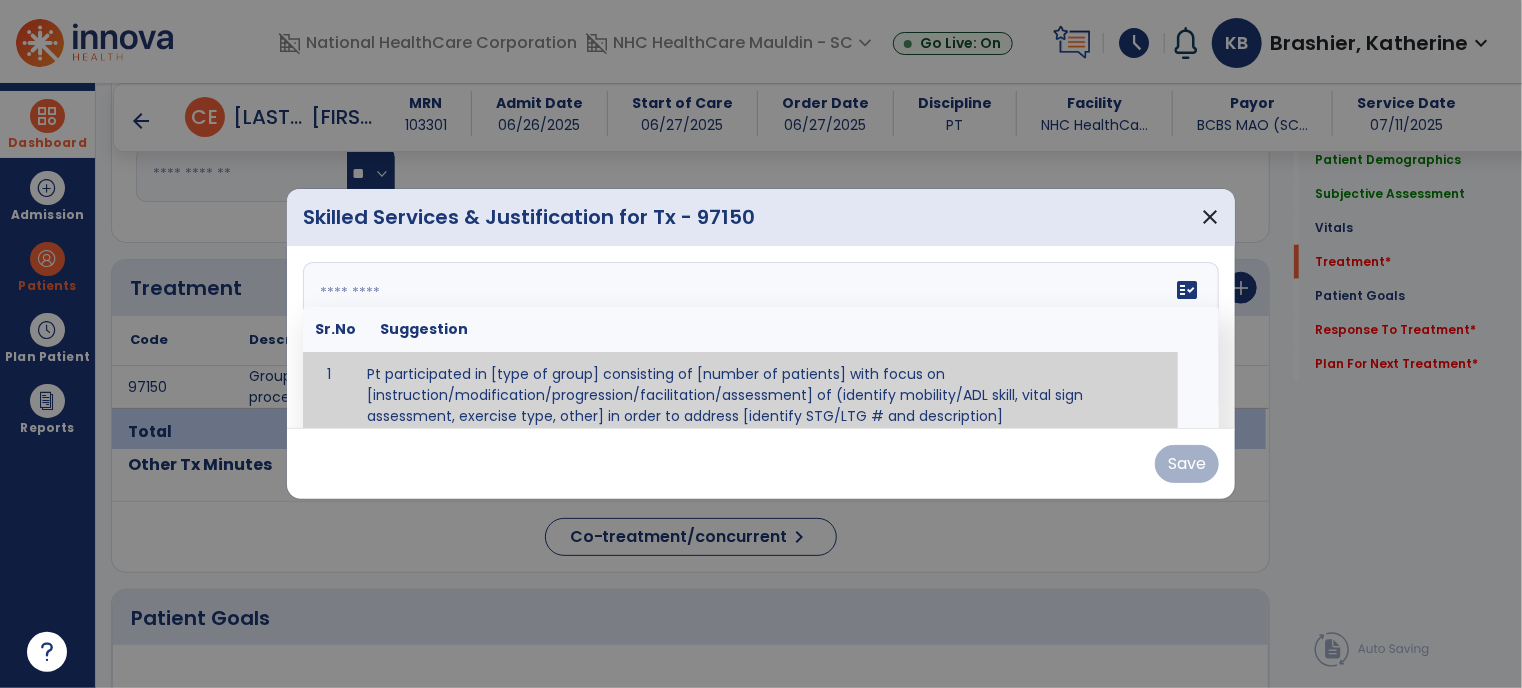 paste on "**********" 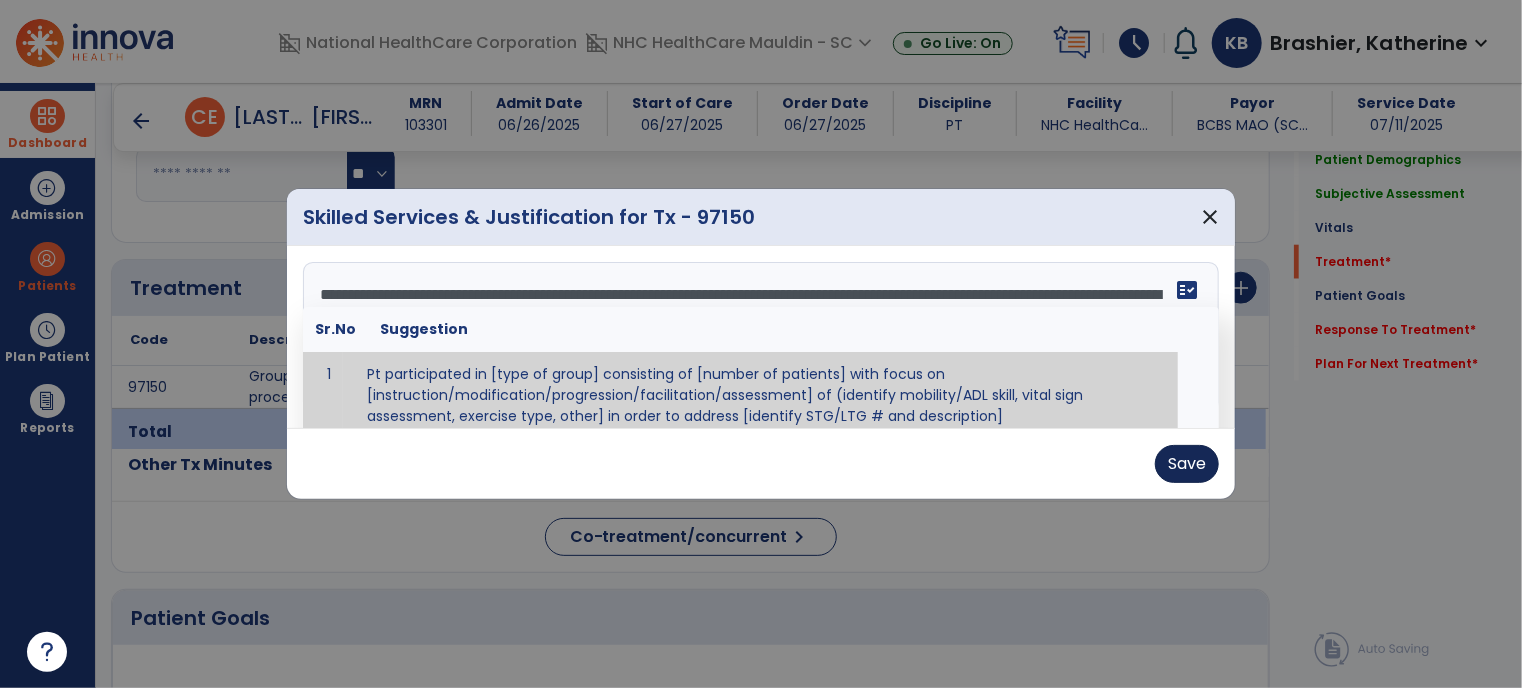 type on "**********" 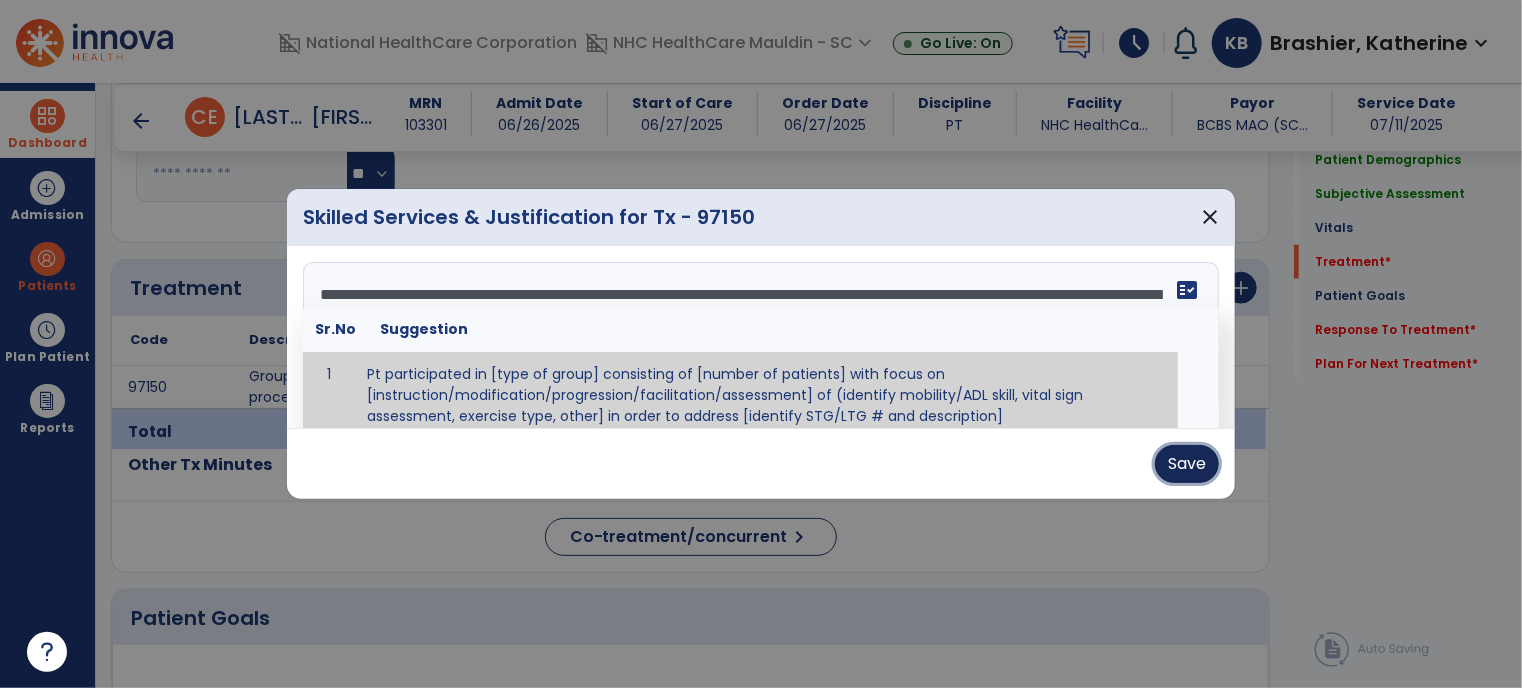 click on "Save" at bounding box center [1187, 464] 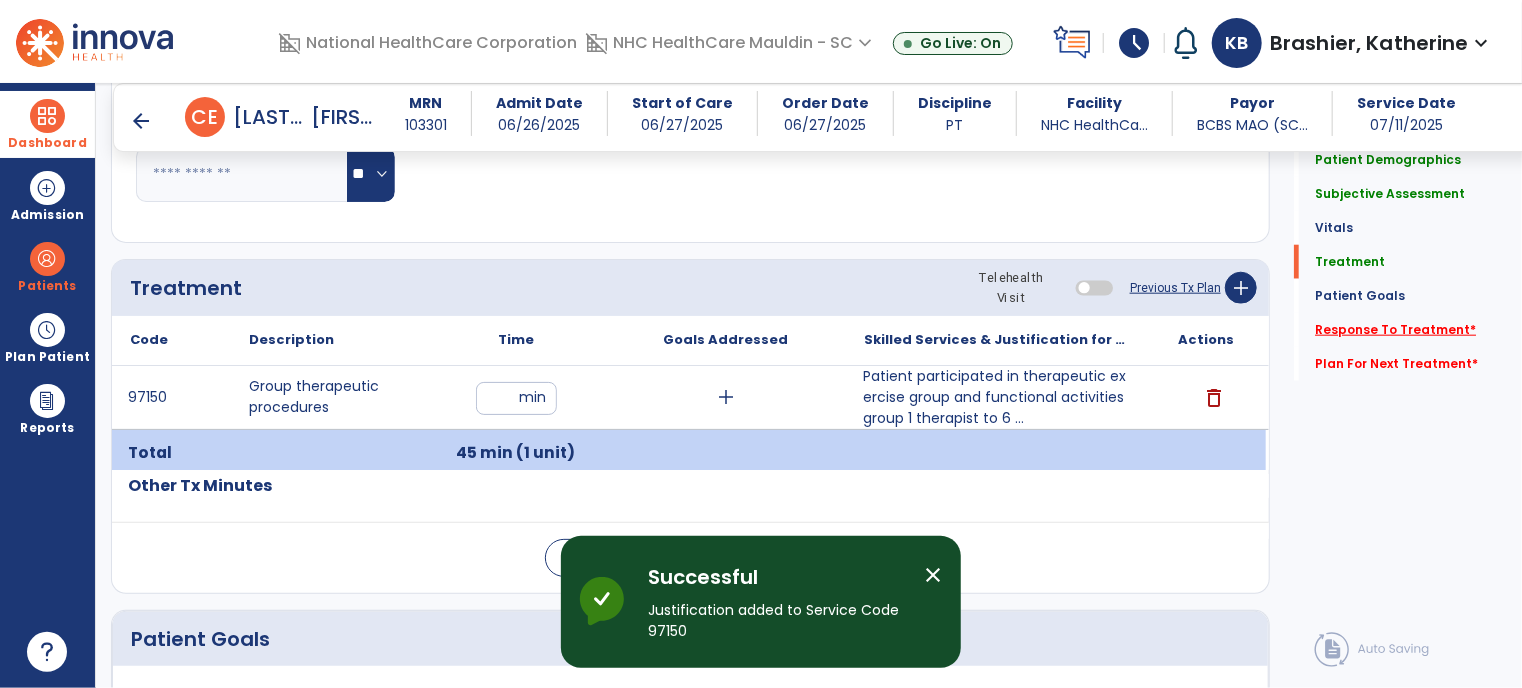 click on "Response To Treatment   *" 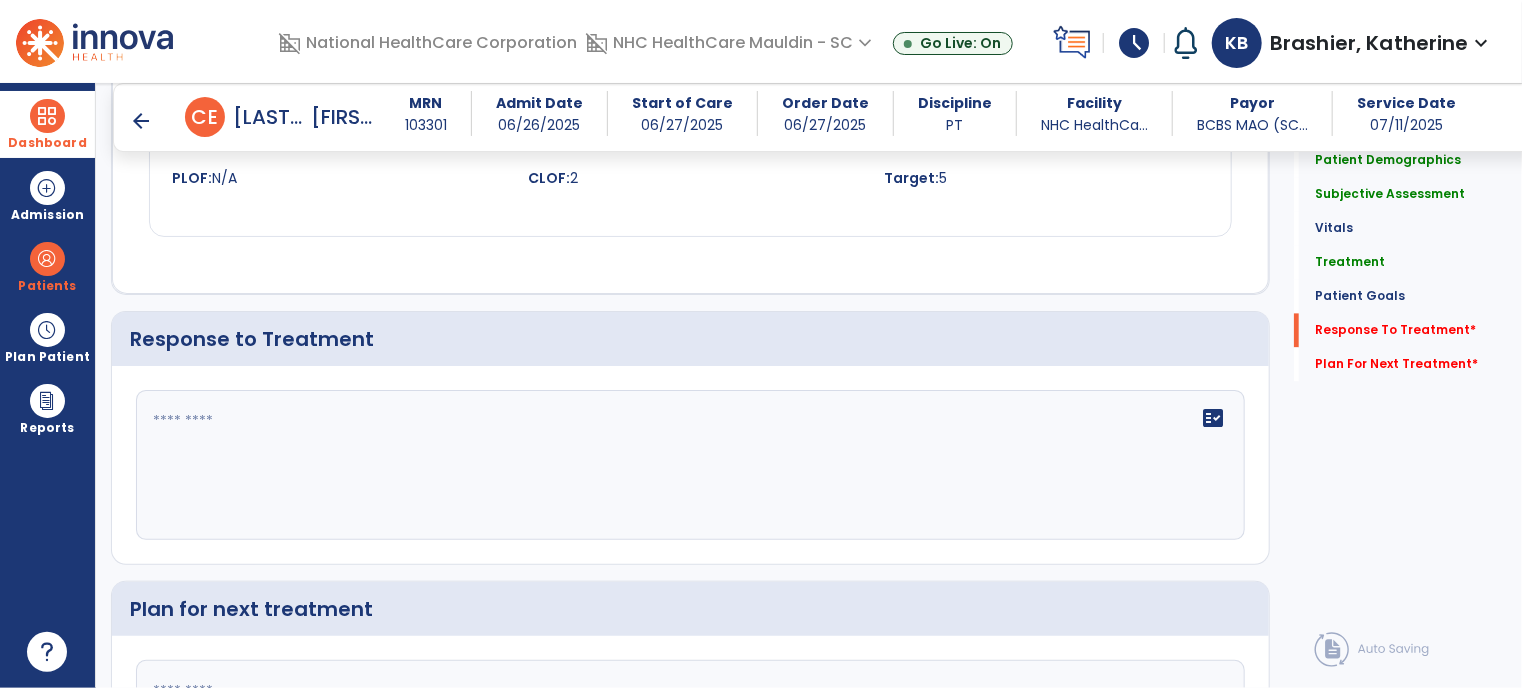 scroll, scrollTop: 2172, scrollLeft: 0, axis: vertical 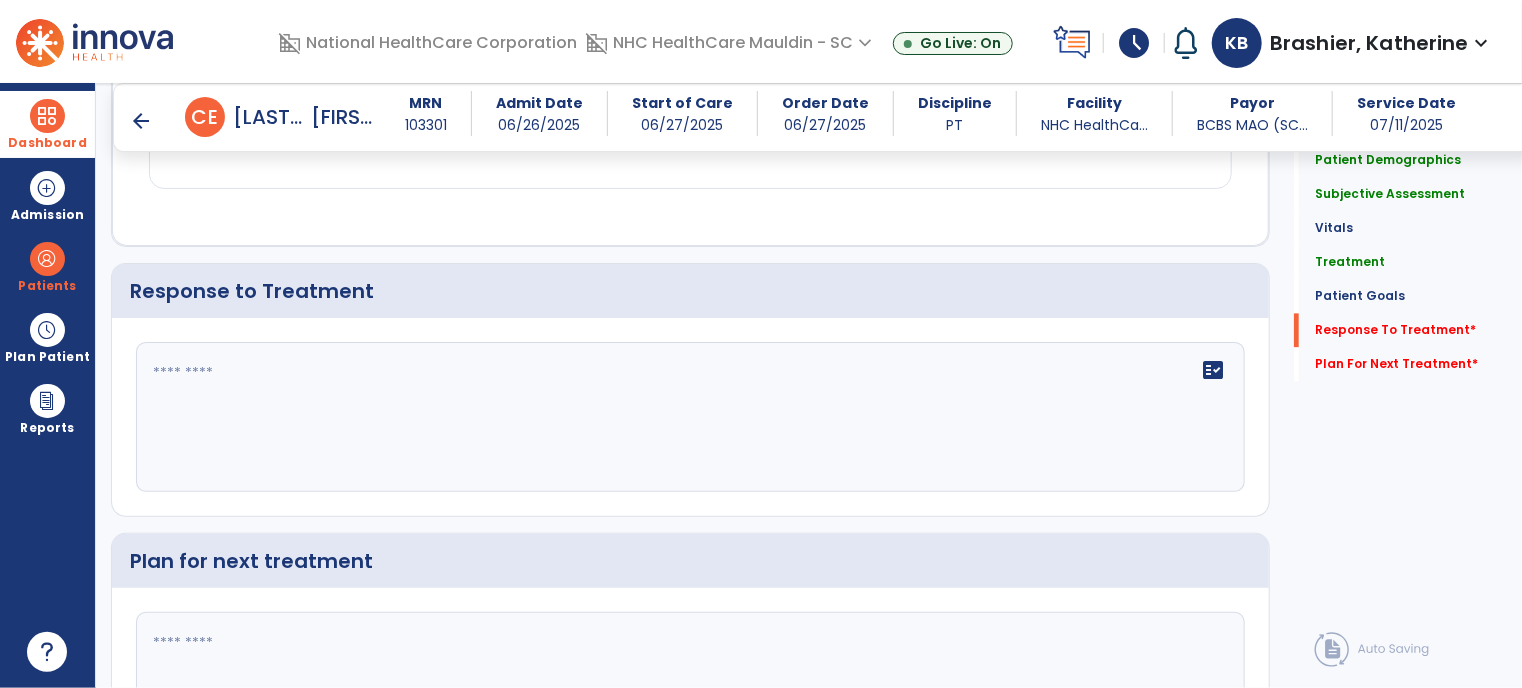 click on "fact_check" 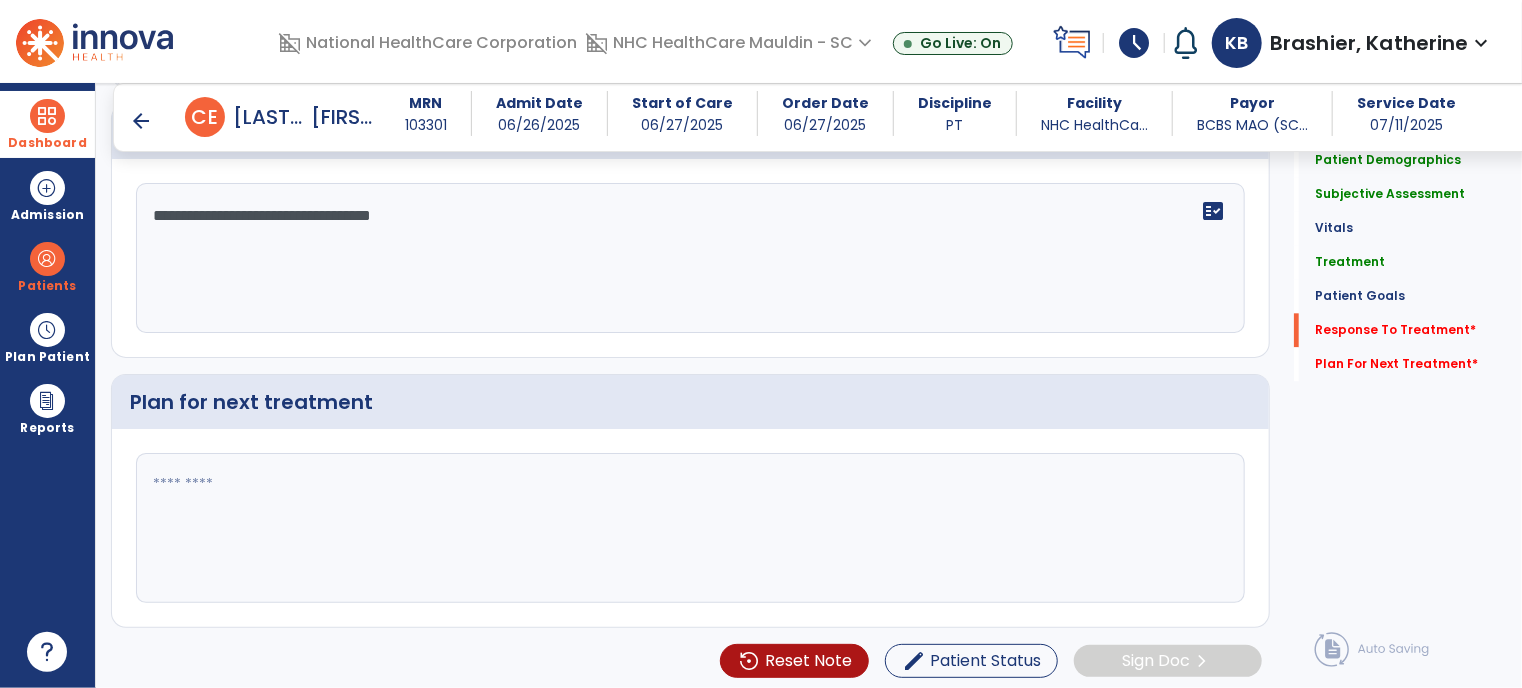 type on "**********" 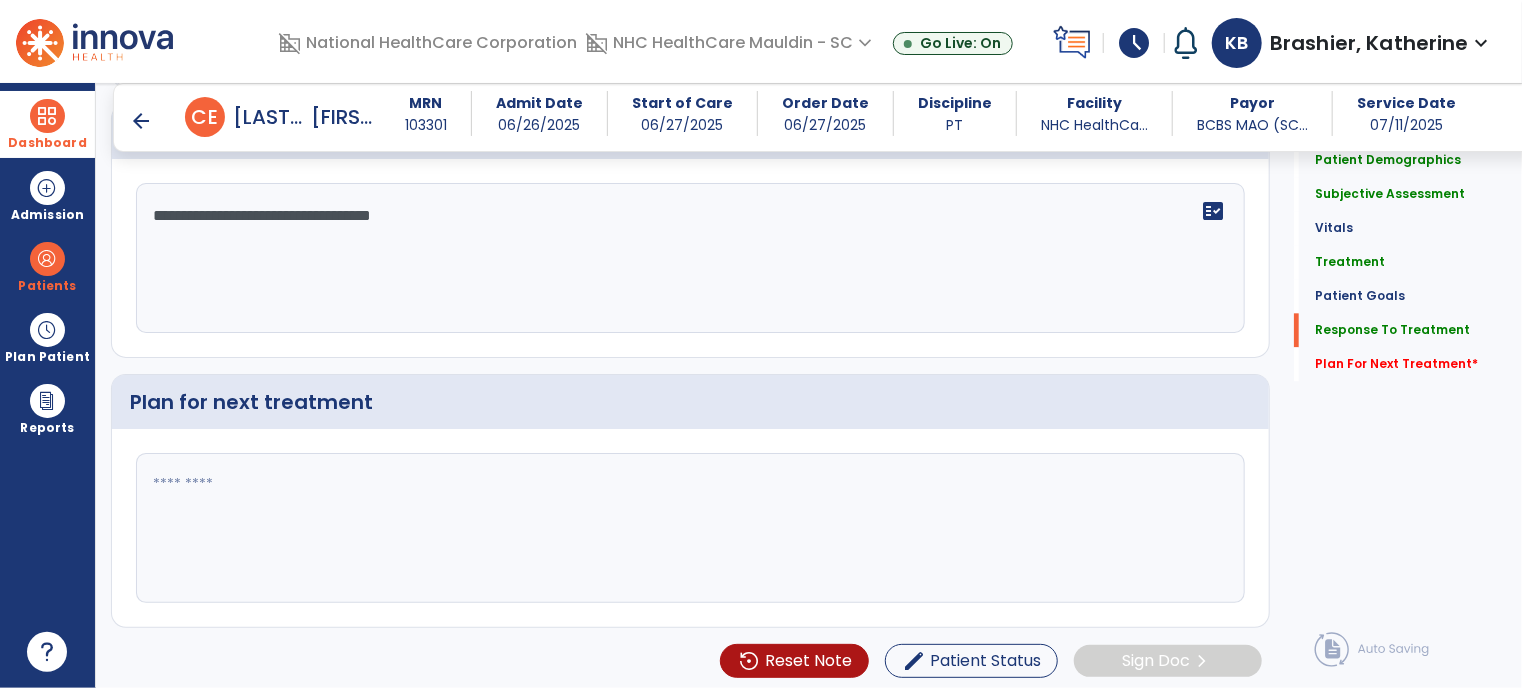 scroll, scrollTop: 2331, scrollLeft: 0, axis: vertical 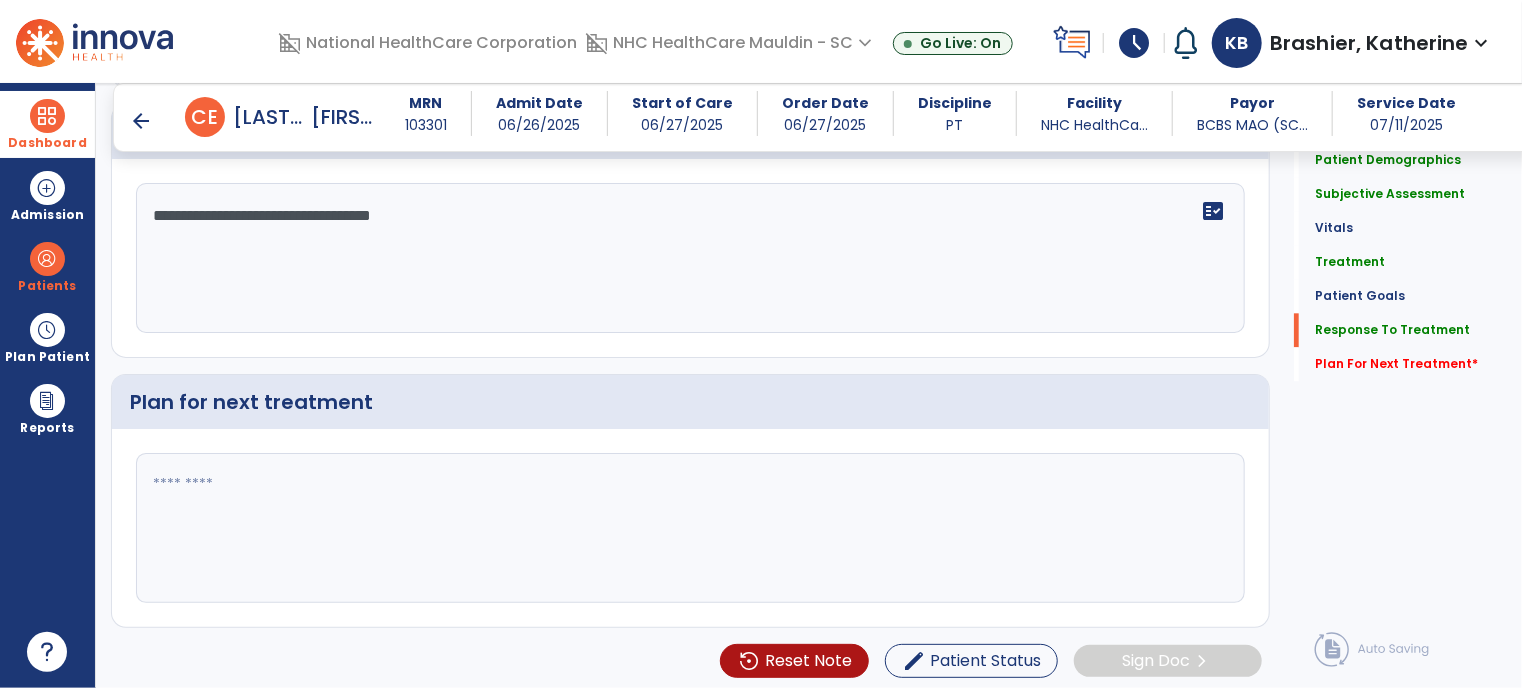 click 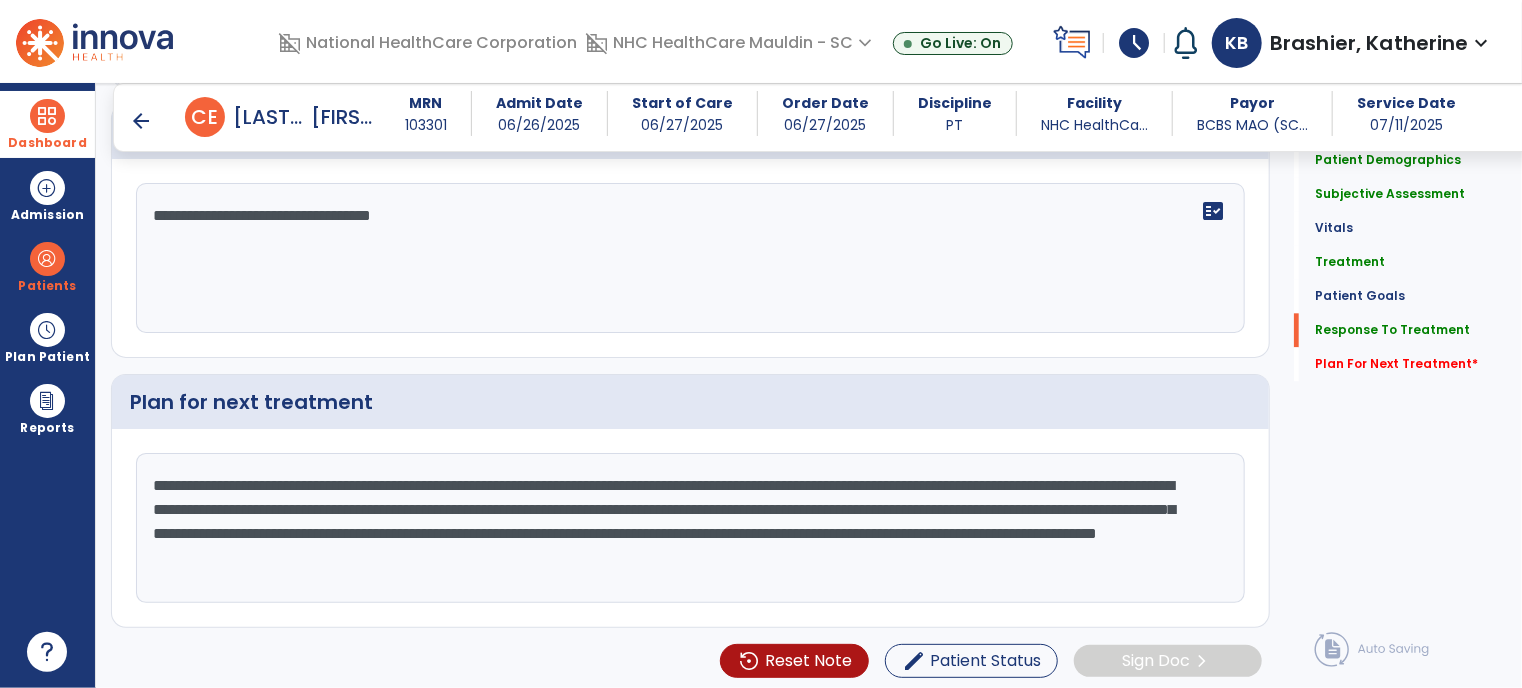 click on "**********" 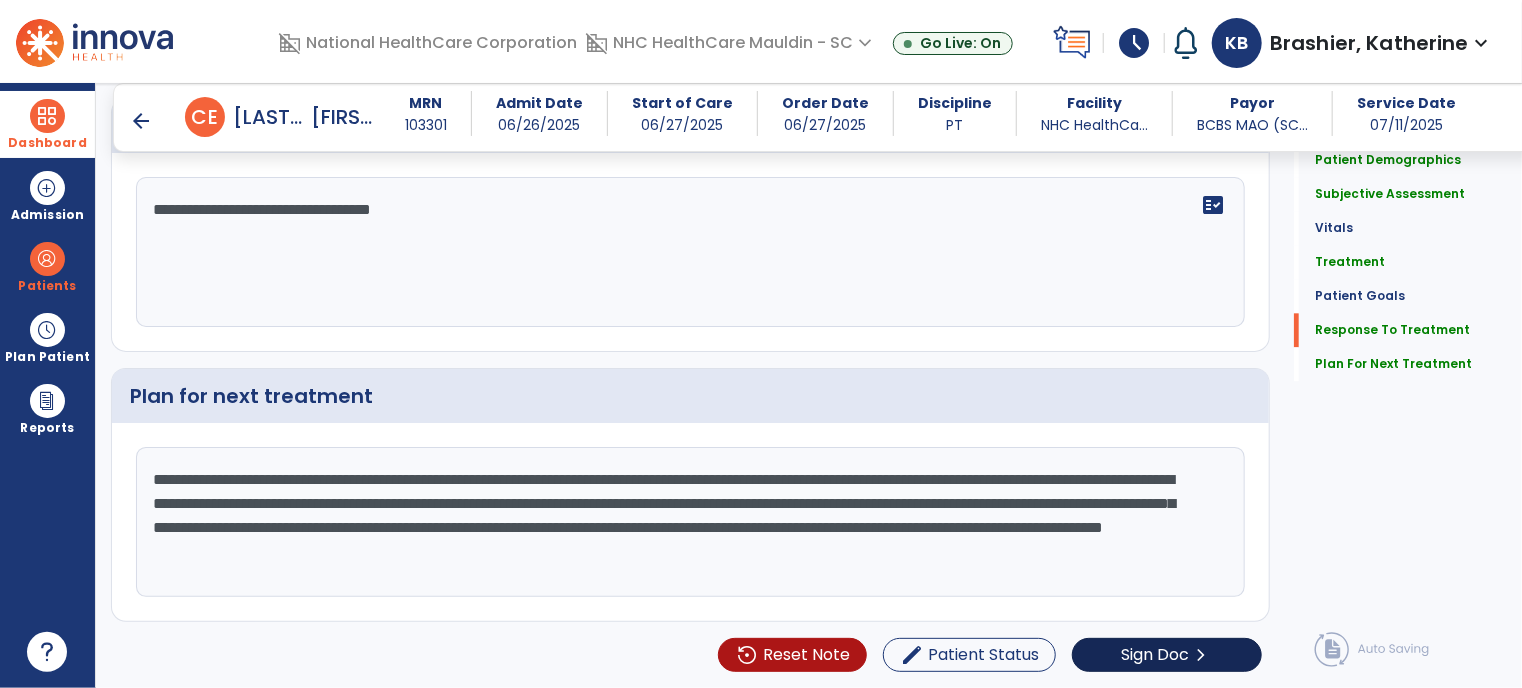 scroll, scrollTop: 2331, scrollLeft: 0, axis: vertical 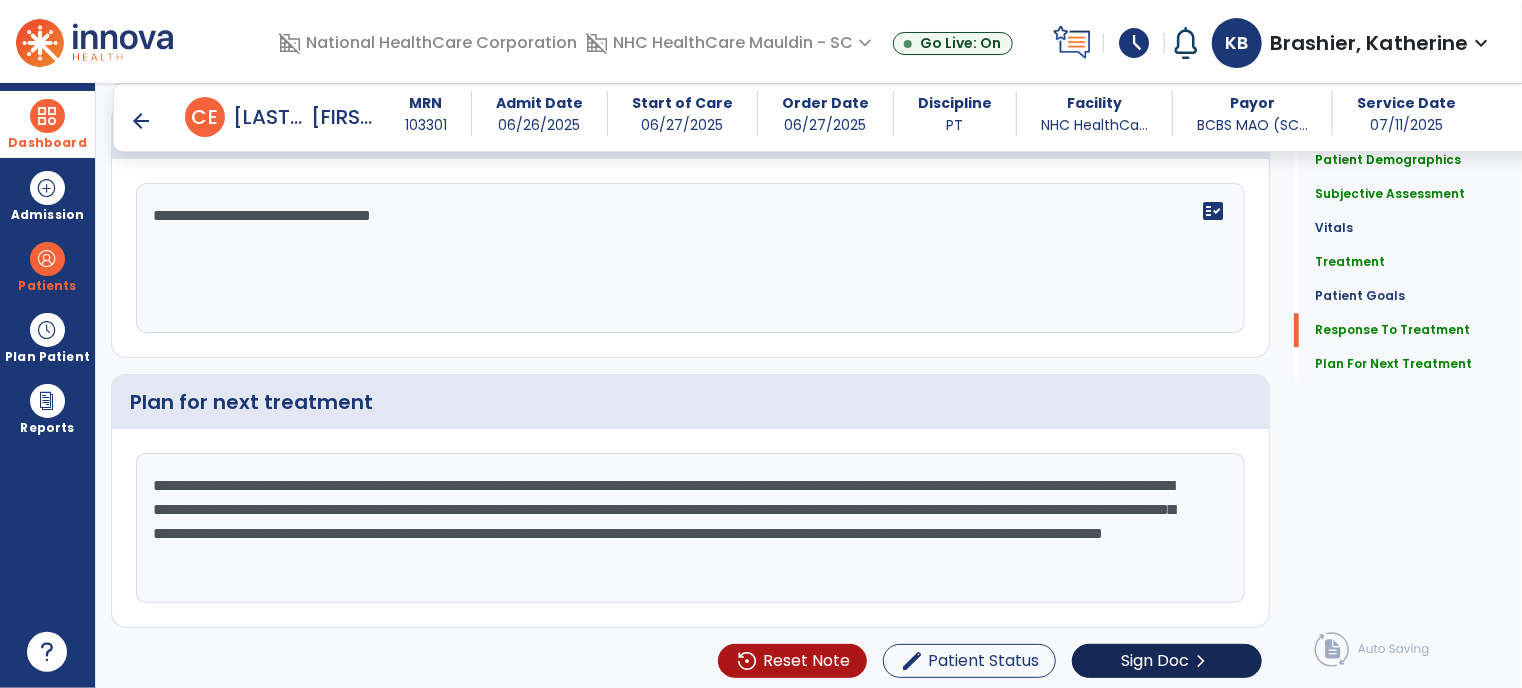 type on "**********" 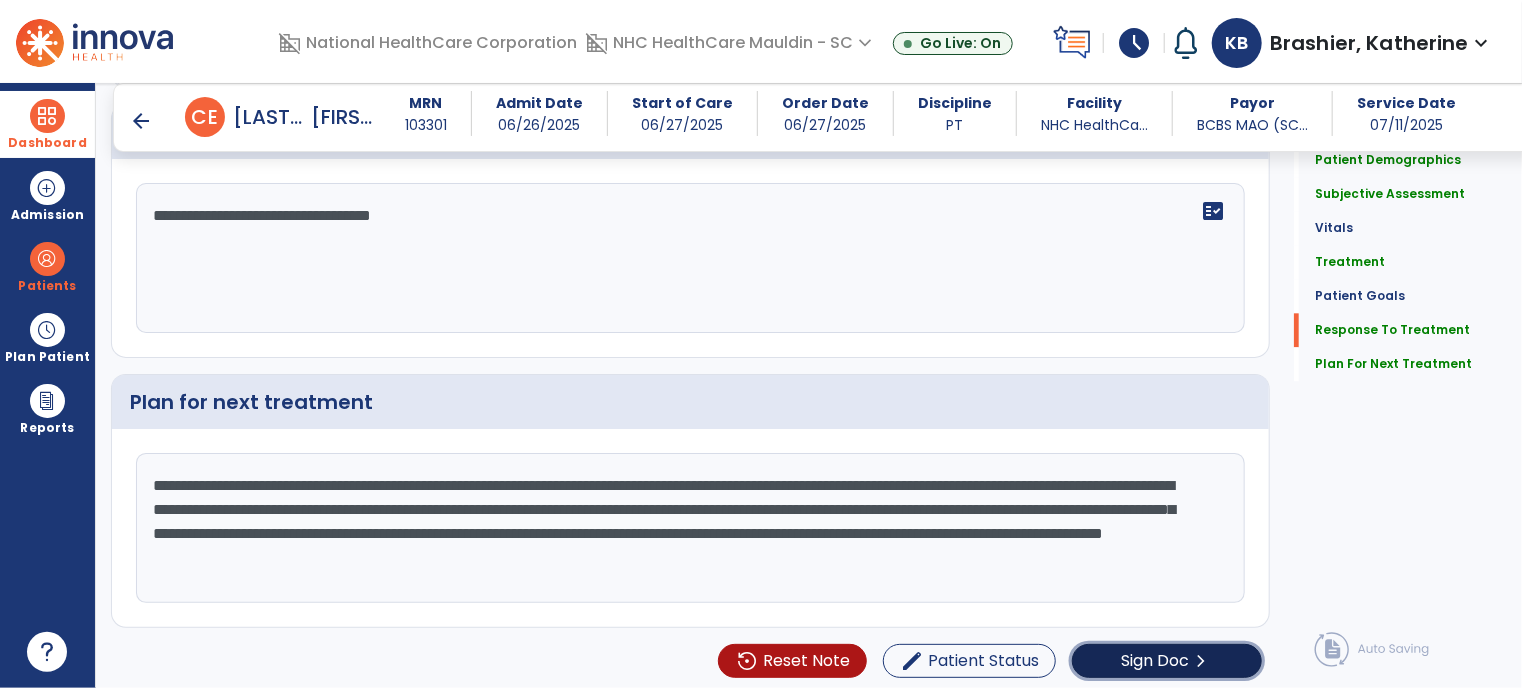 click on "Sign Doc" 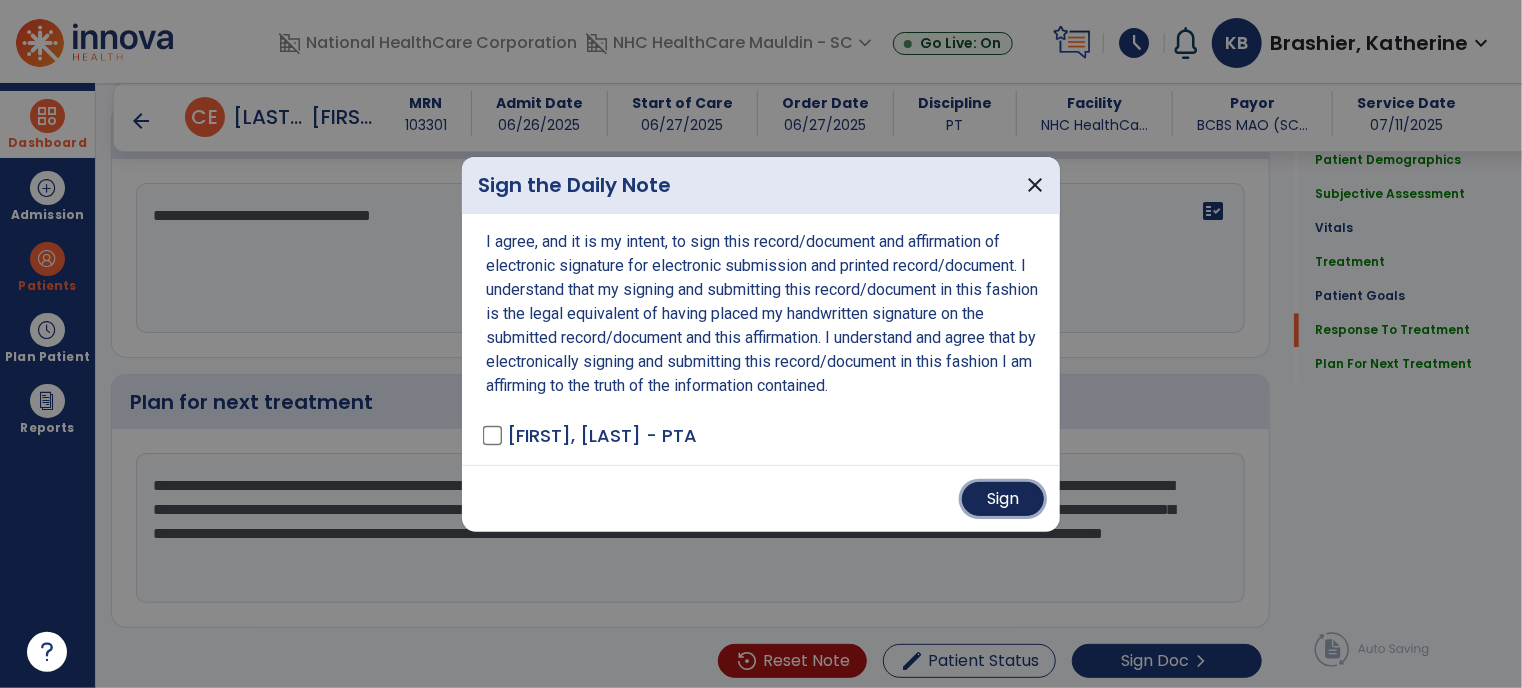click on "Sign" at bounding box center [1003, 499] 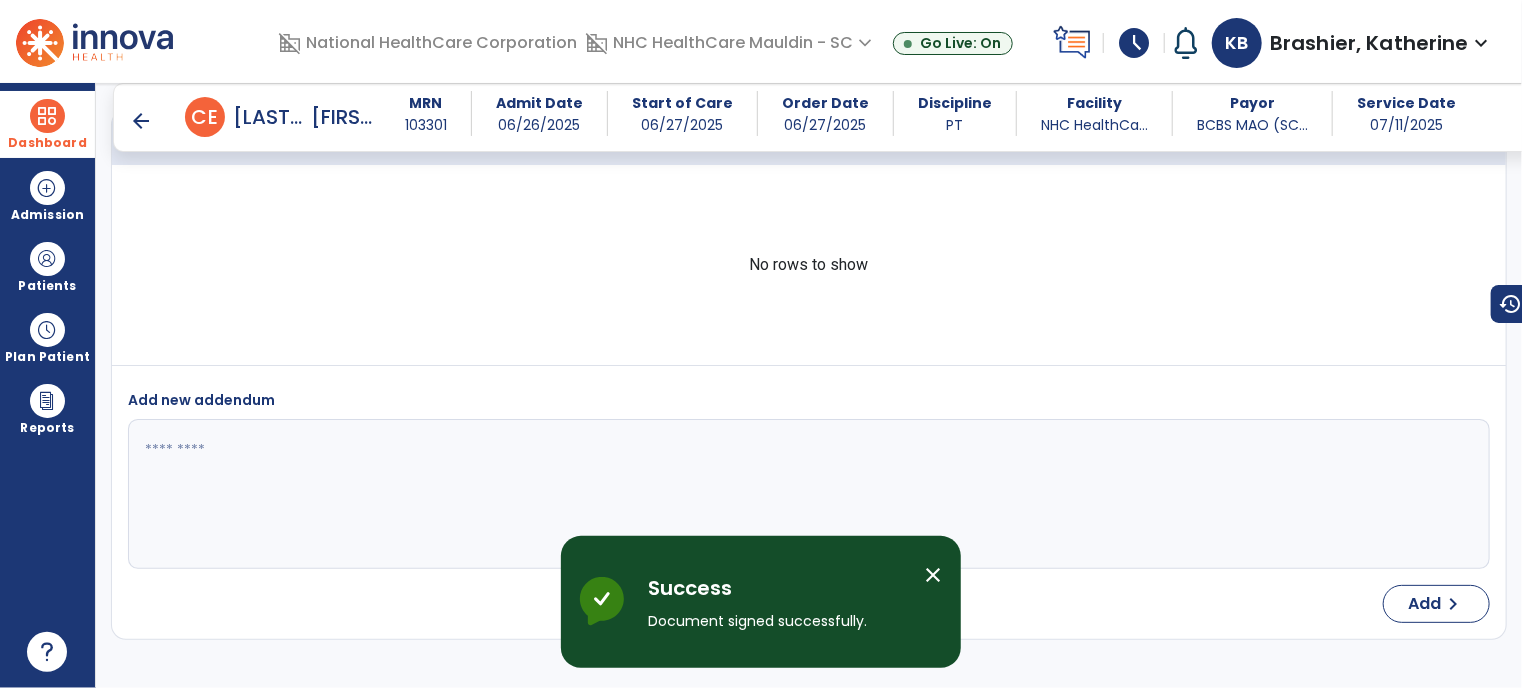 scroll, scrollTop: 3168, scrollLeft: 0, axis: vertical 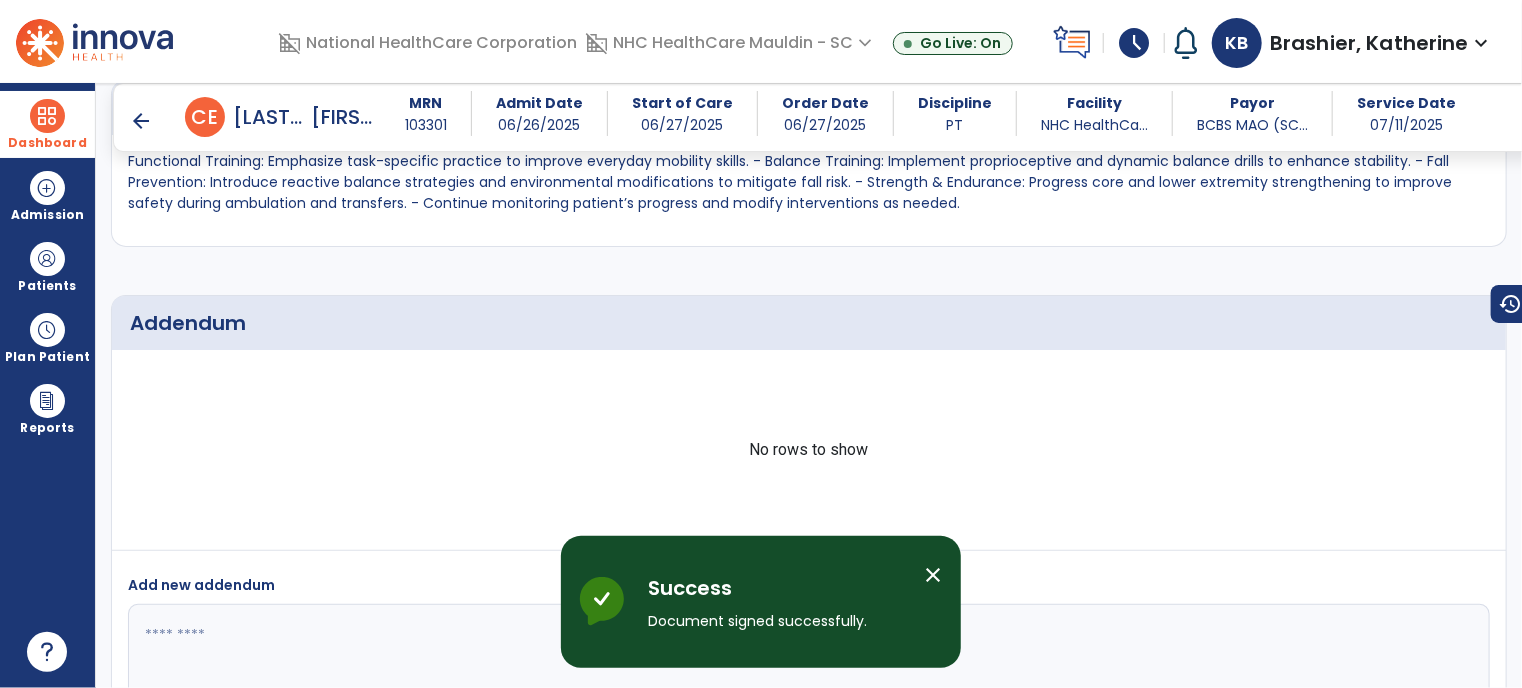 click on "Dashboard" at bounding box center [47, 124] 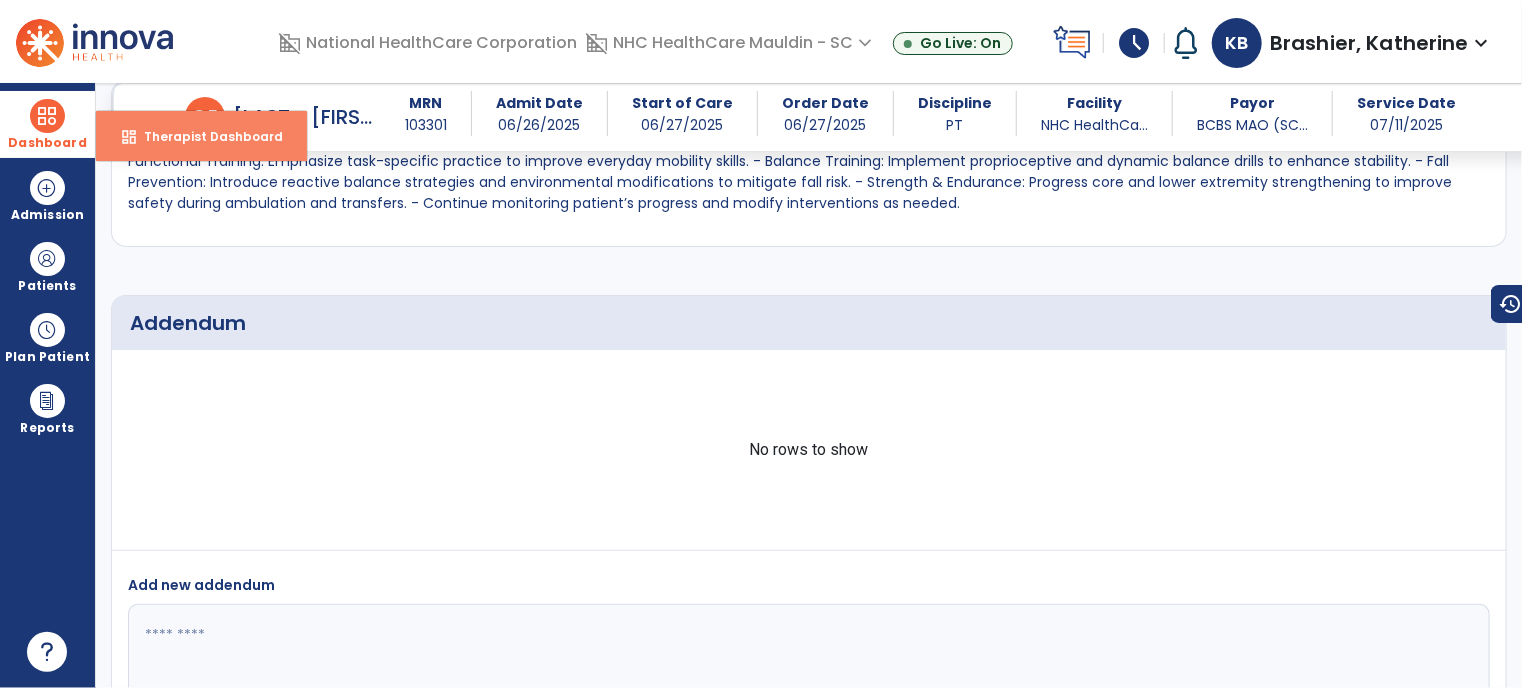 click on "dashboard  Therapist Dashboard" at bounding box center (201, 136) 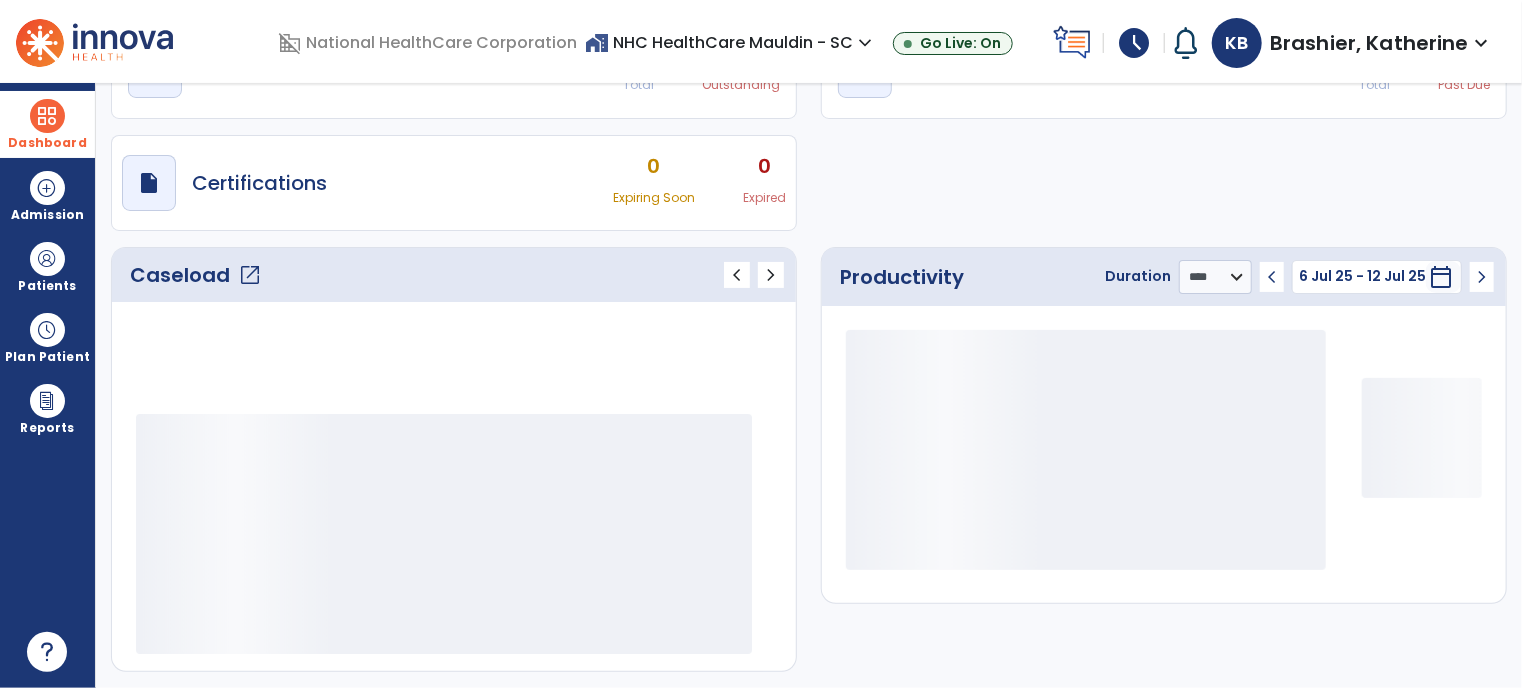 scroll, scrollTop: 116, scrollLeft: 0, axis: vertical 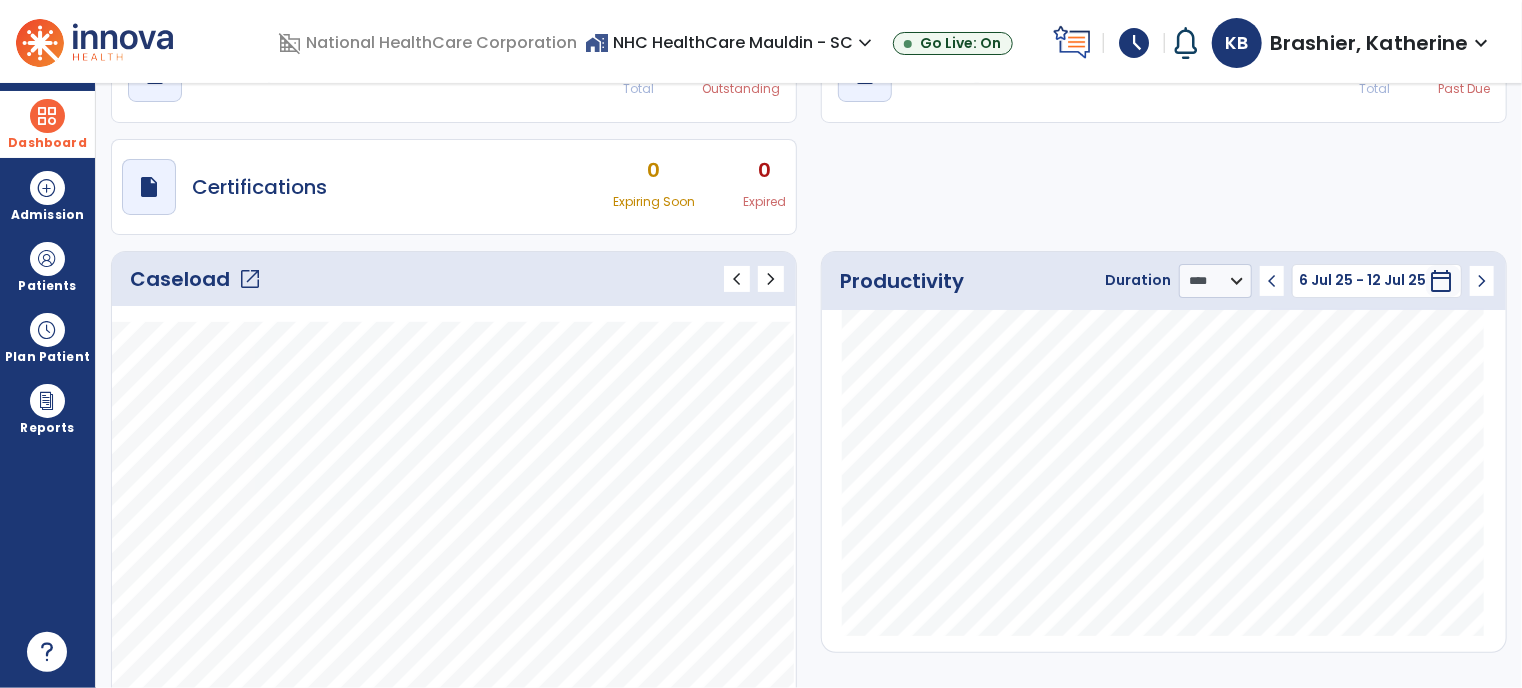 click on "Caseload   open_in_new" 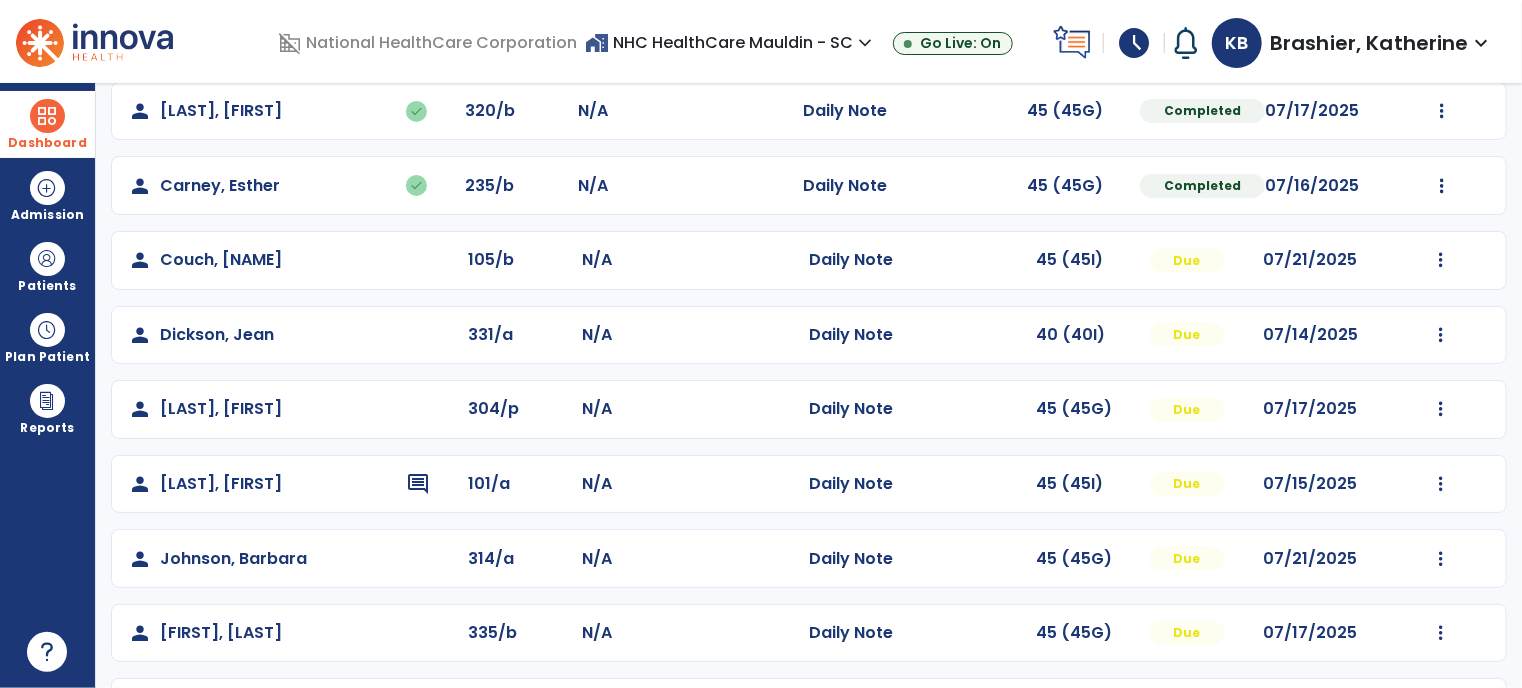 scroll, scrollTop: 335, scrollLeft: 0, axis: vertical 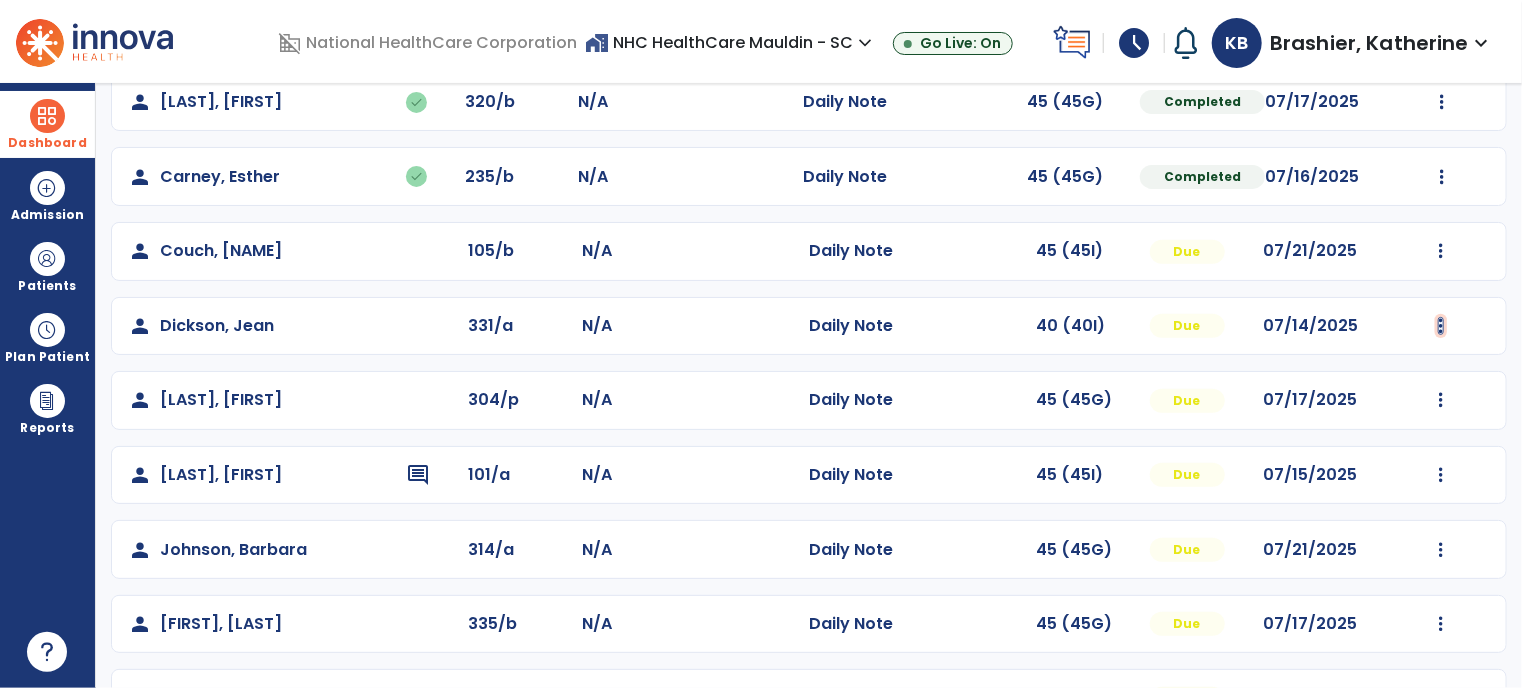click at bounding box center (1442, -47) 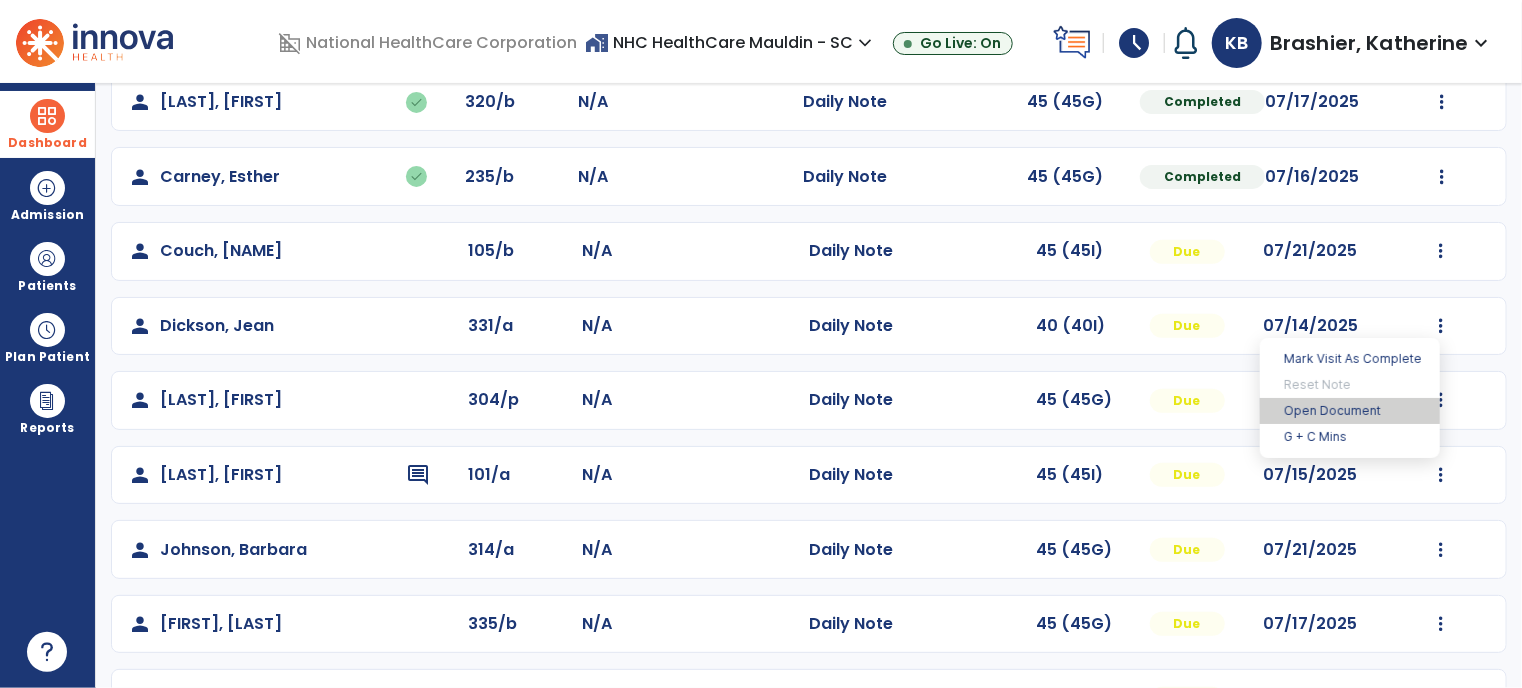 click on "Open Document" at bounding box center (1350, 411) 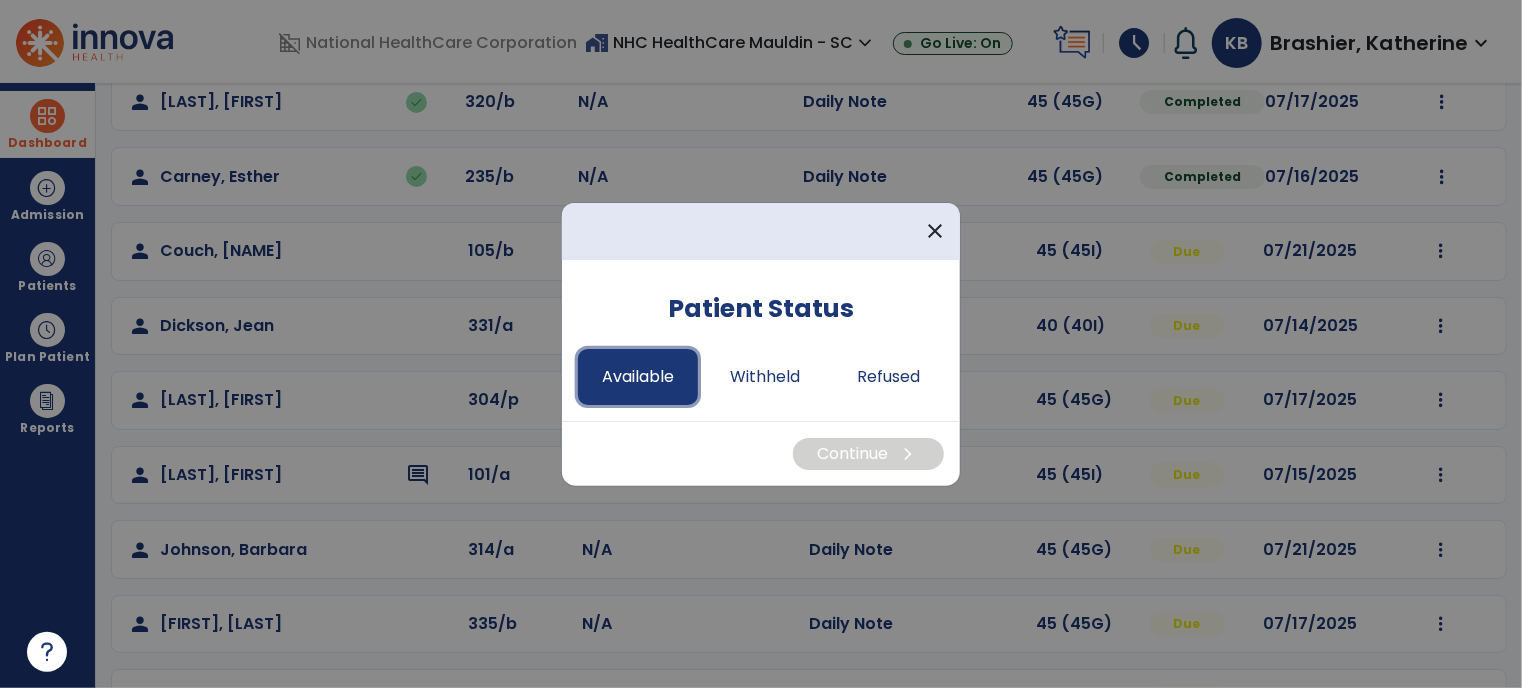 click on "Available" at bounding box center [638, 377] 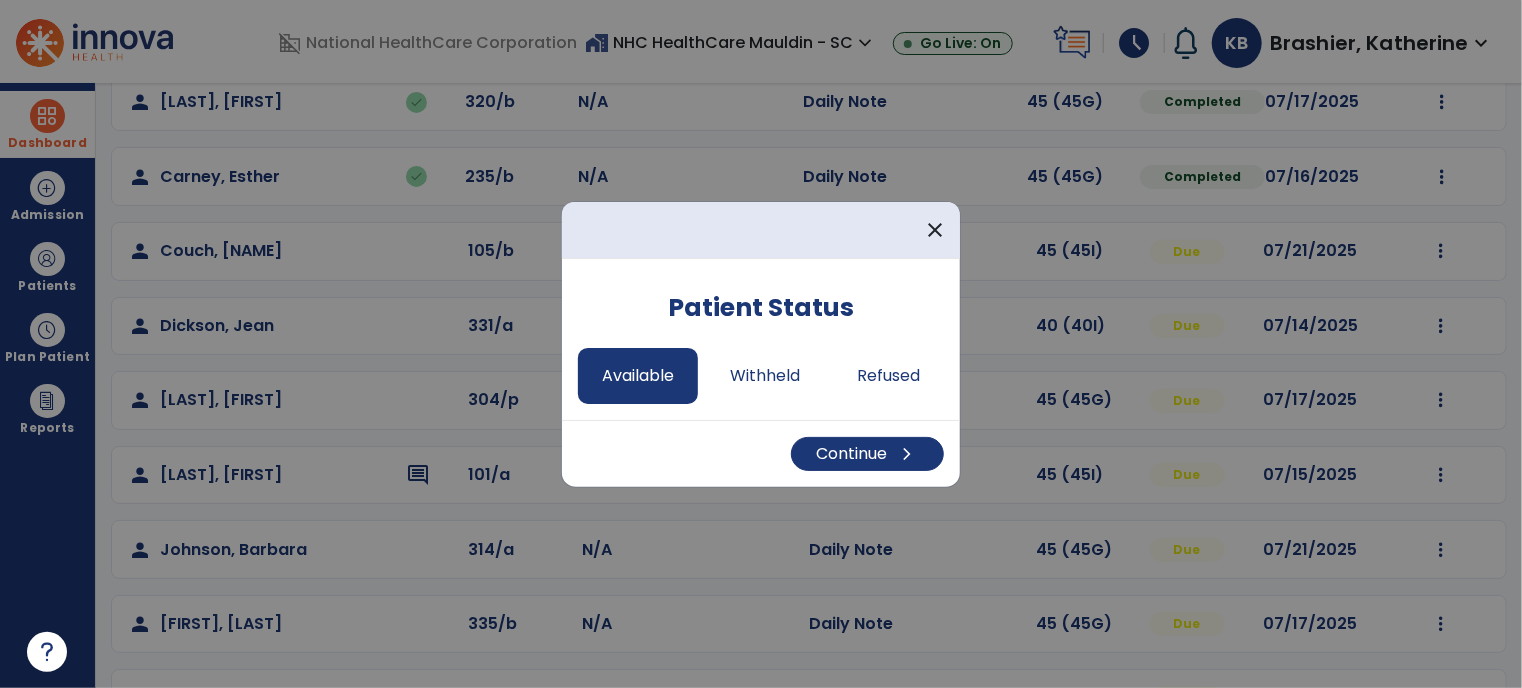 click on "Continue   chevron_right" at bounding box center (761, 453) 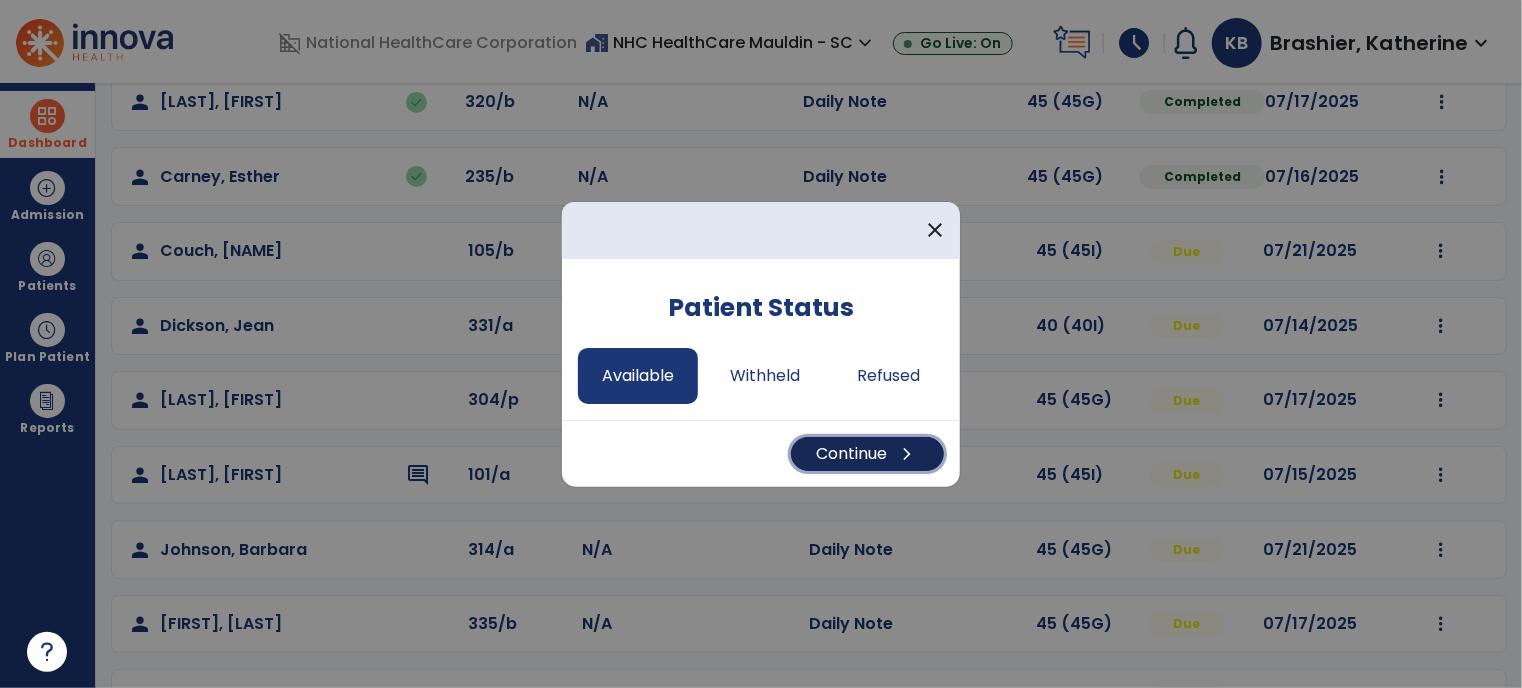 click on "Continue   chevron_right" at bounding box center [867, 454] 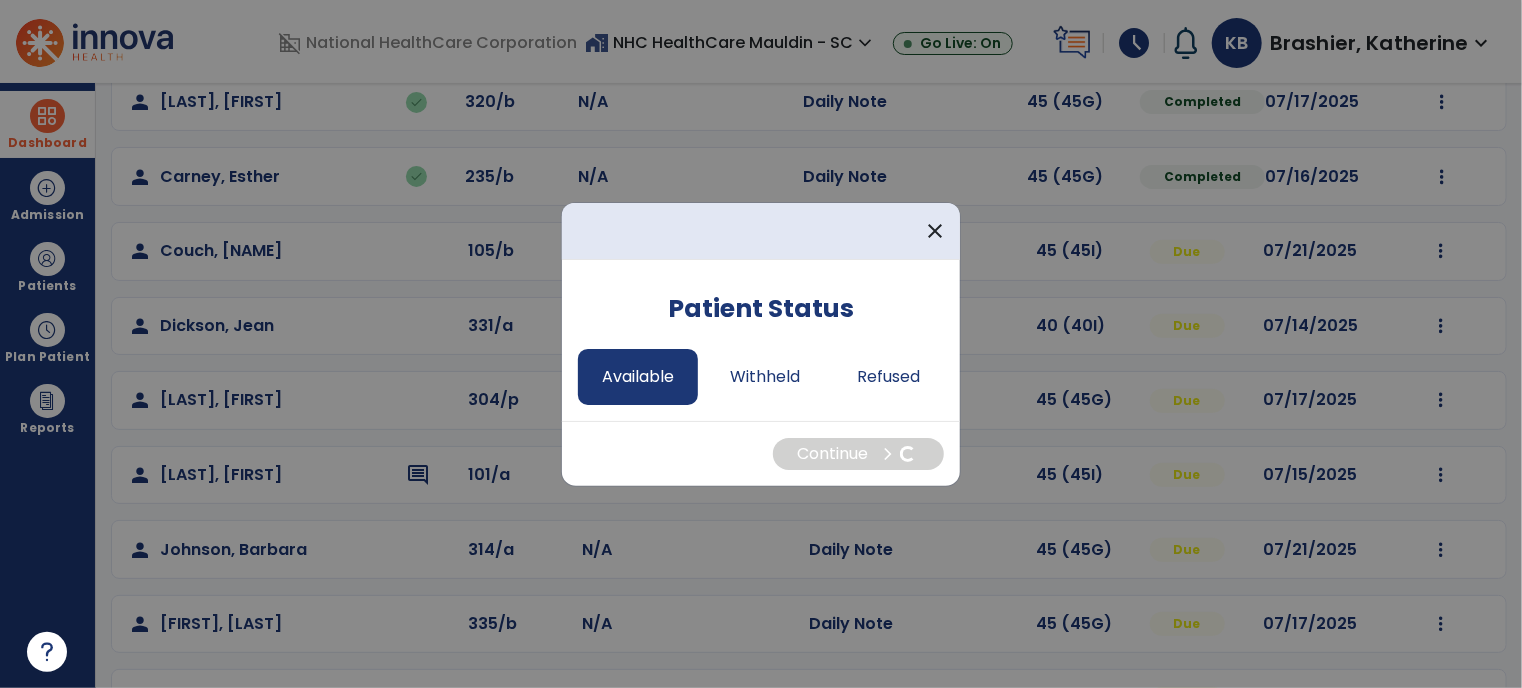select on "*" 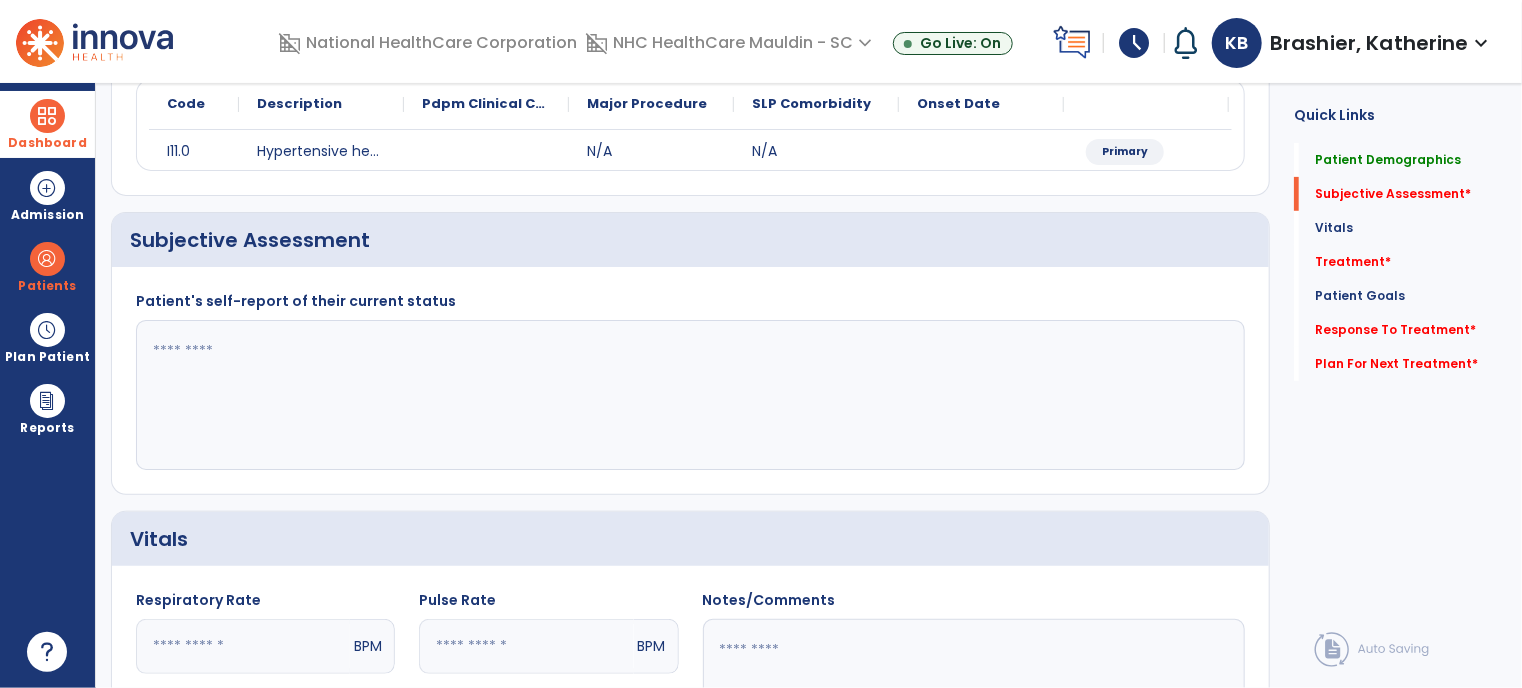 click 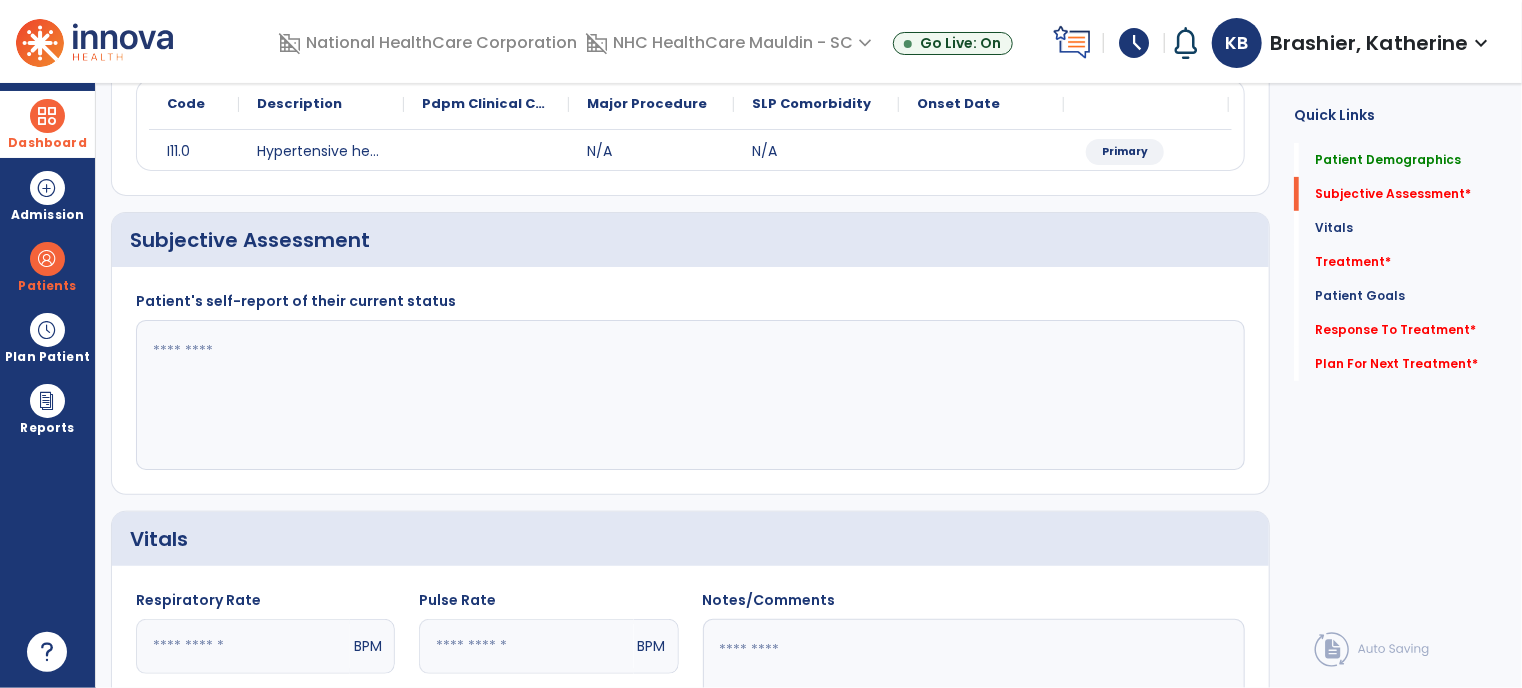 click 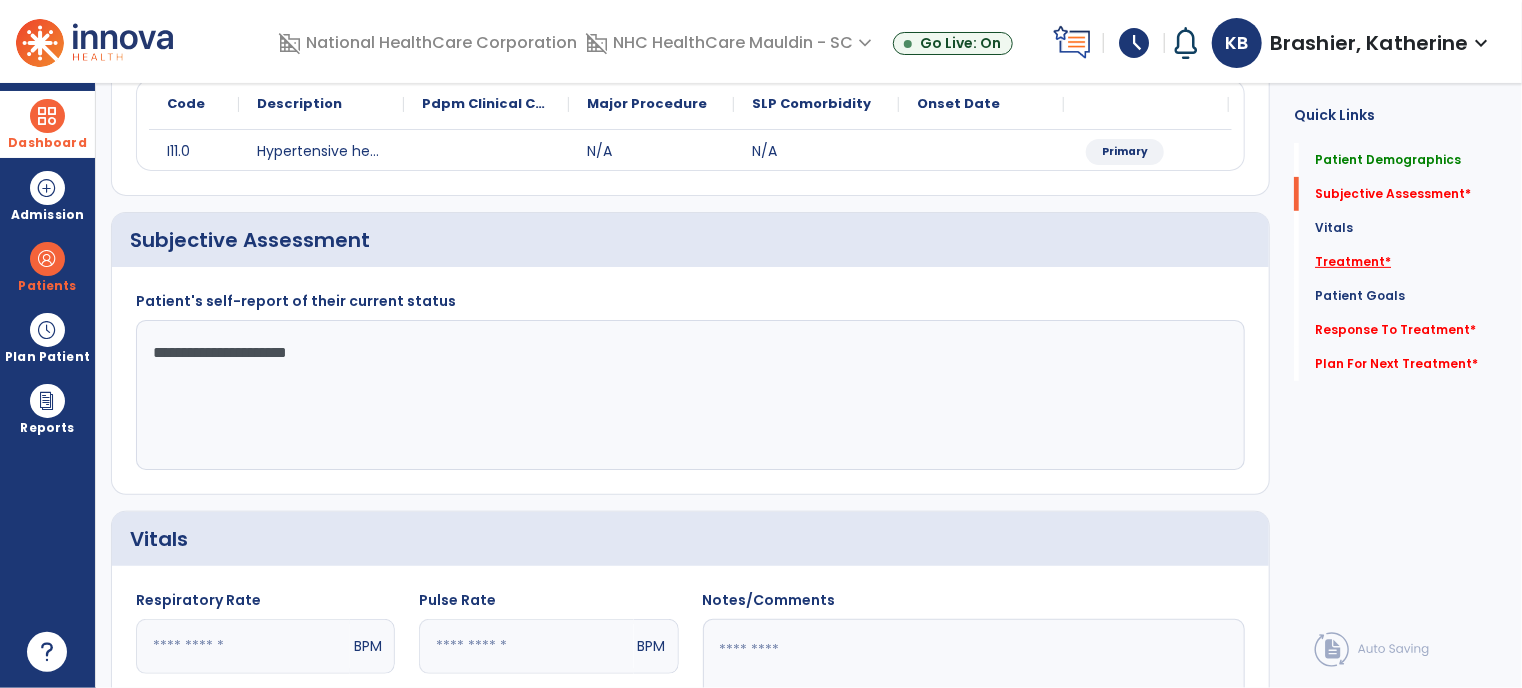 type on "**********" 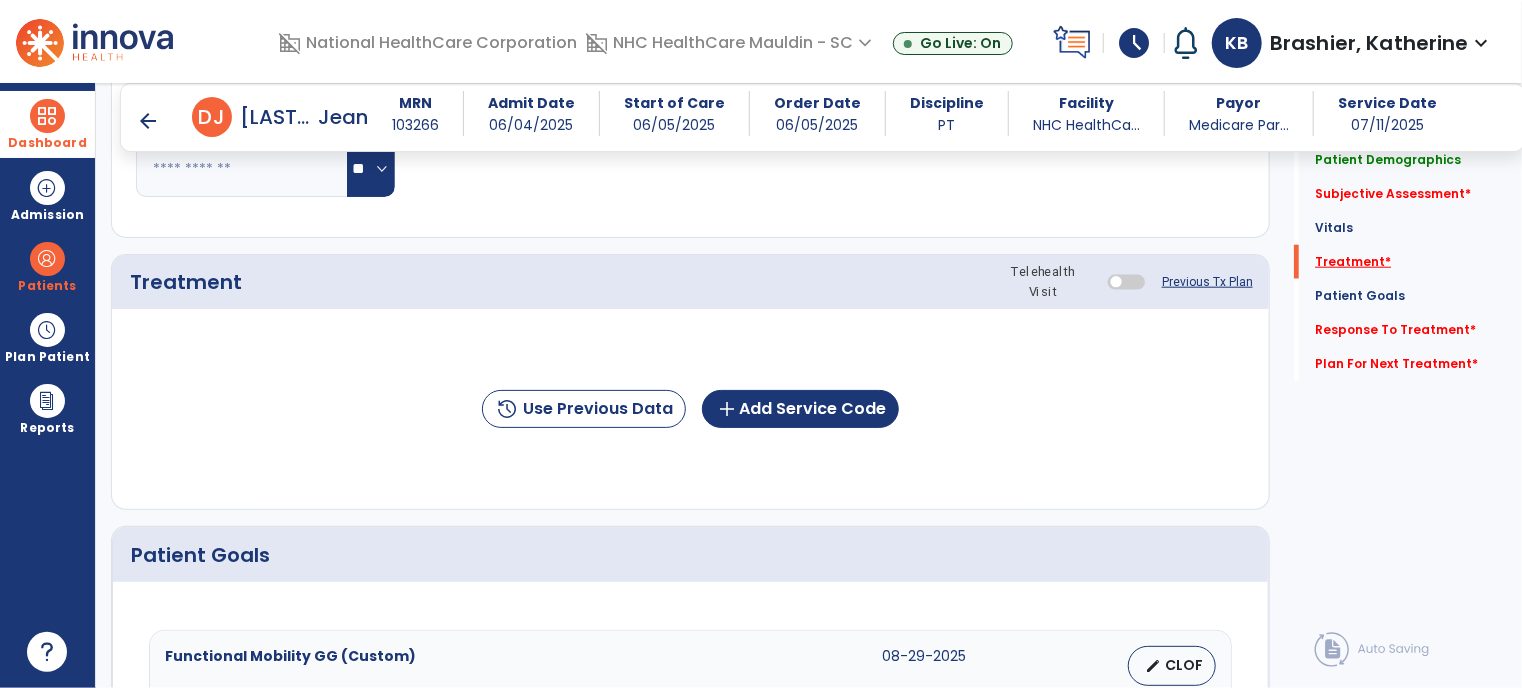 scroll, scrollTop: 1009, scrollLeft: 0, axis: vertical 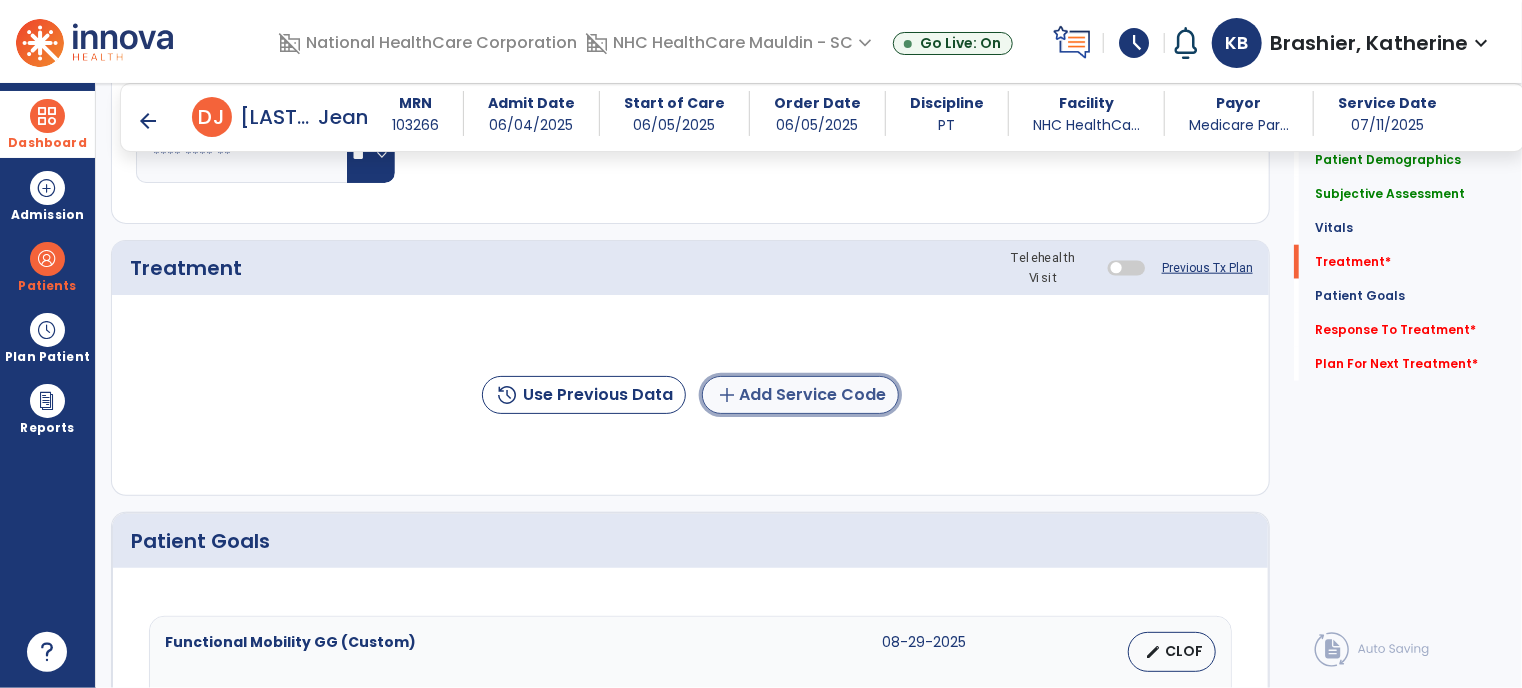 click on "add  Add Service Code" 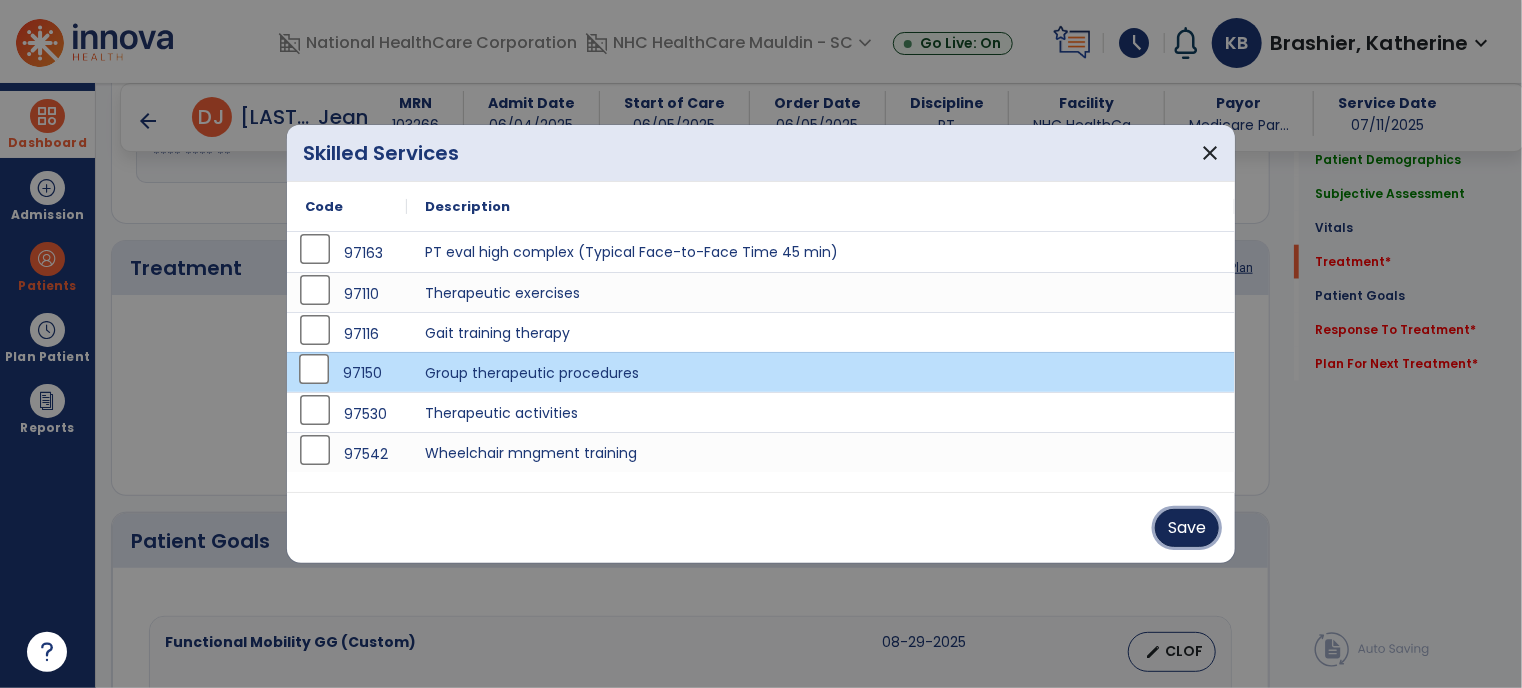 click on "Save" at bounding box center [1187, 528] 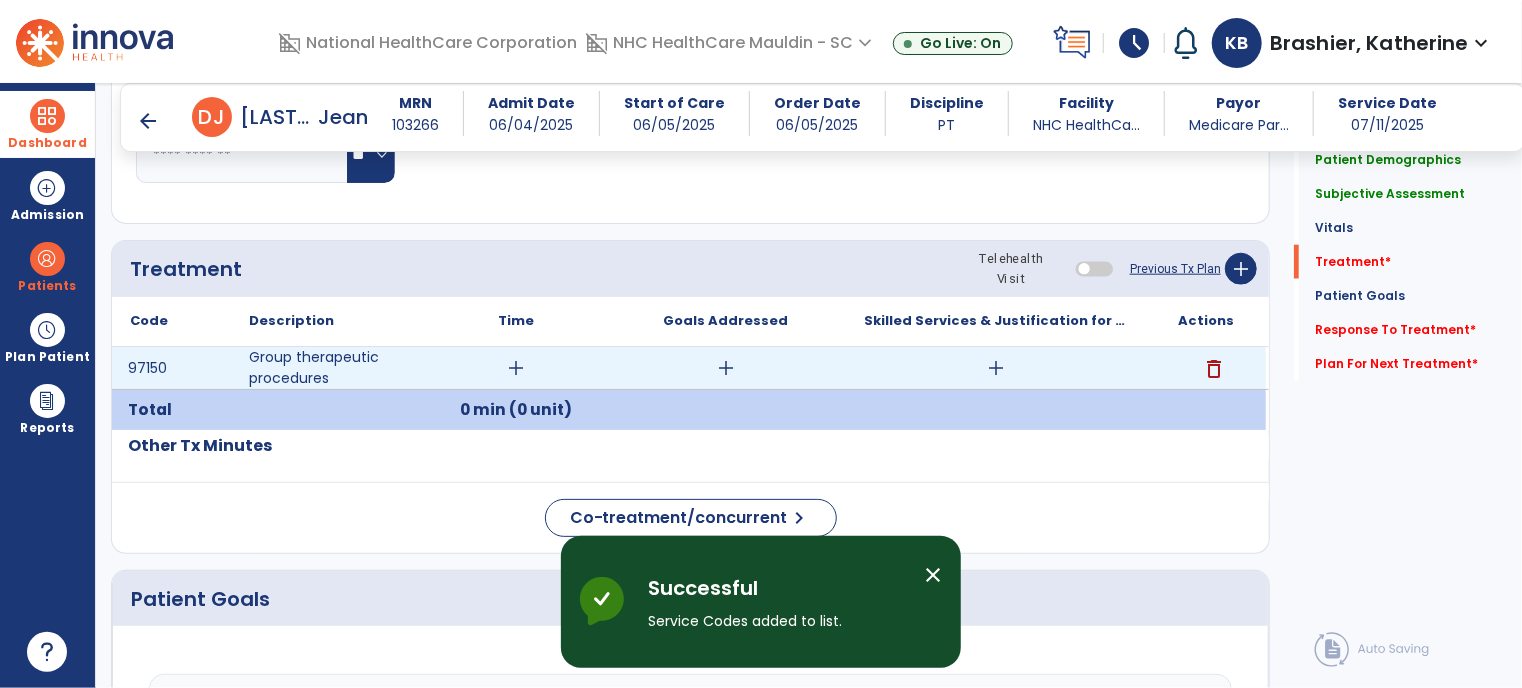 click on "add" at bounding box center (516, 368) 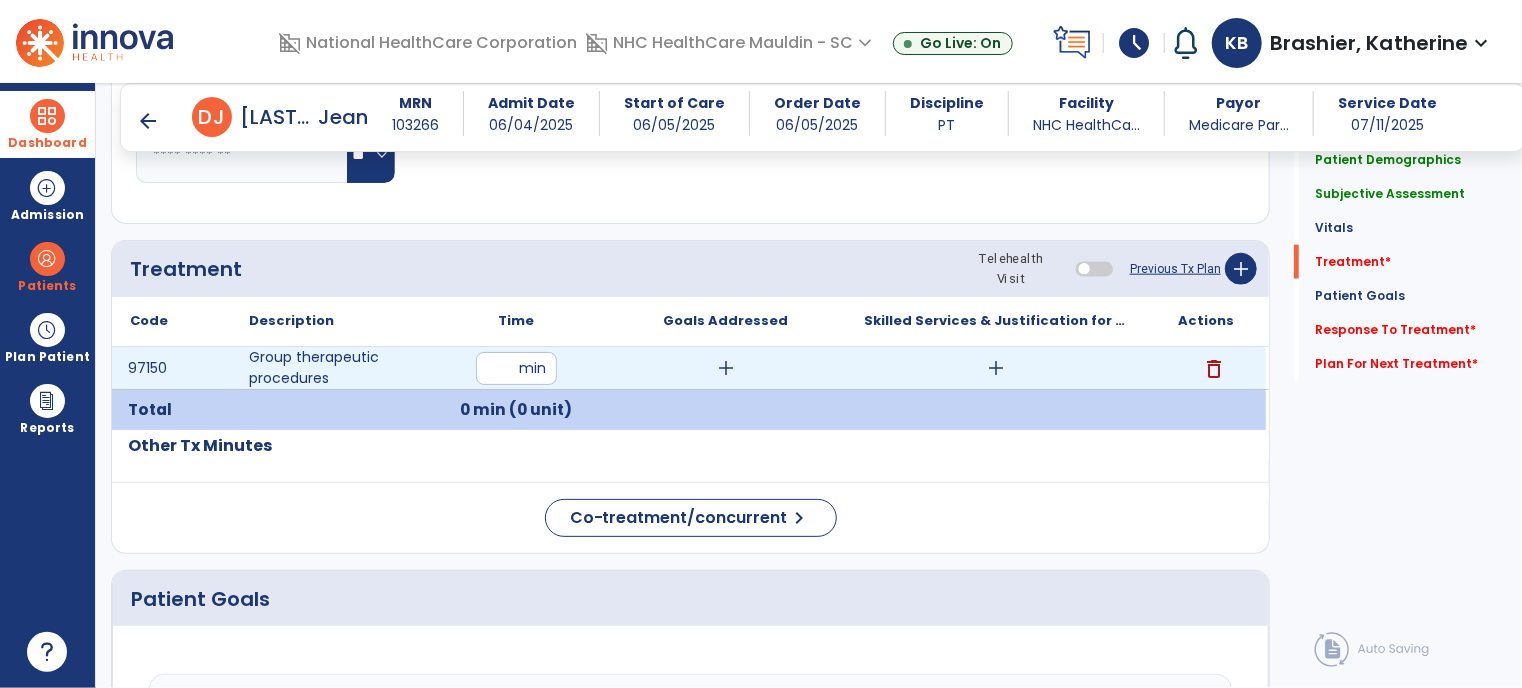 type on "**" 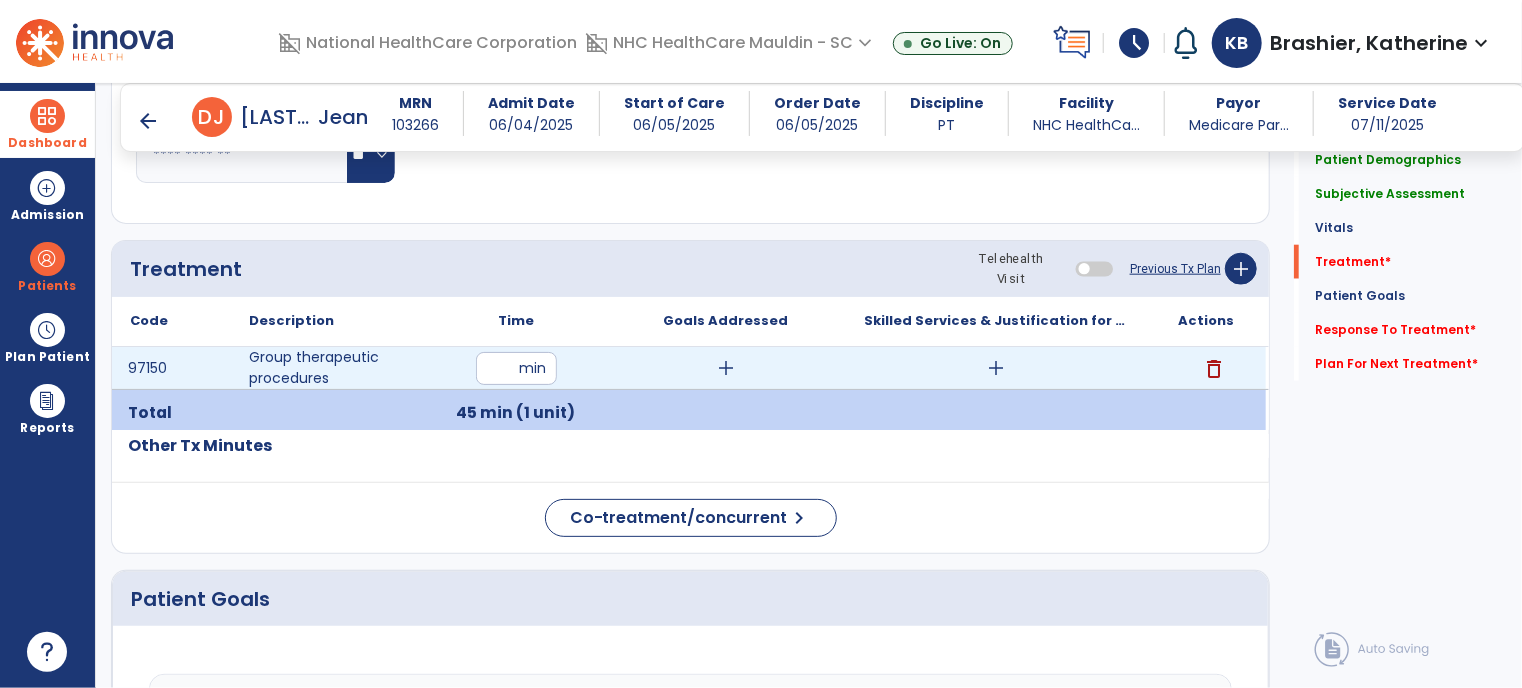 click on "add" at bounding box center (996, 368) 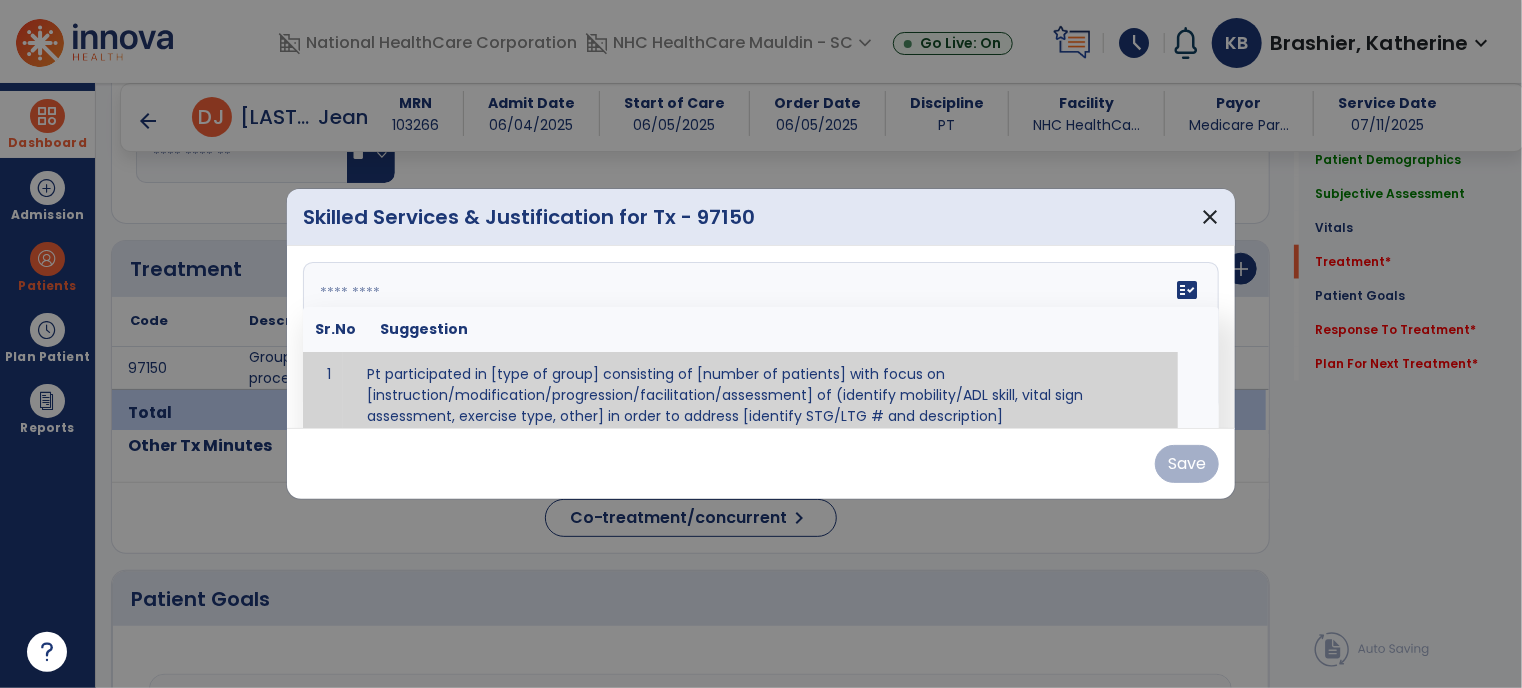 click at bounding box center [759, 337] 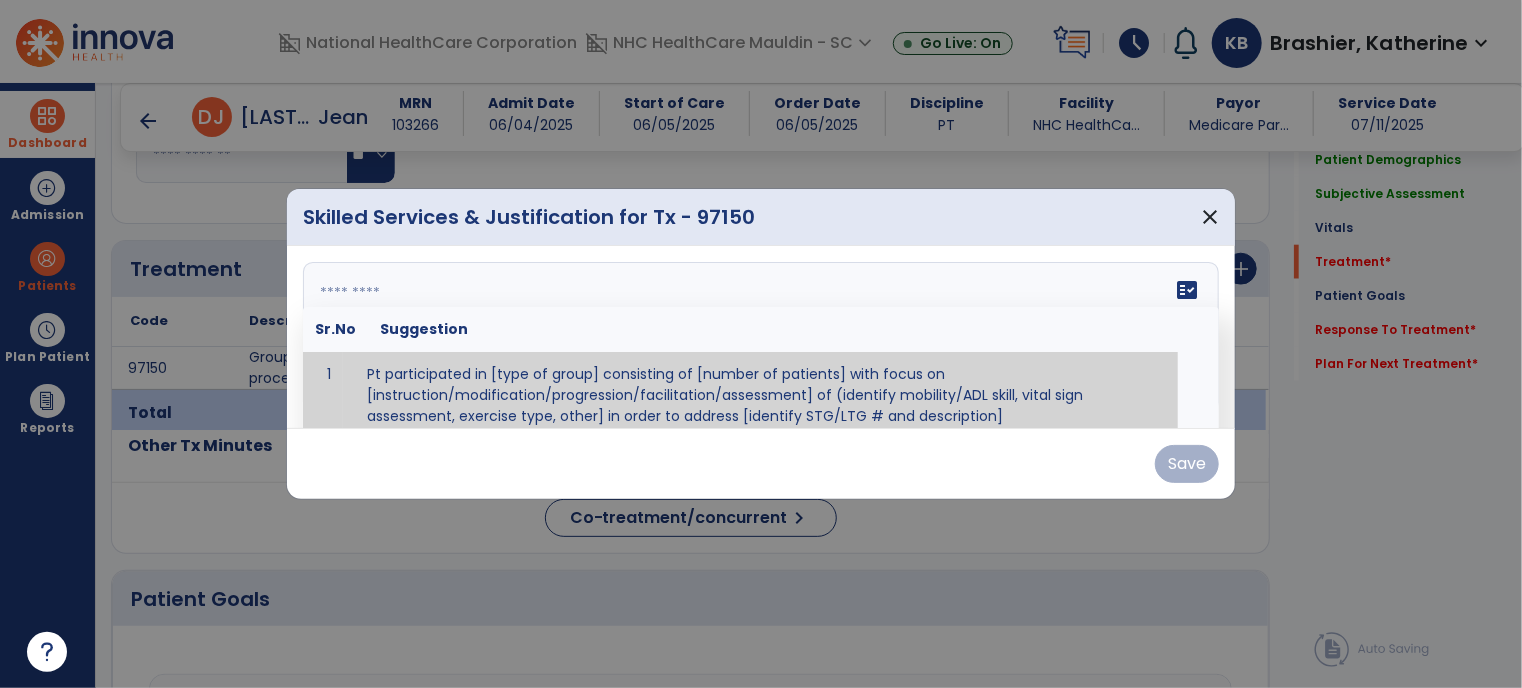 paste on "**********" 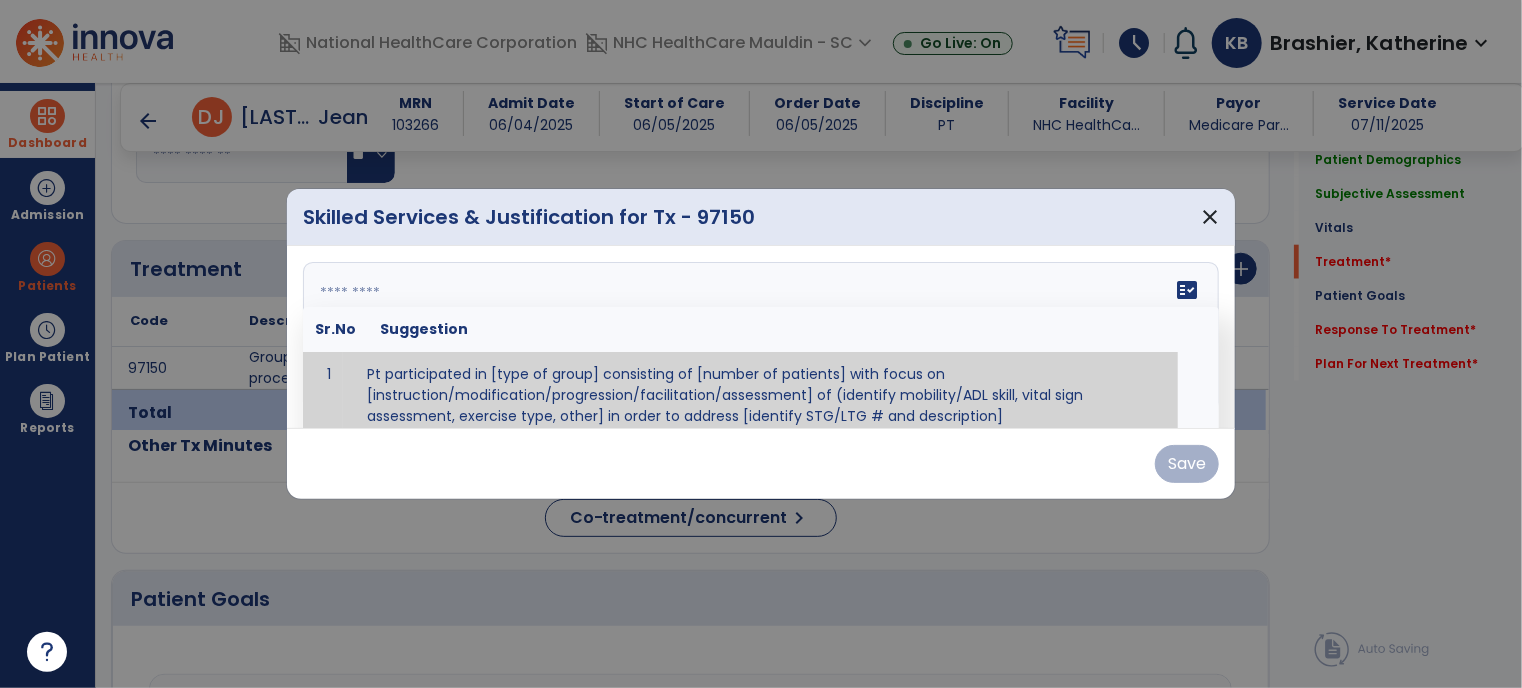 type on "**********" 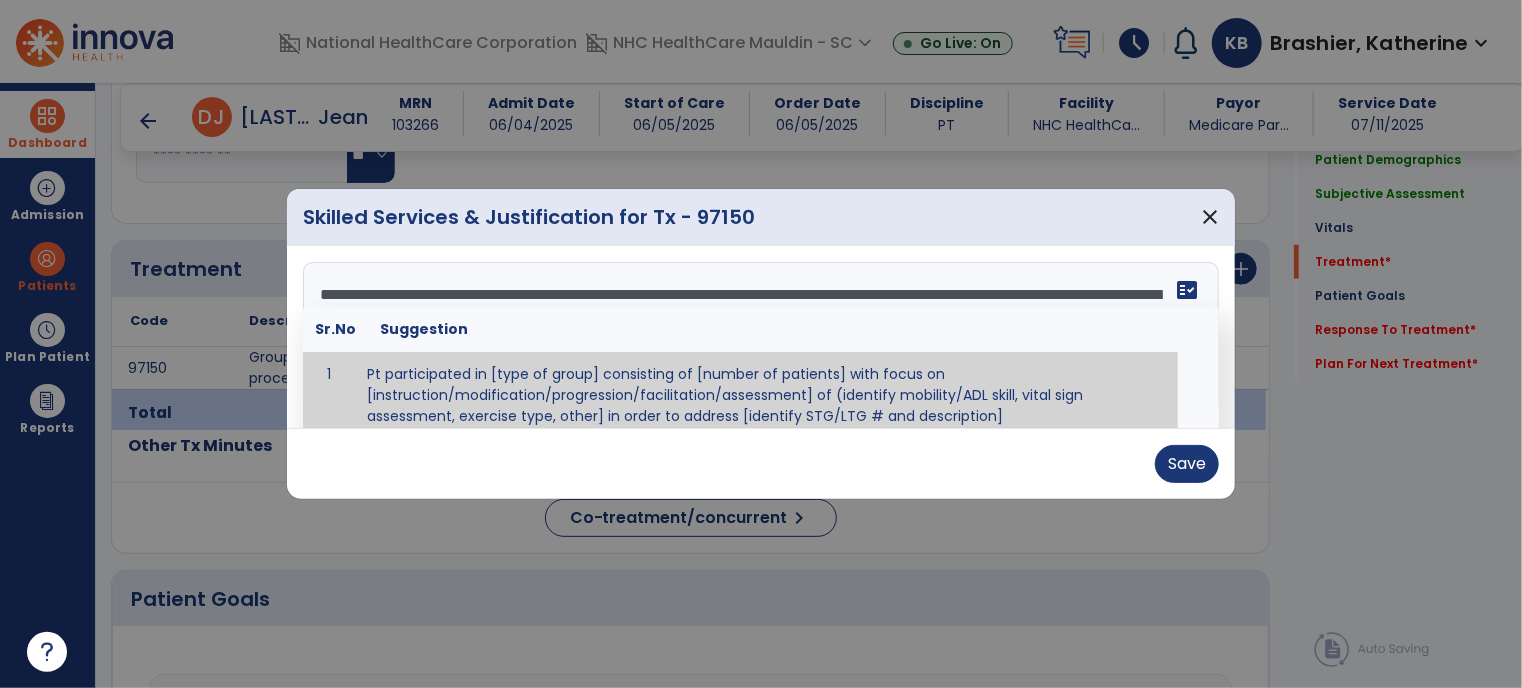scroll, scrollTop: 16, scrollLeft: 0, axis: vertical 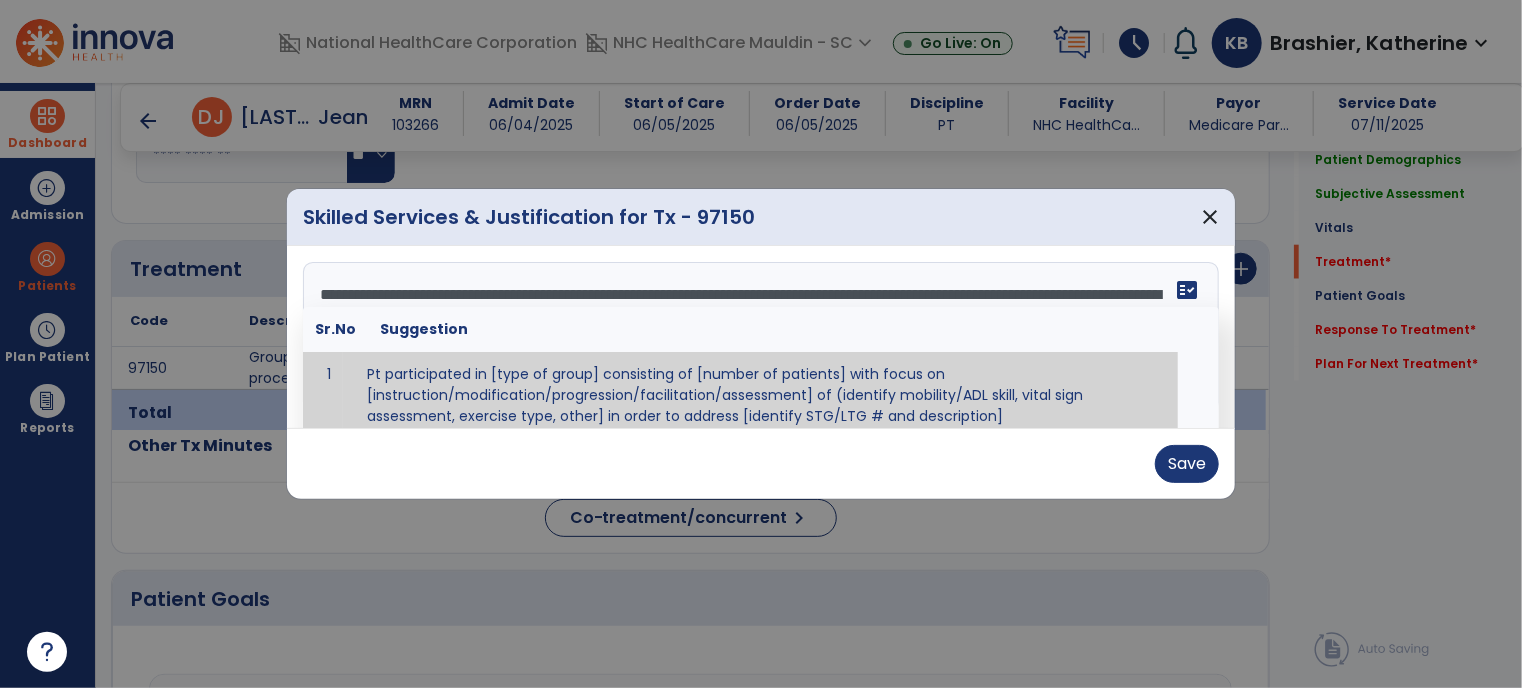 click on "**********" at bounding box center [759, 337] 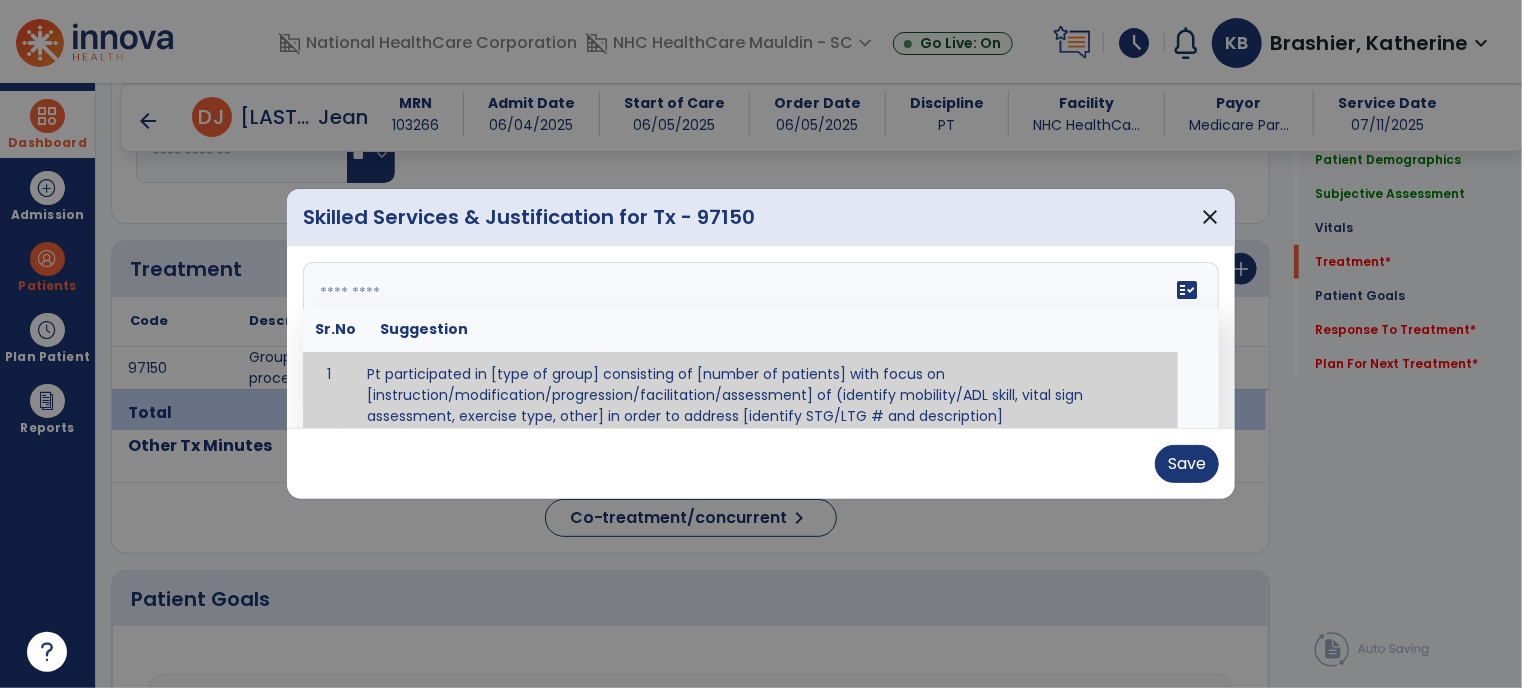 scroll, scrollTop: 0, scrollLeft: 0, axis: both 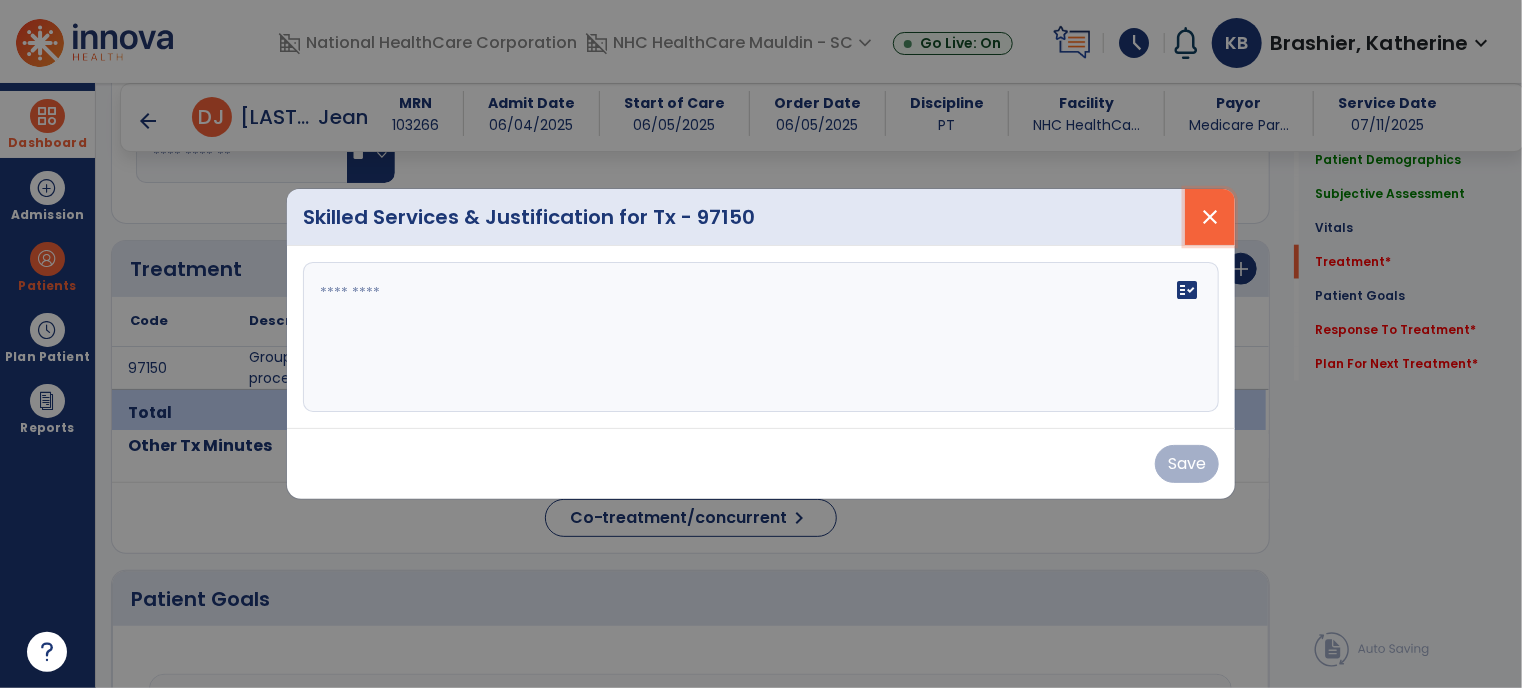 click on "close" at bounding box center [1210, 217] 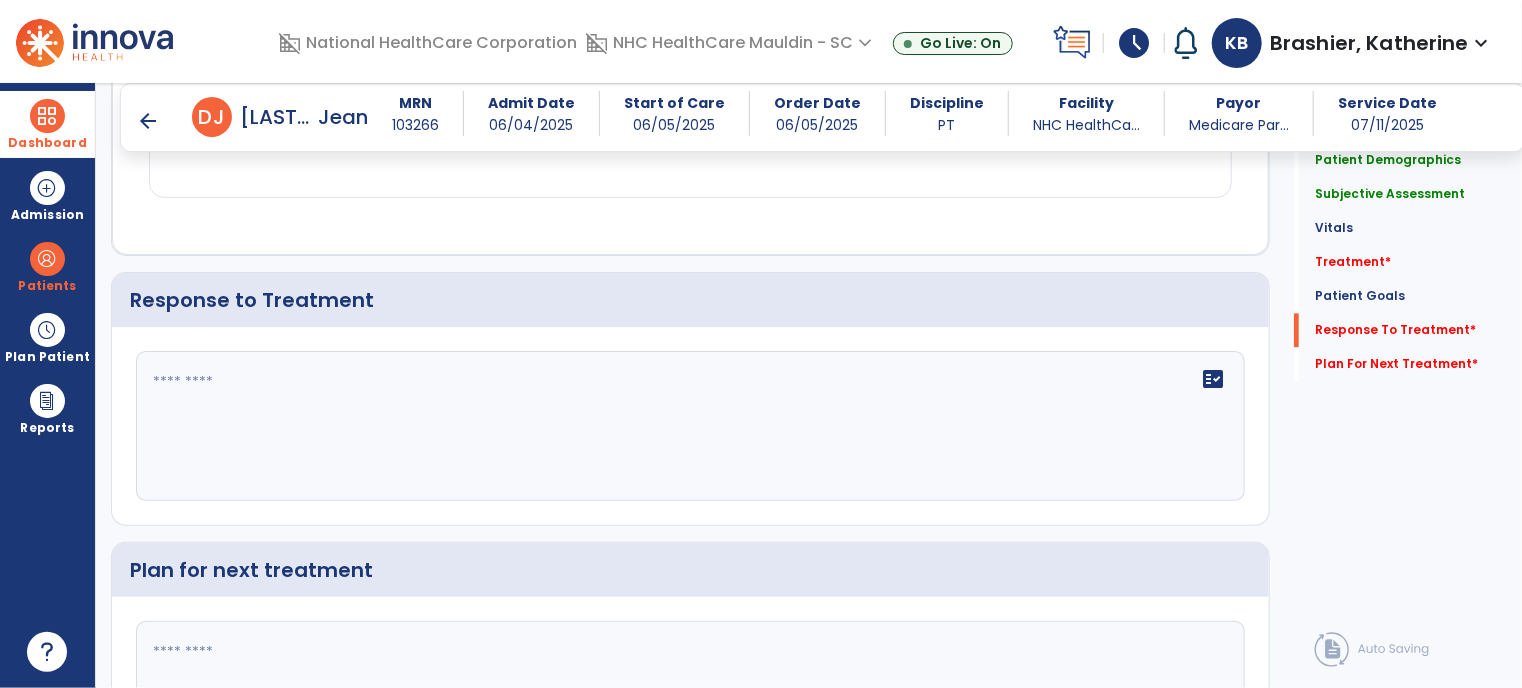 scroll, scrollTop: 2191, scrollLeft: 0, axis: vertical 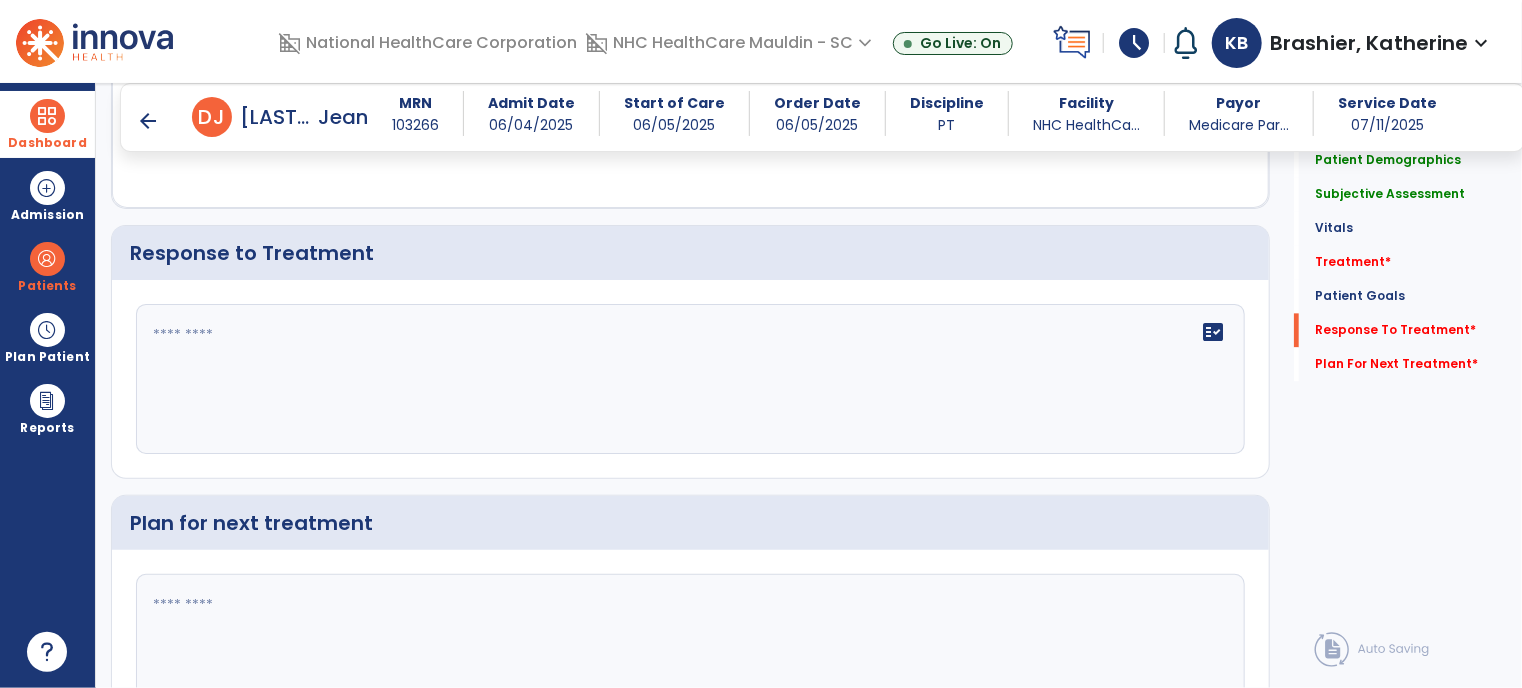 click on "fact_check" 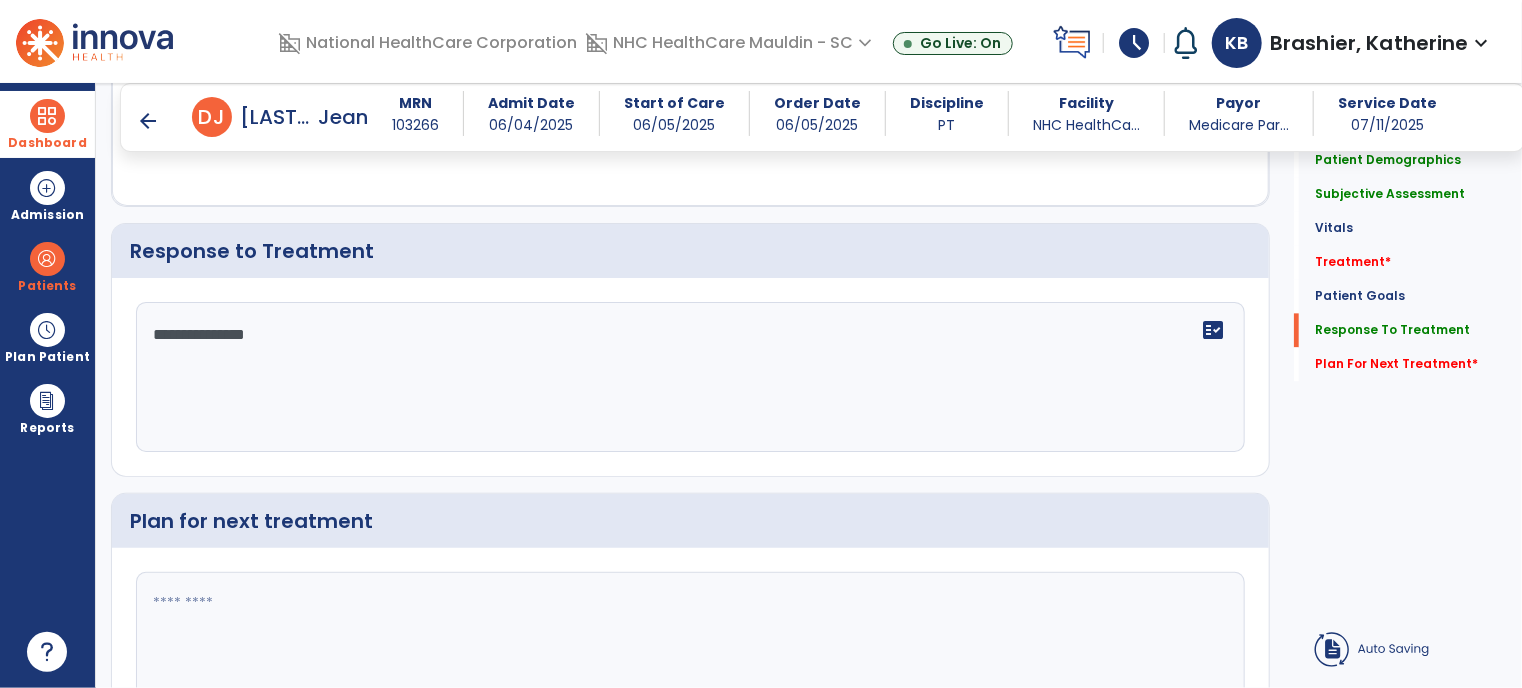 type on "**********" 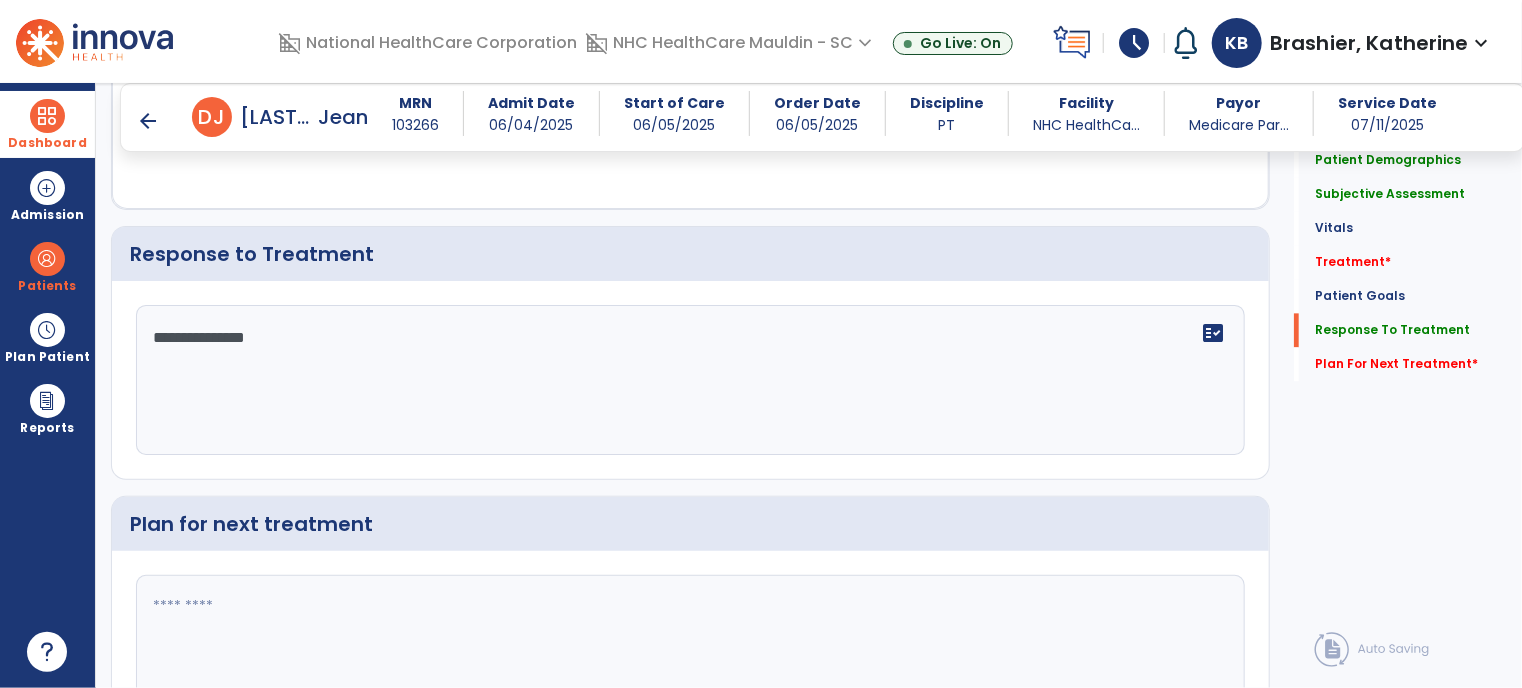 scroll, scrollTop: 2190, scrollLeft: 0, axis: vertical 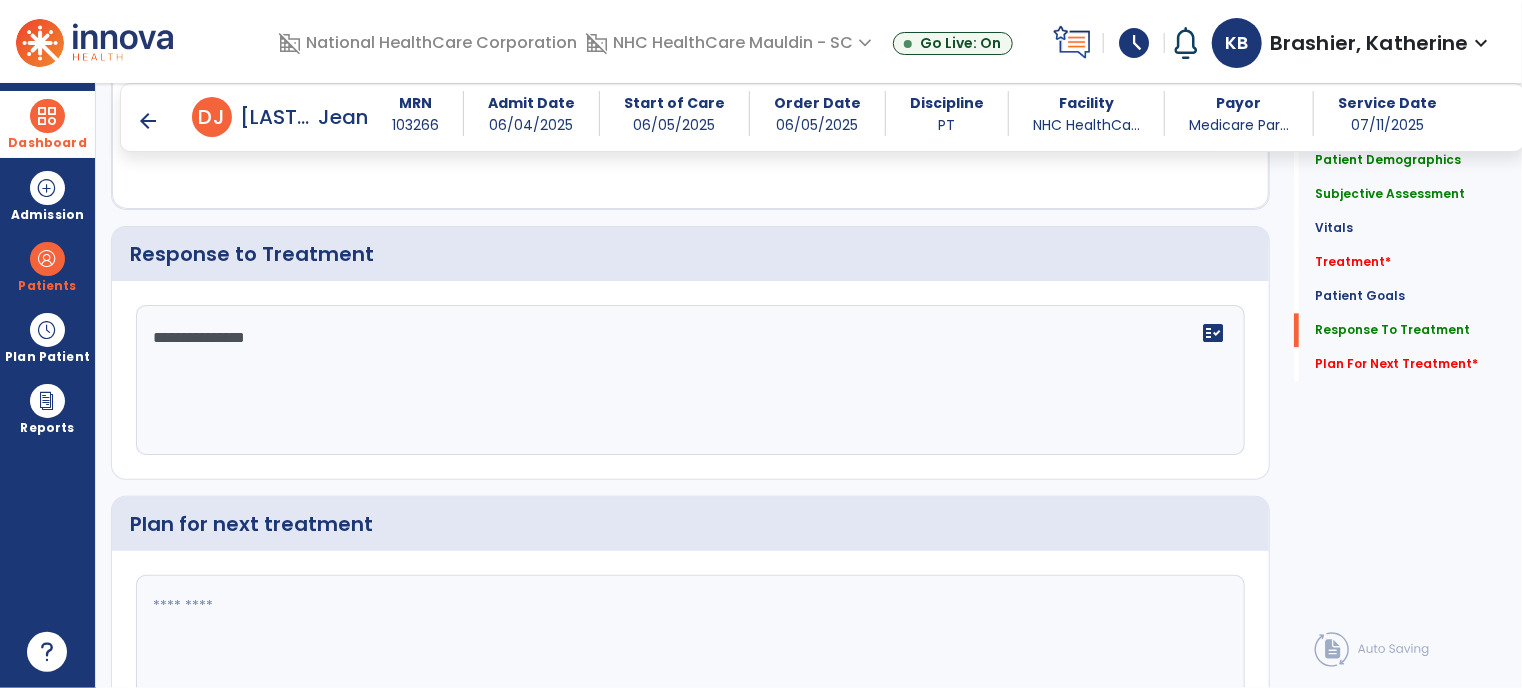 paste on "**********" 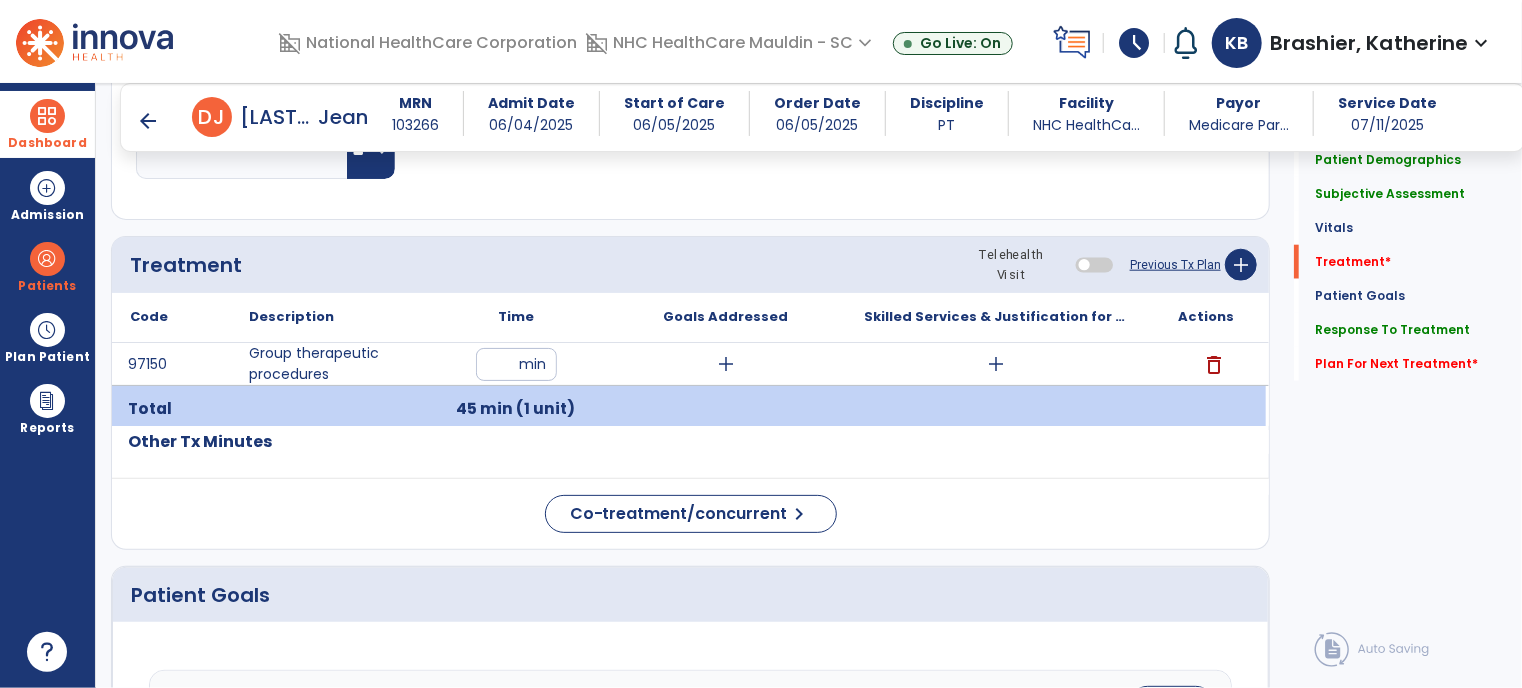 scroll, scrollTop: 981, scrollLeft: 0, axis: vertical 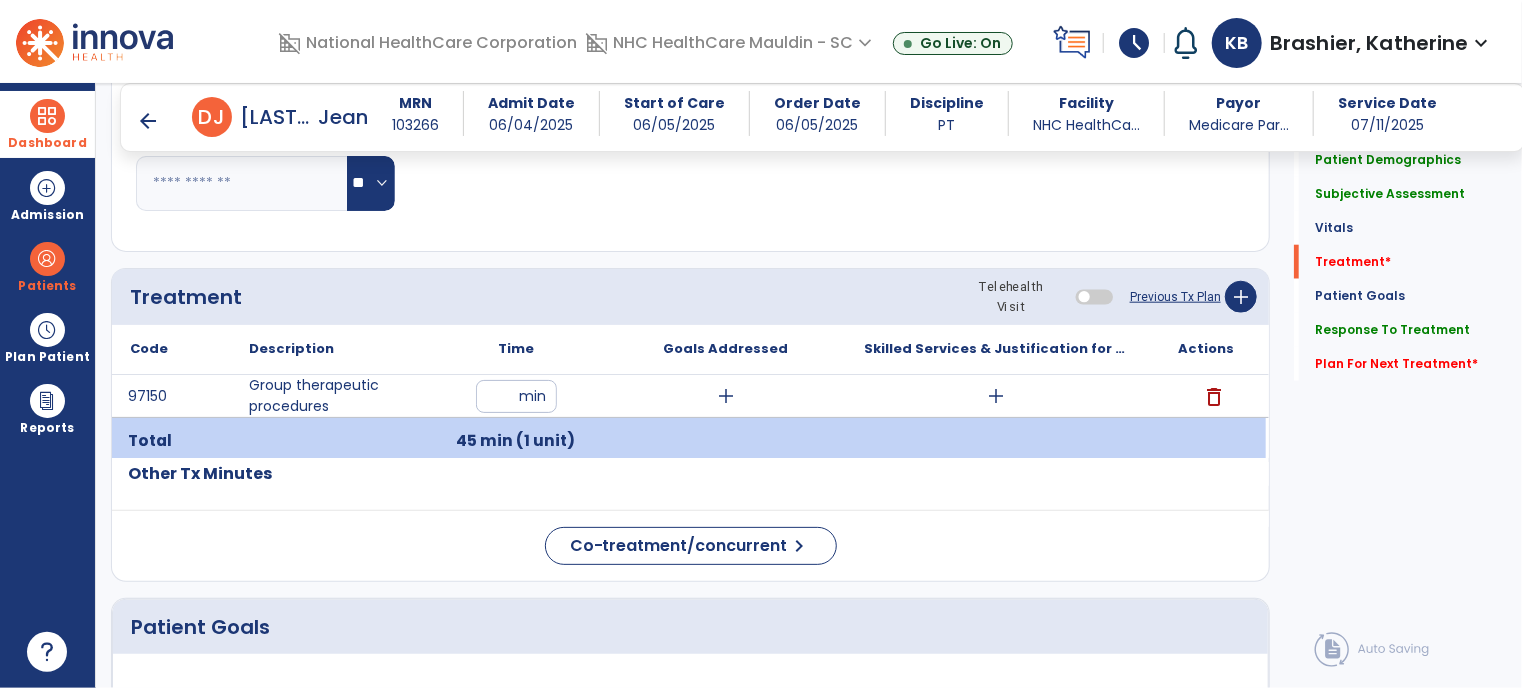 type on "**********" 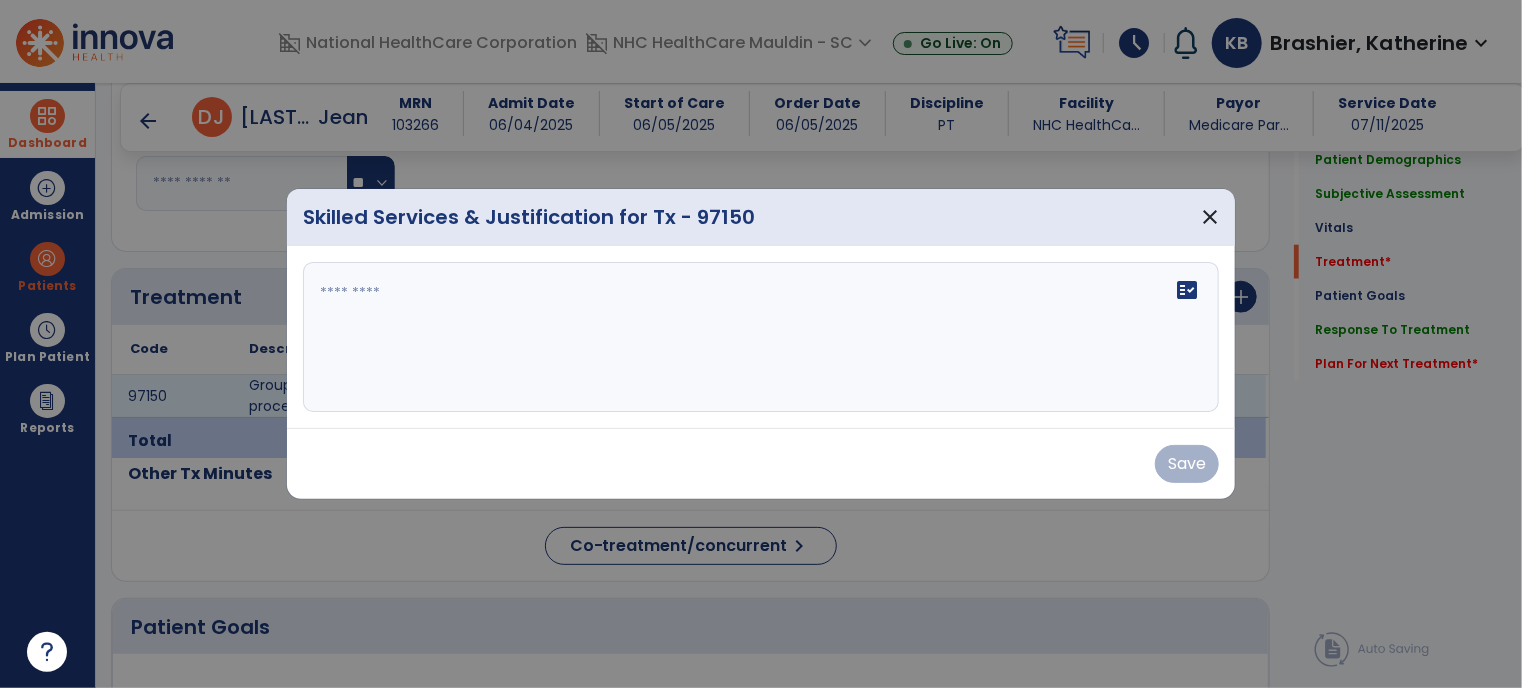 click at bounding box center (761, 337) 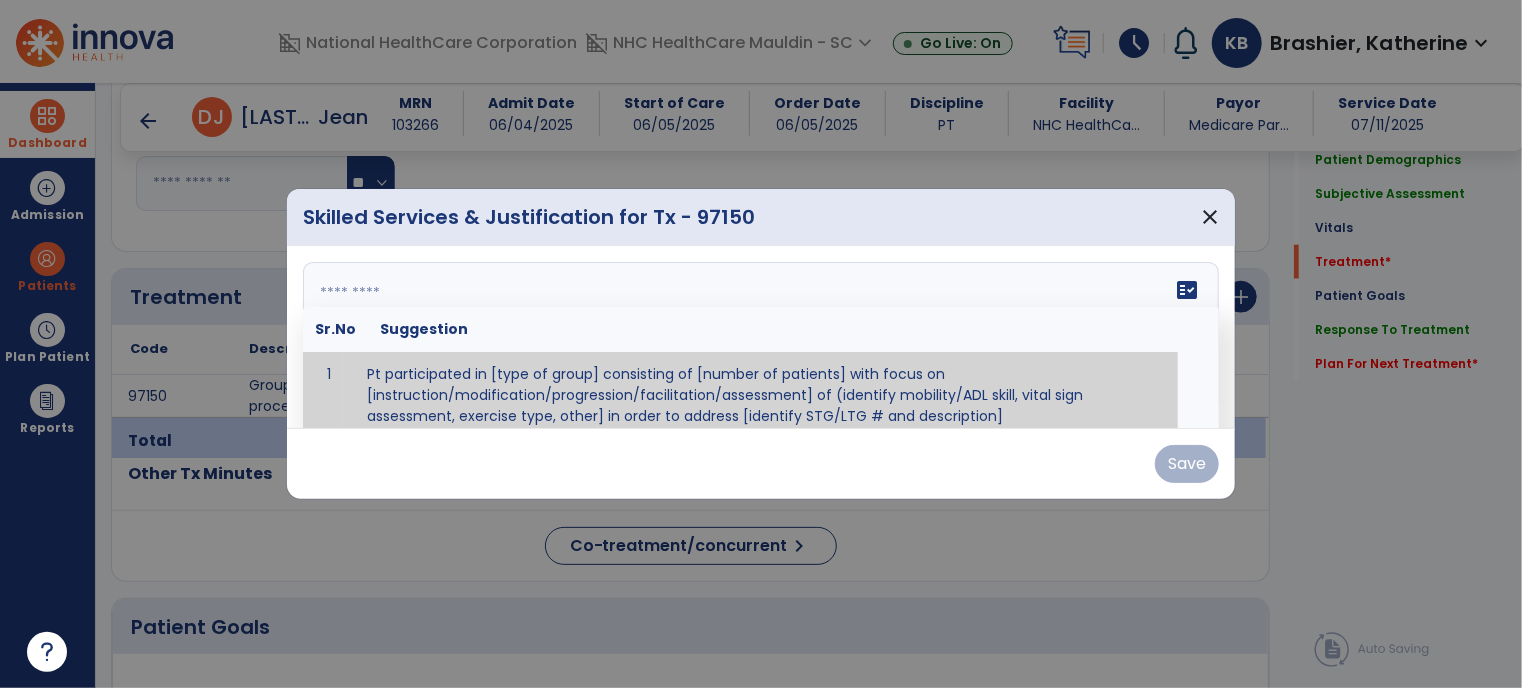 paste on "**********" 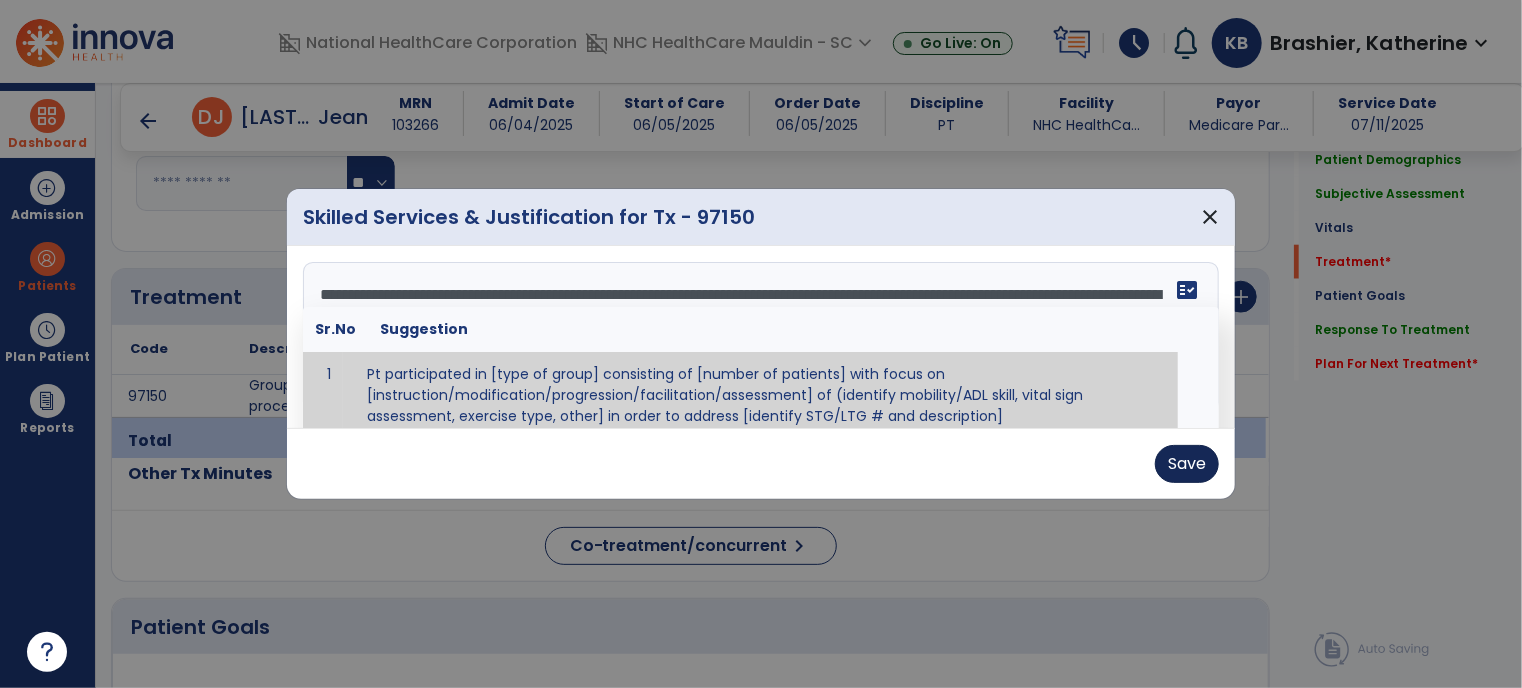 type on "**********" 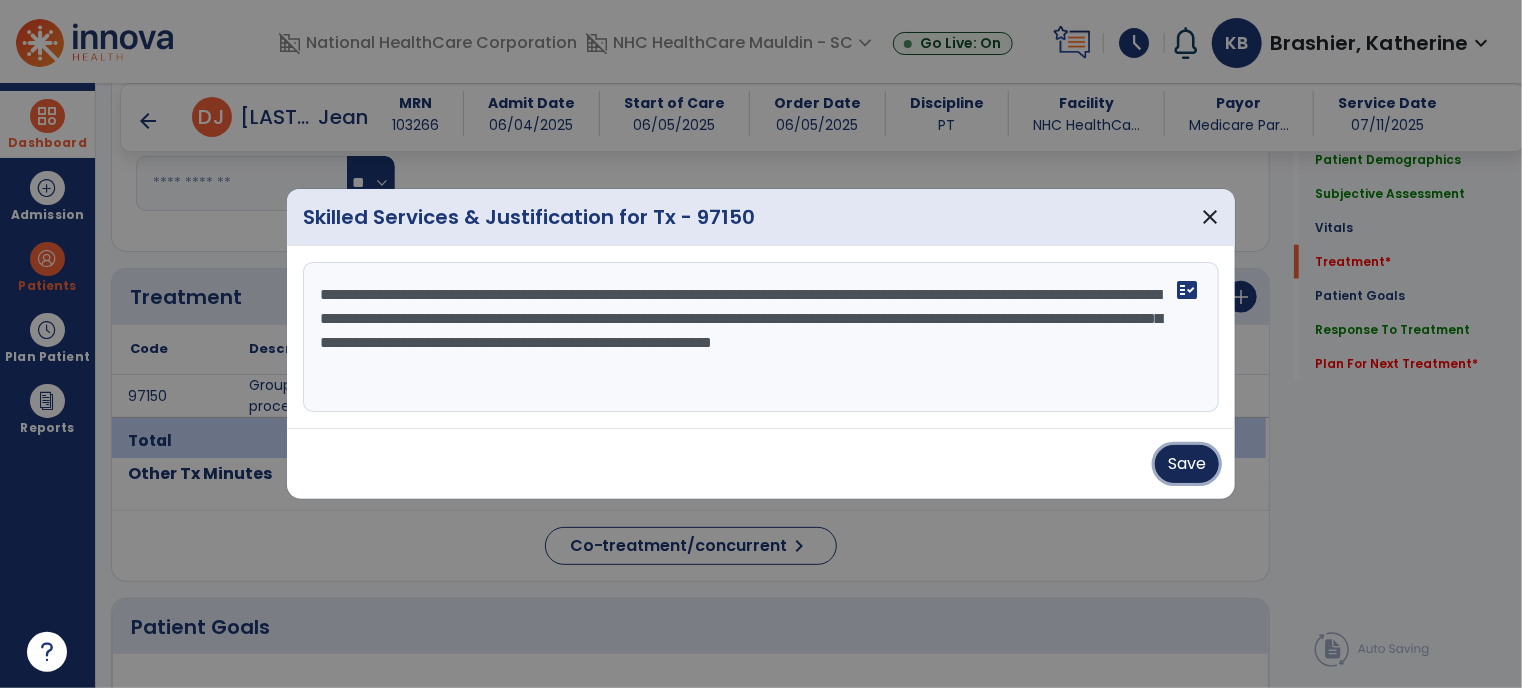 click on "Save" at bounding box center [1187, 464] 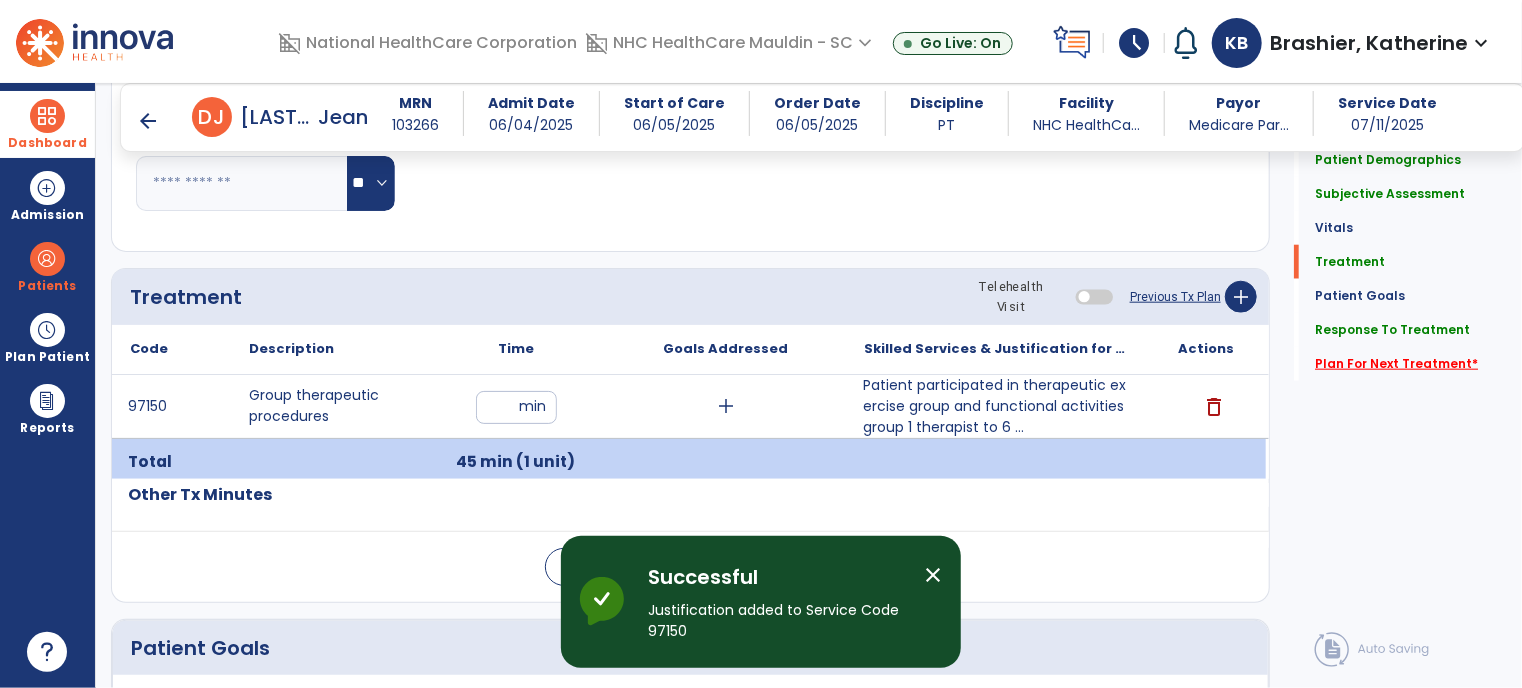 click on "Plan For Next Treatment   *" 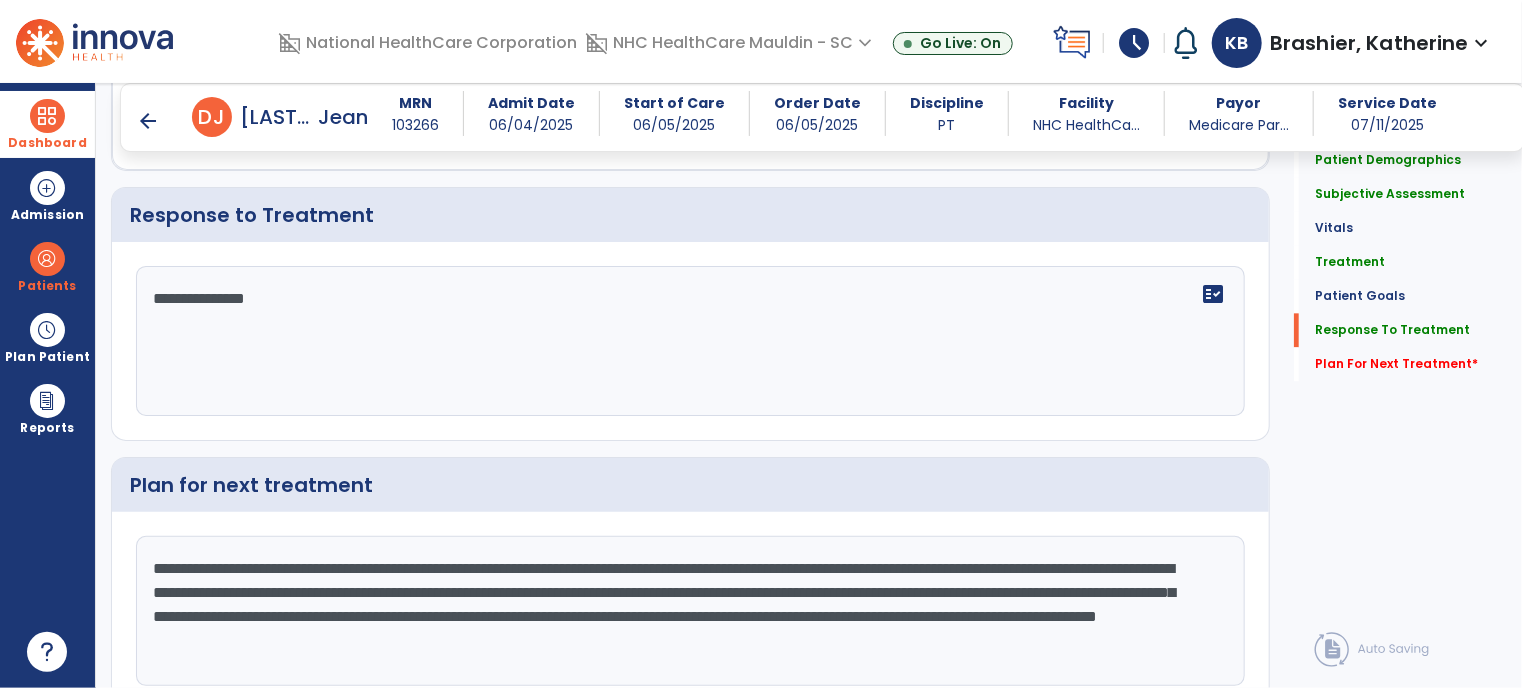 scroll, scrollTop: 2332, scrollLeft: 0, axis: vertical 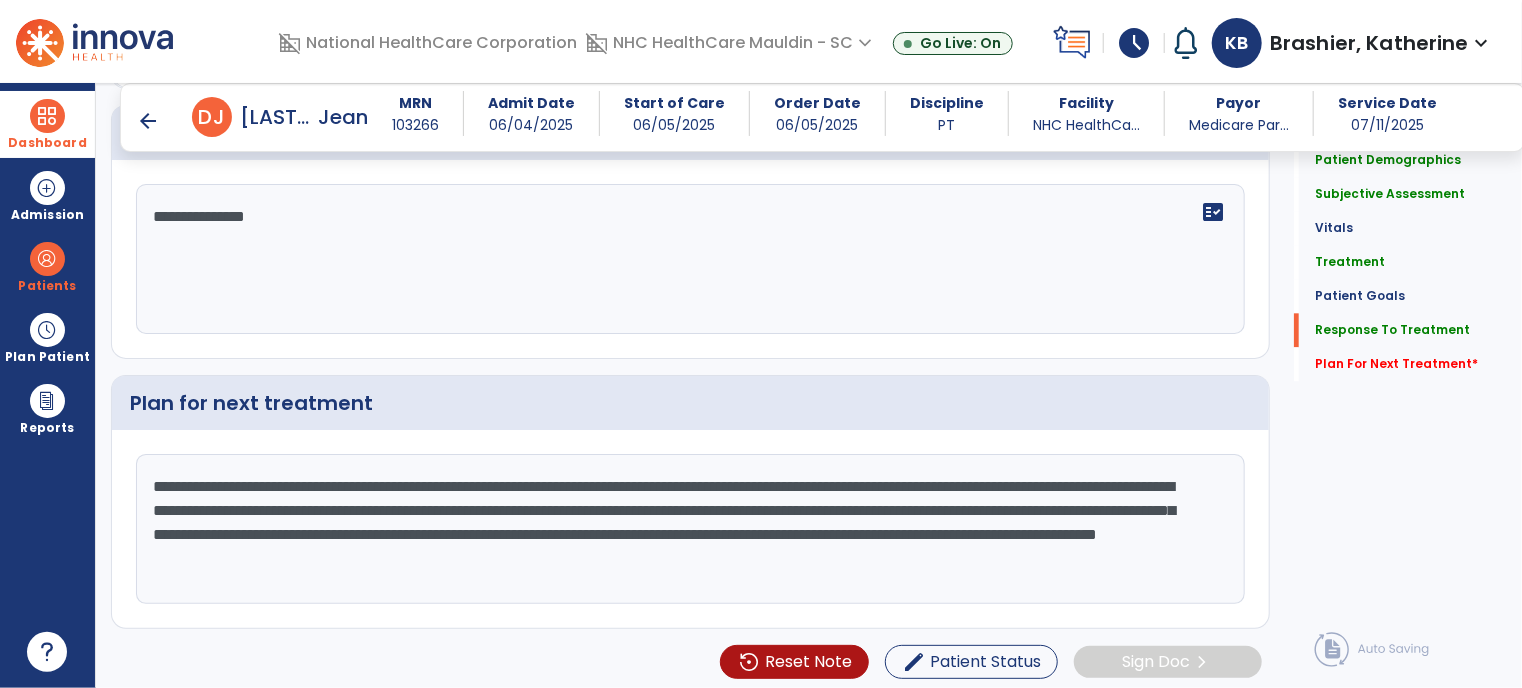 click on "**********" 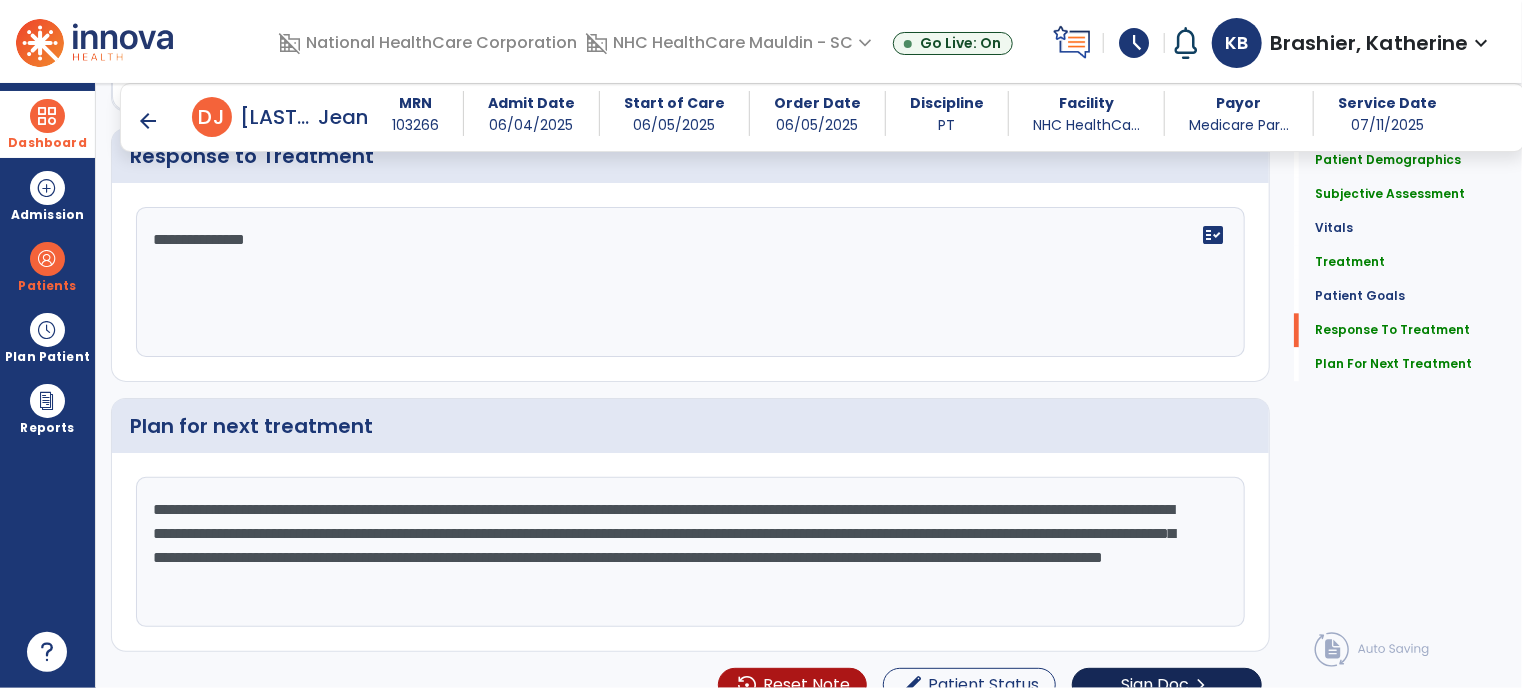 scroll, scrollTop: 2332, scrollLeft: 0, axis: vertical 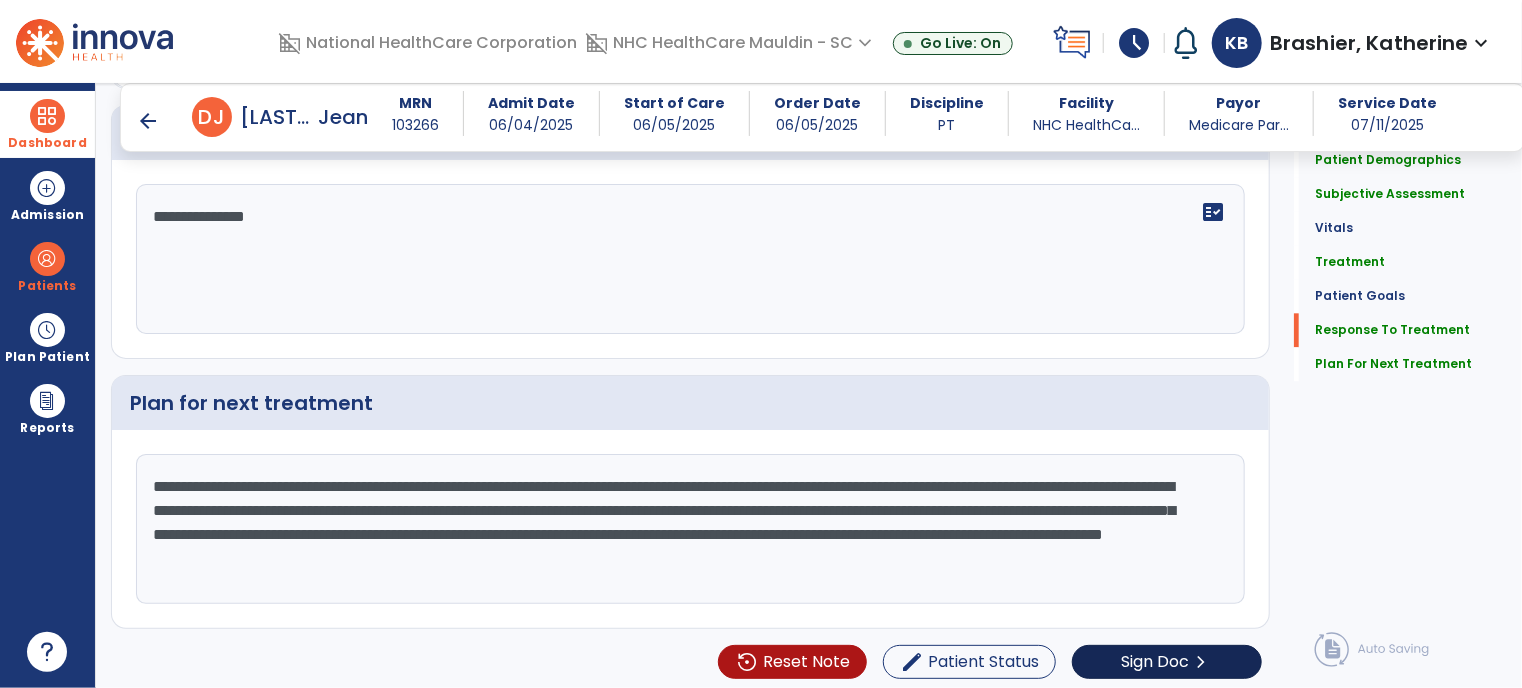 type on "**********" 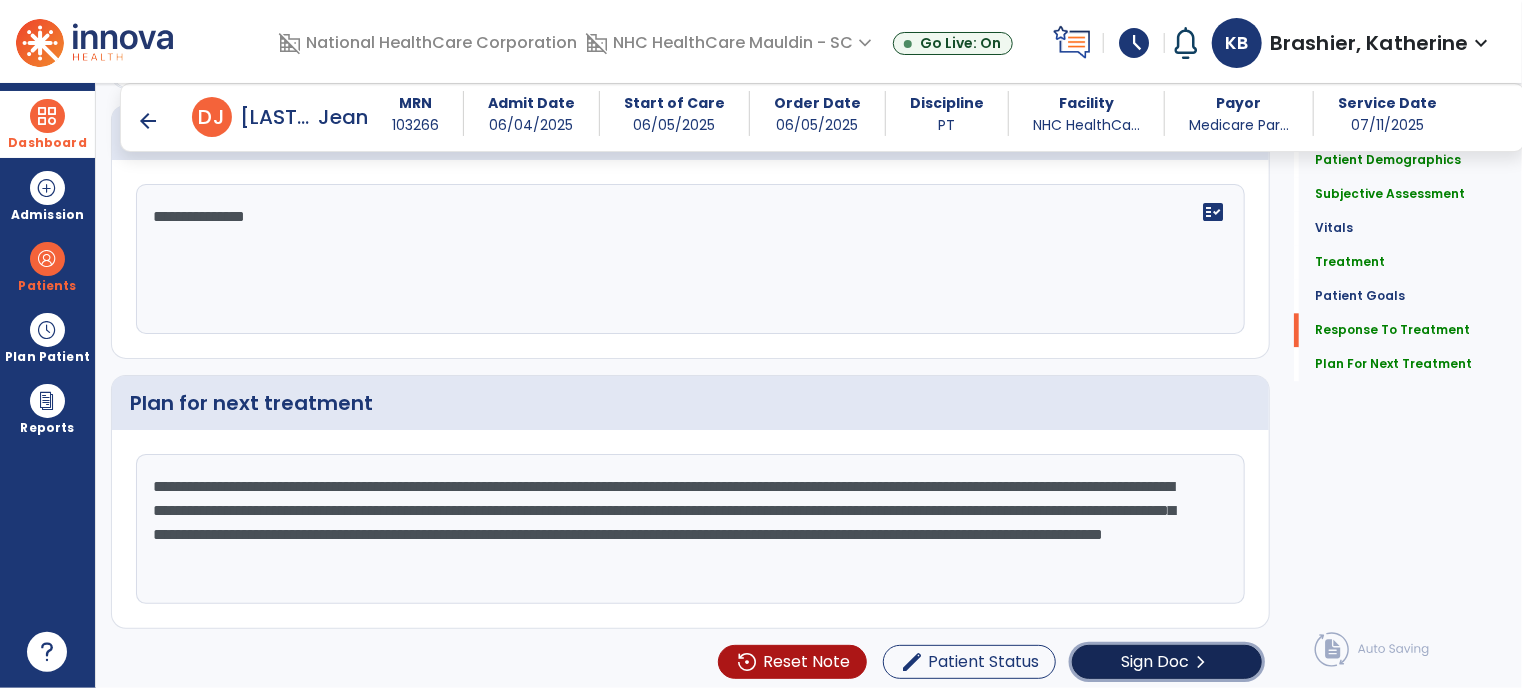 click on "Sign Doc" 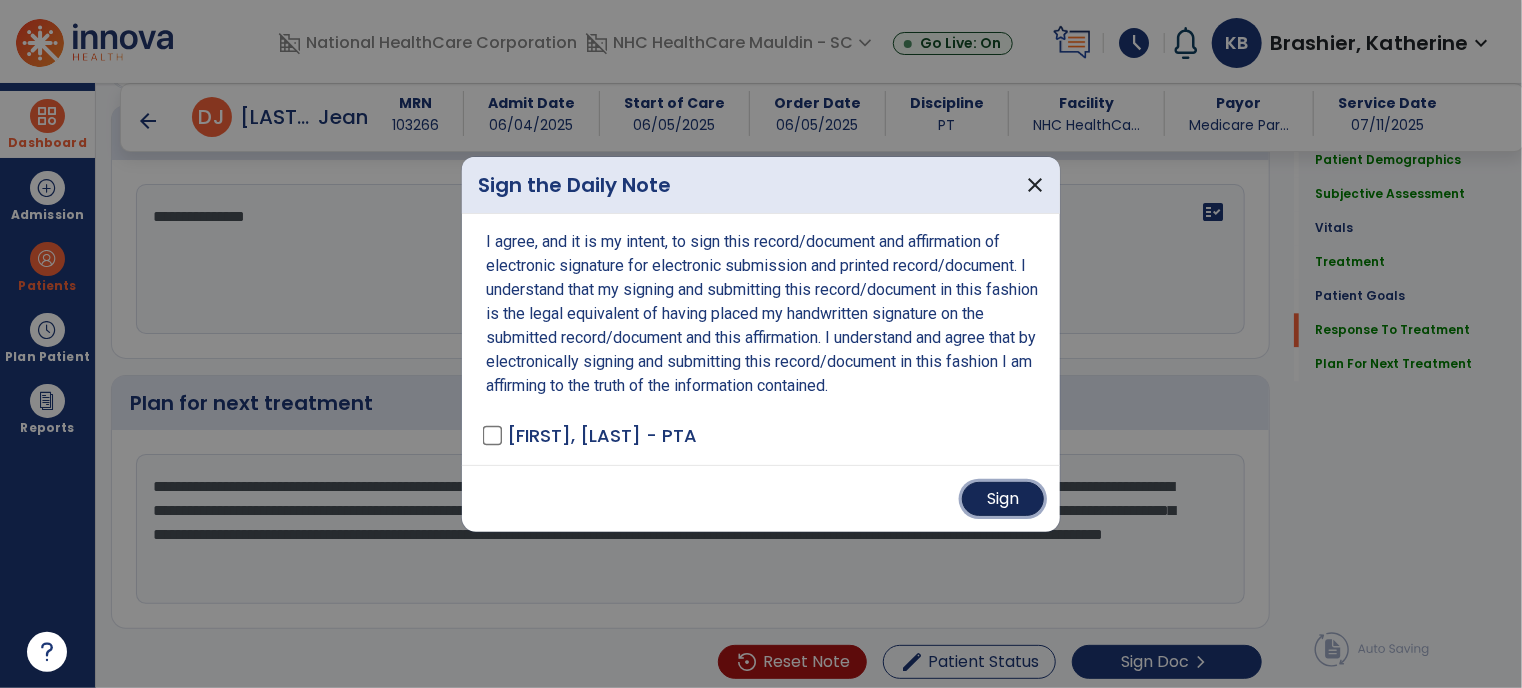 click on "Sign" at bounding box center (1003, 499) 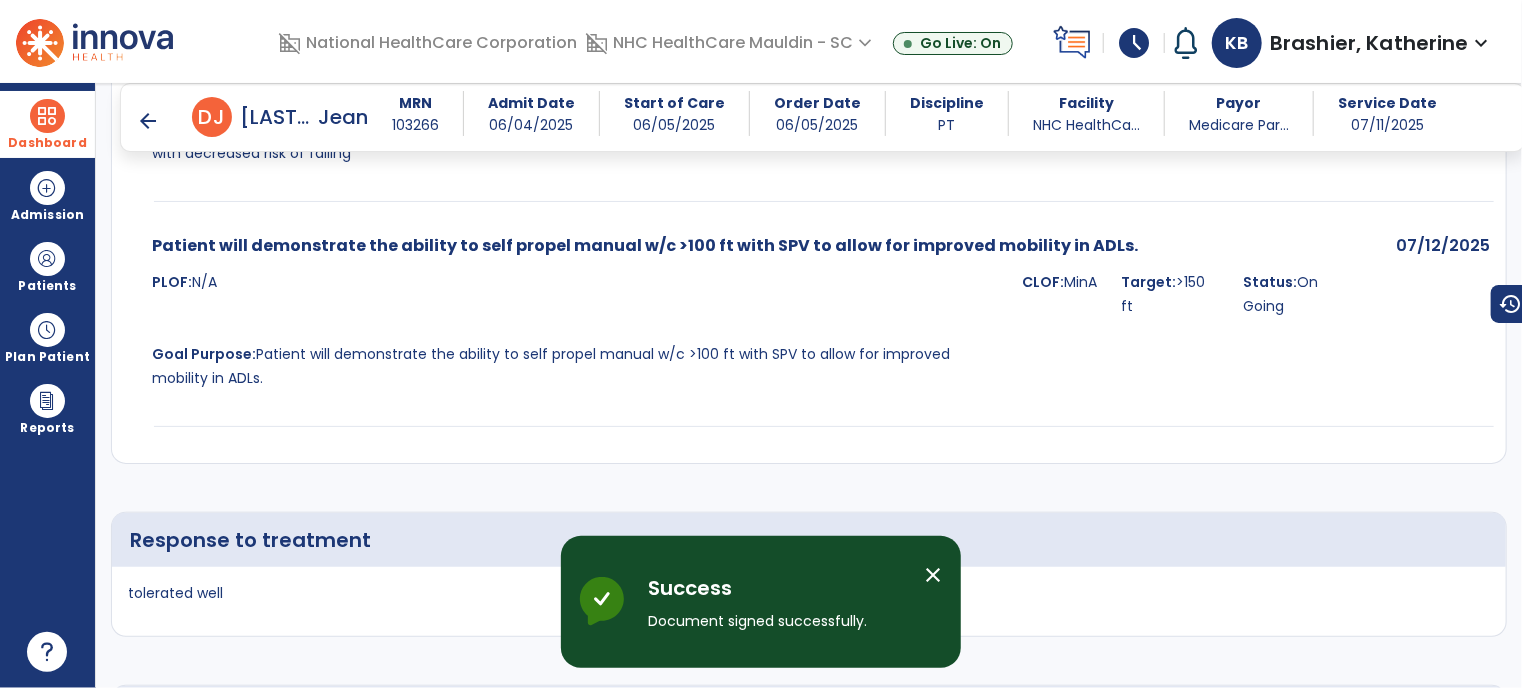 scroll, scrollTop: 3561, scrollLeft: 0, axis: vertical 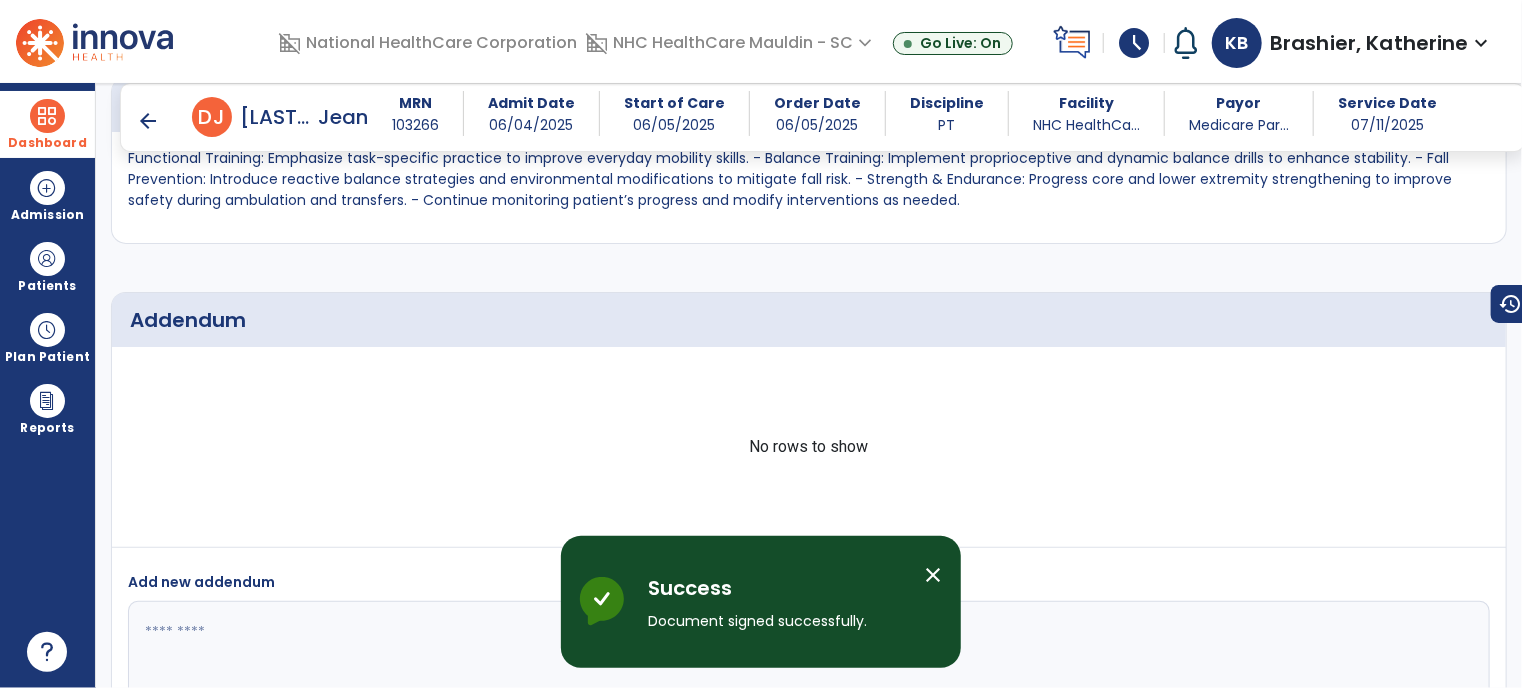 click on "arrow_back" at bounding box center [148, 121] 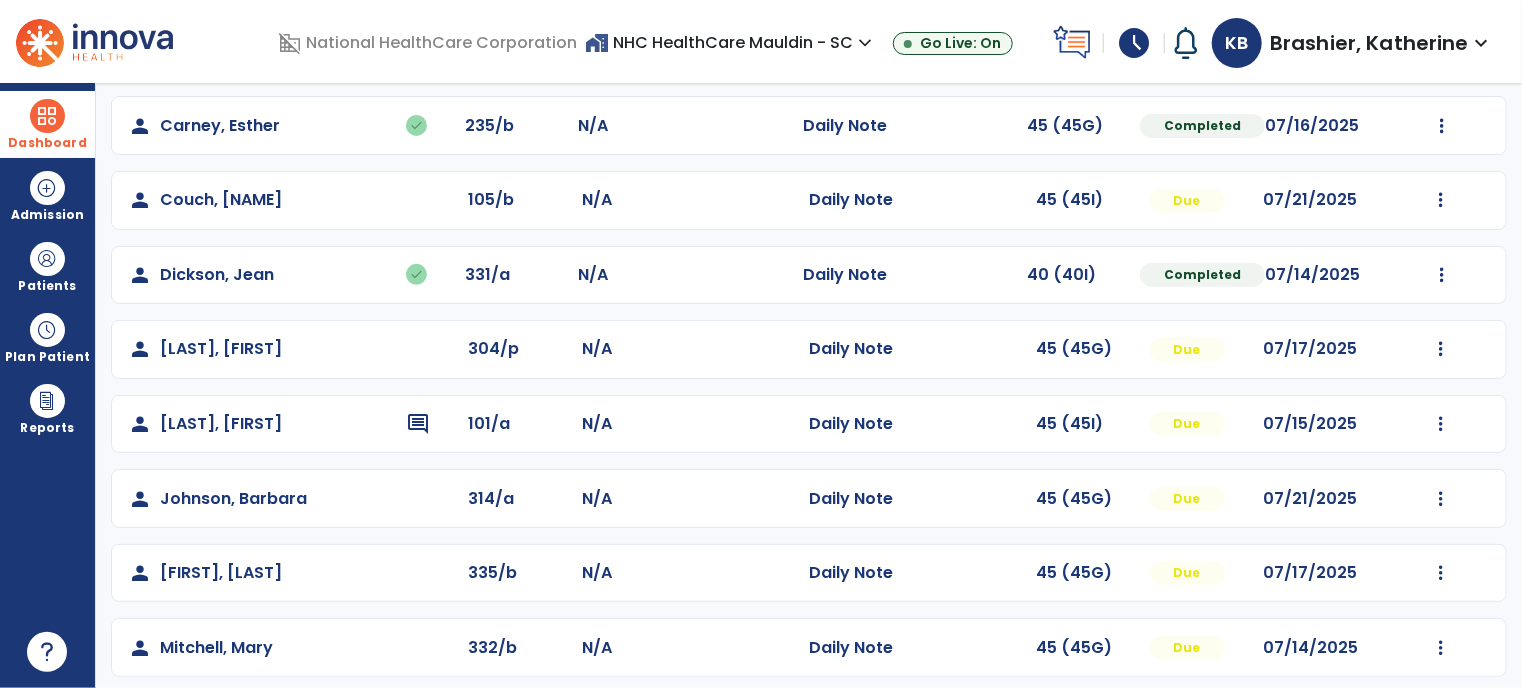 scroll, scrollTop: 387, scrollLeft: 0, axis: vertical 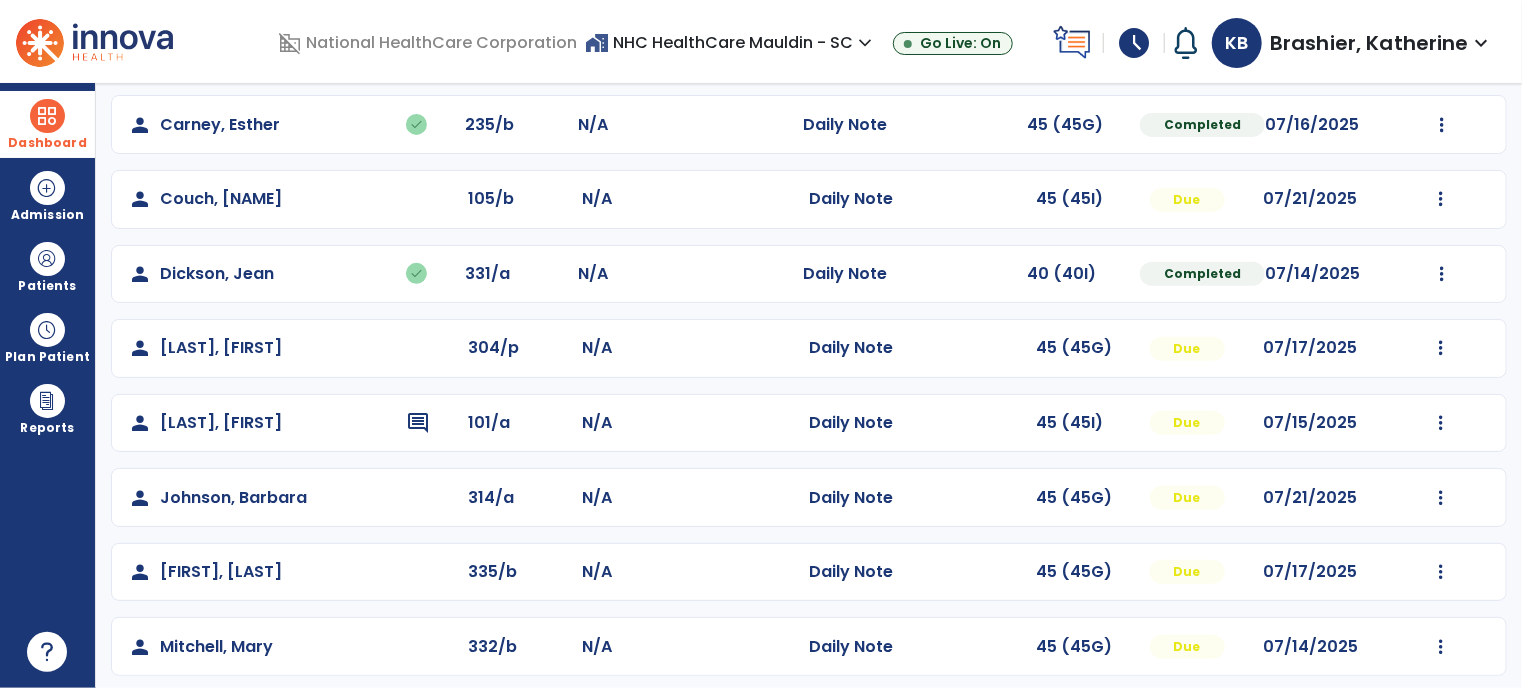 click on "Mark Visit As Complete   Reset Note   Open Document   G + C Mins" 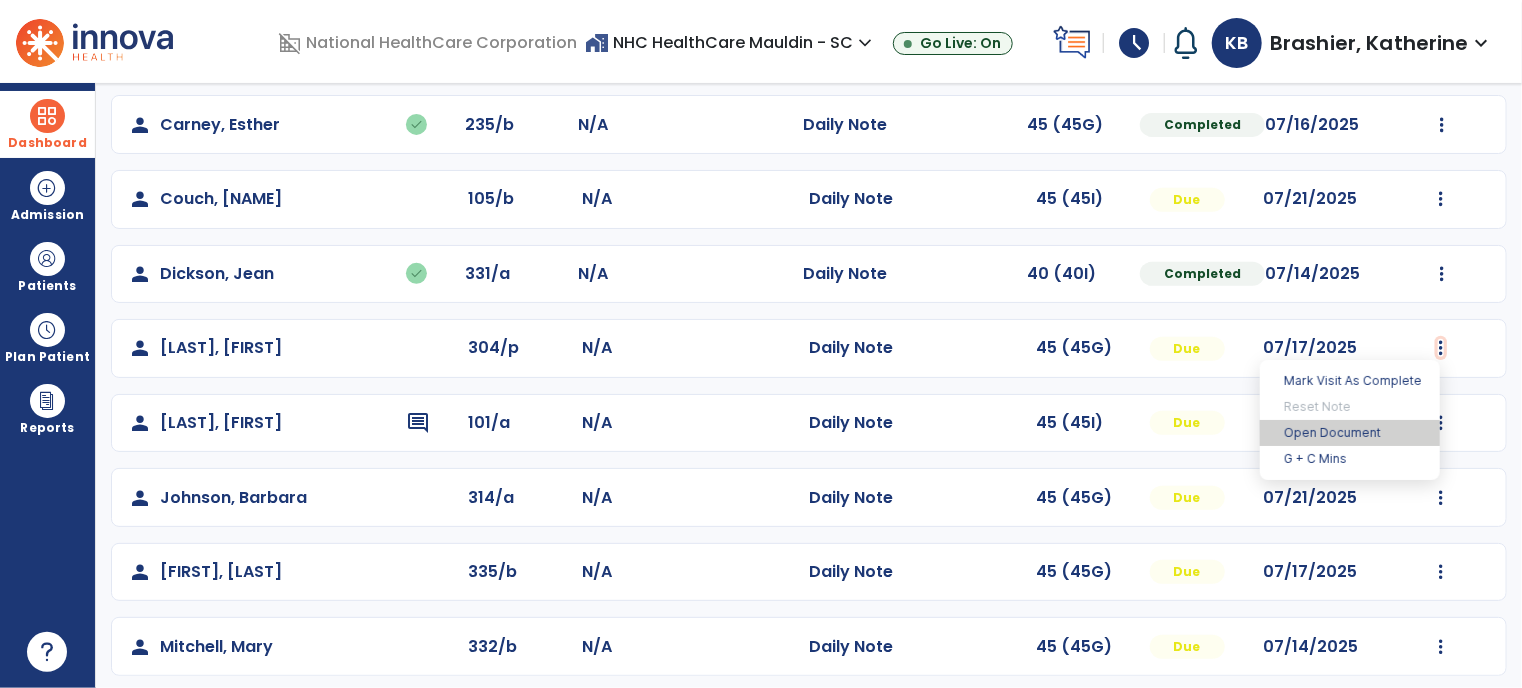 click on "Open Document" at bounding box center [1350, 433] 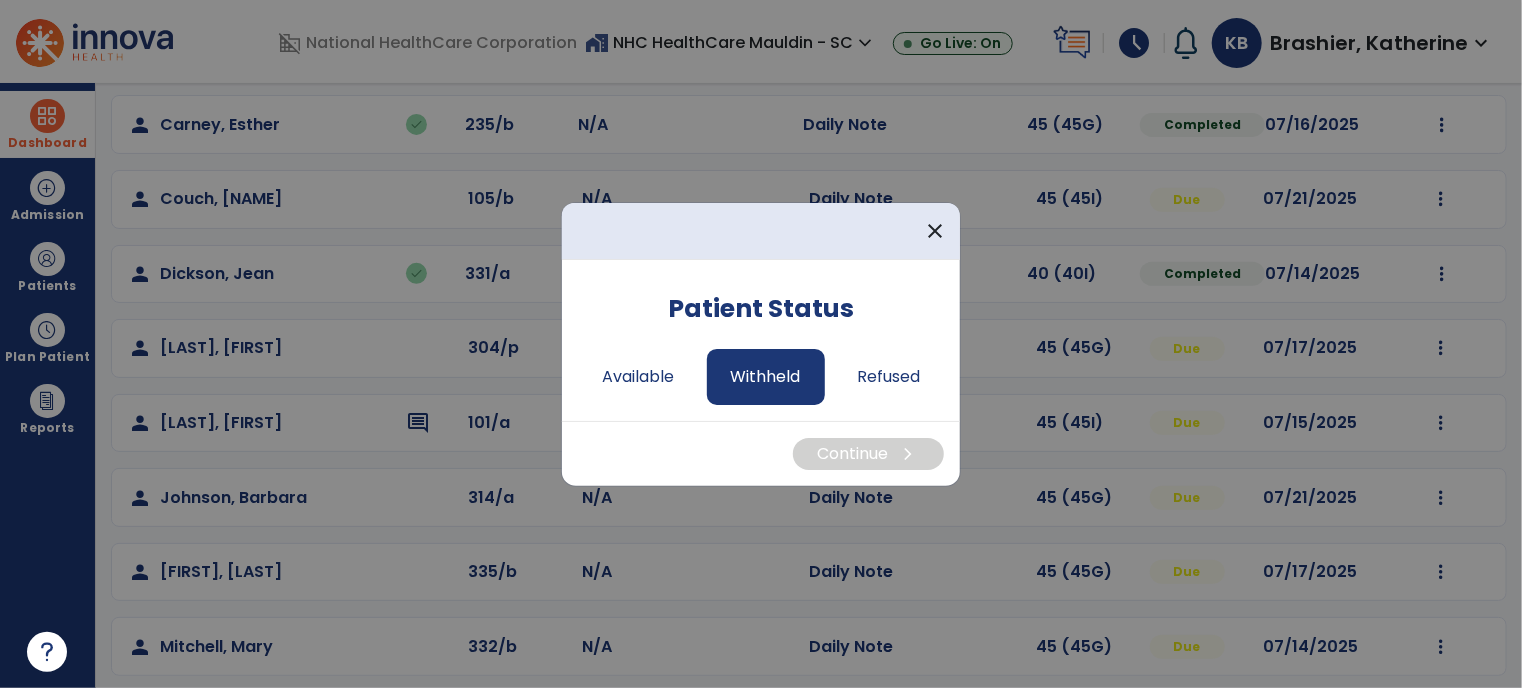 click on "Withheld" at bounding box center [766, 377] 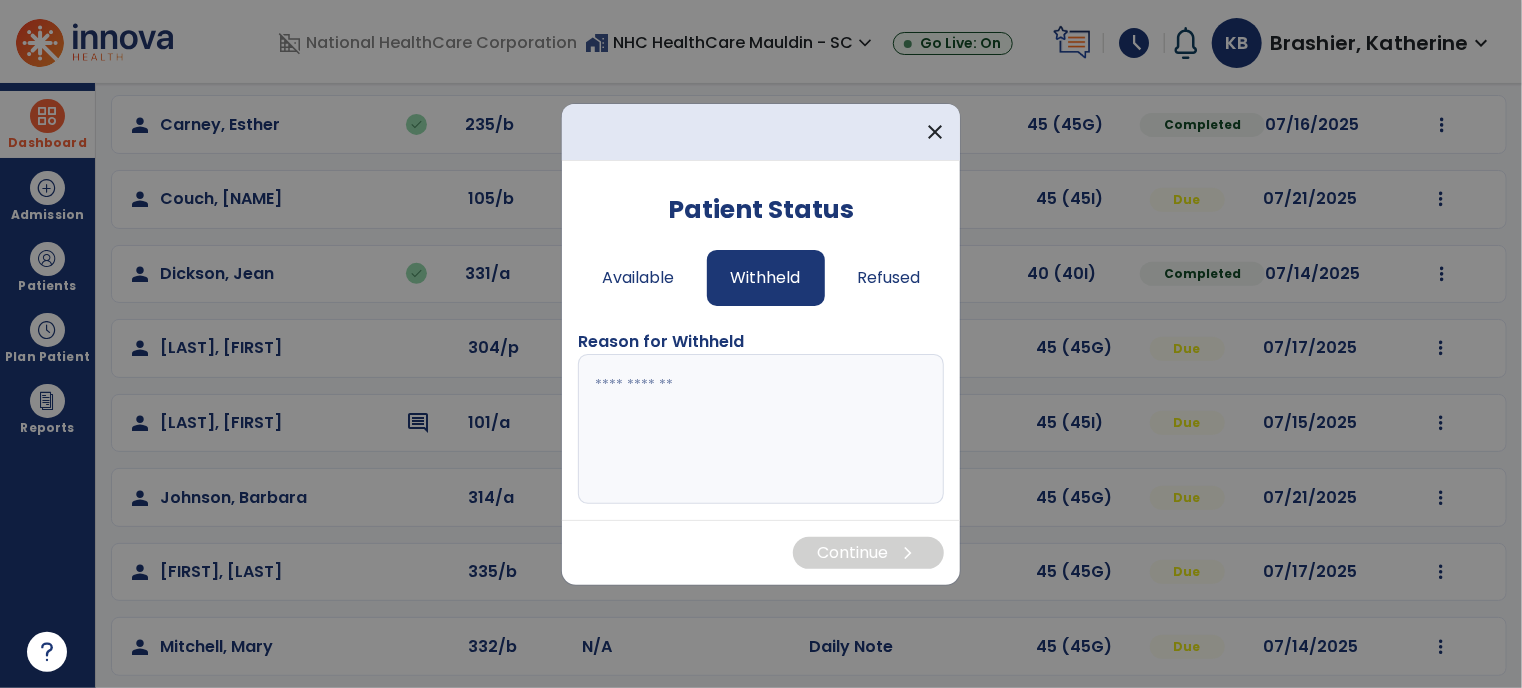 click at bounding box center [761, 429] 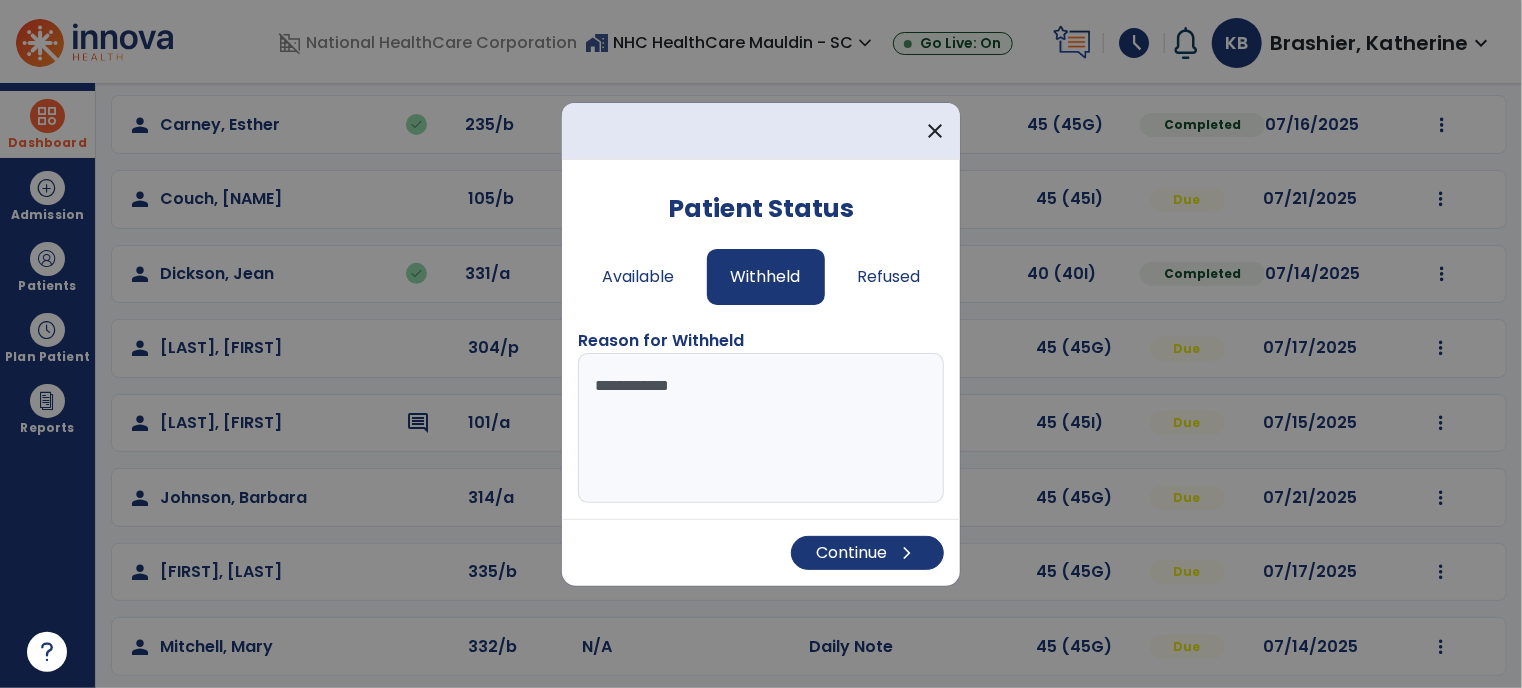 drag, startPoint x: 615, startPoint y: 385, endPoint x: 556, endPoint y: 389, distance: 59.135437 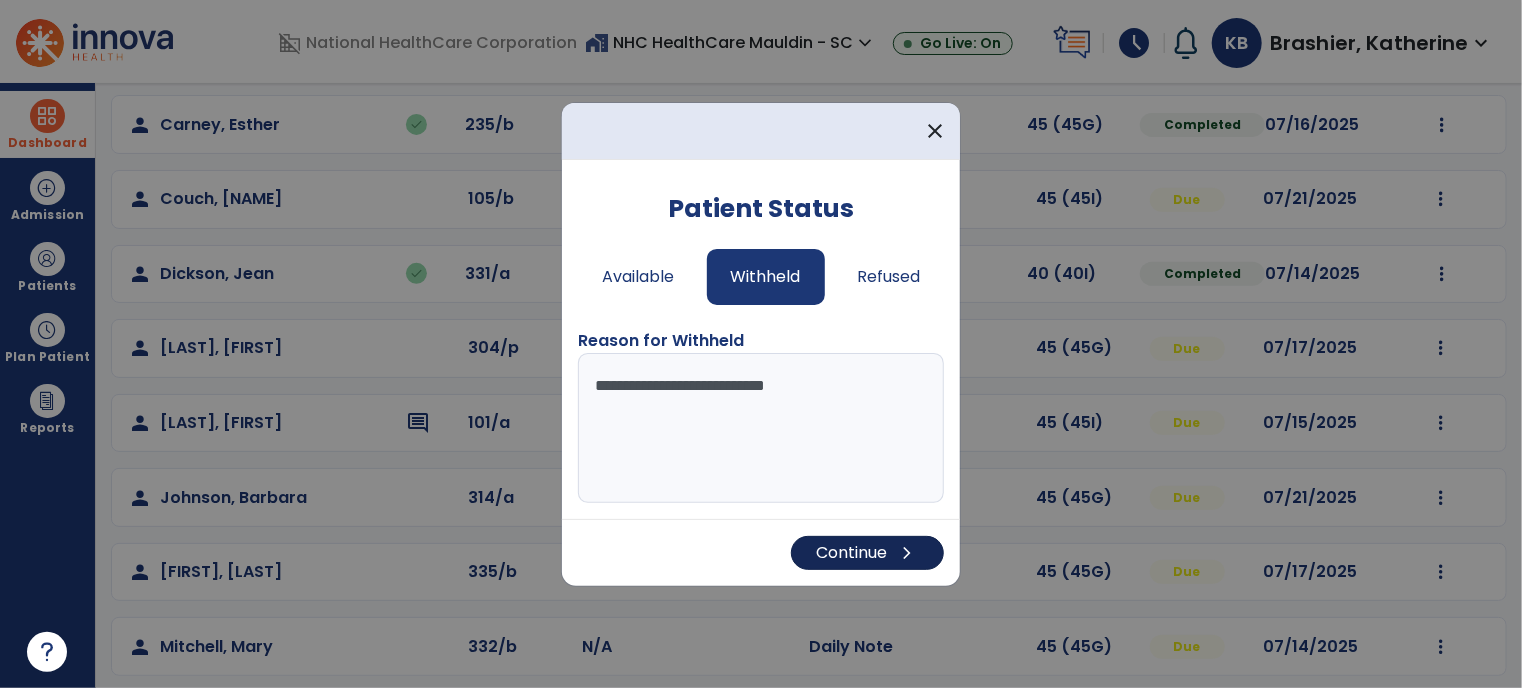 type on "**********" 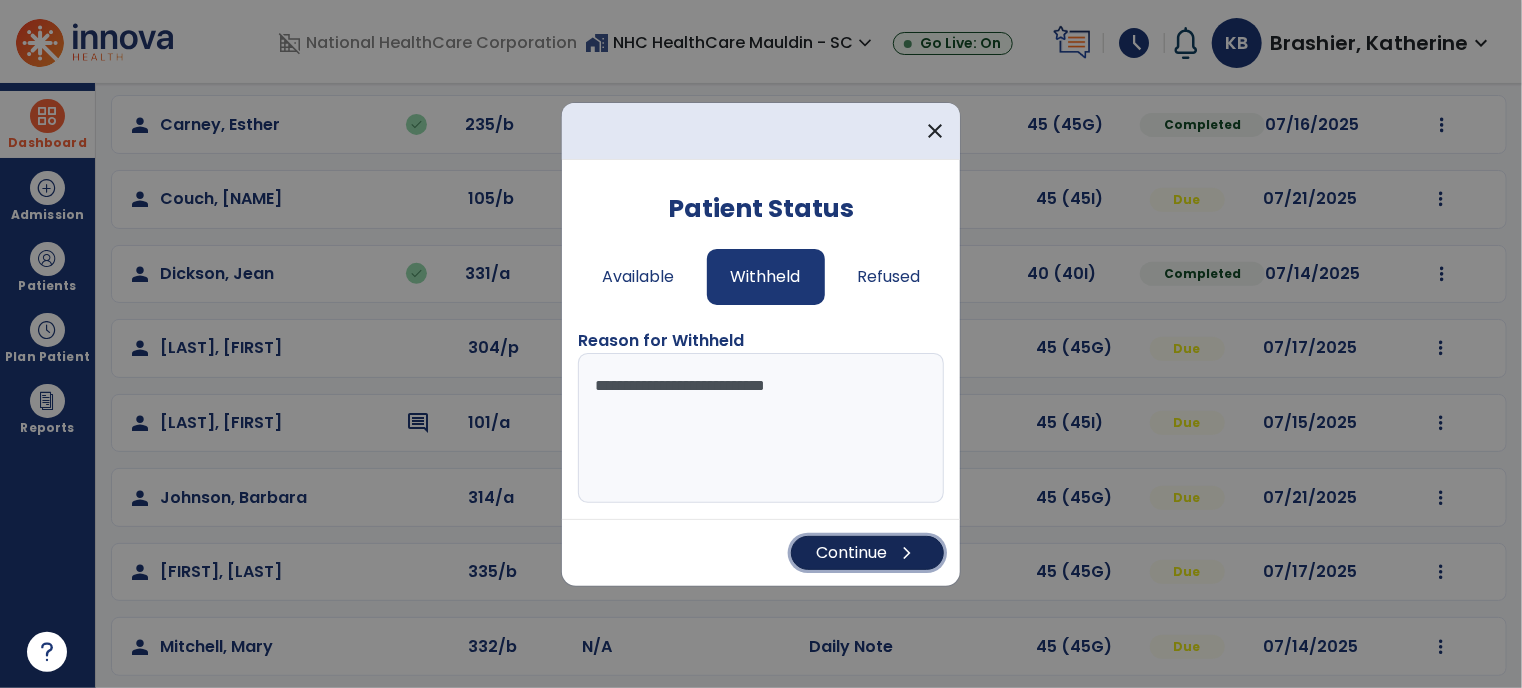 click on "Continue   chevron_right" at bounding box center [867, 553] 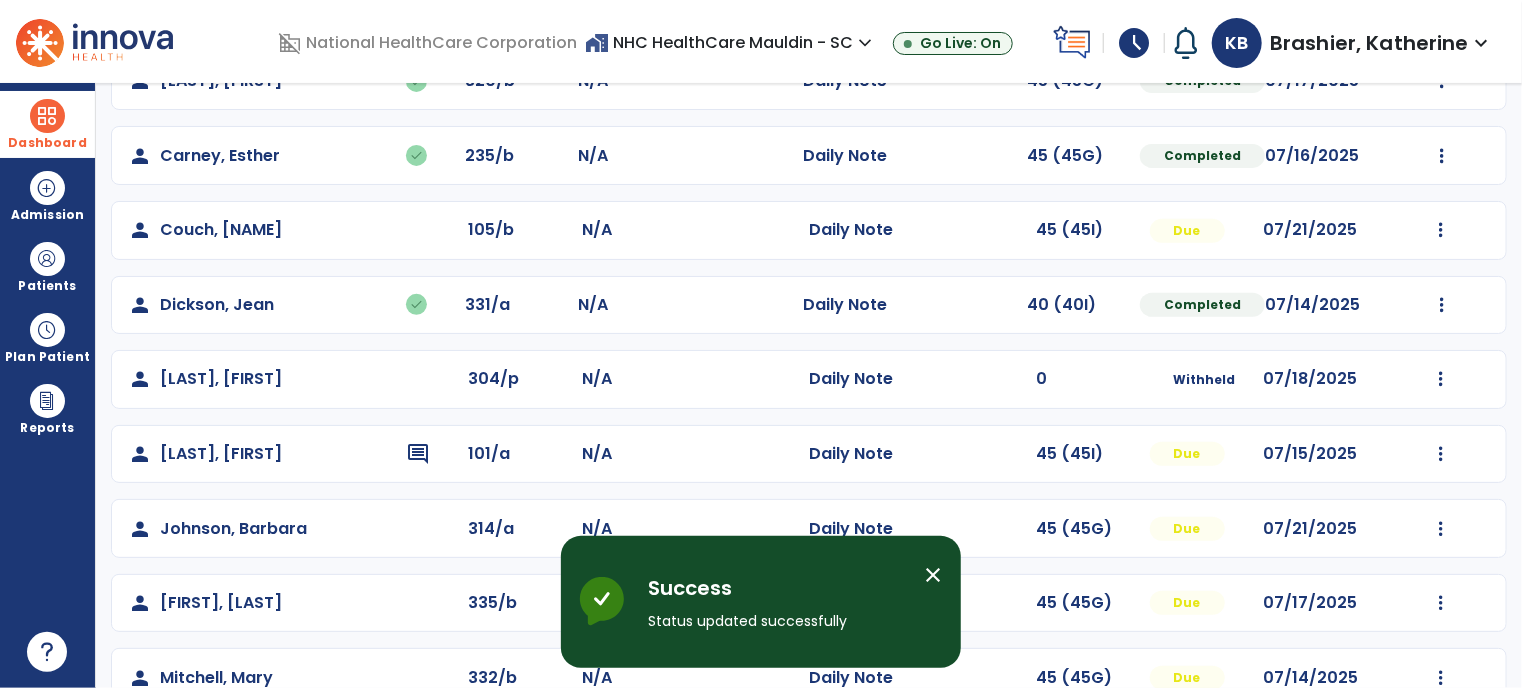 scroll, scrollTop: 400, scrollLeft: 0, axis: vertical 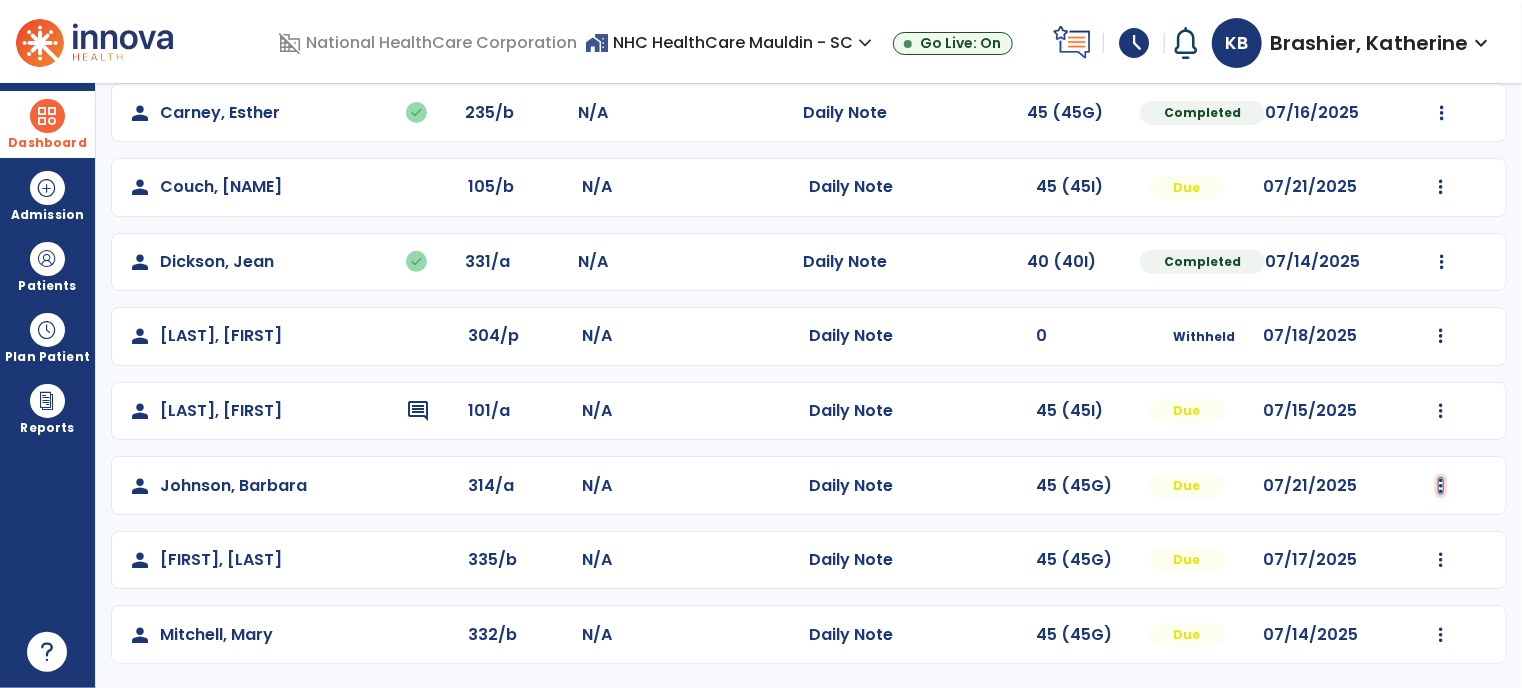 click at bounding box center (1442, -111) 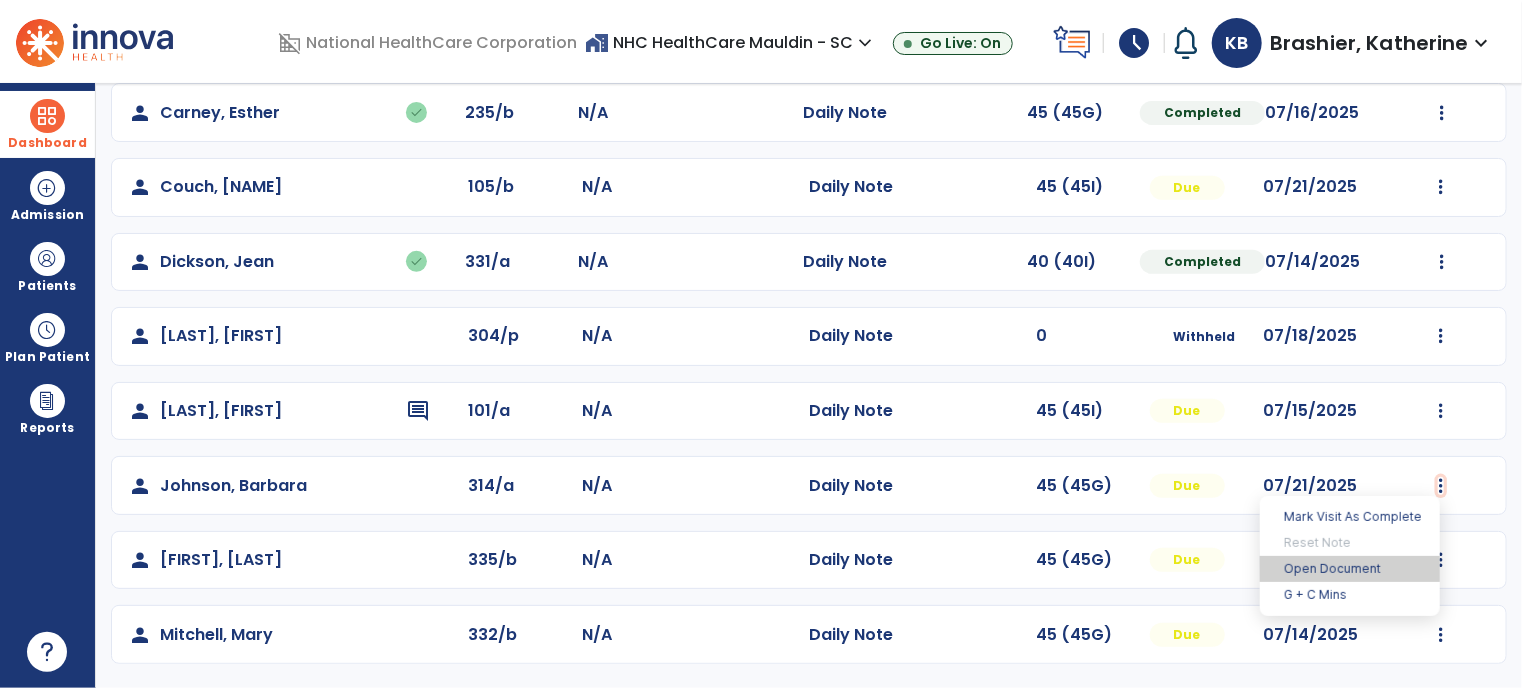 click on "Open Document" at bounding box center [1350, 569] 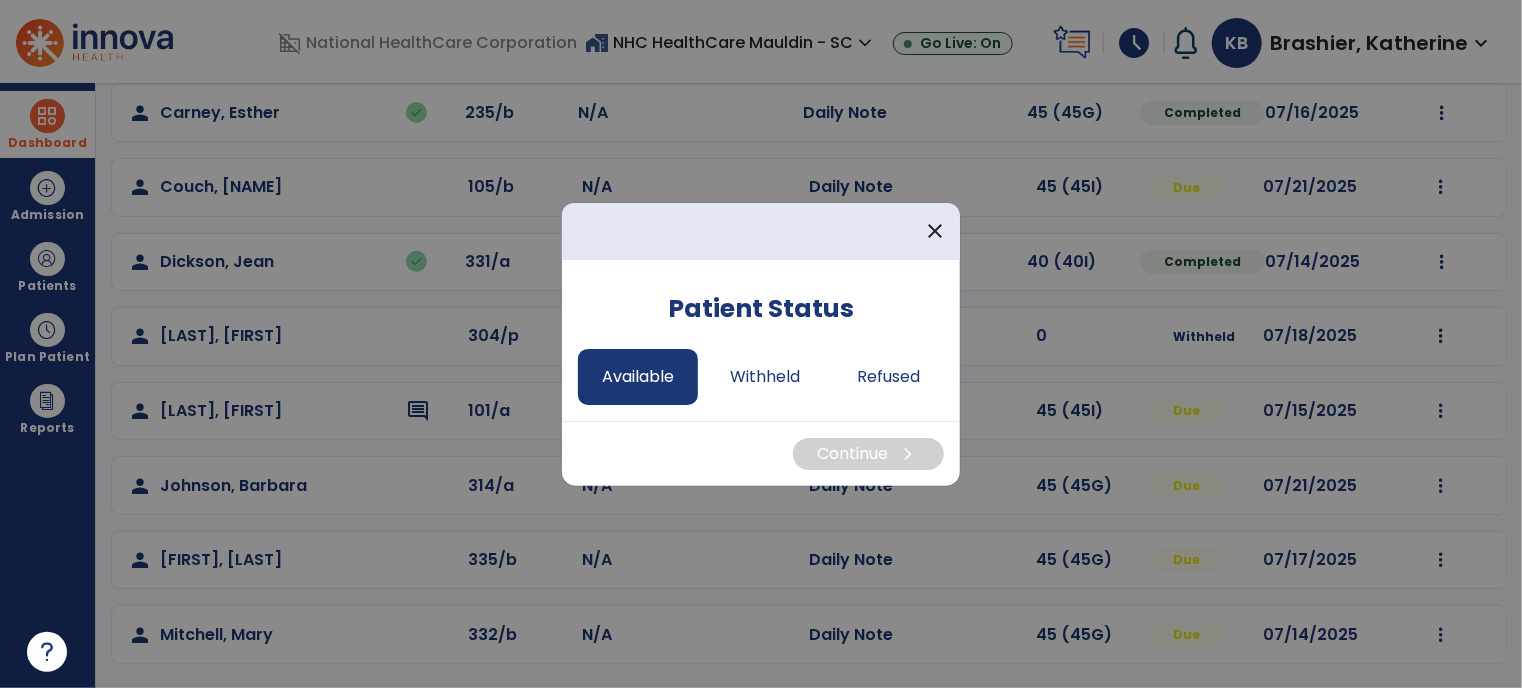 click on "Available" at bounding box center (638, 377) 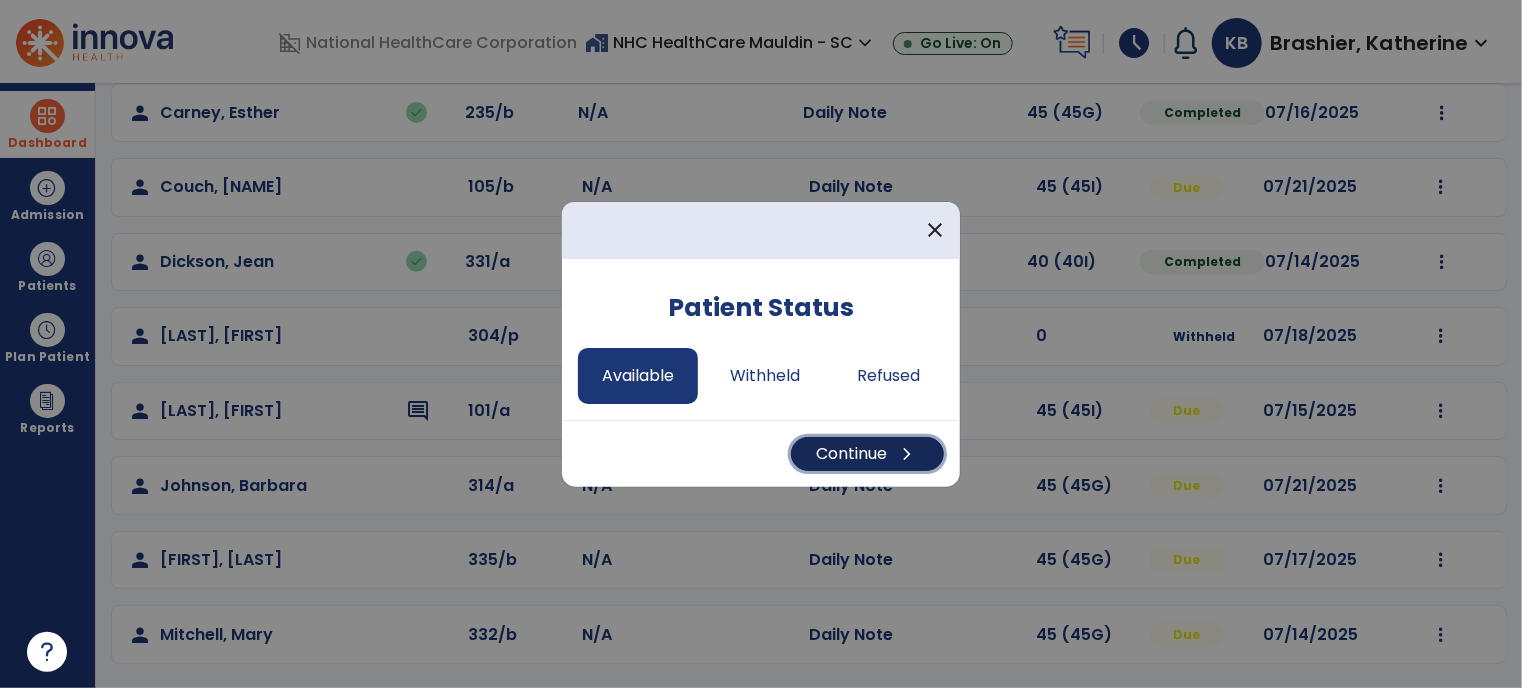 click on "Continue   chevron_right" at bounding box center (867, 454) 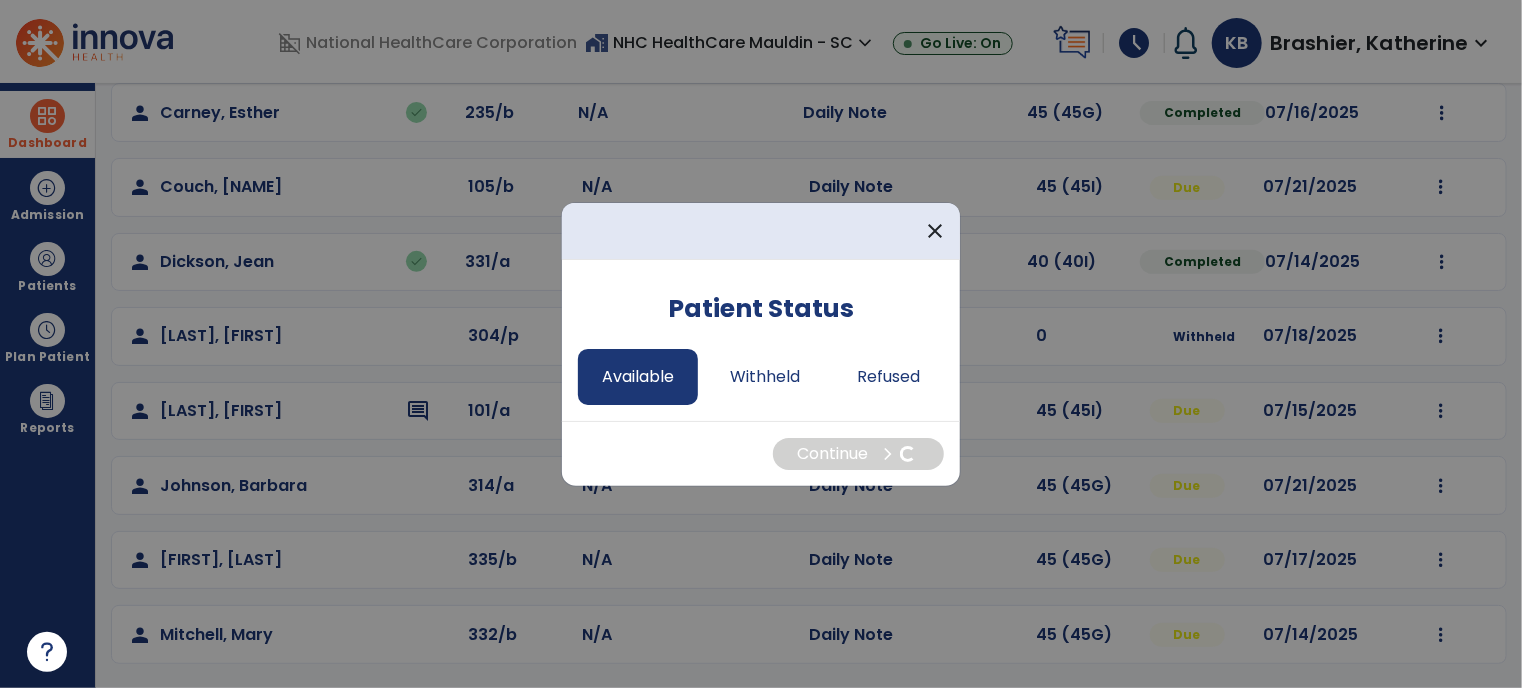 select on "*" 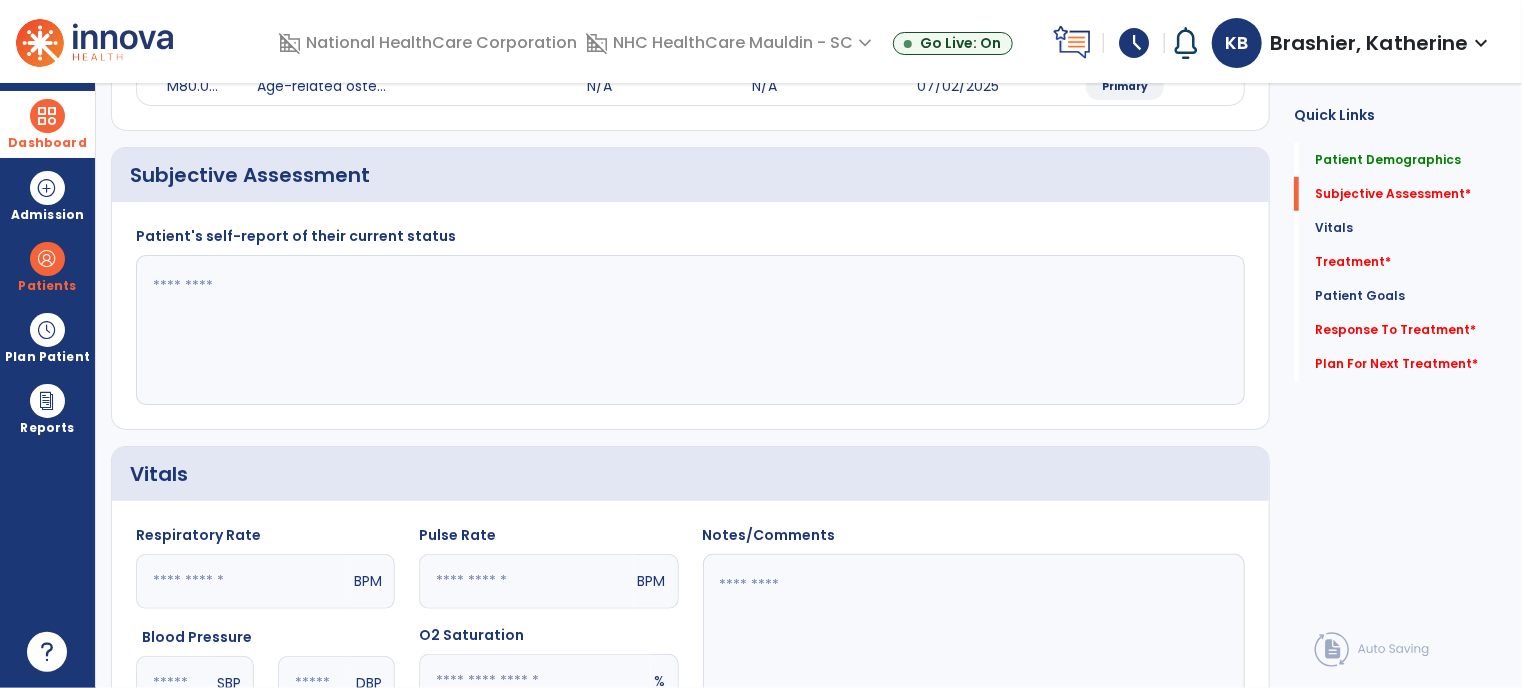click 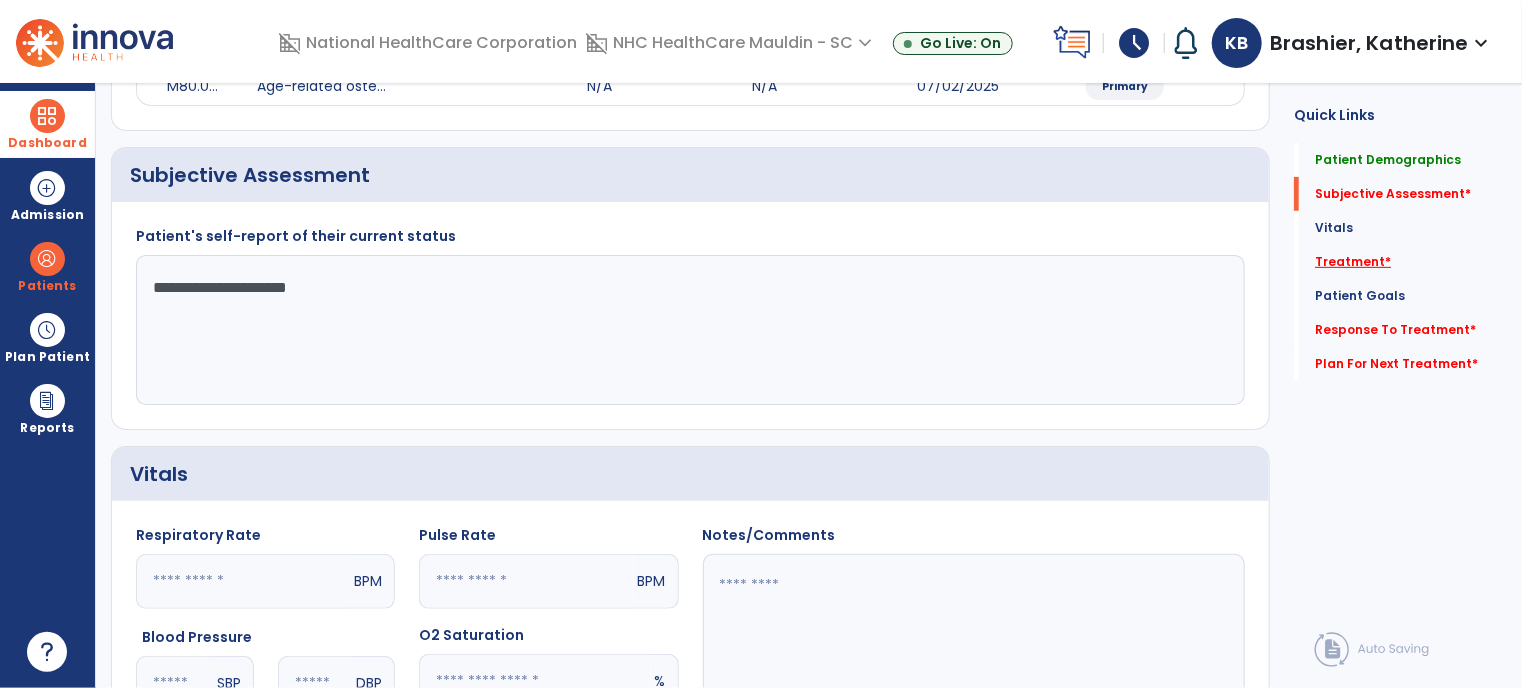 type on "**********" 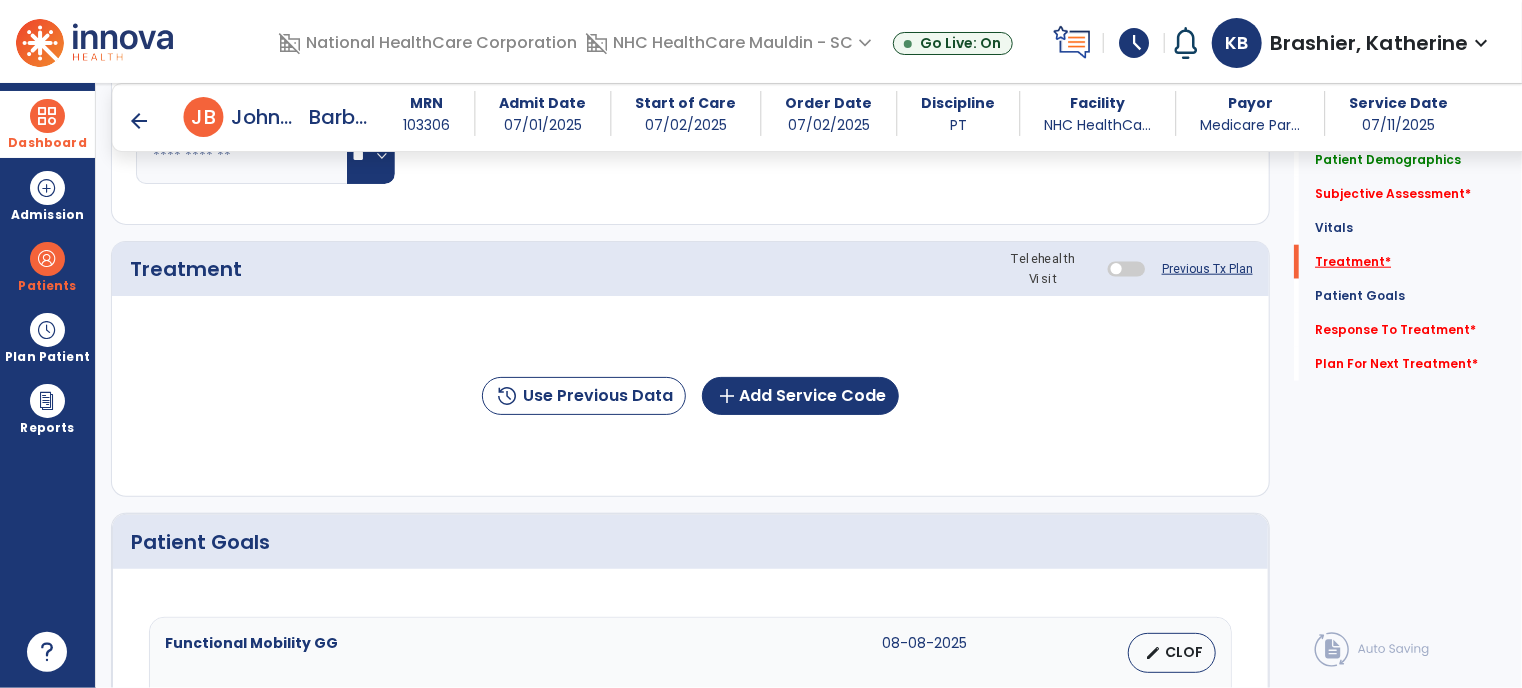 scroll, scrollTop: 1009, scrollLeft: 0, axis: vertical 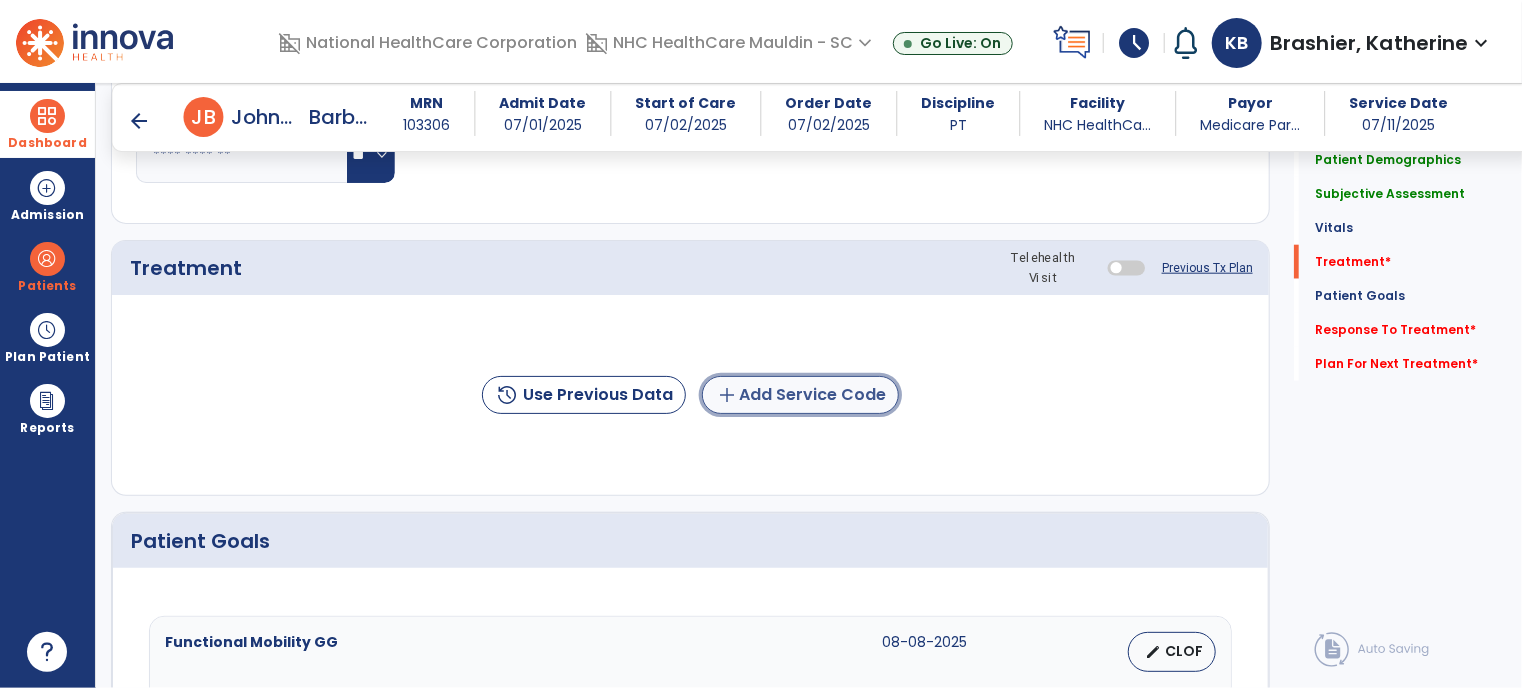 click on "add  Add Service Code" 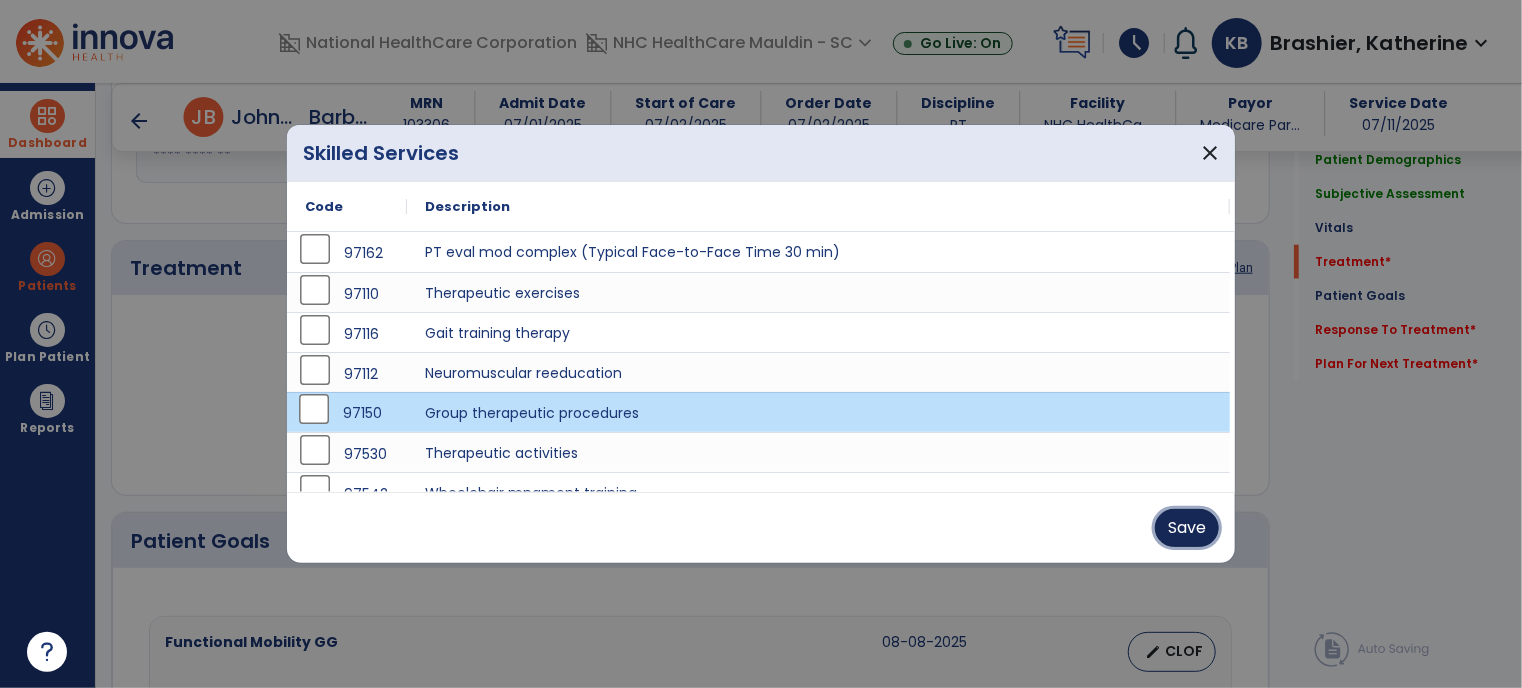 click on "Save" at bounding box center [1187, 528] 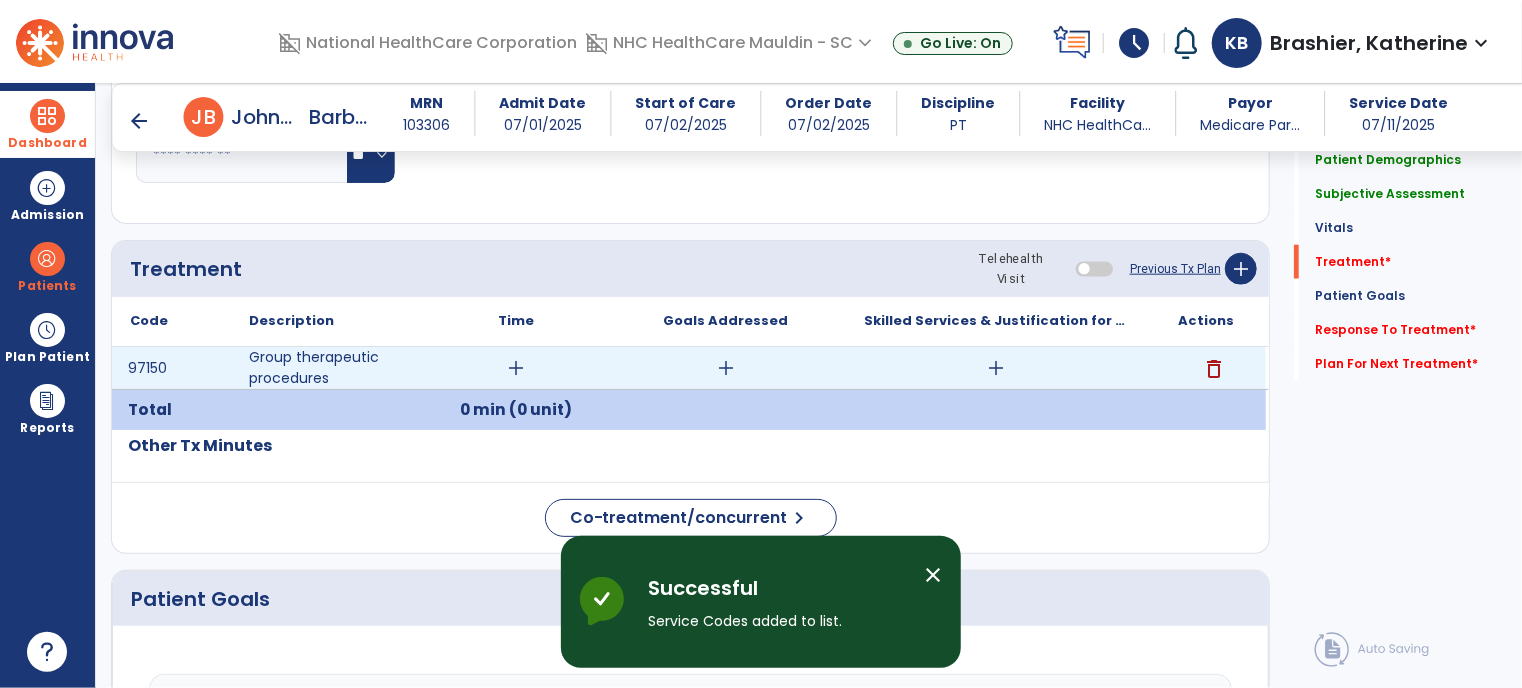 click on "add" at bounding box center [516, 368] 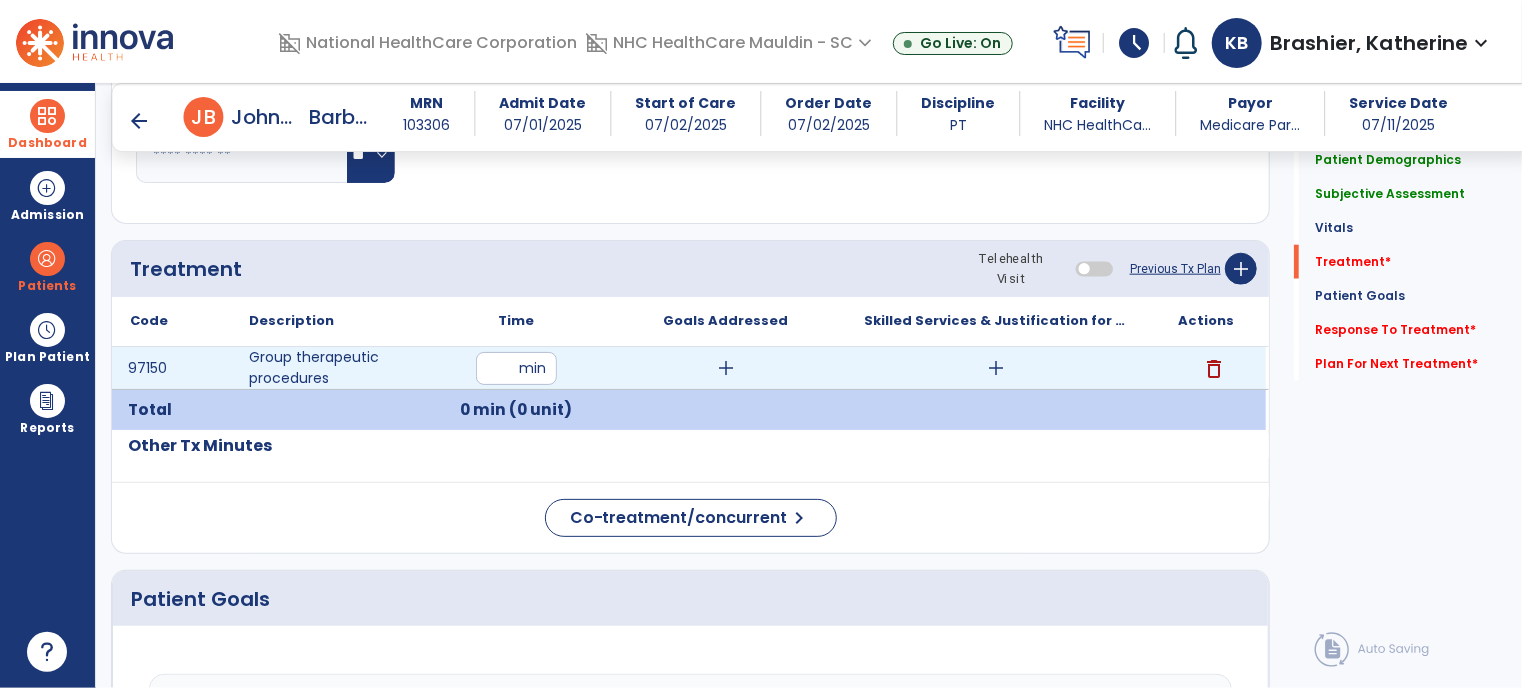 type on "**" 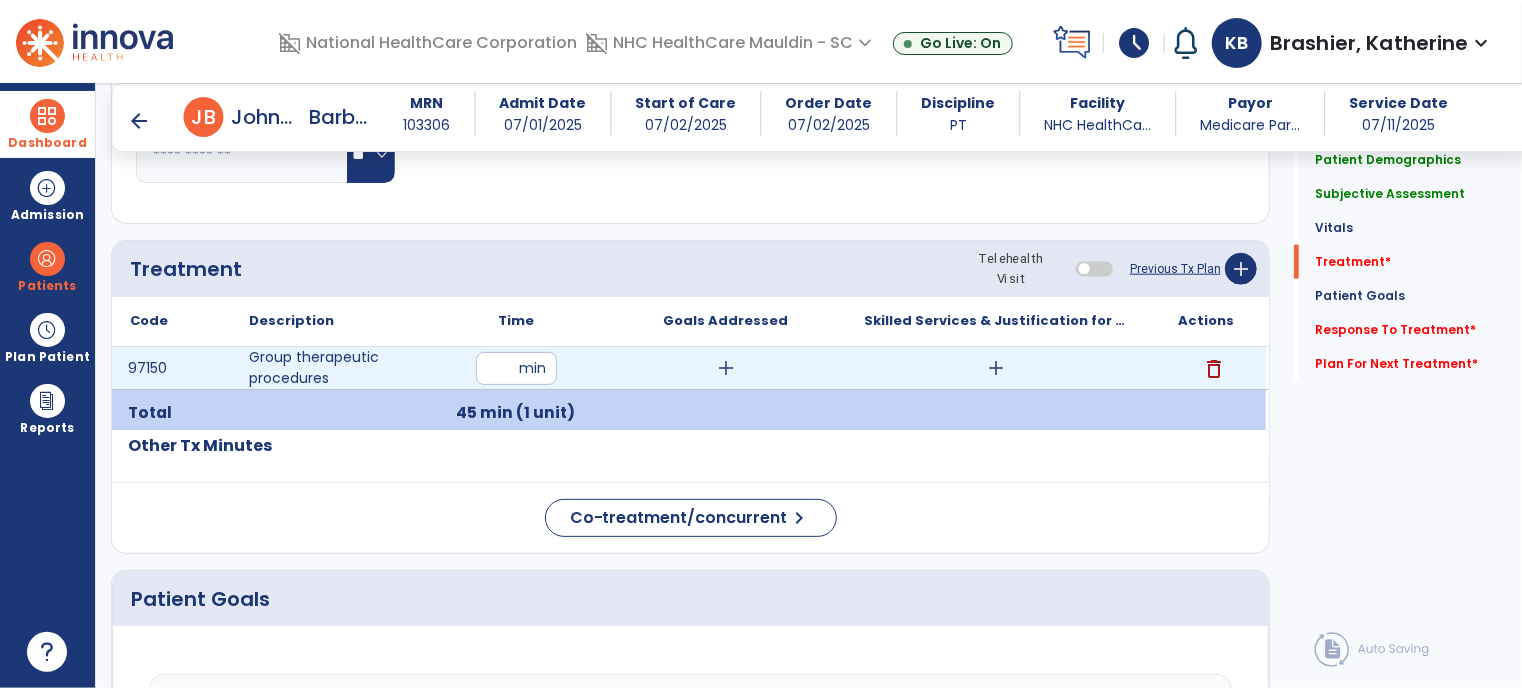 click on "add" at bounding box center (996, 368) 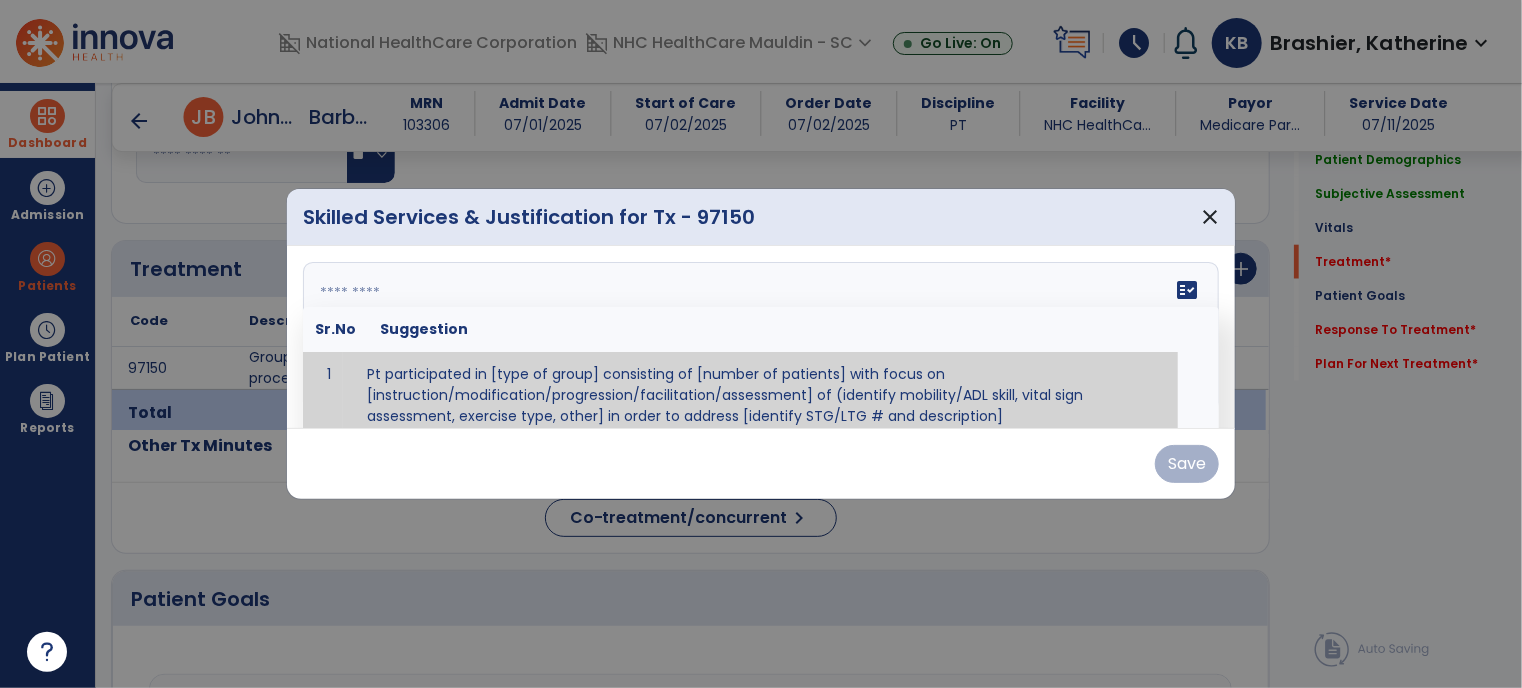 paste on "**********" 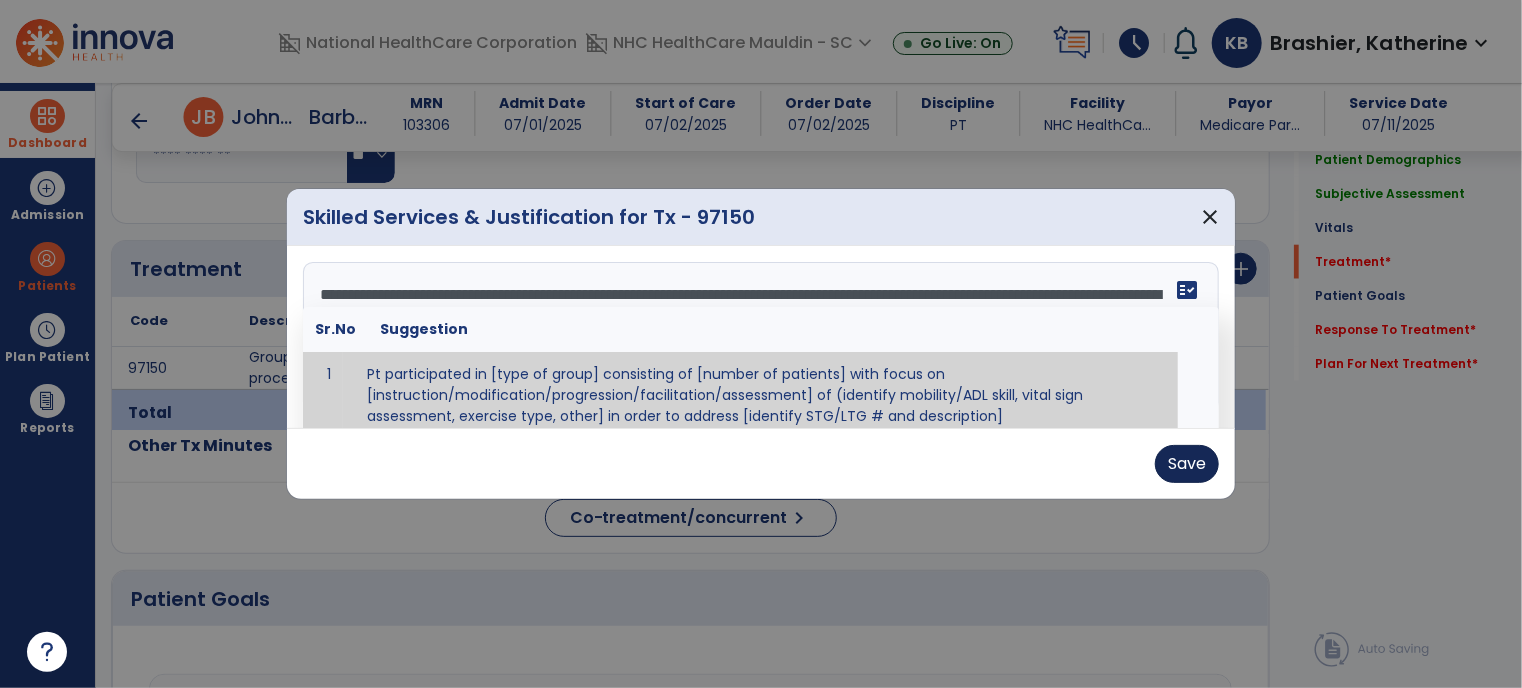 type on "**********" 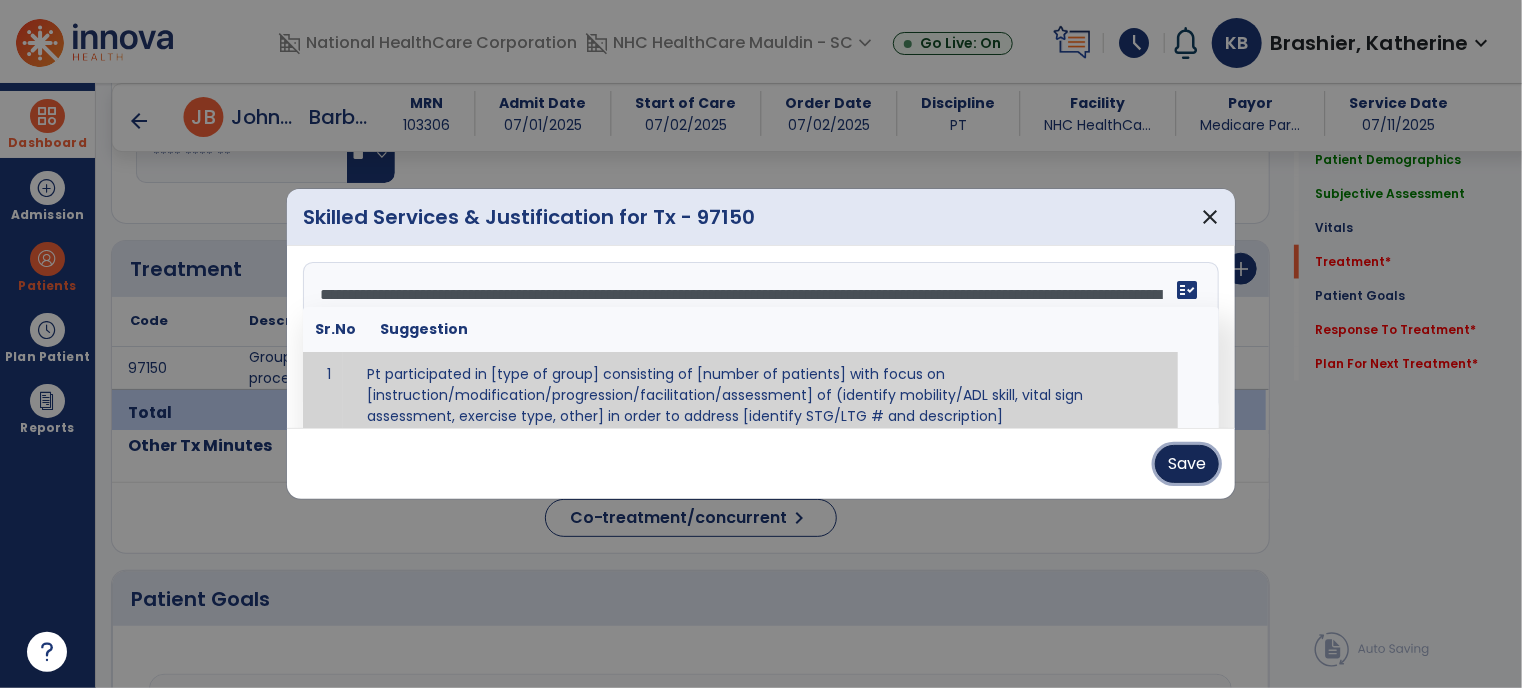 click on "Save" at bounding box center [1187, 464] 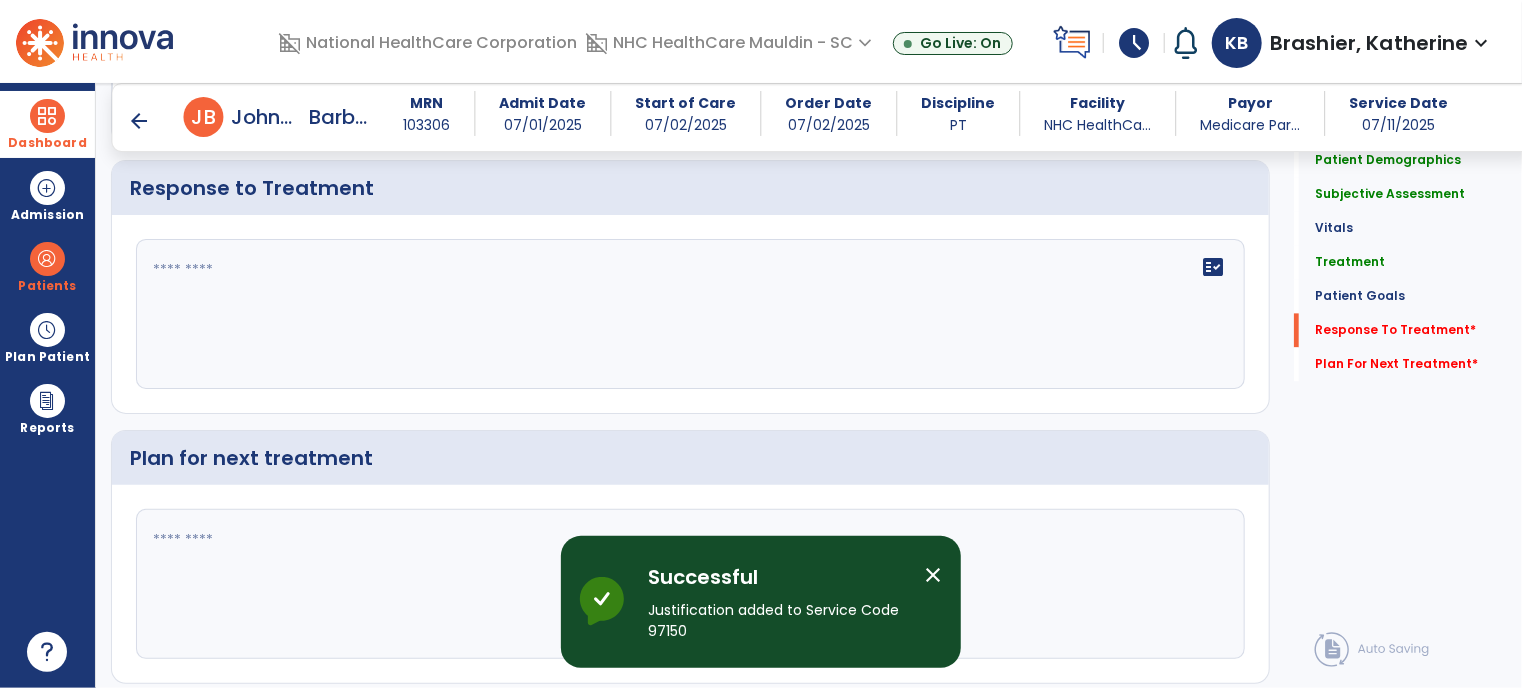 scroll, scrollTop: 2186, scrollLeft: 0, axis: vertical 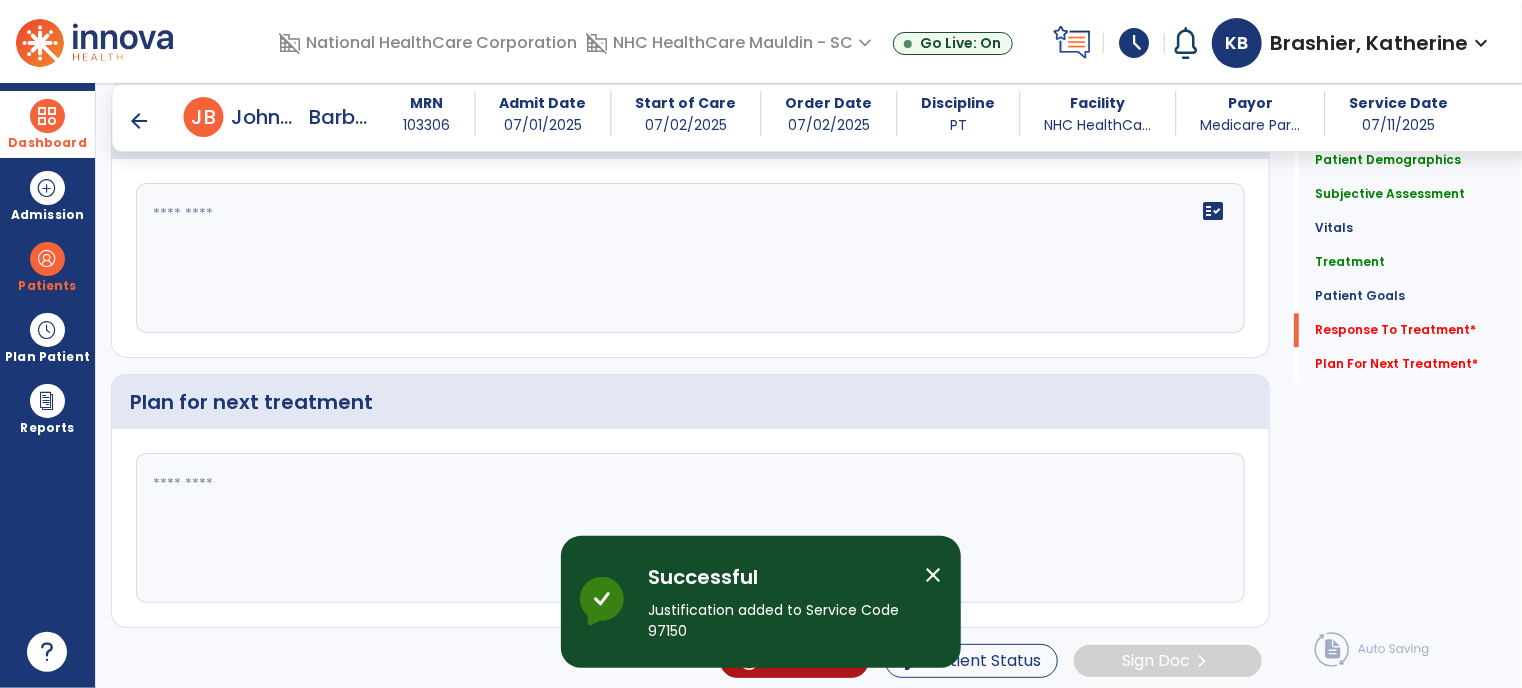 click on "fact_check" 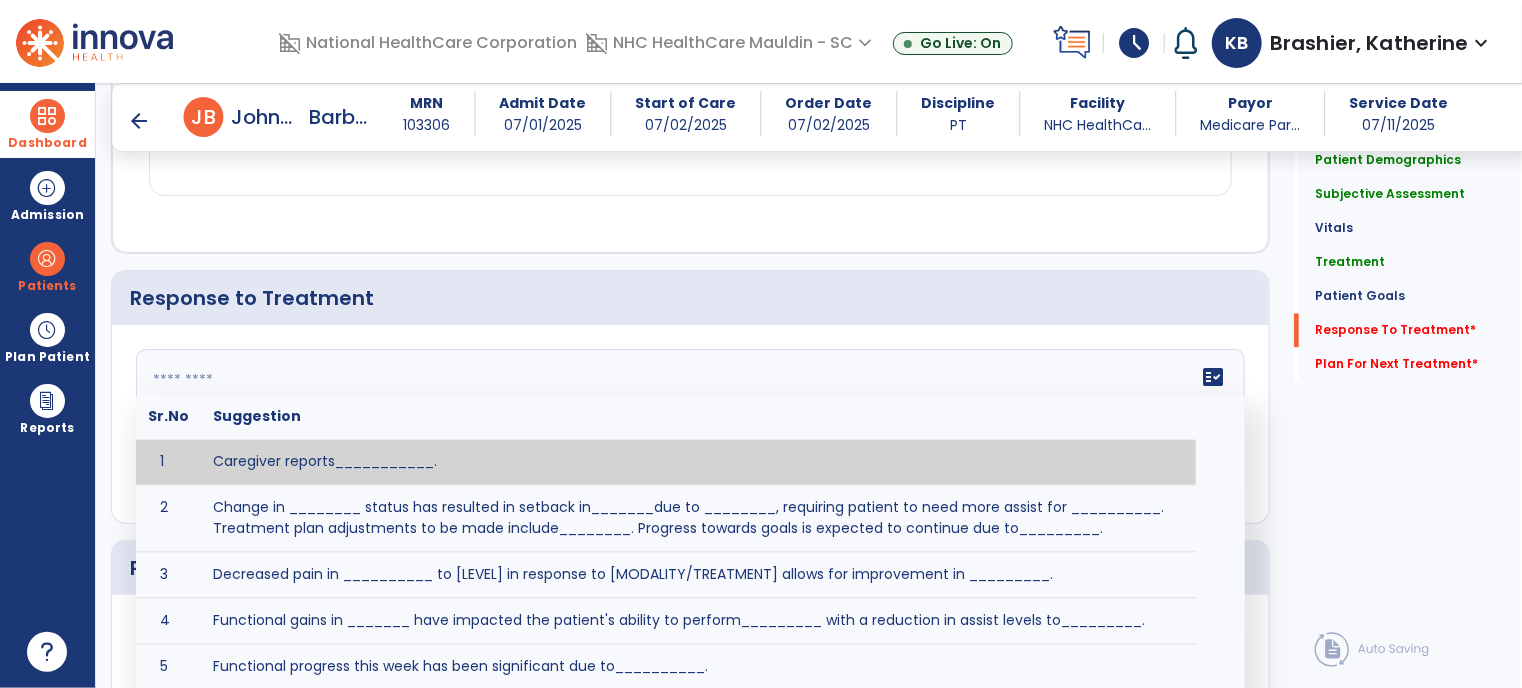 scroll, scrollTop: 2014, scrollLeft: 0, axis: vertical 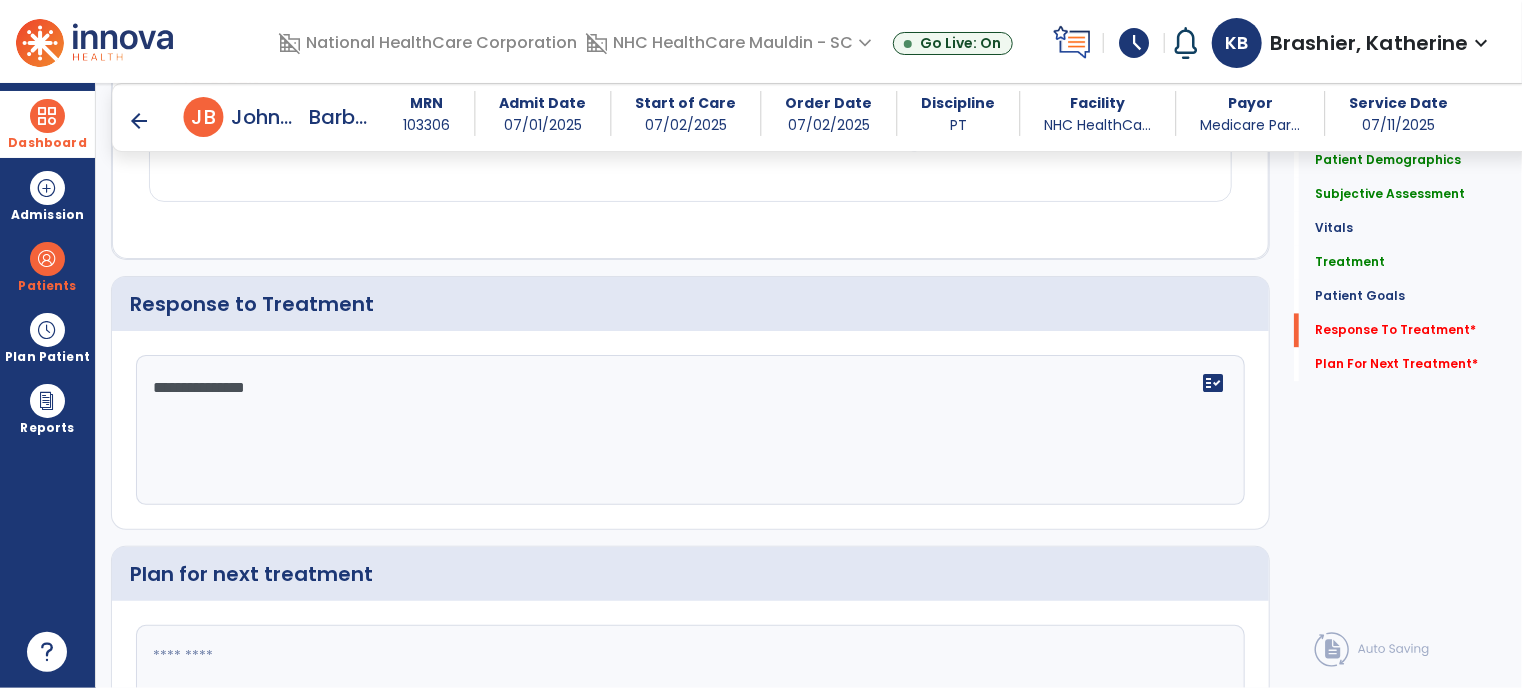 type on "**********" 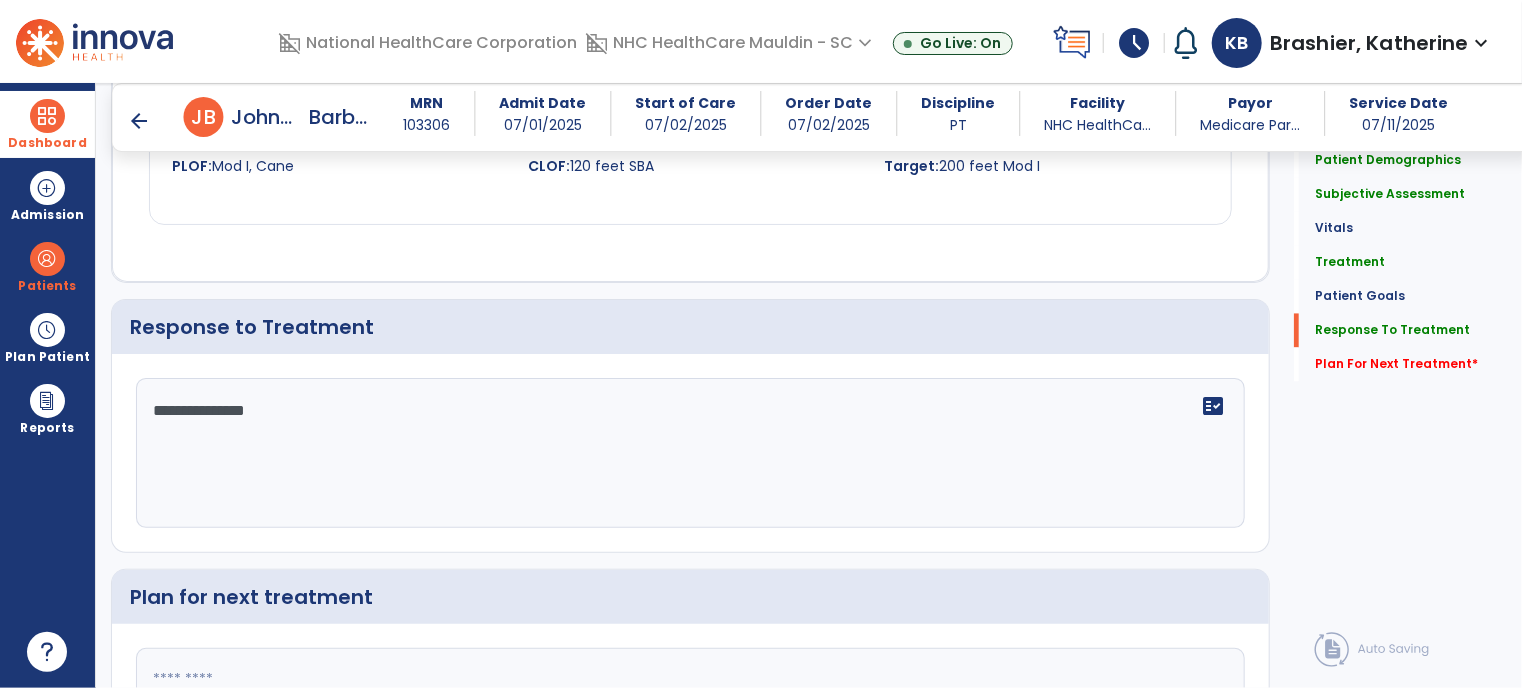 scroll, scrollTop: 2014, scrollLeft: 0, axis: vertical 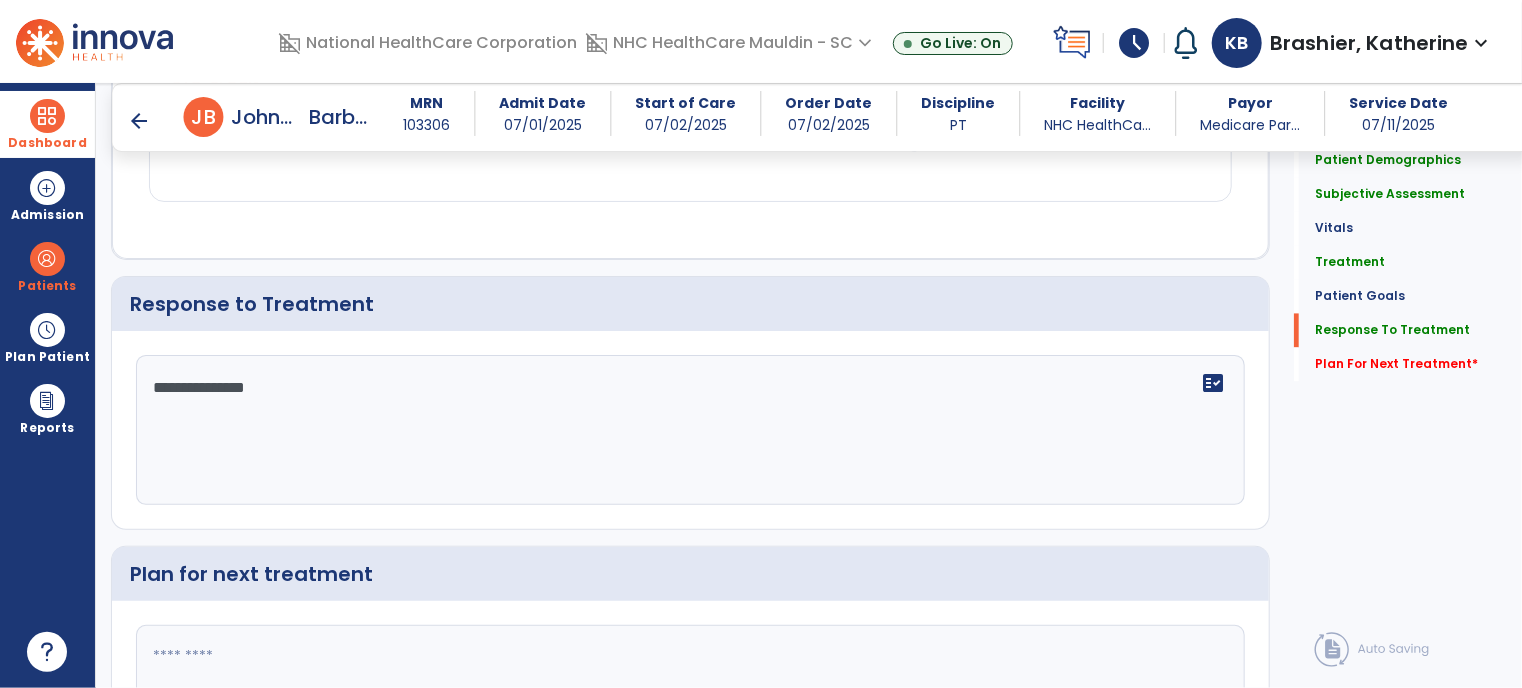 paste on "**********" 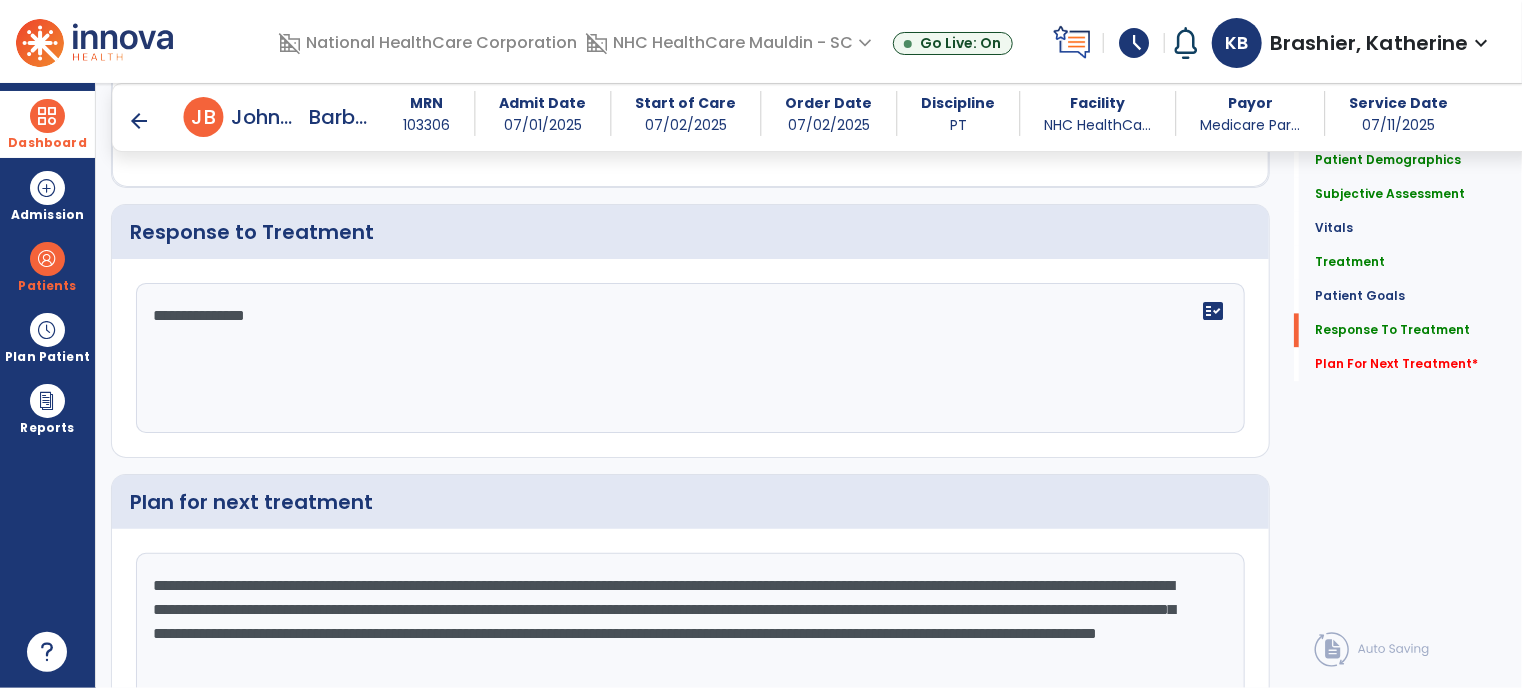 scroll, scrollTop: 2186, scrollLeft: 0, axis: vertical 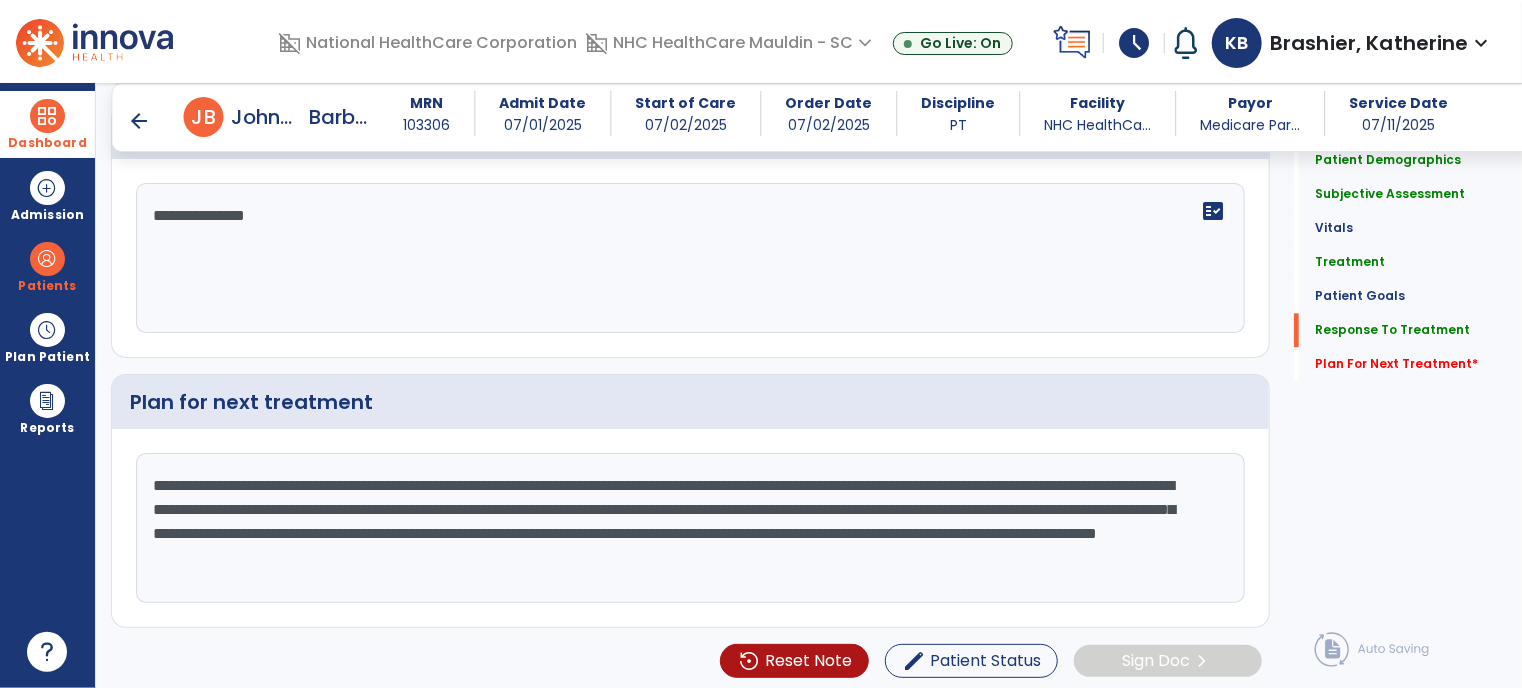 click on "**********" 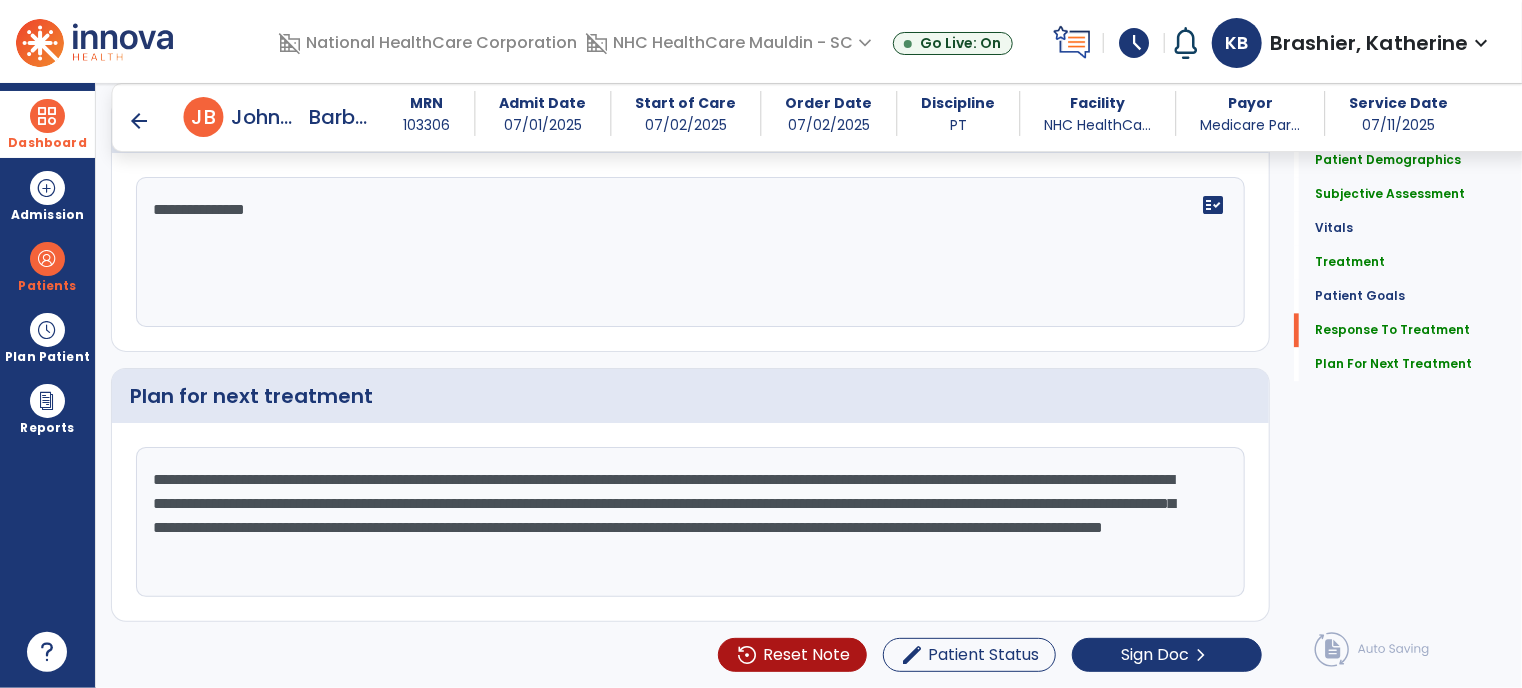 scroll, scrollTop: 2186, scrollLeft: 0, axis: vertical 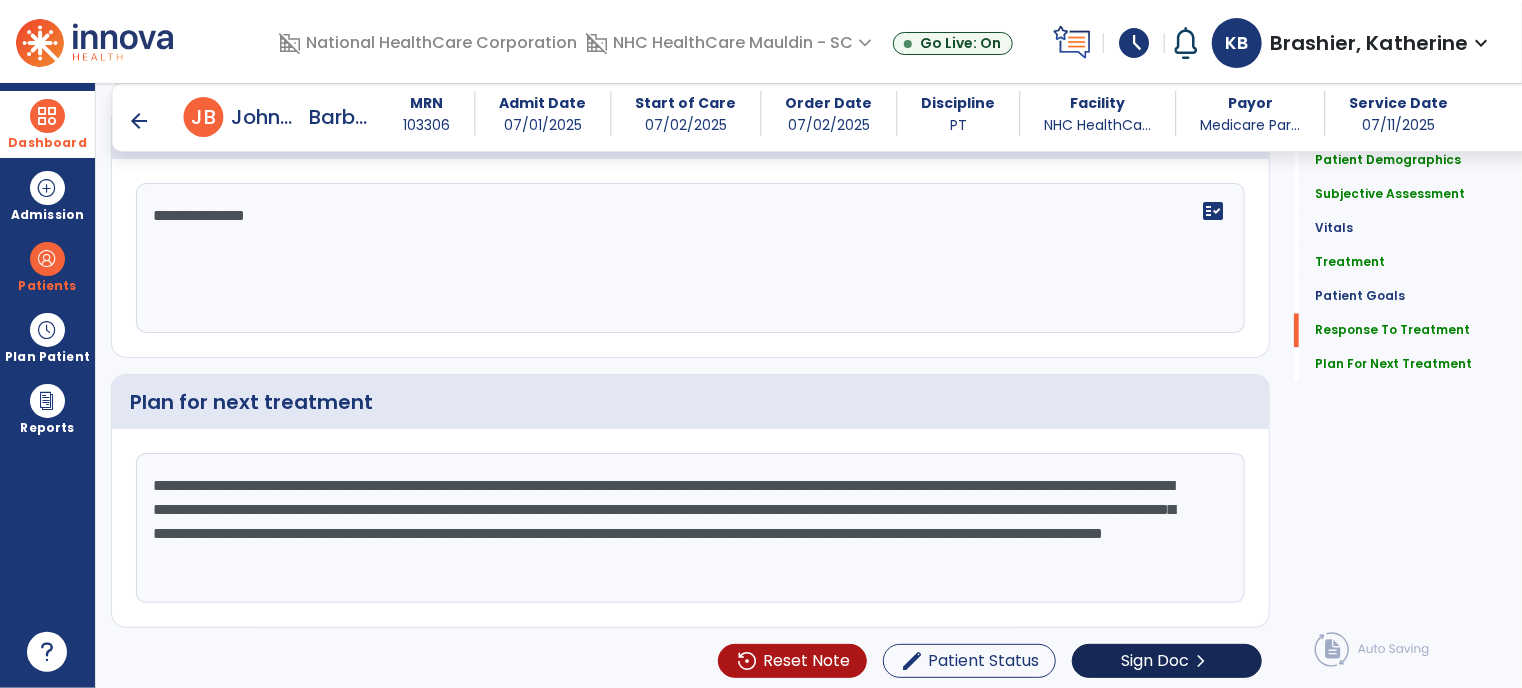 type on "**********" 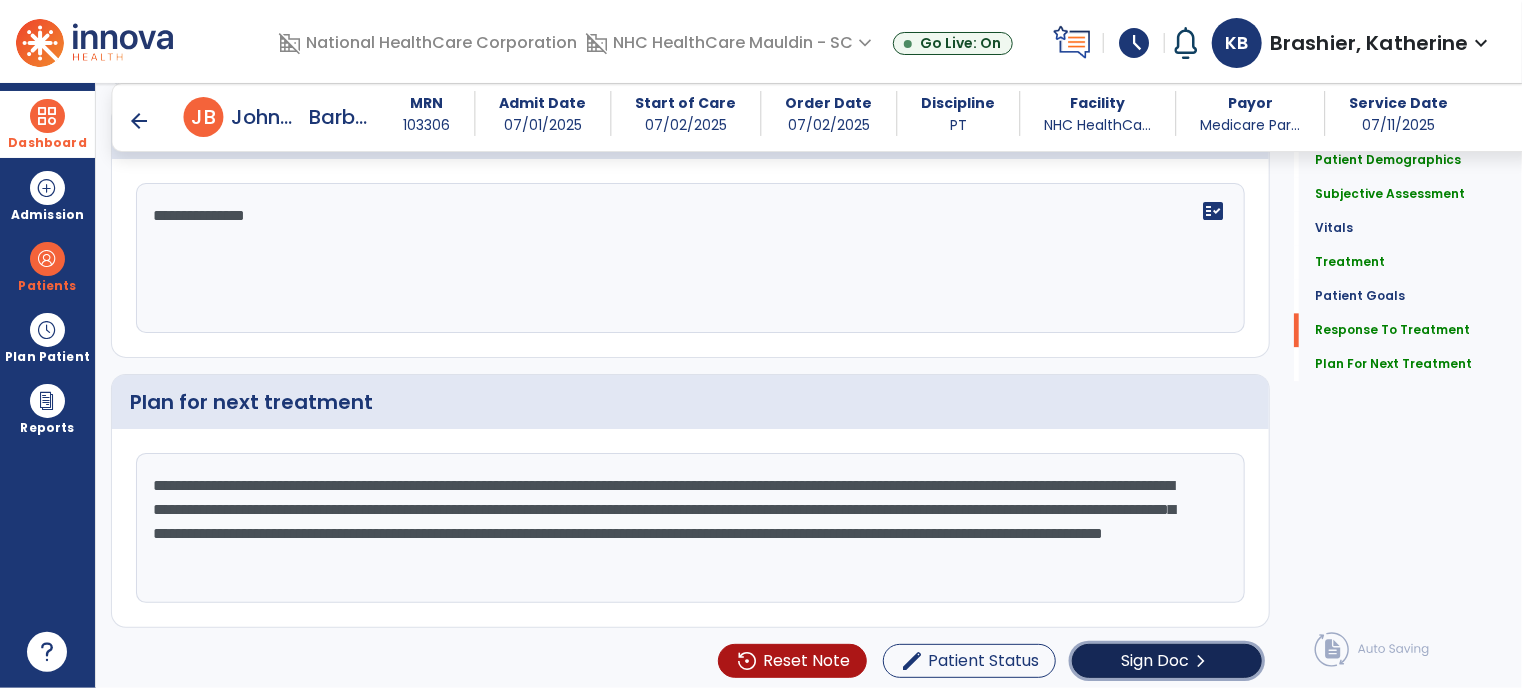 click on "Sign Doc" 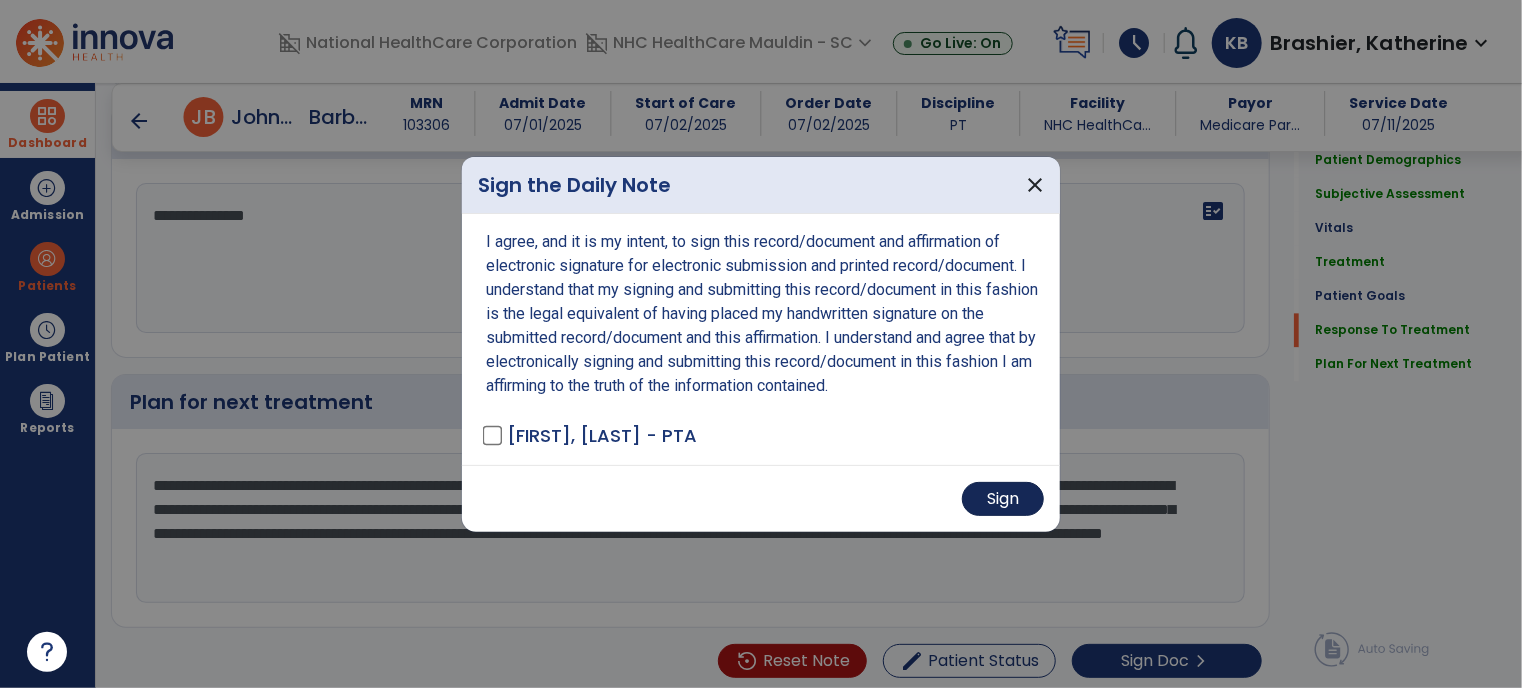 click on "Sign" at bounding box center (1003, 499) 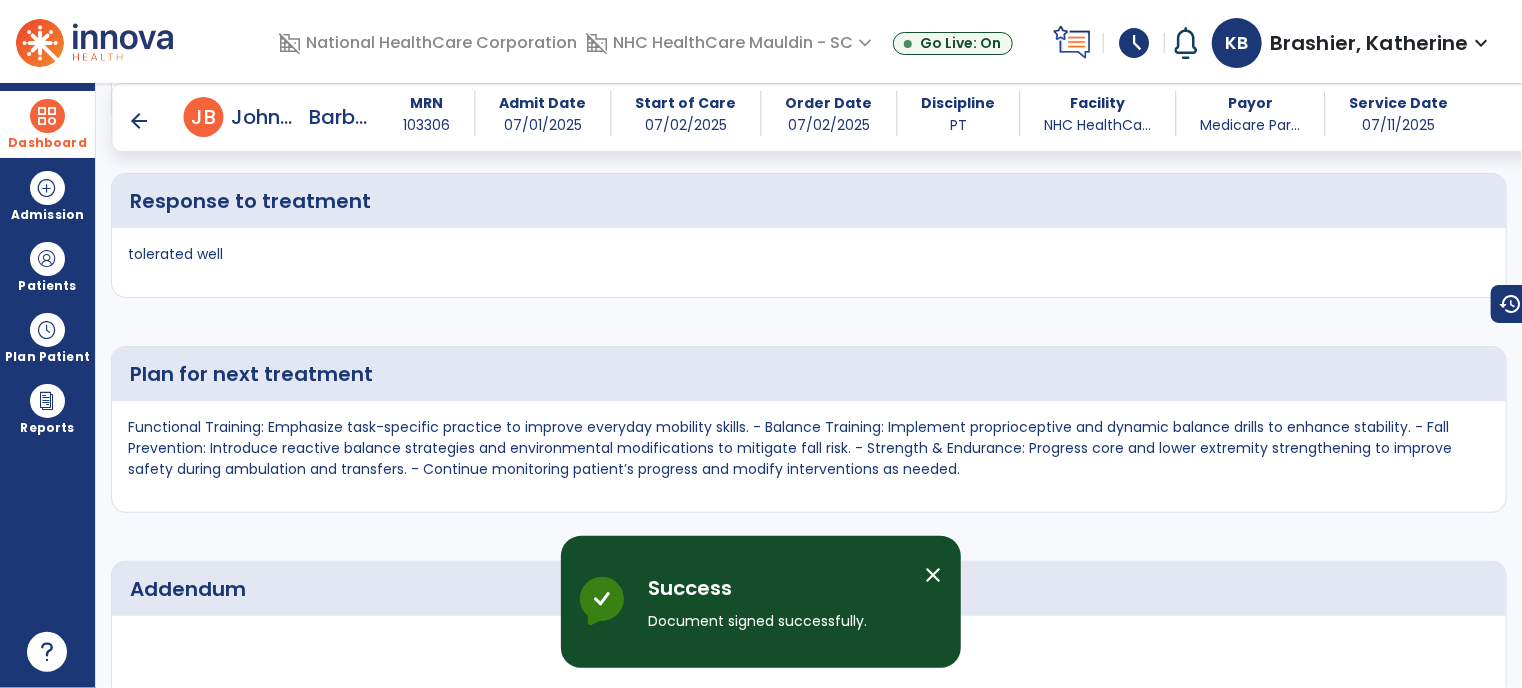 scroll, scrollTop: 2859, scrollLeft: 0, axis: vertical 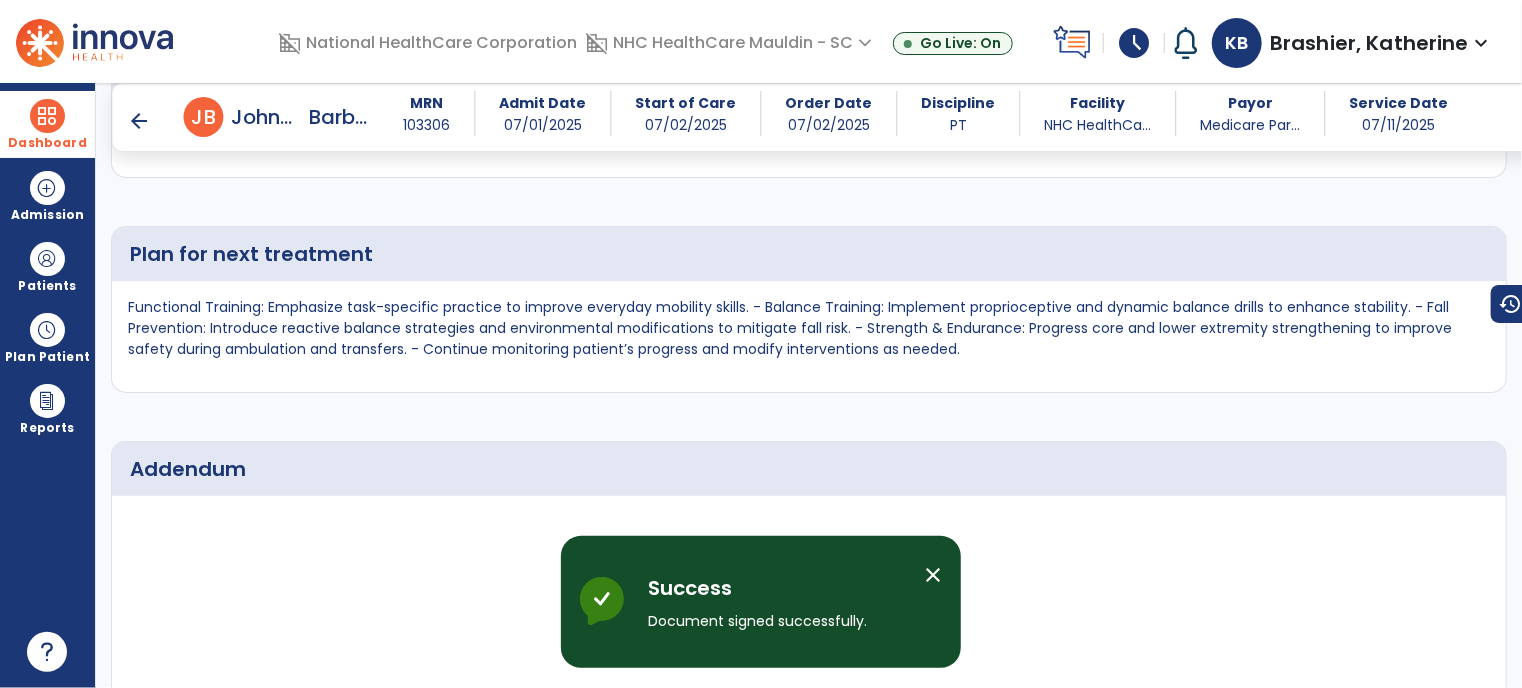 click on "arrow_back" at bounding box center (140, 121) 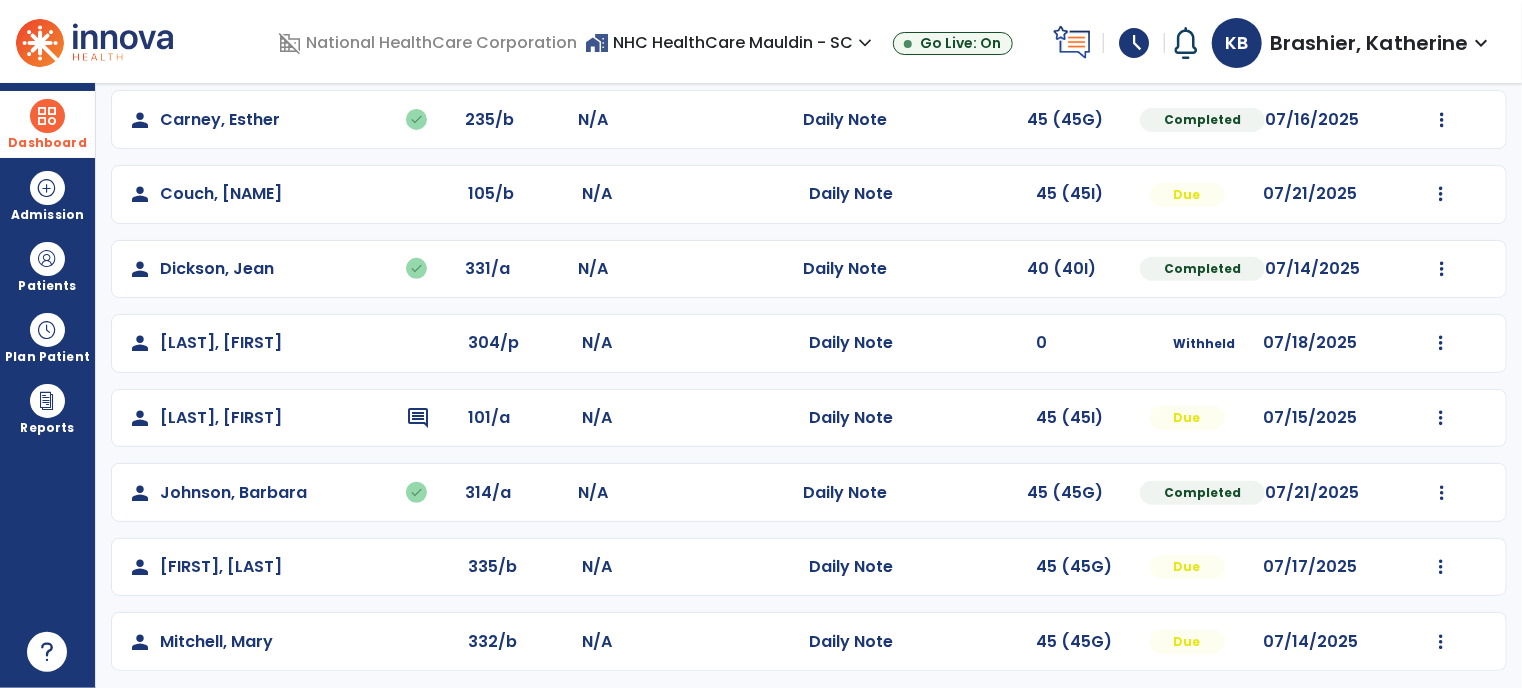 scroll, scrollTop: 400, scrollLeft: 0, axis: vertical 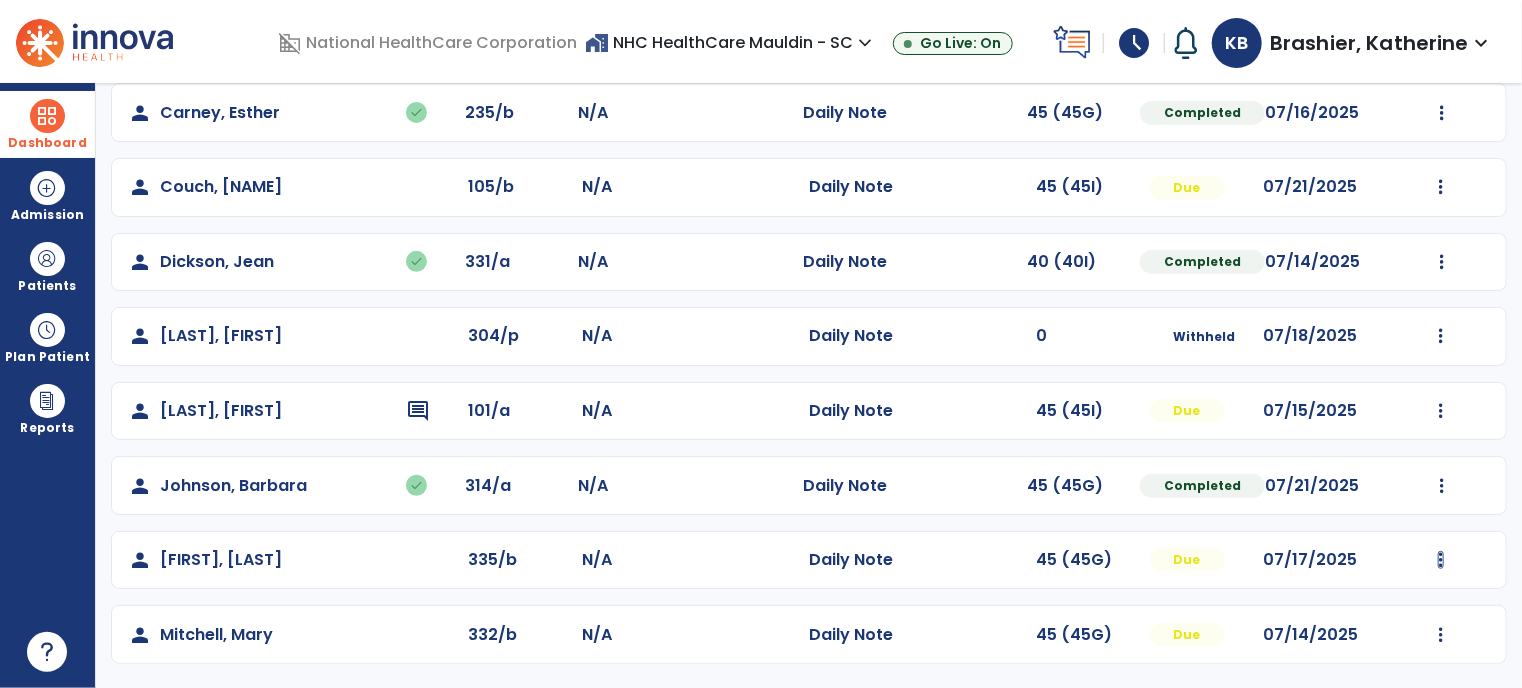 click at bounding box center (1442, -111) 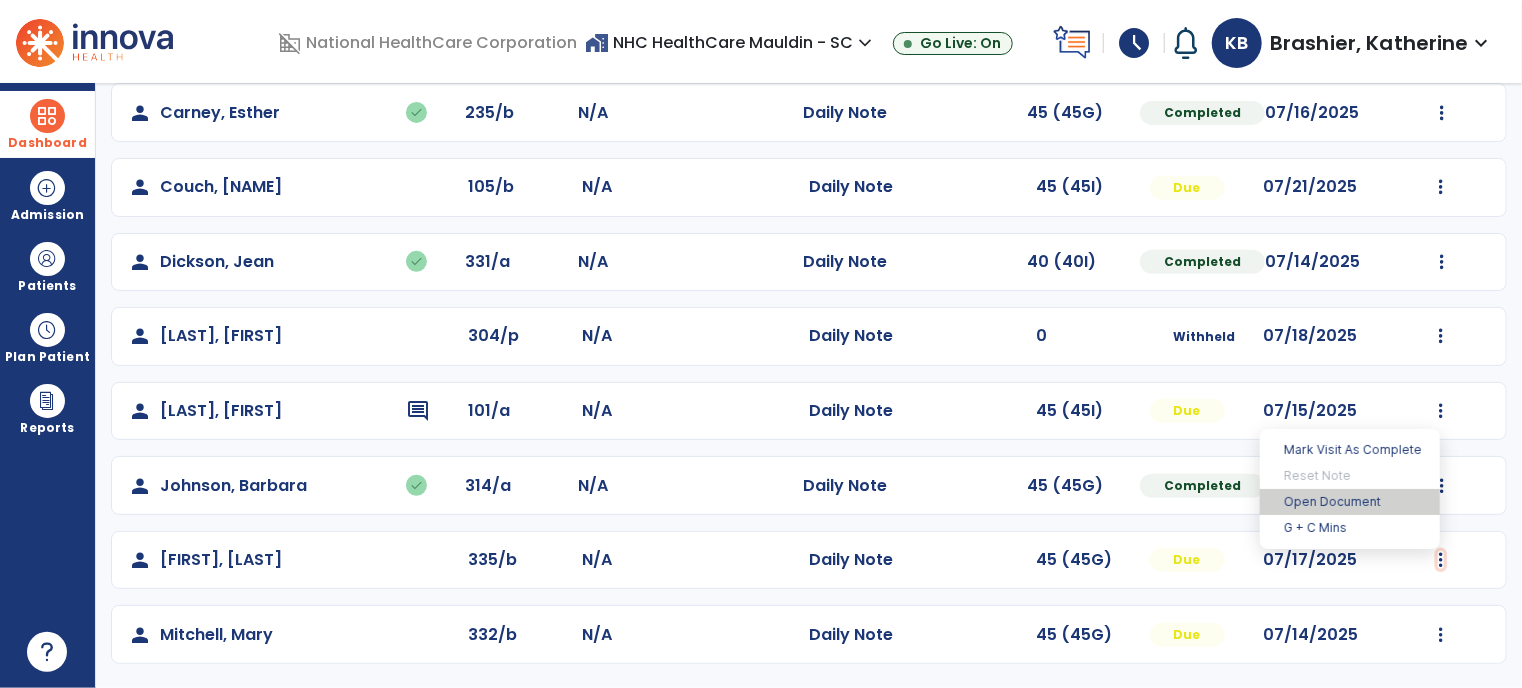 click on "Open Document" at bounding box center (1350, 502) 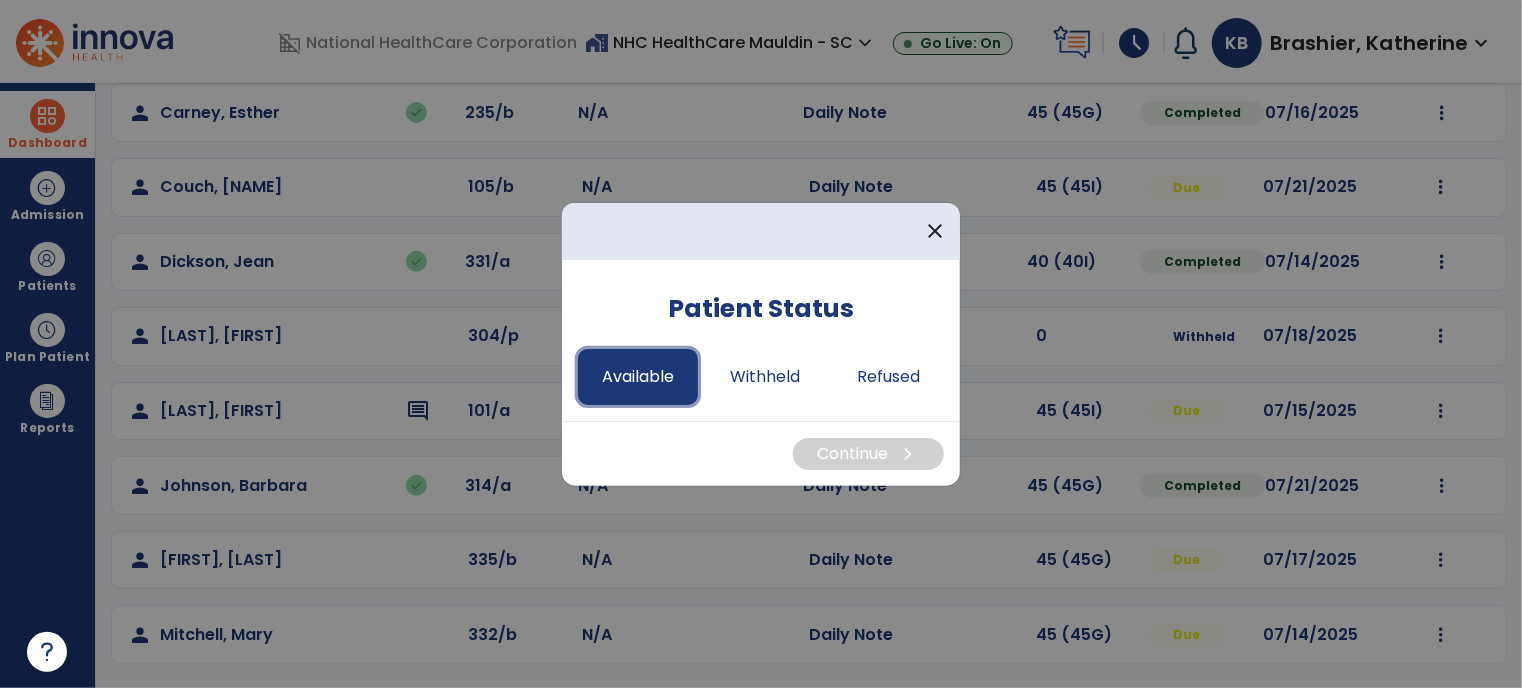 click on "Available" at bounding box center (638, 377) 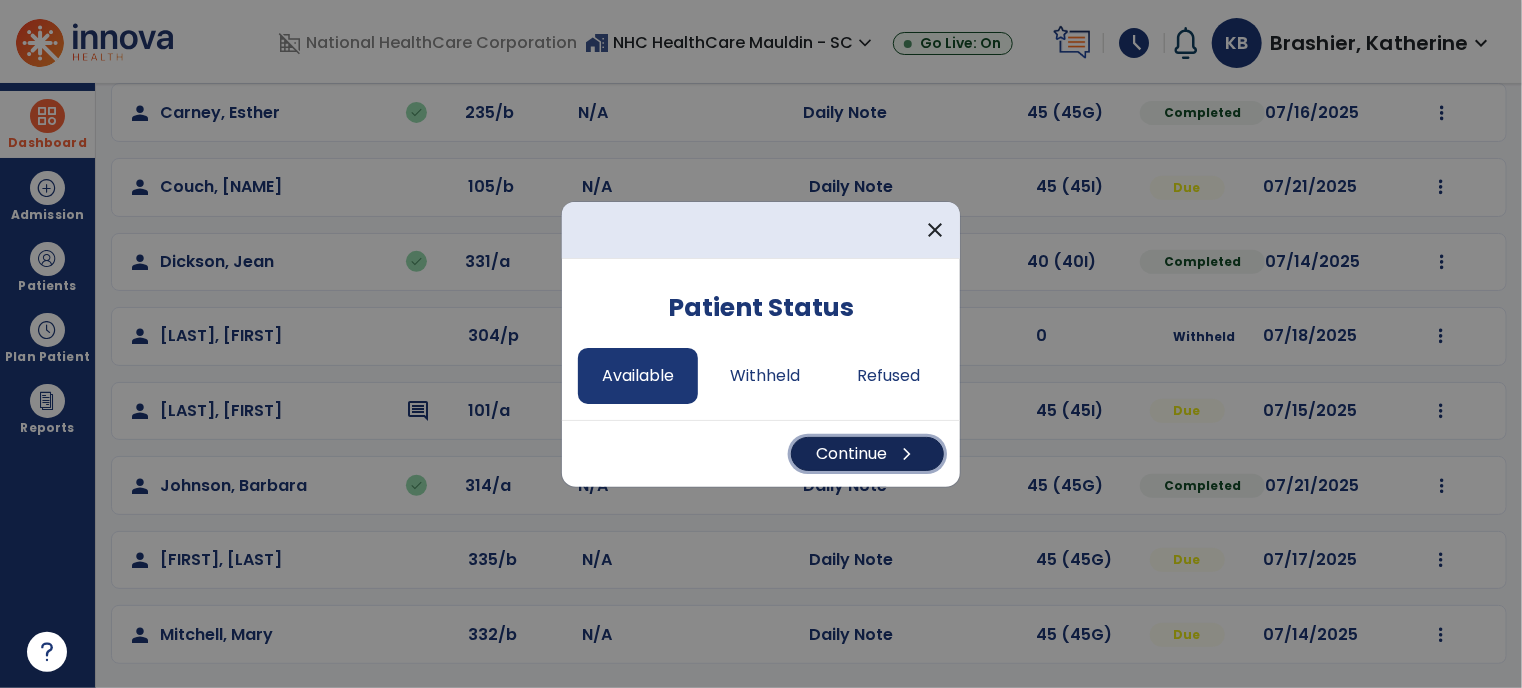 click on "Continue   chevron_right" at bounding box center (867, 454) 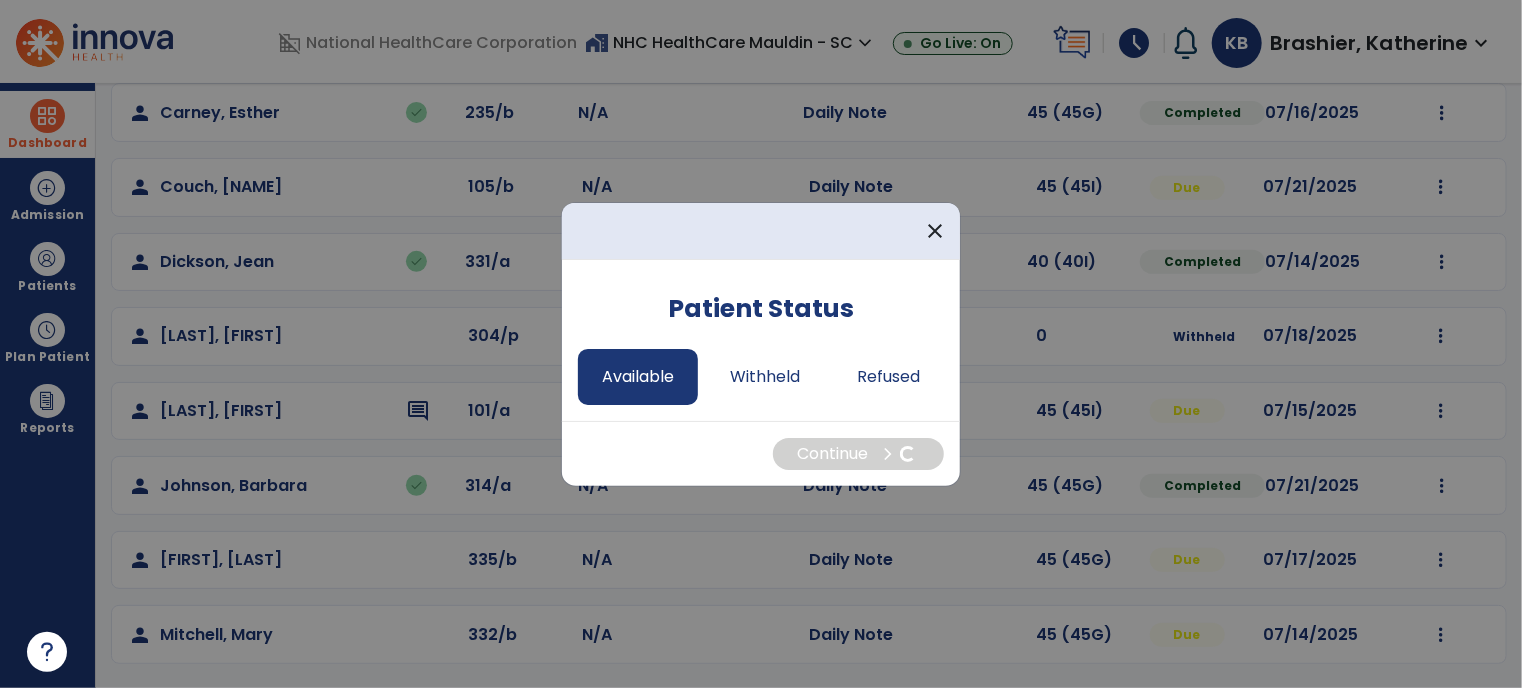 select on "*" 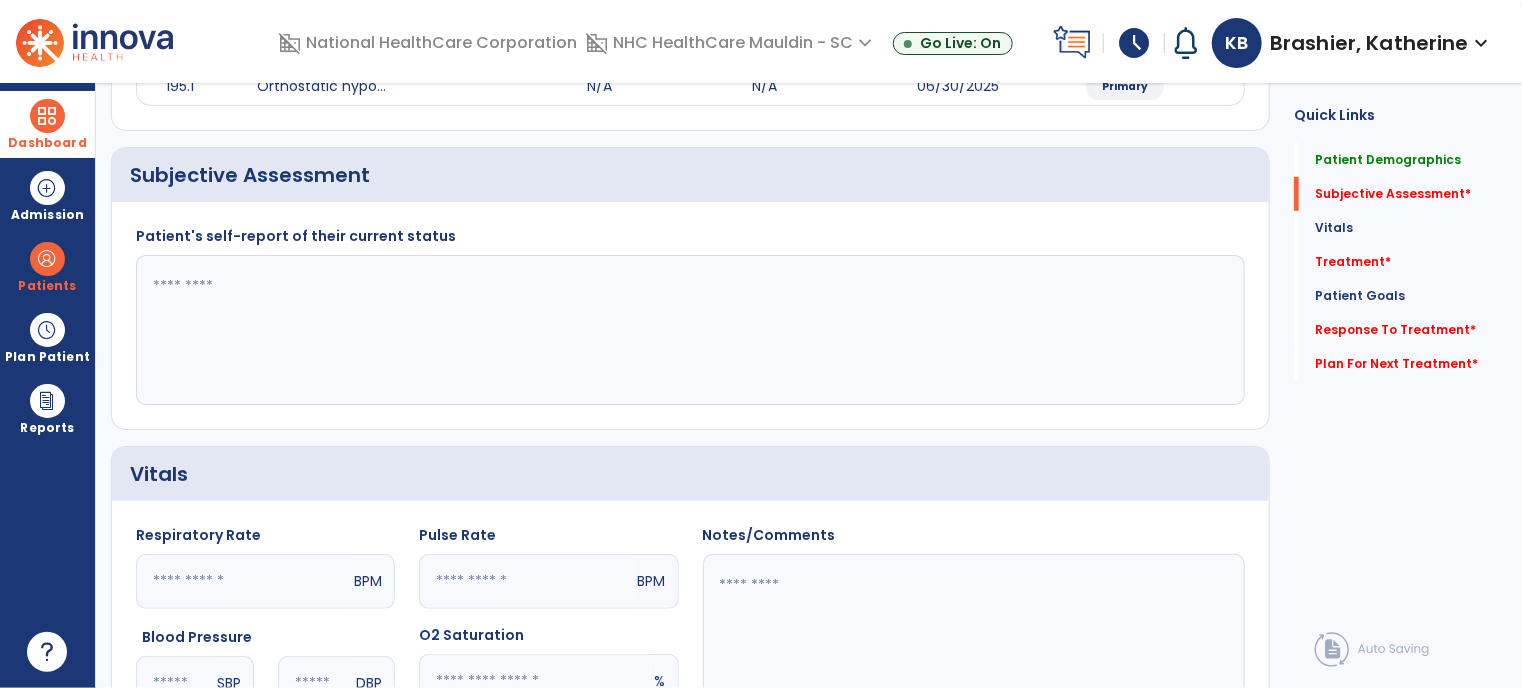 click 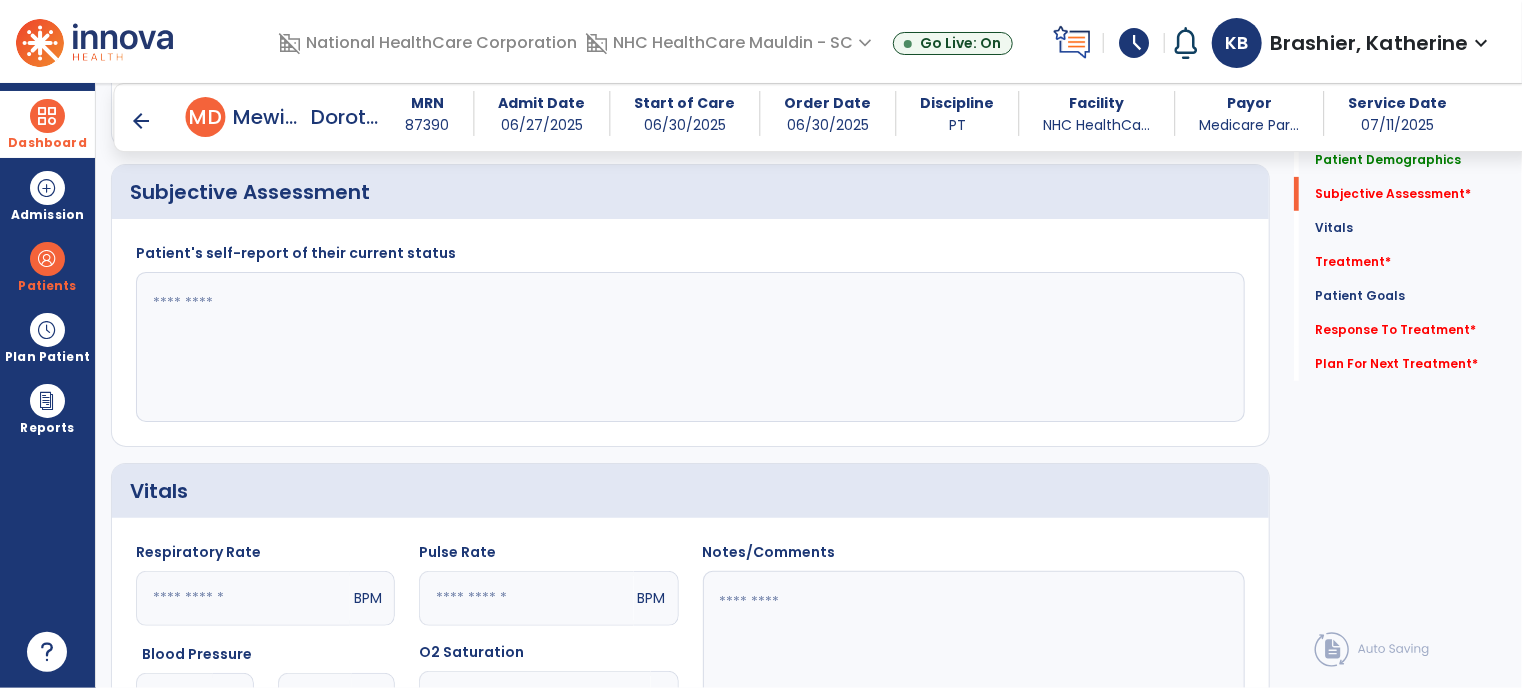 scroll, scrollTop: 365, scrollLeft: 0, axis: vertical 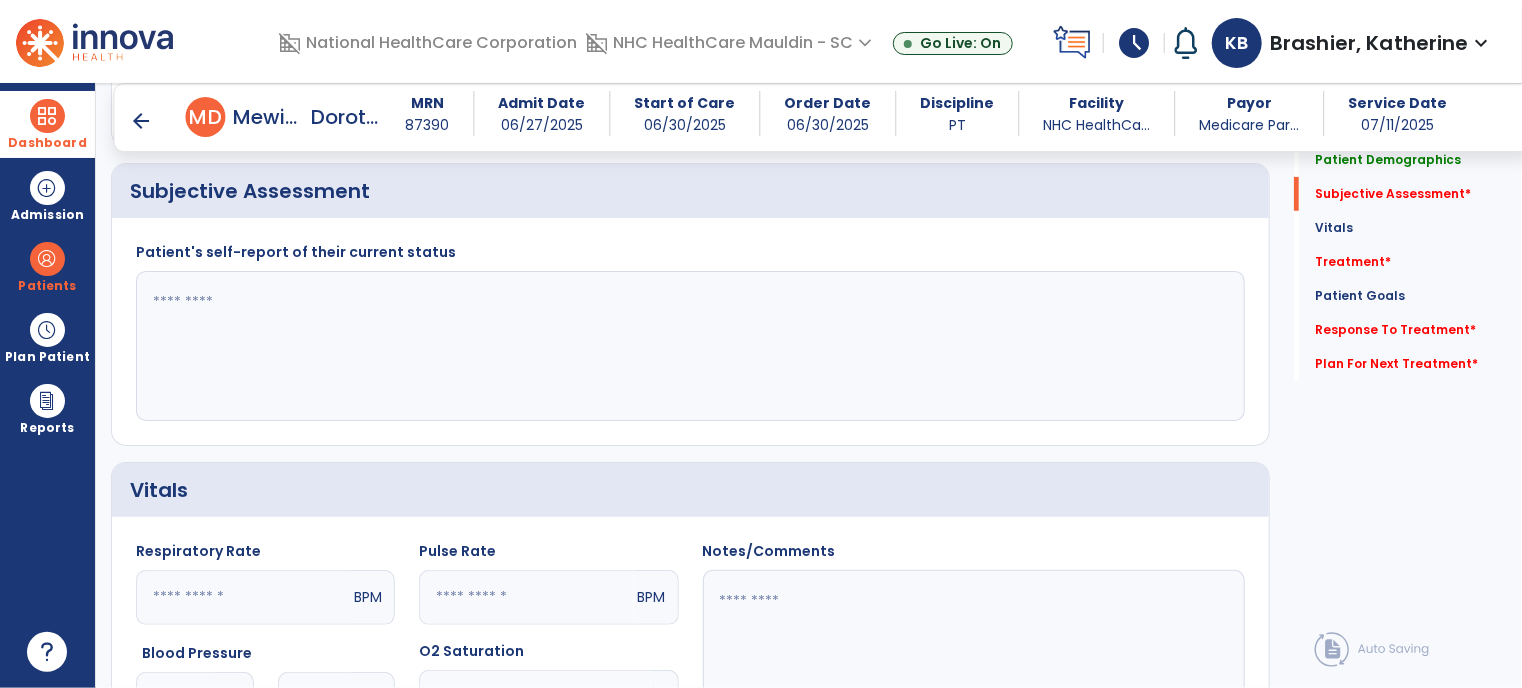 click 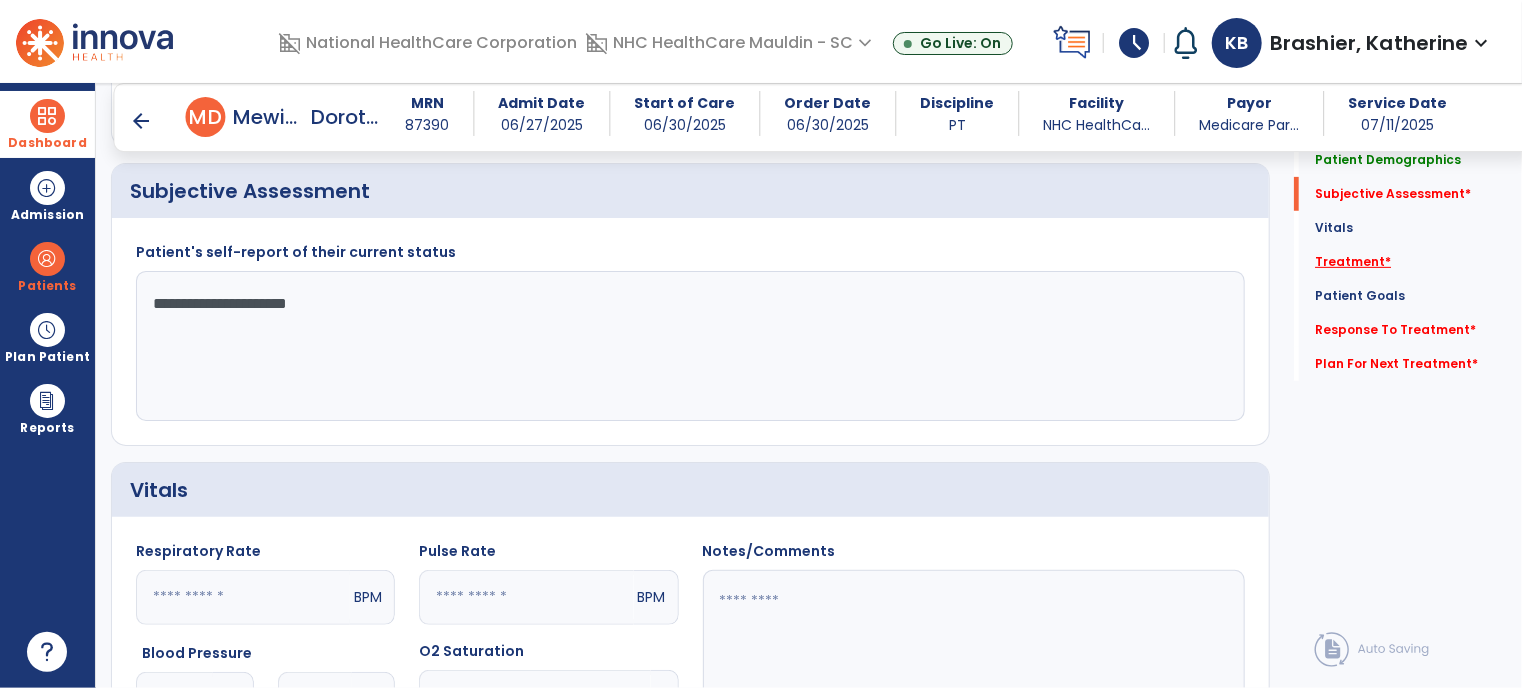 type on "**********" 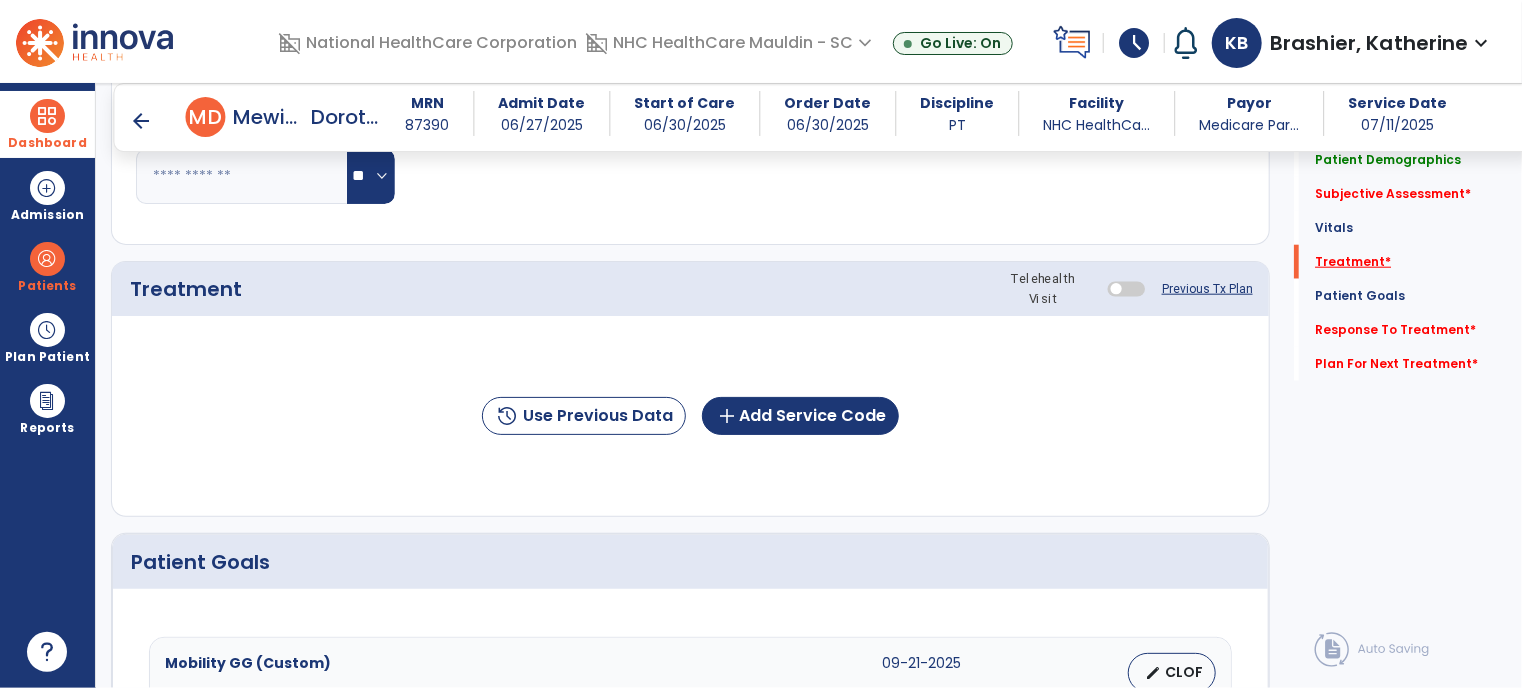 scroll, scrollTop: 990, scrollLeft: 0, axis: vertical 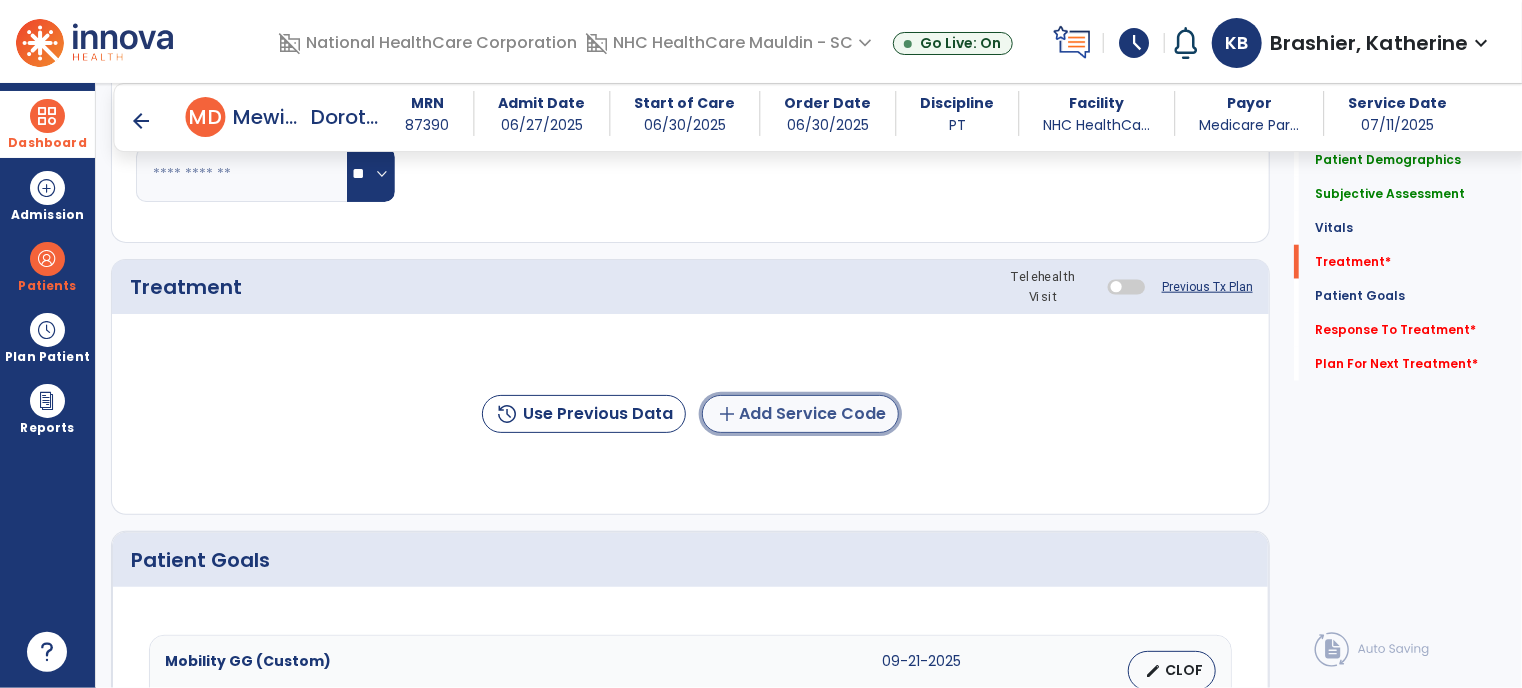 click on "add  Add Service Code" 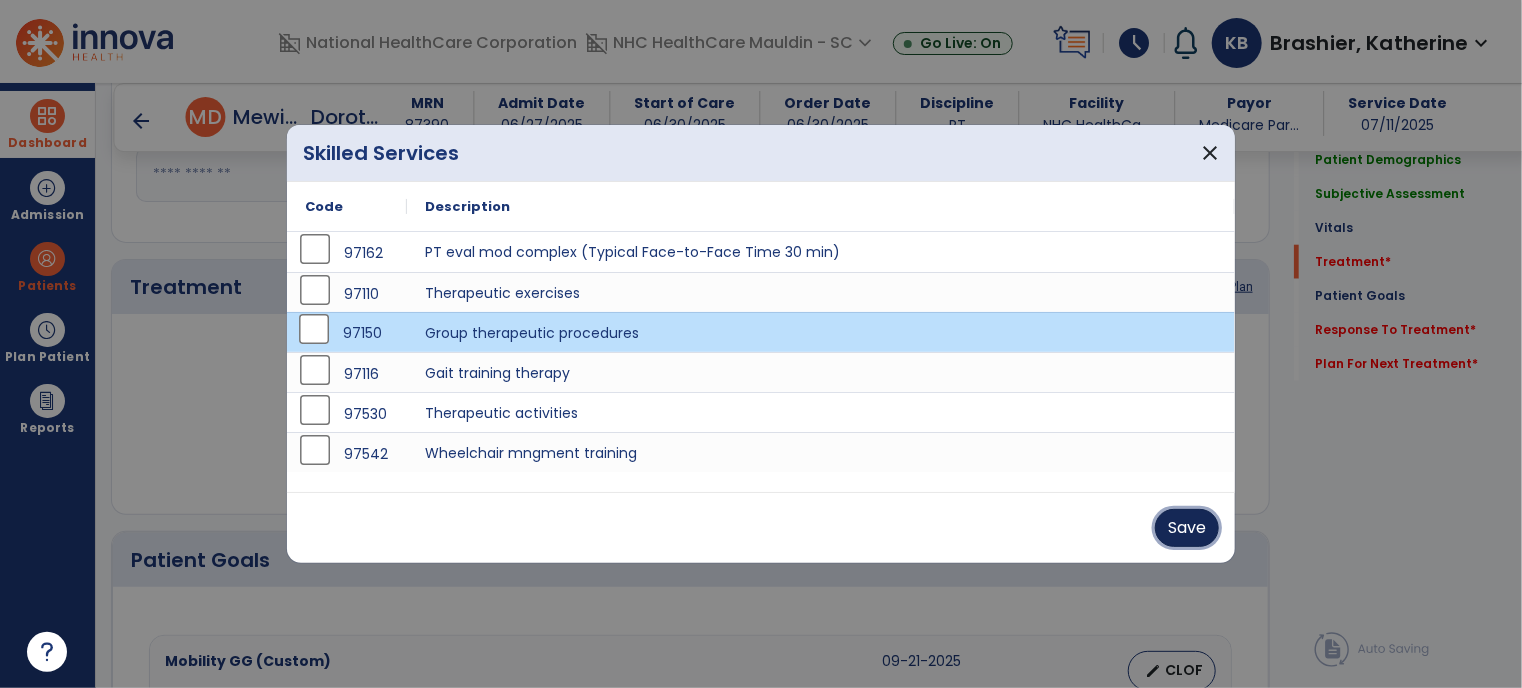 click on "Save" at bounding box center (1187, 528) 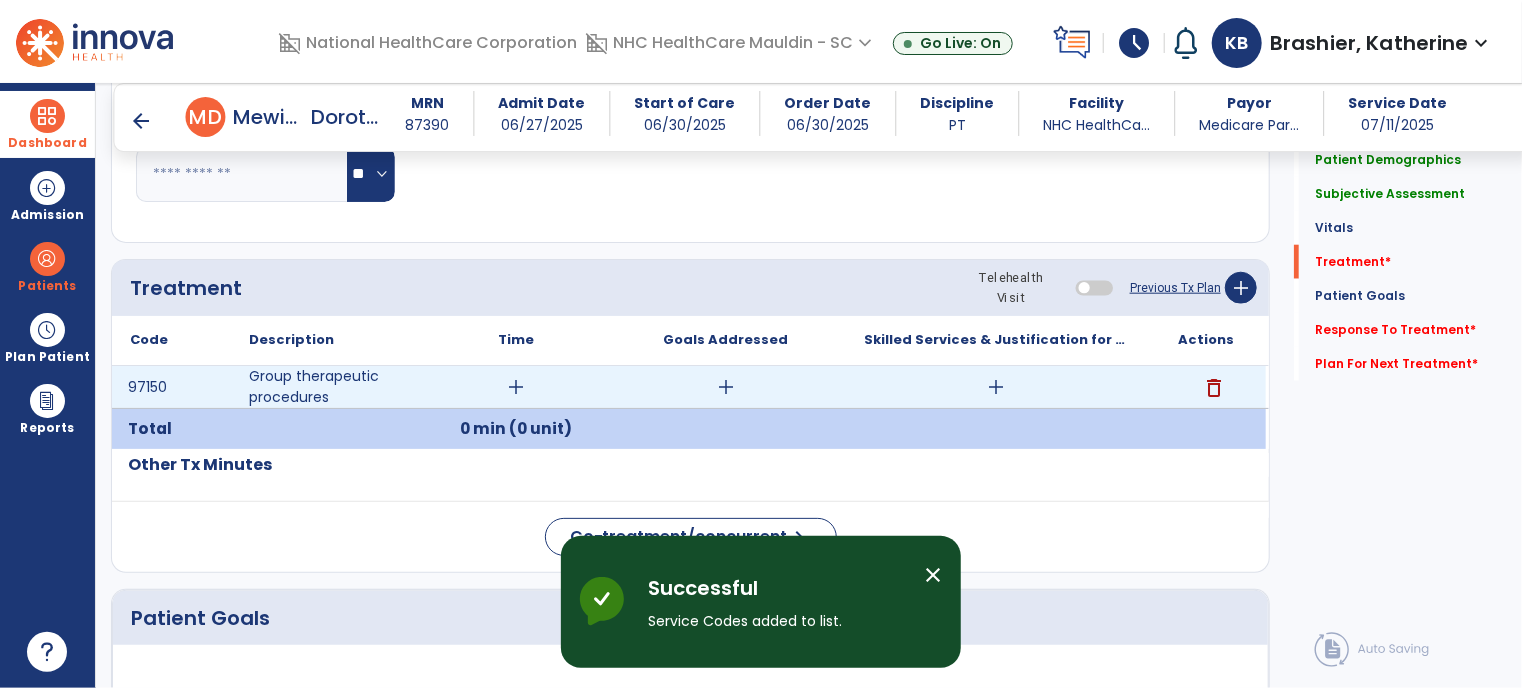 click on "add" at bounding box center (516, 387) 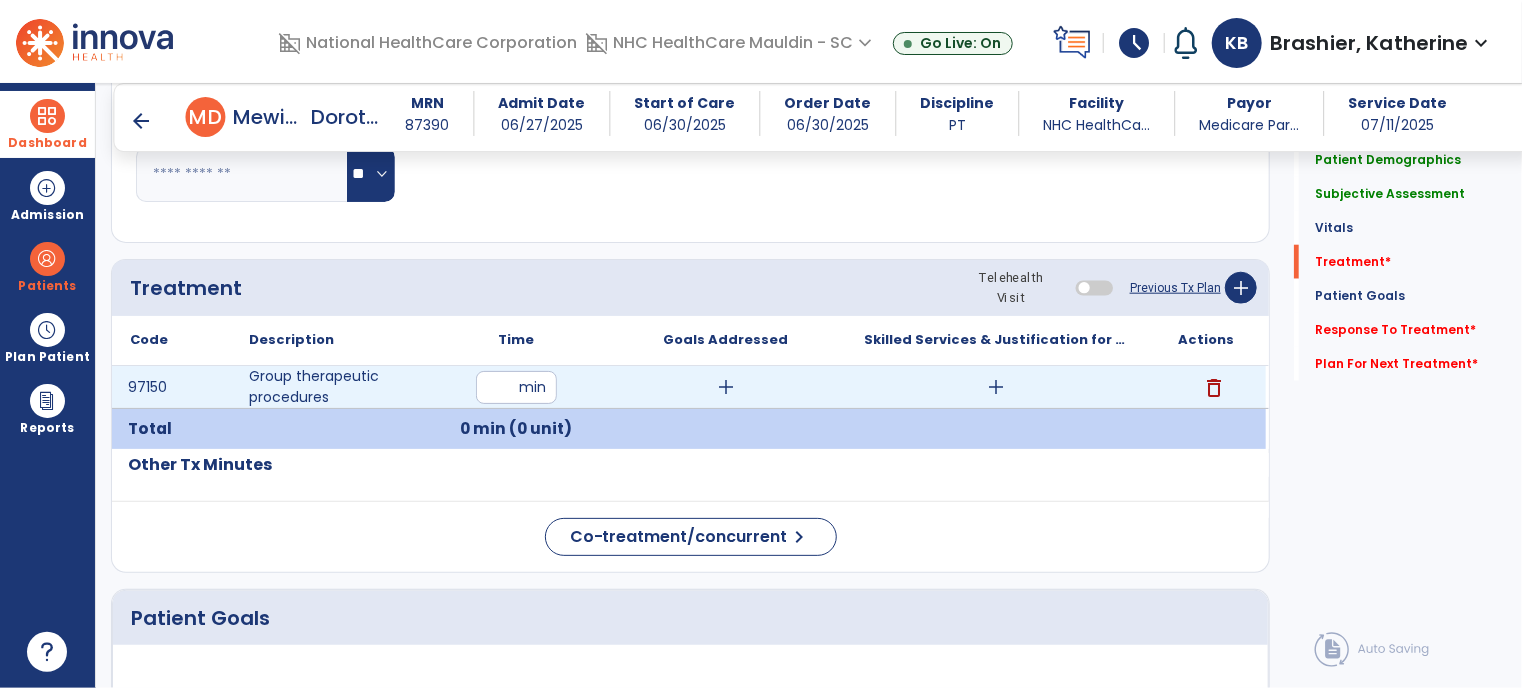 type on "**" 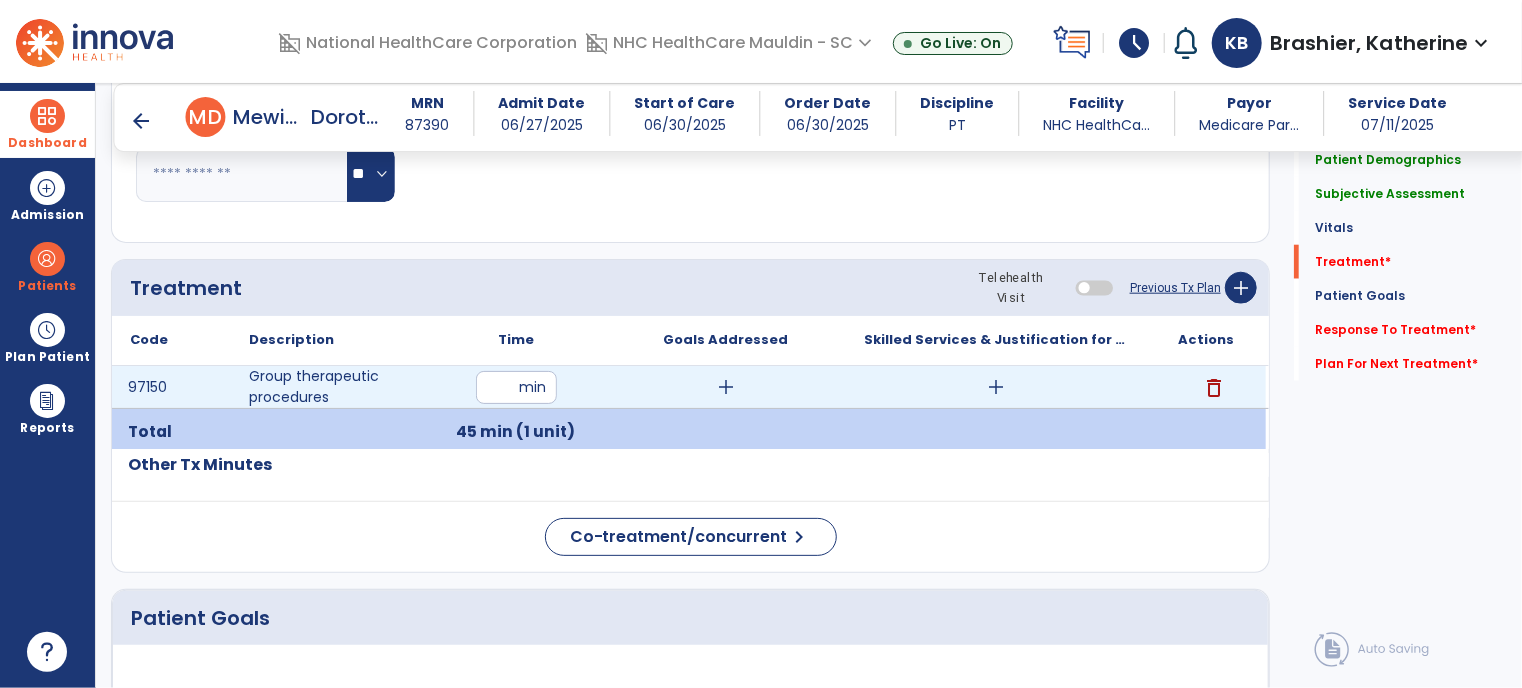click on "add" at bounding box center [996, 387] 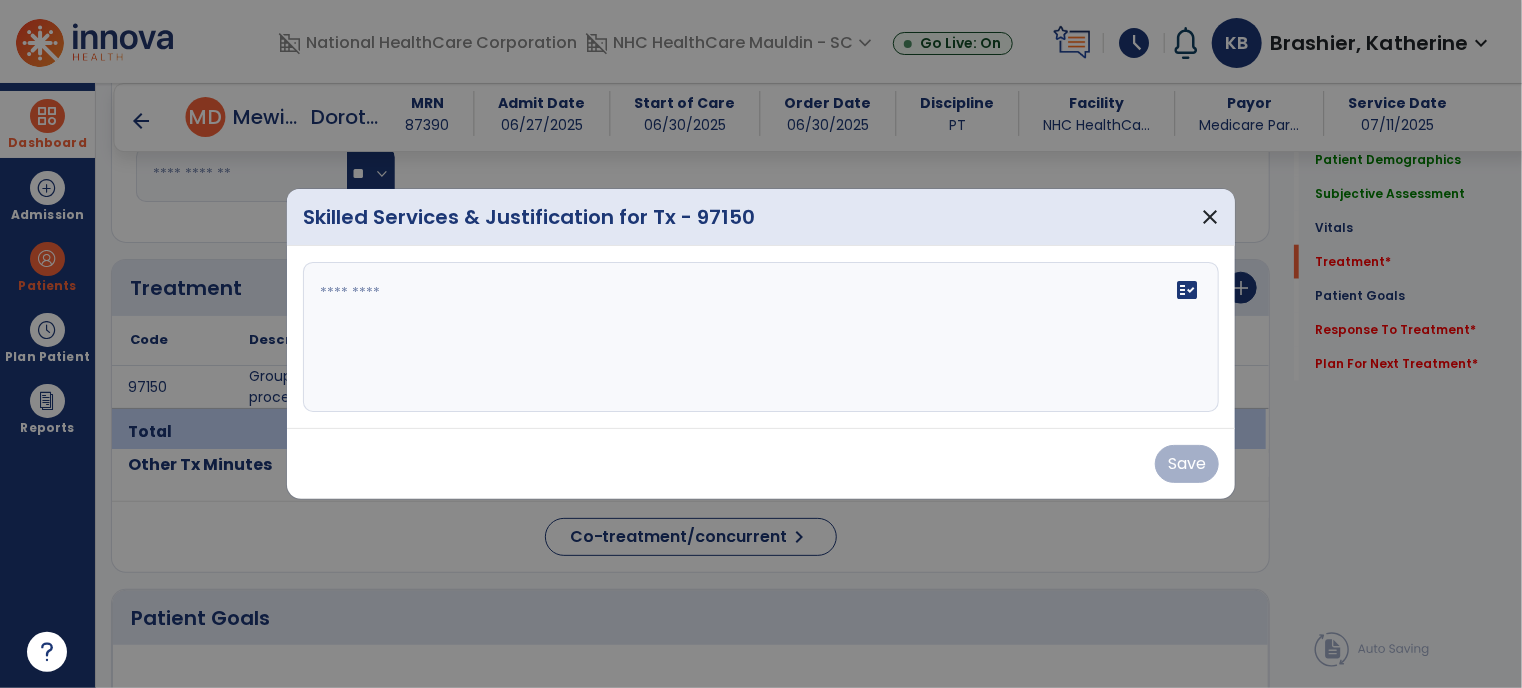 click on "fact_check" at bounding box center [761, 337] 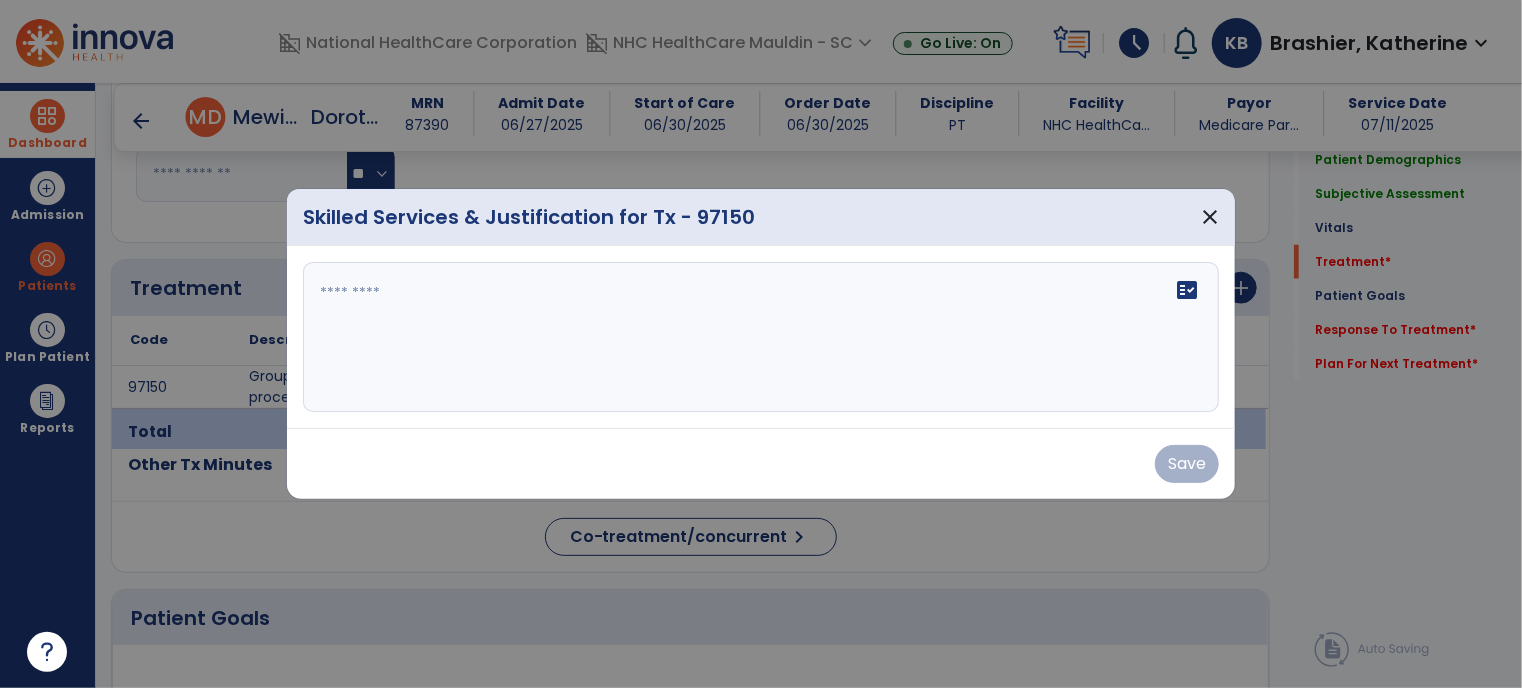 drag, startPoint x: 864, startPoint y: 315, endPoint x: 492, endPoint y: 340, distance: 372.8391 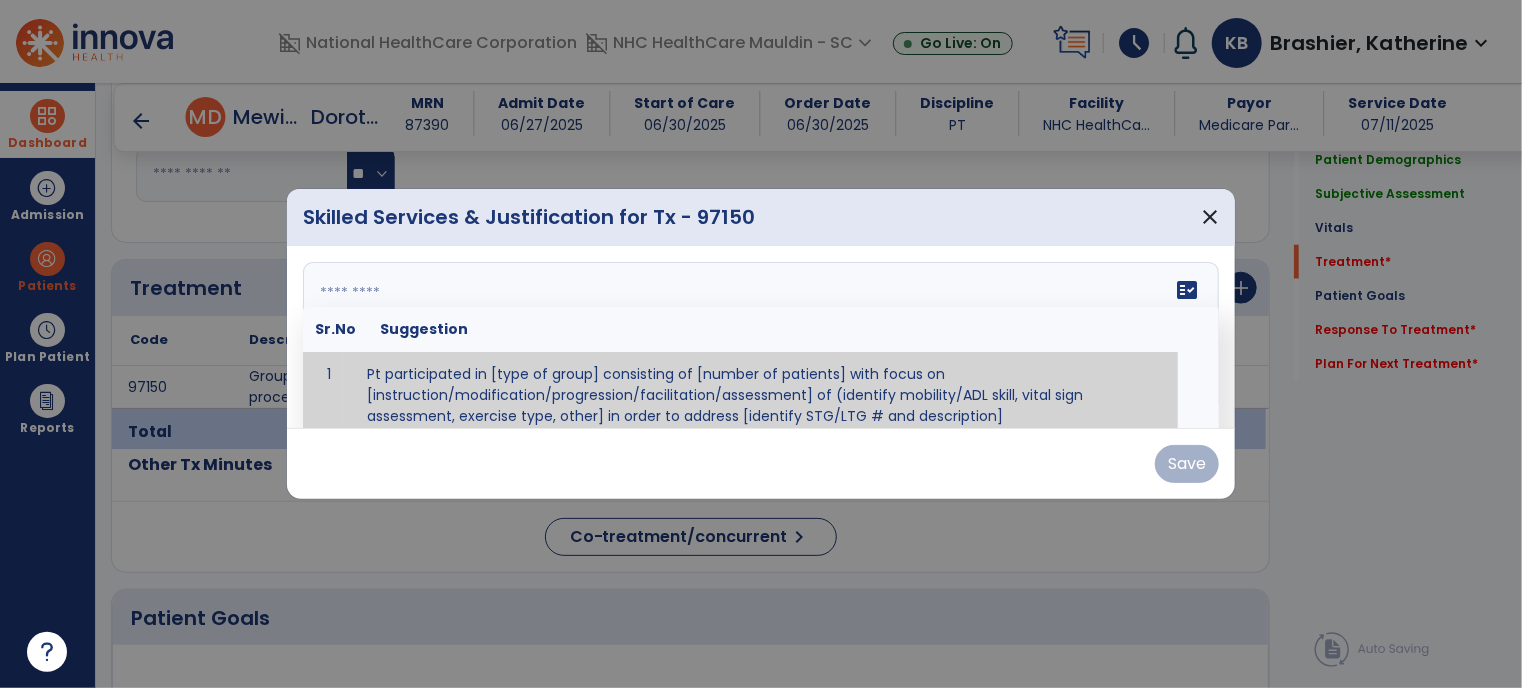paste on "**********" 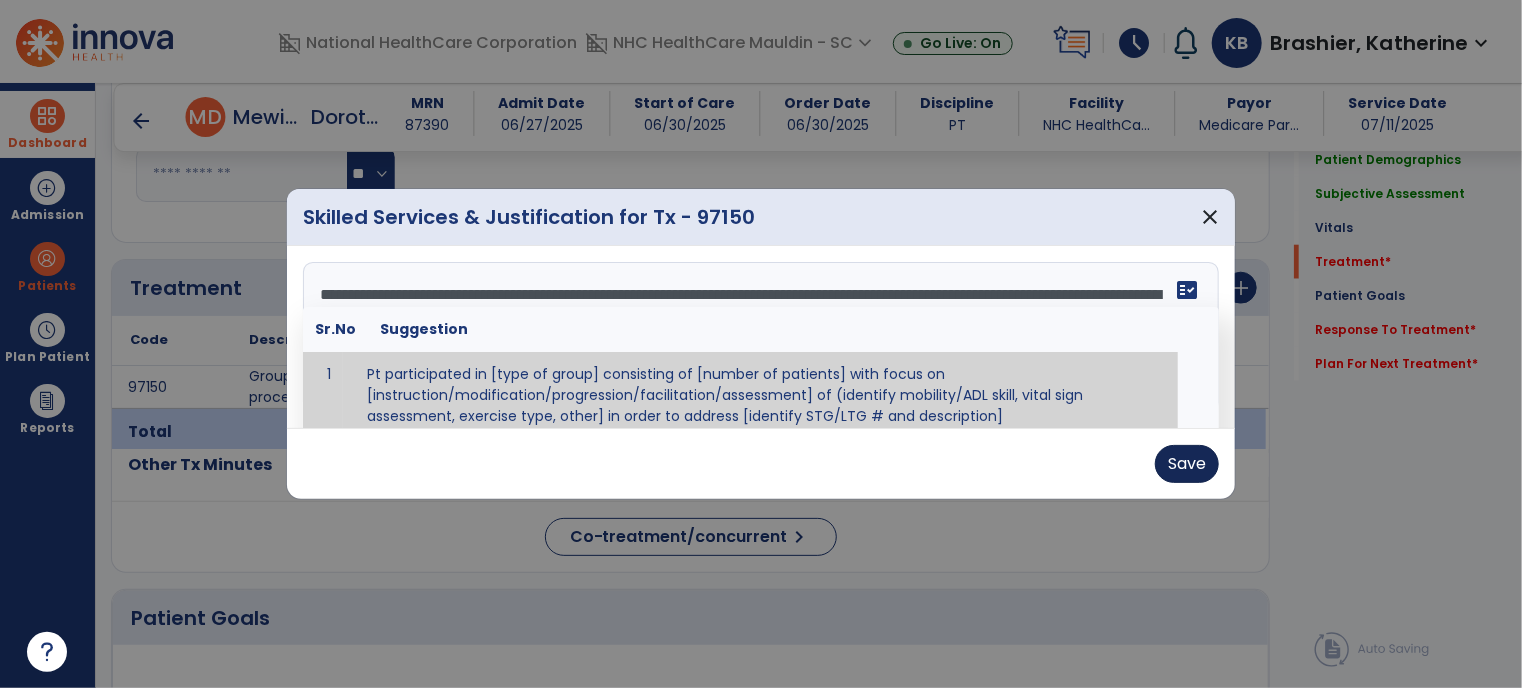 type on "**********" 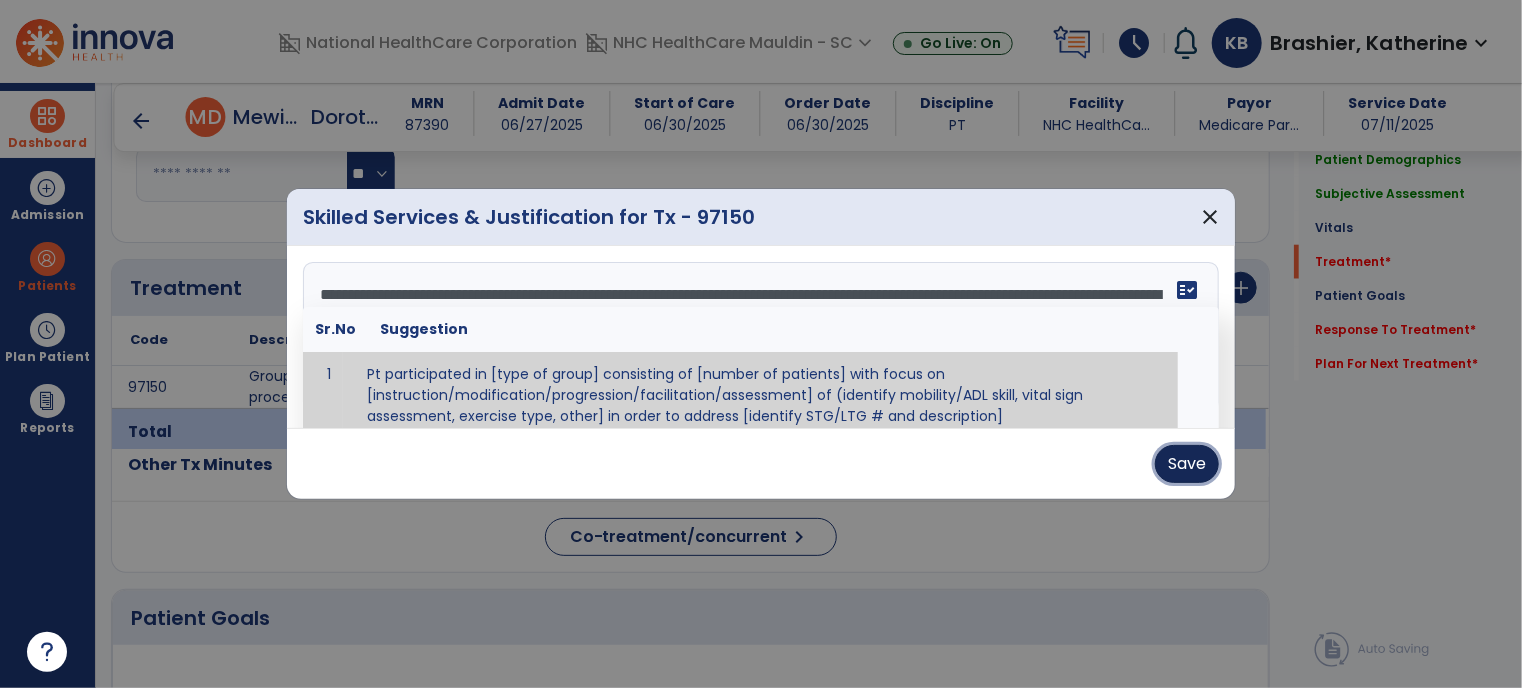 click on "Save" at bounding box center (1187, 464) 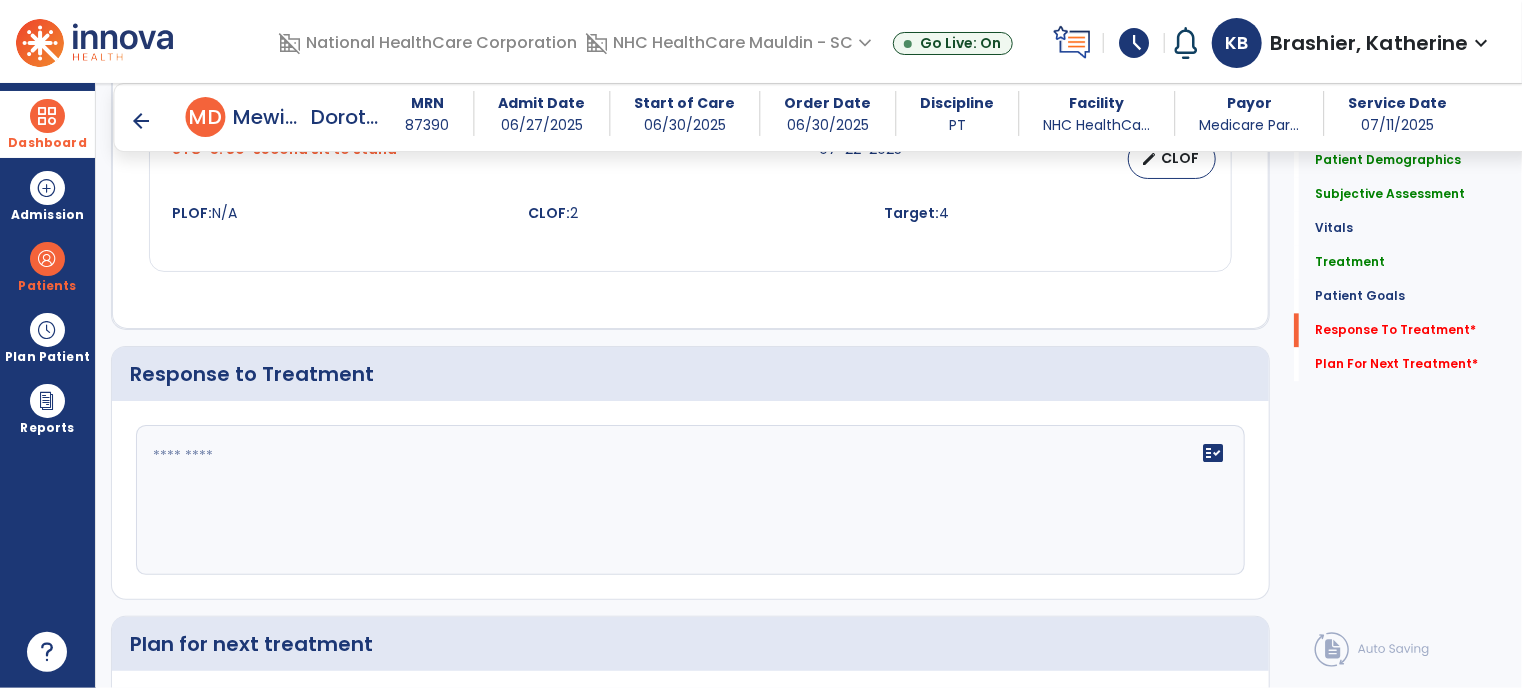 scroll, scrollTop: 2193, scrollLeft: 0, axis: vertical 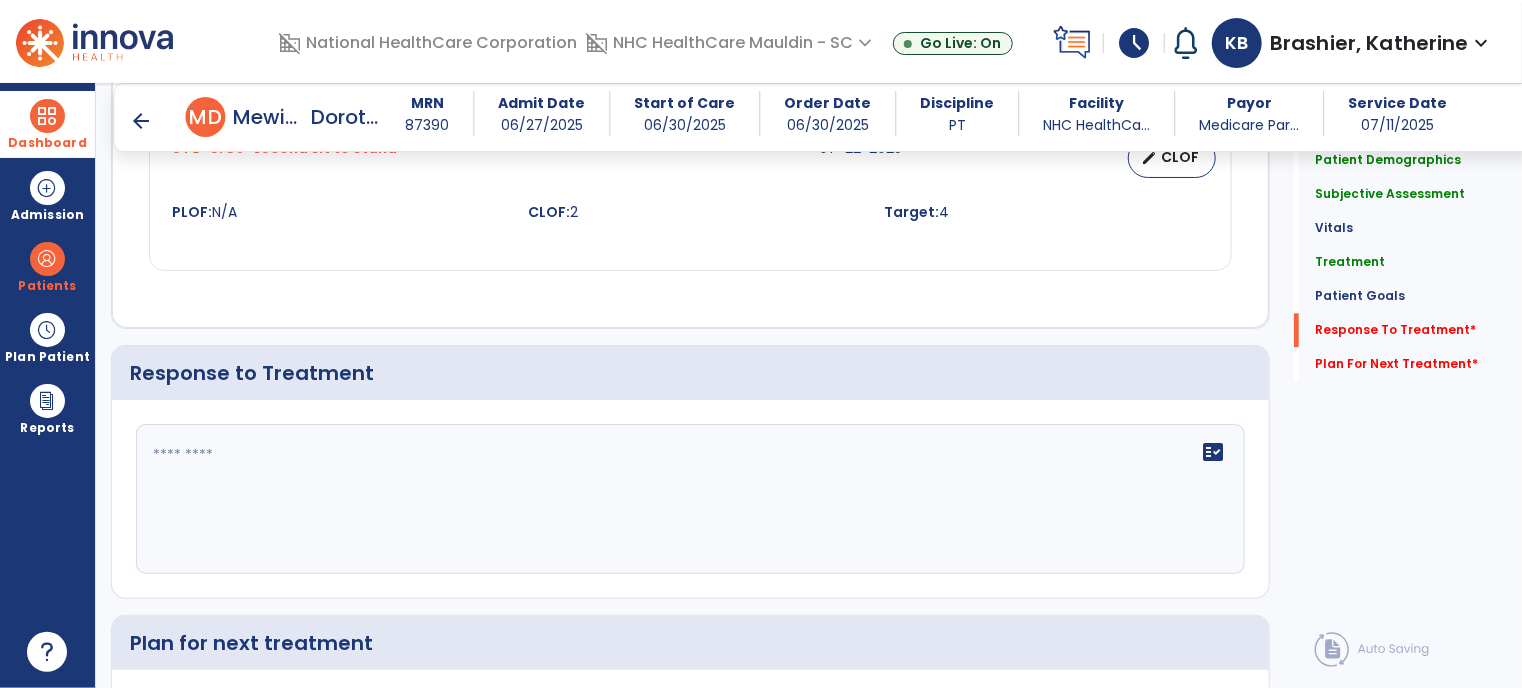 click on "fact_check" 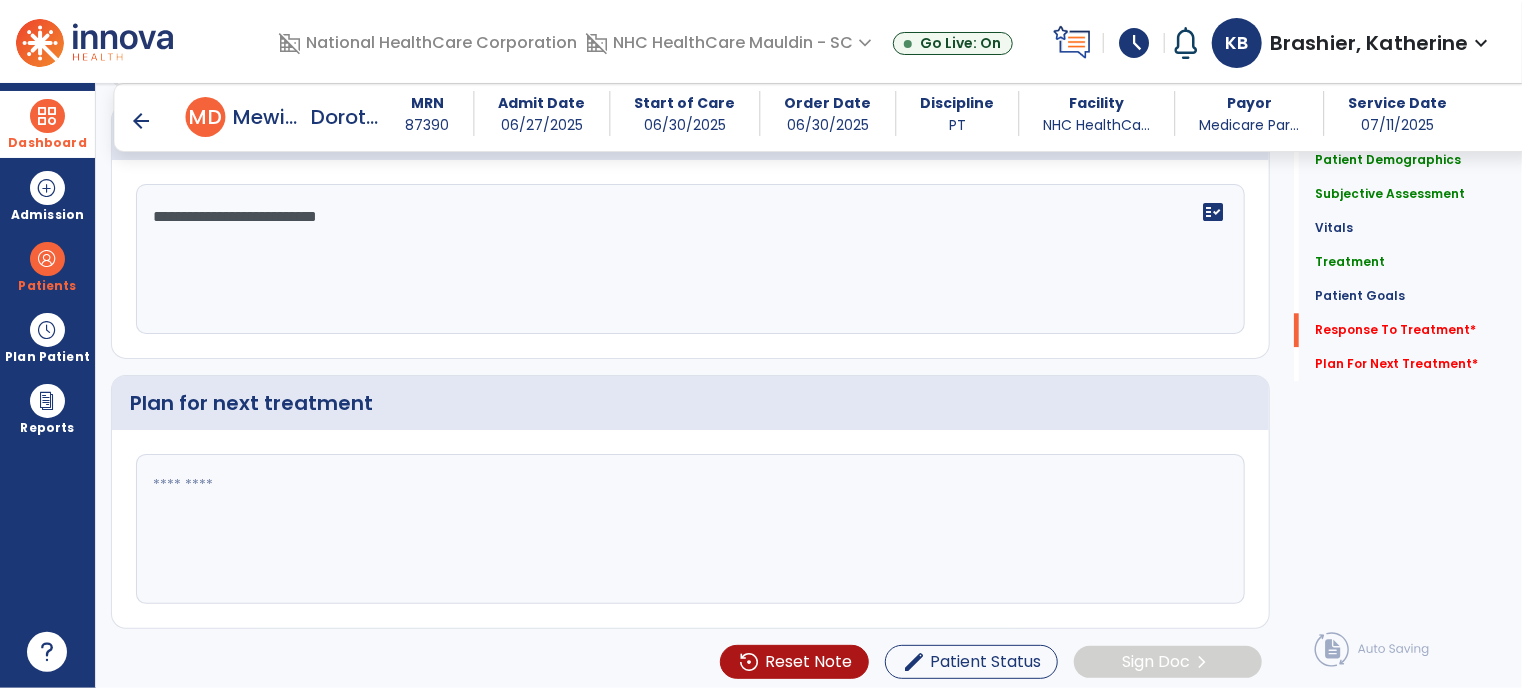 type on "**********" 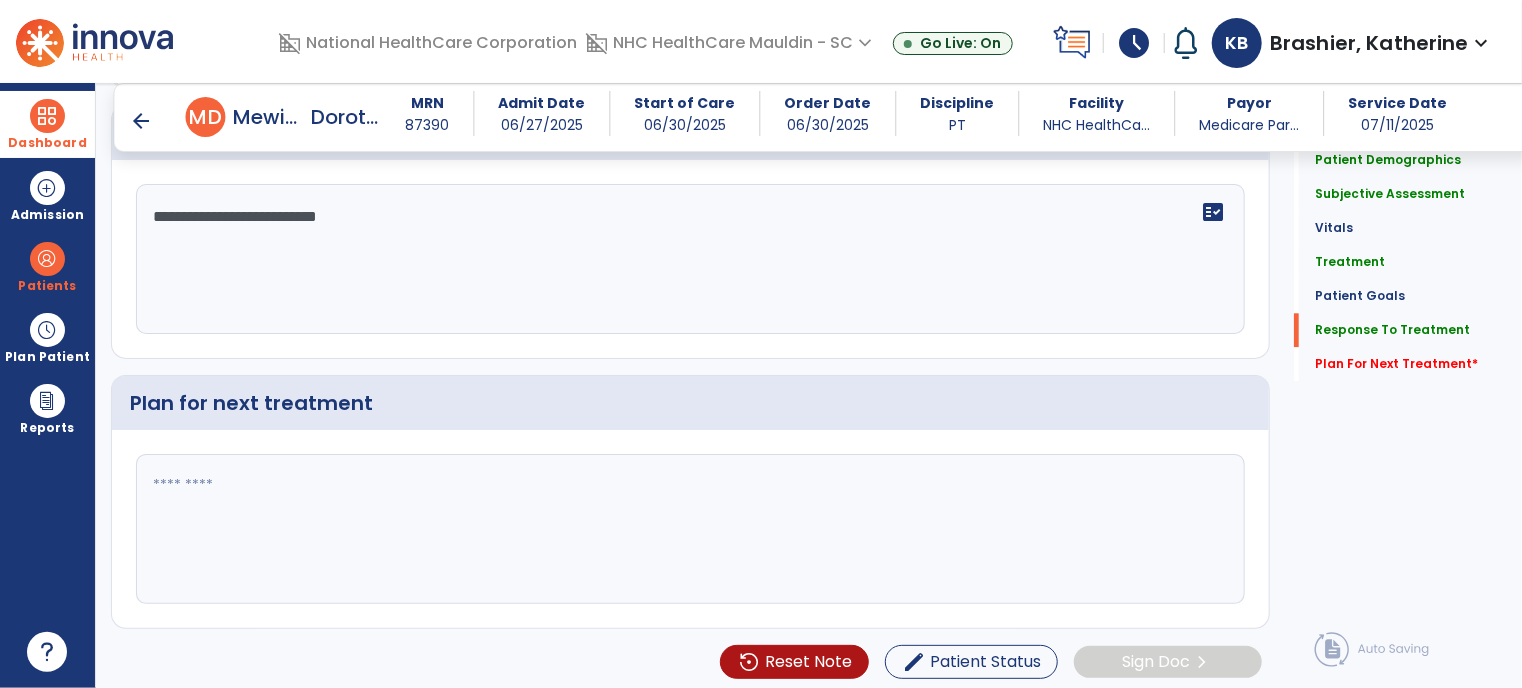 scroll, scrollTop: 2433, scrollLeft: 0, axis: vertical 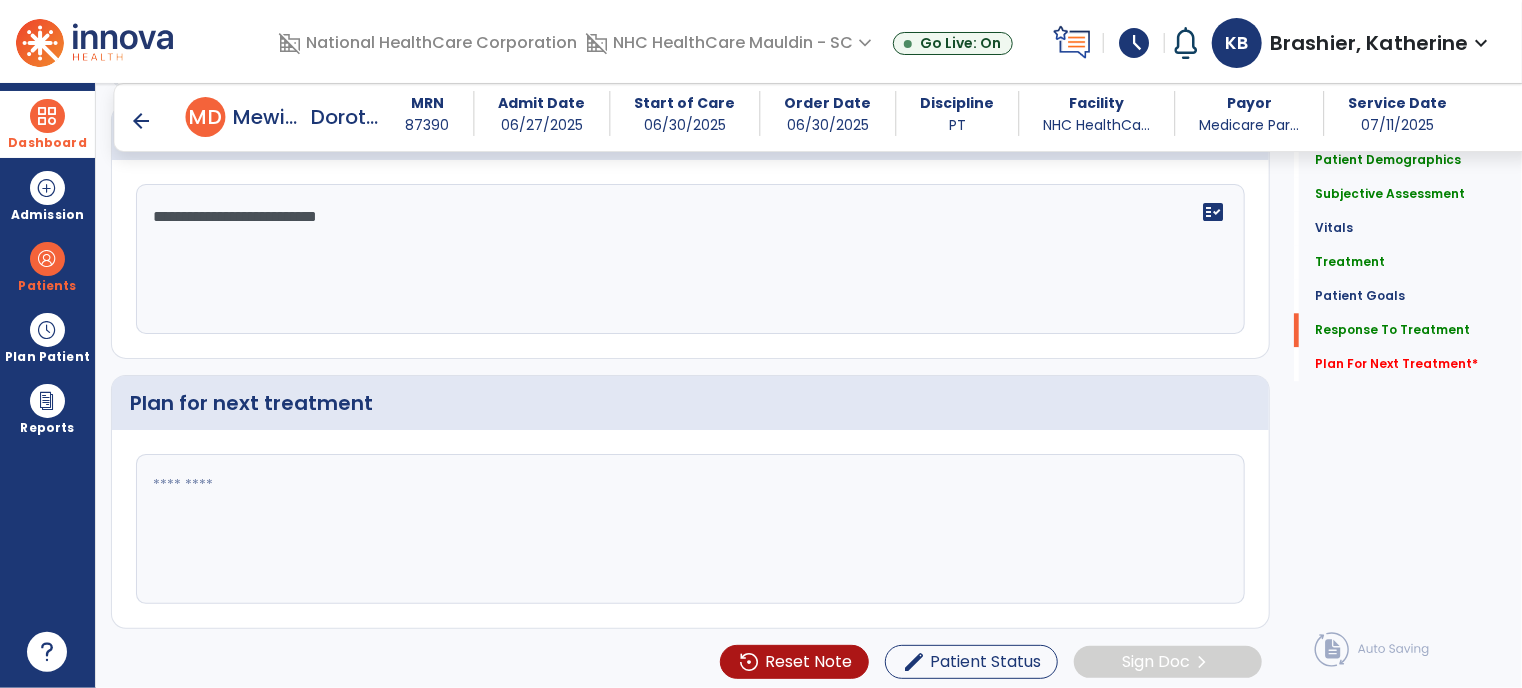click 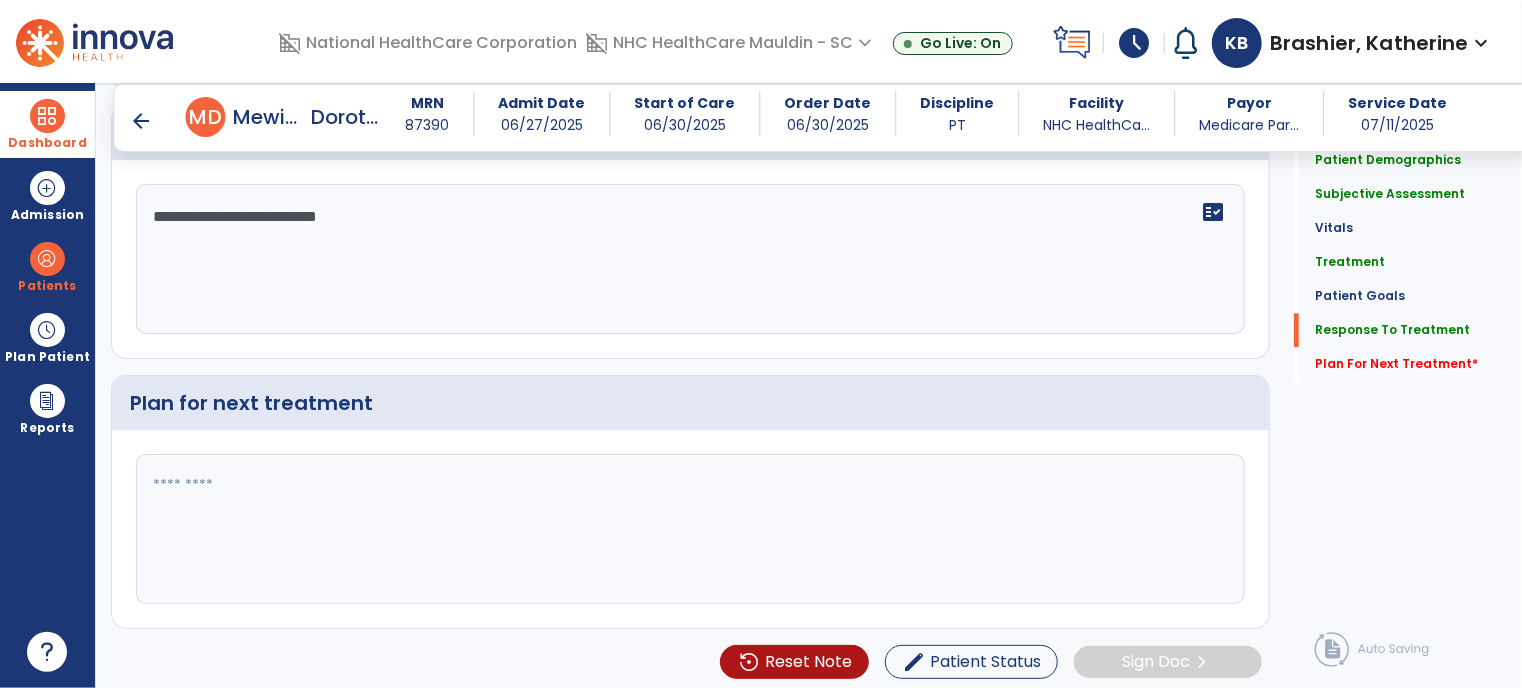paste on "**********" 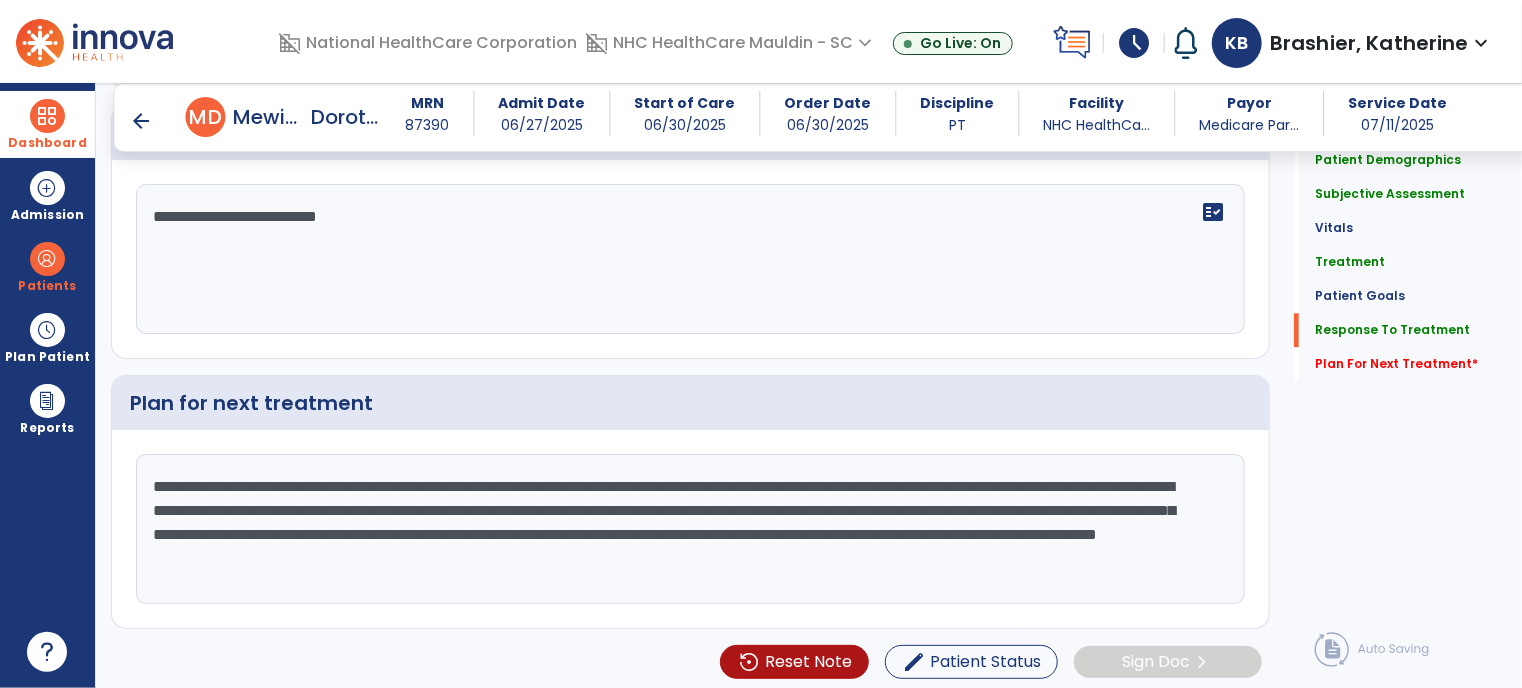 click on "**********" 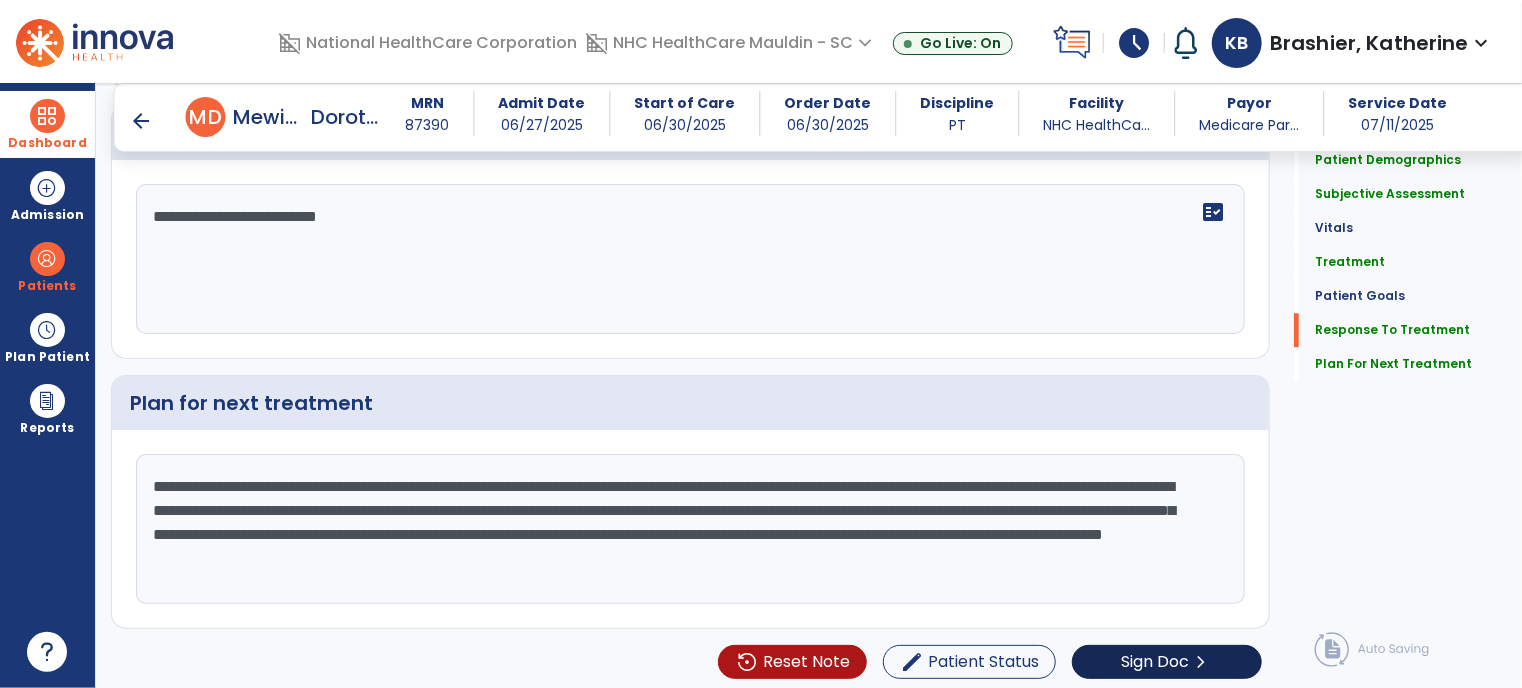 scroll, scrollTop: 2433, scrollLeft: 0, axis: vertical 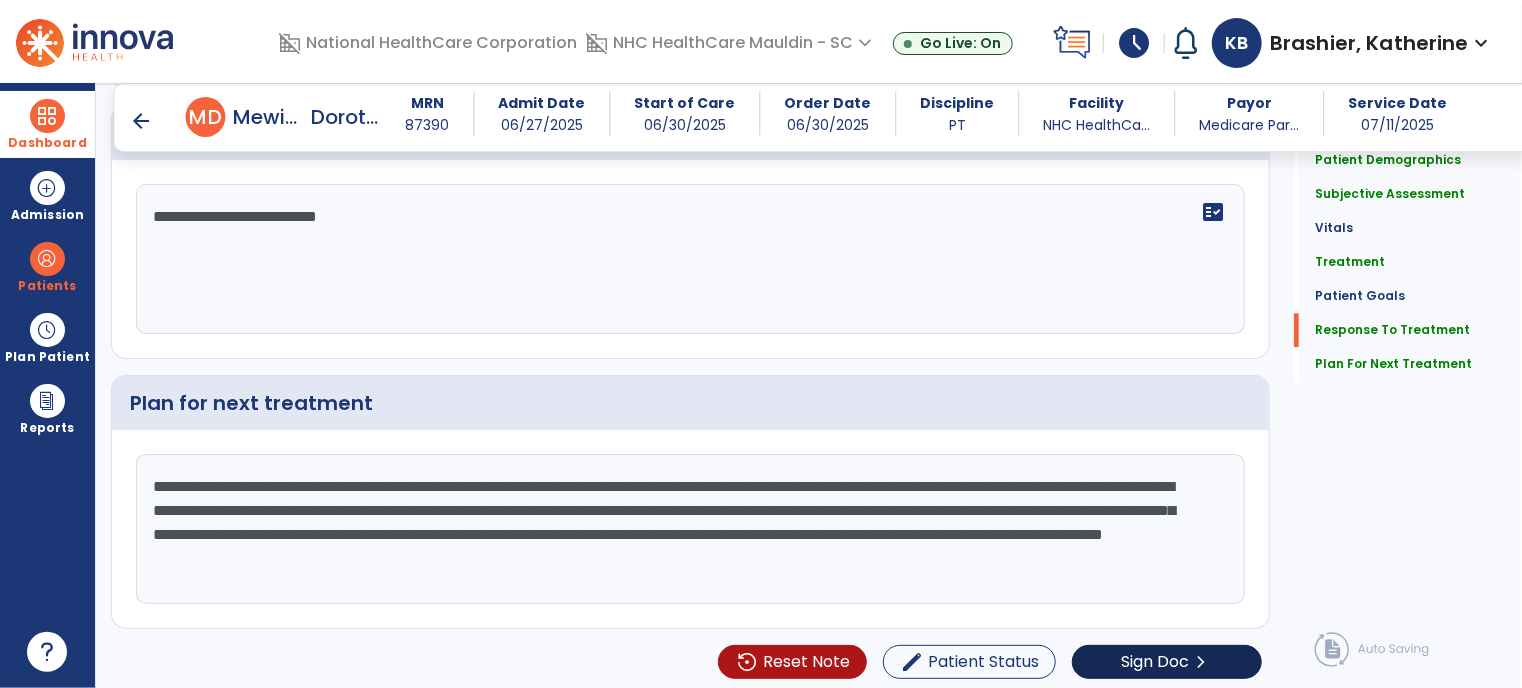 type on "**********" 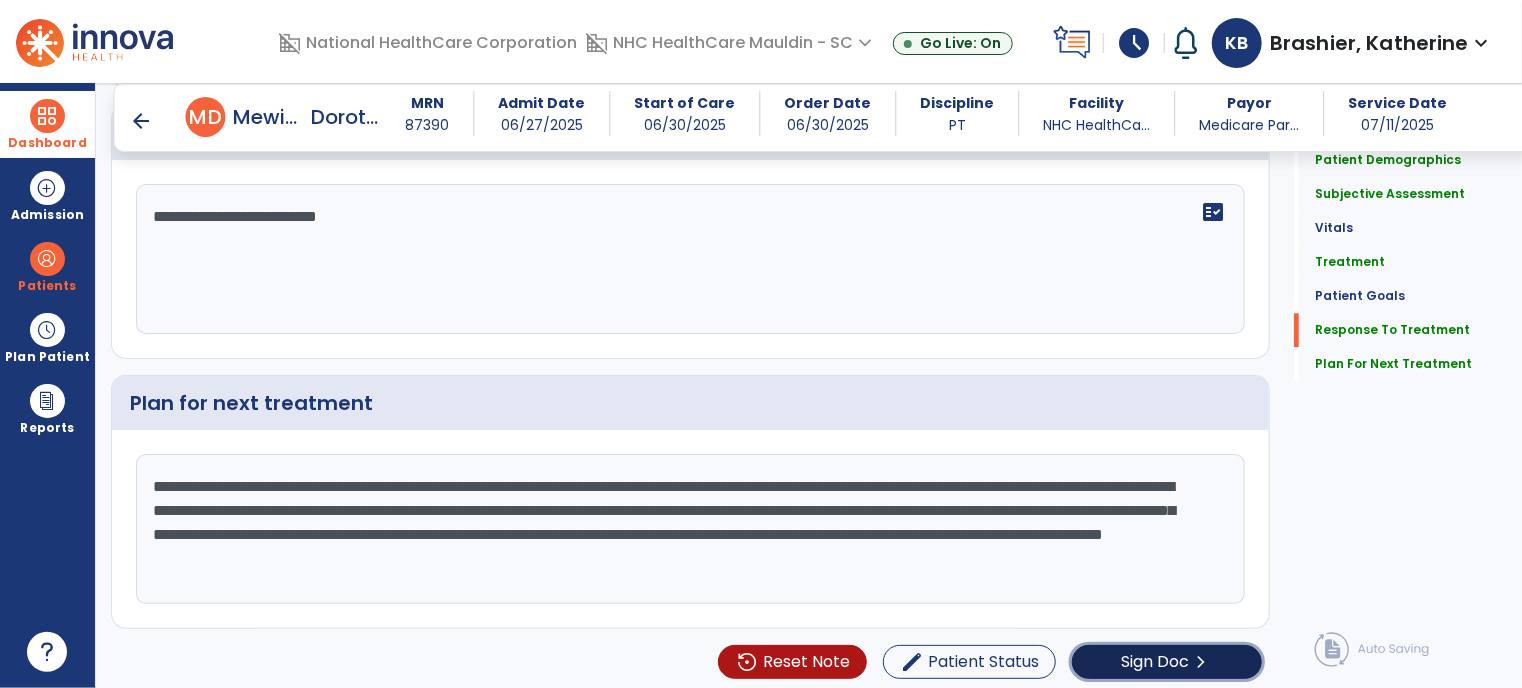 click on "Sign Doc" 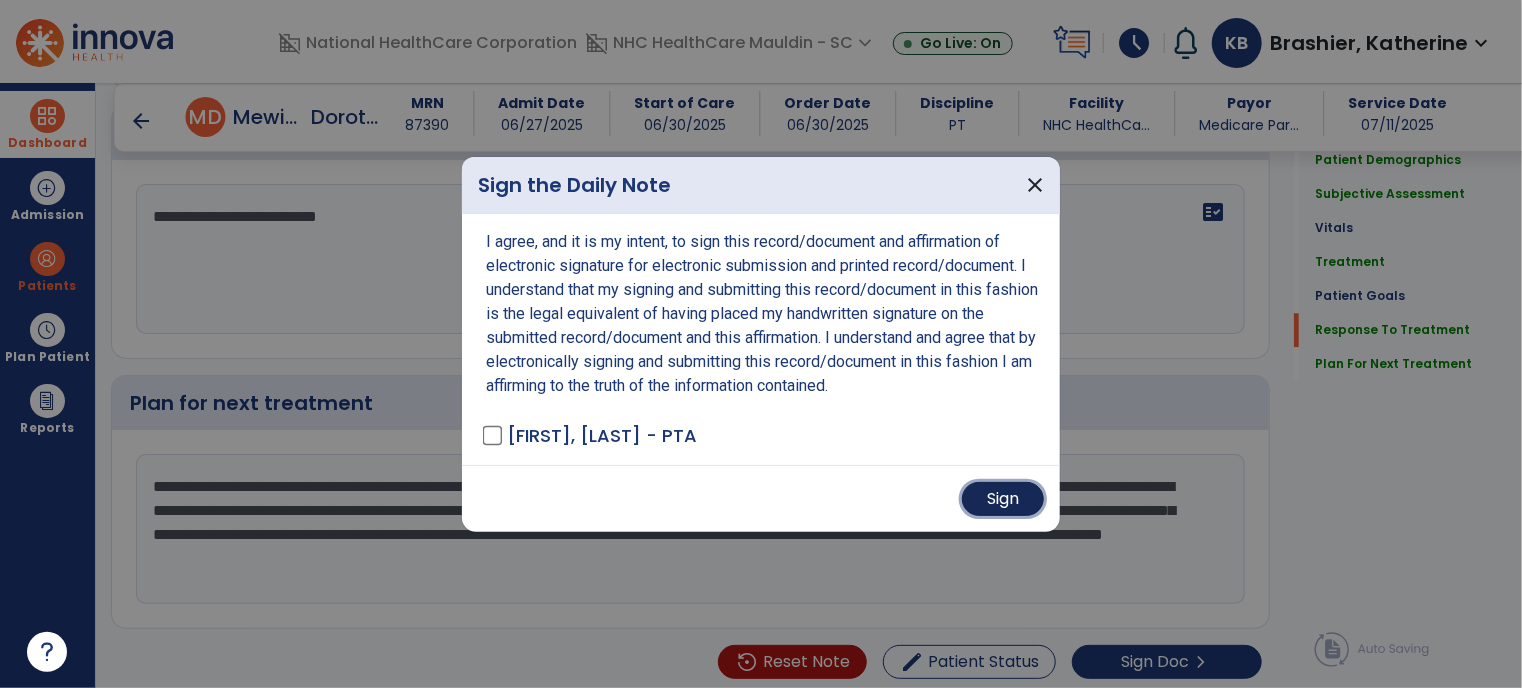click on "Sign" at bounding box center [1003, 499] 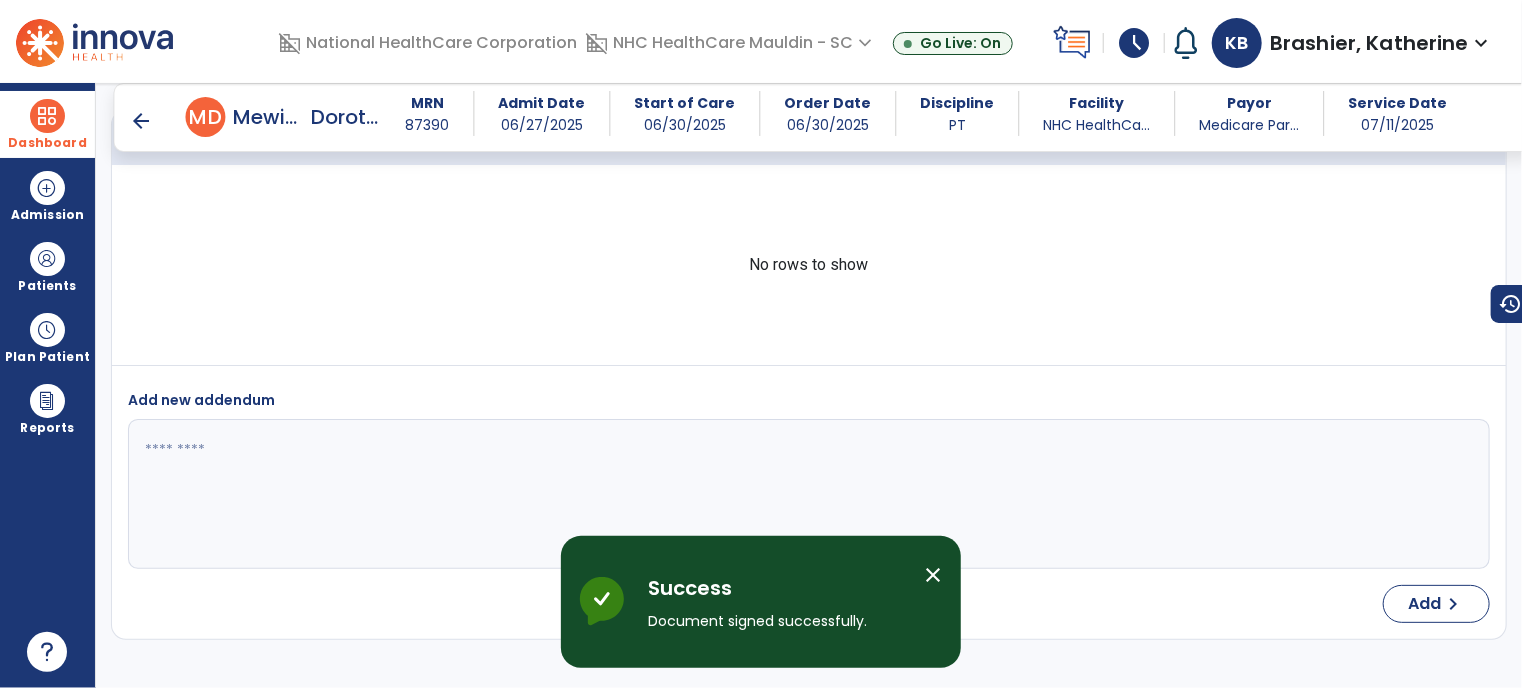 scroll, scrollTop: 3520, scrollLeft: 0, axis: vertical 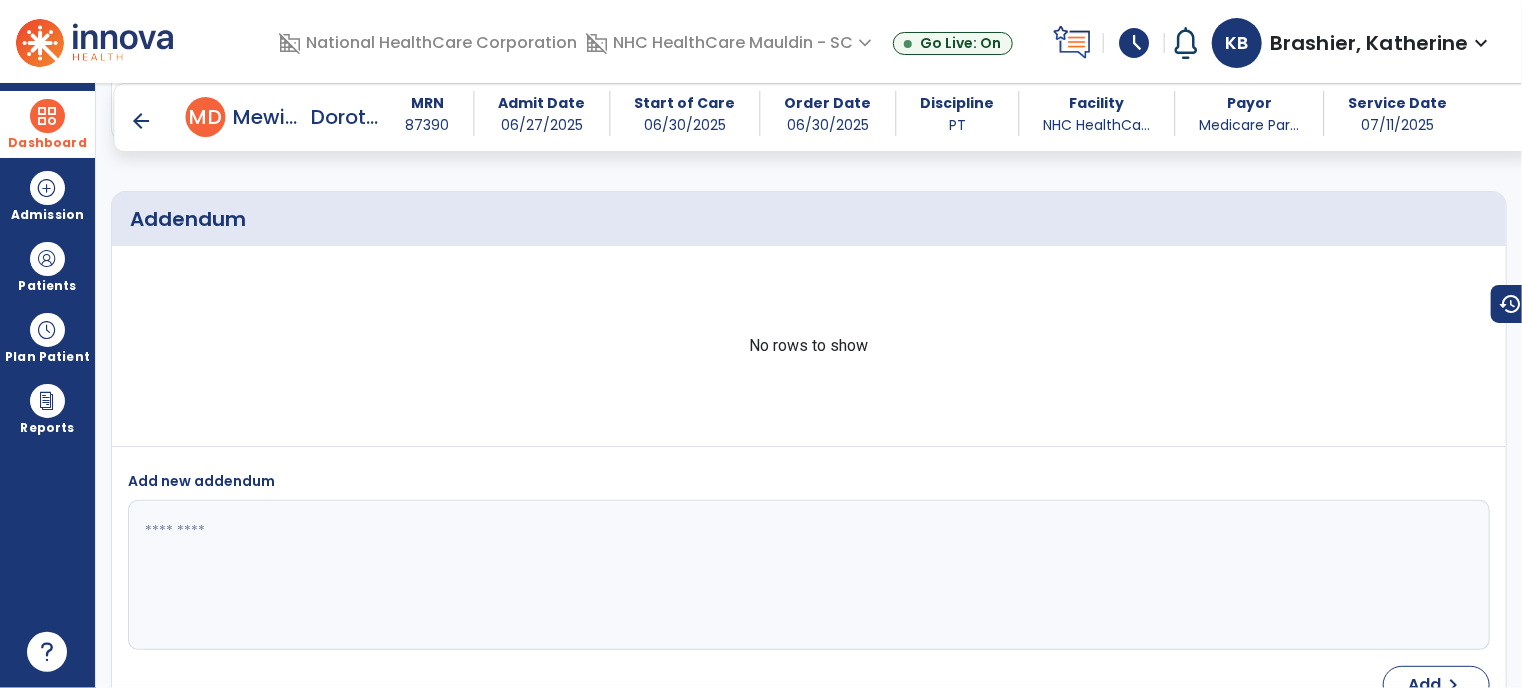 click on "Dashboard" at bounding box center [47, 124] 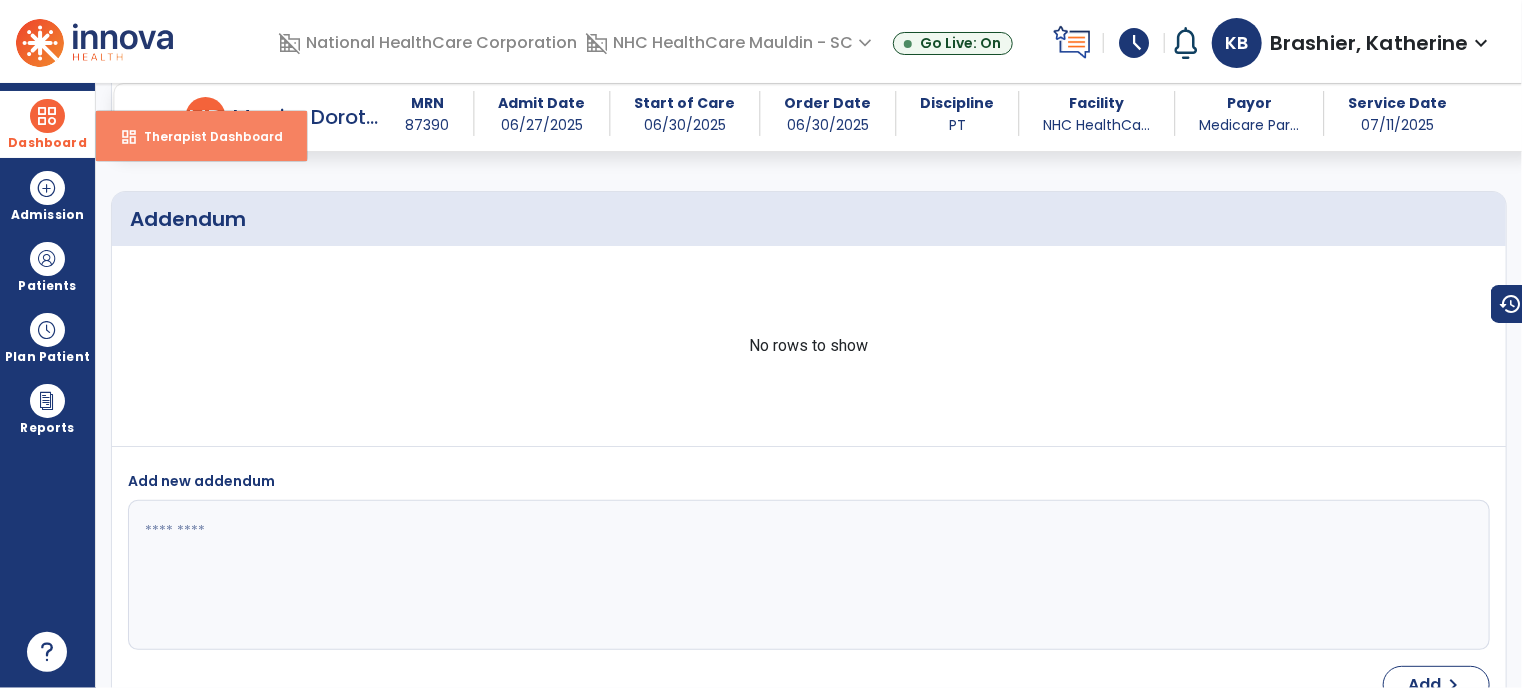 click on "dashboard  Therapist Dashboard" at bounding box center [201, 136] 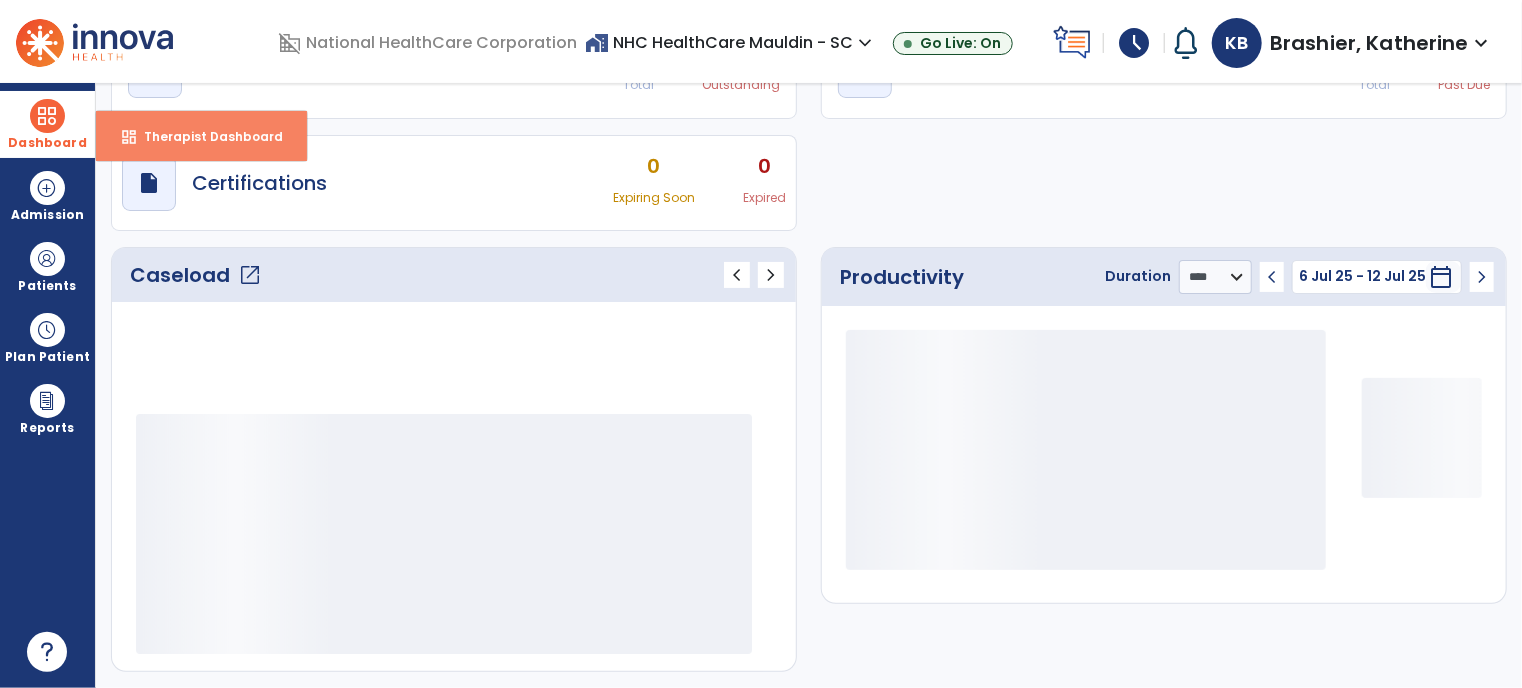 scroll, scrollTop: 116, scrollLeft: 0, axis: vertical 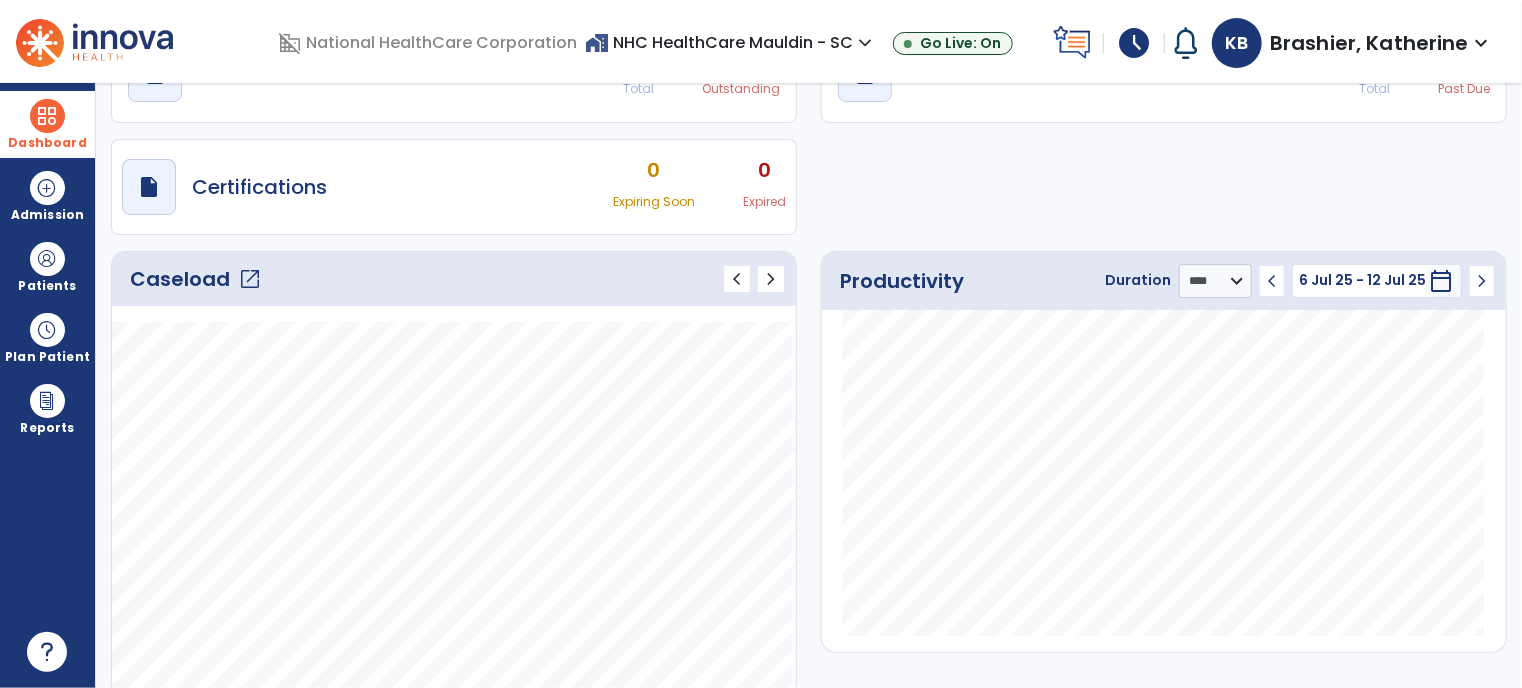 click on "Caseload   open_in_new" 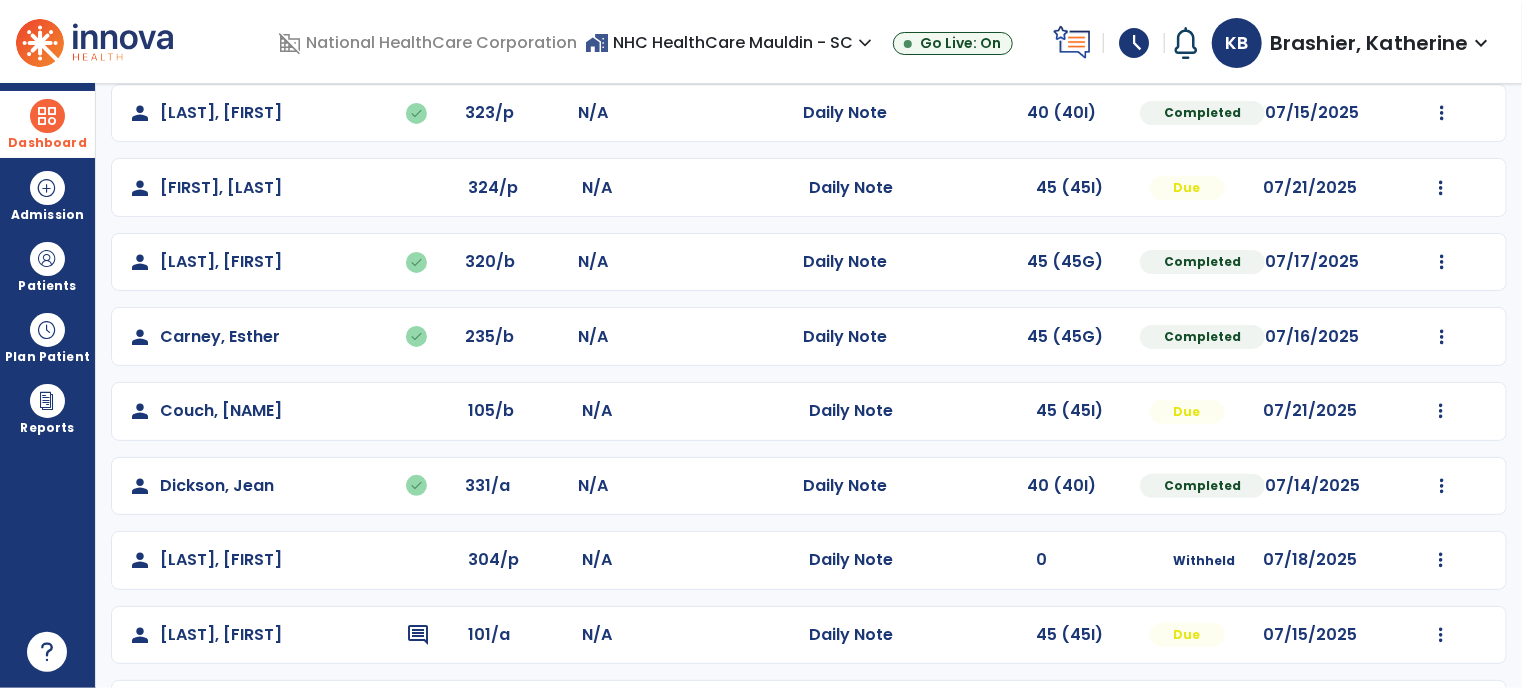 scroll, scrollTop: 400, scrollLeft: 0, axis: vertical 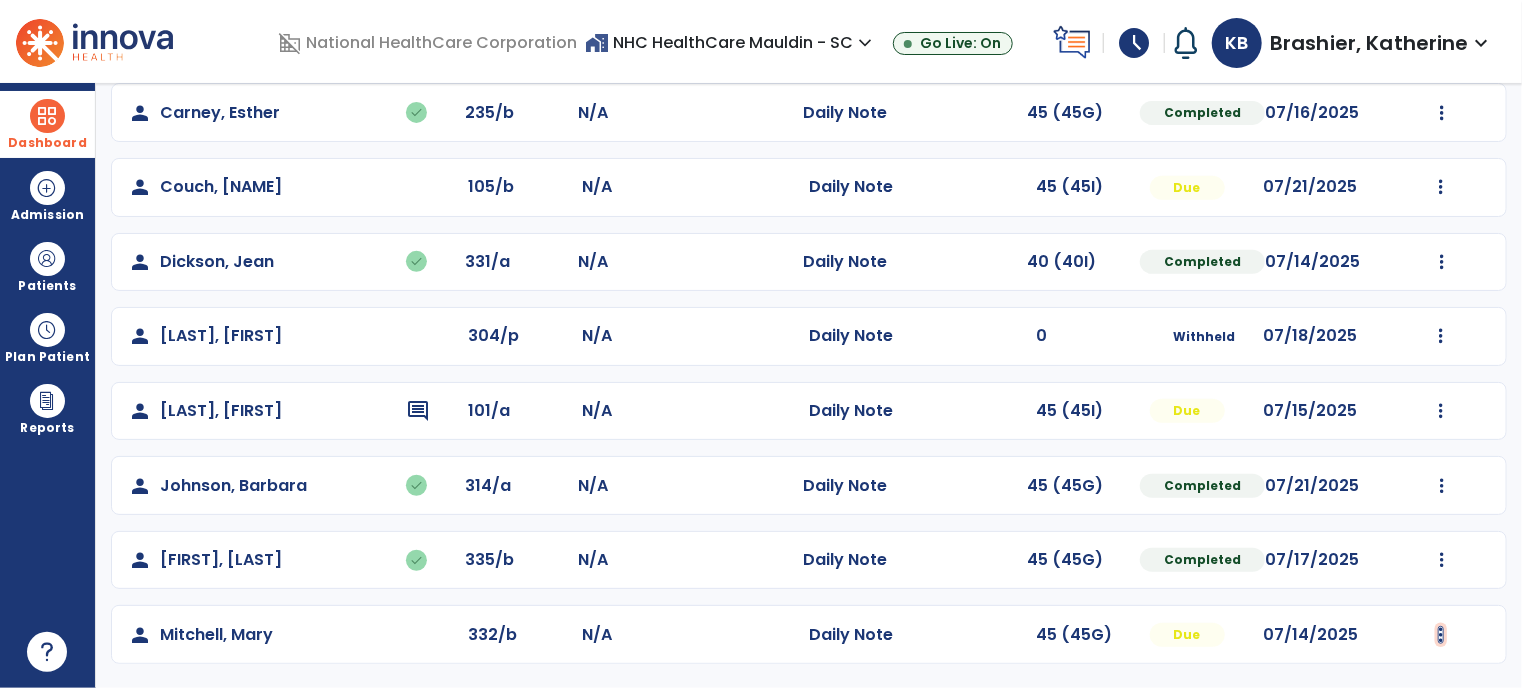 click at bounding box center [1442, -111] 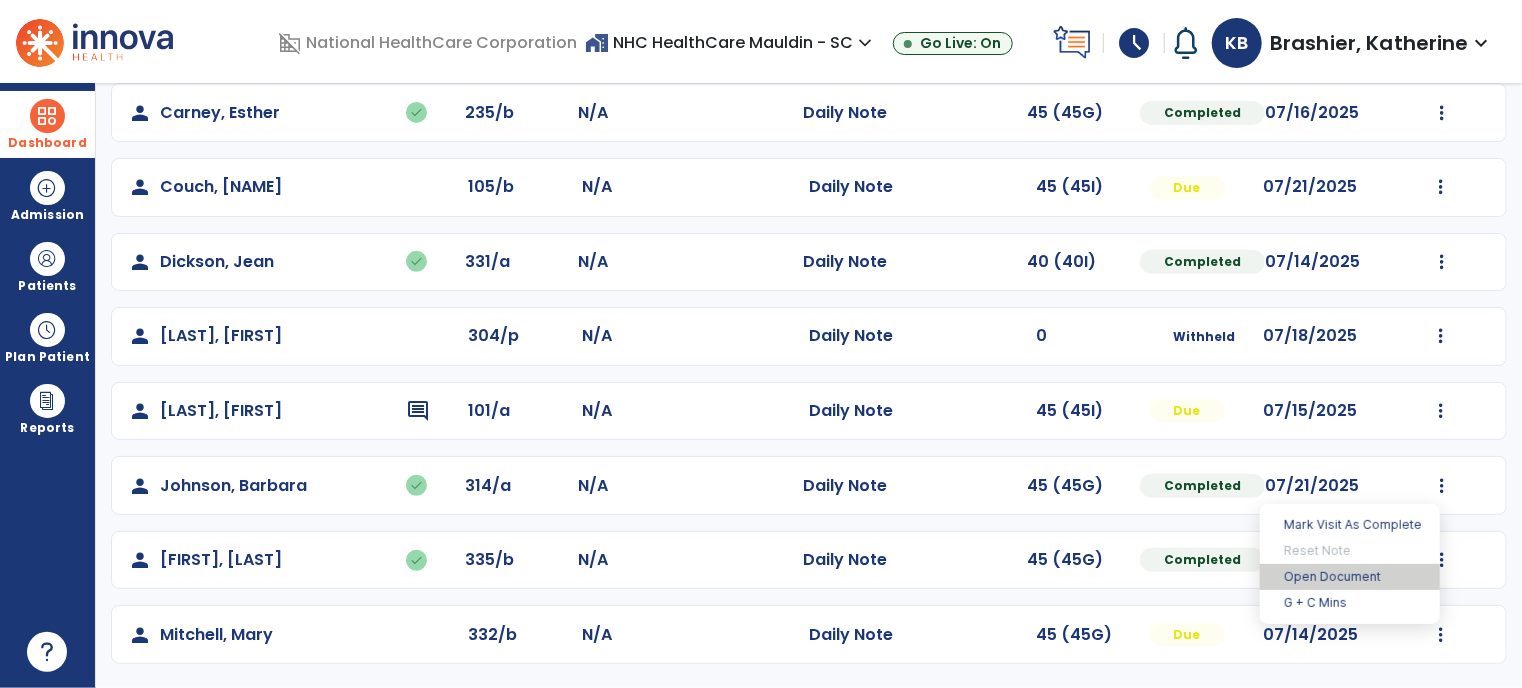 click on "Open Document" at bounding box center [1350, 577] 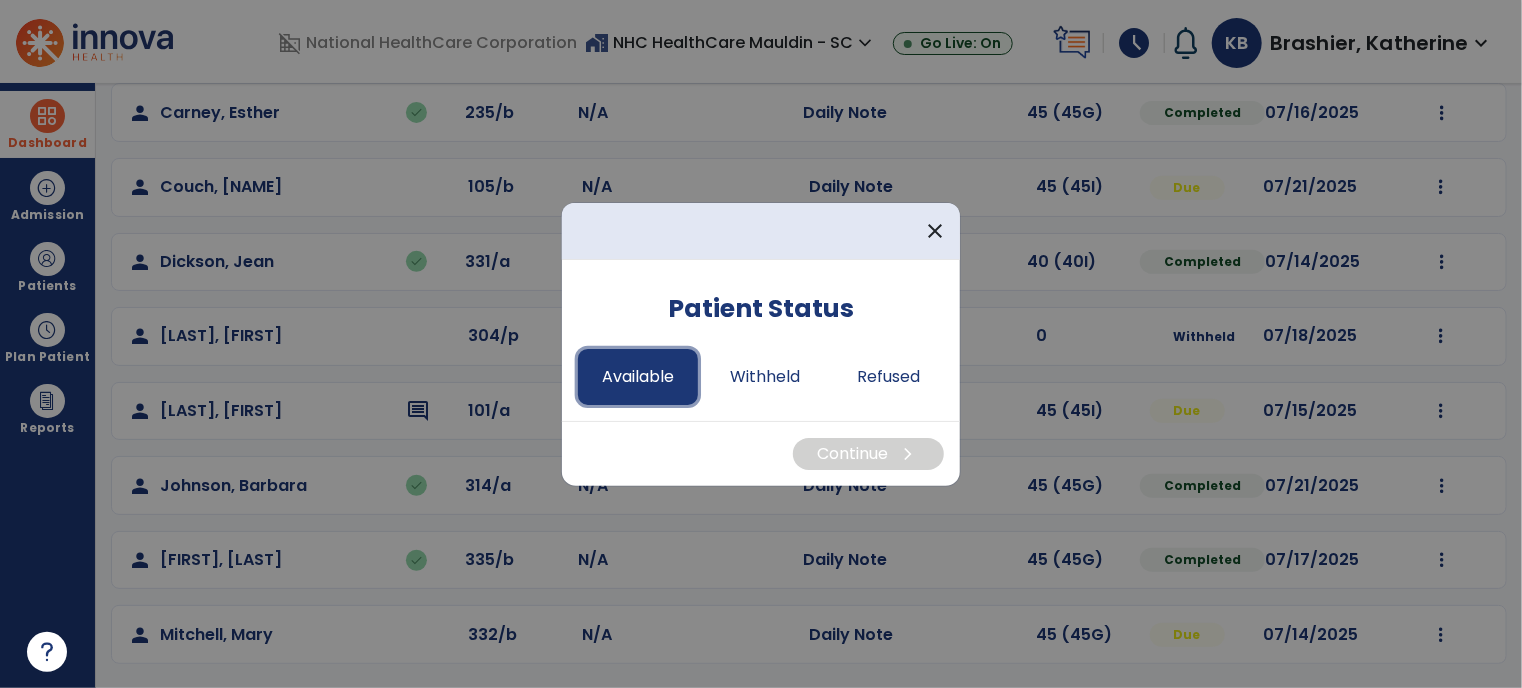 click on "Available" at bounding box center [638, 377] 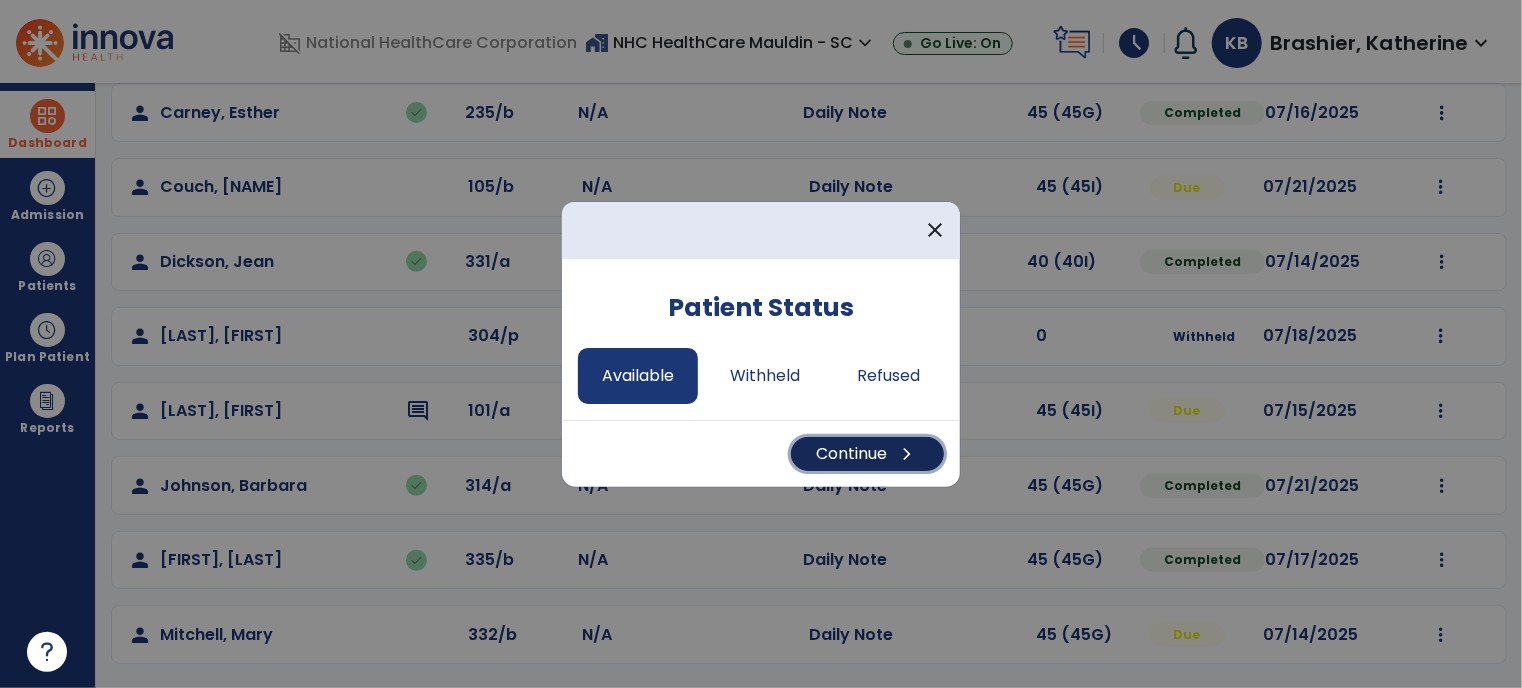 click on "Continue   chevron_right" at bounding box center [867, 454] 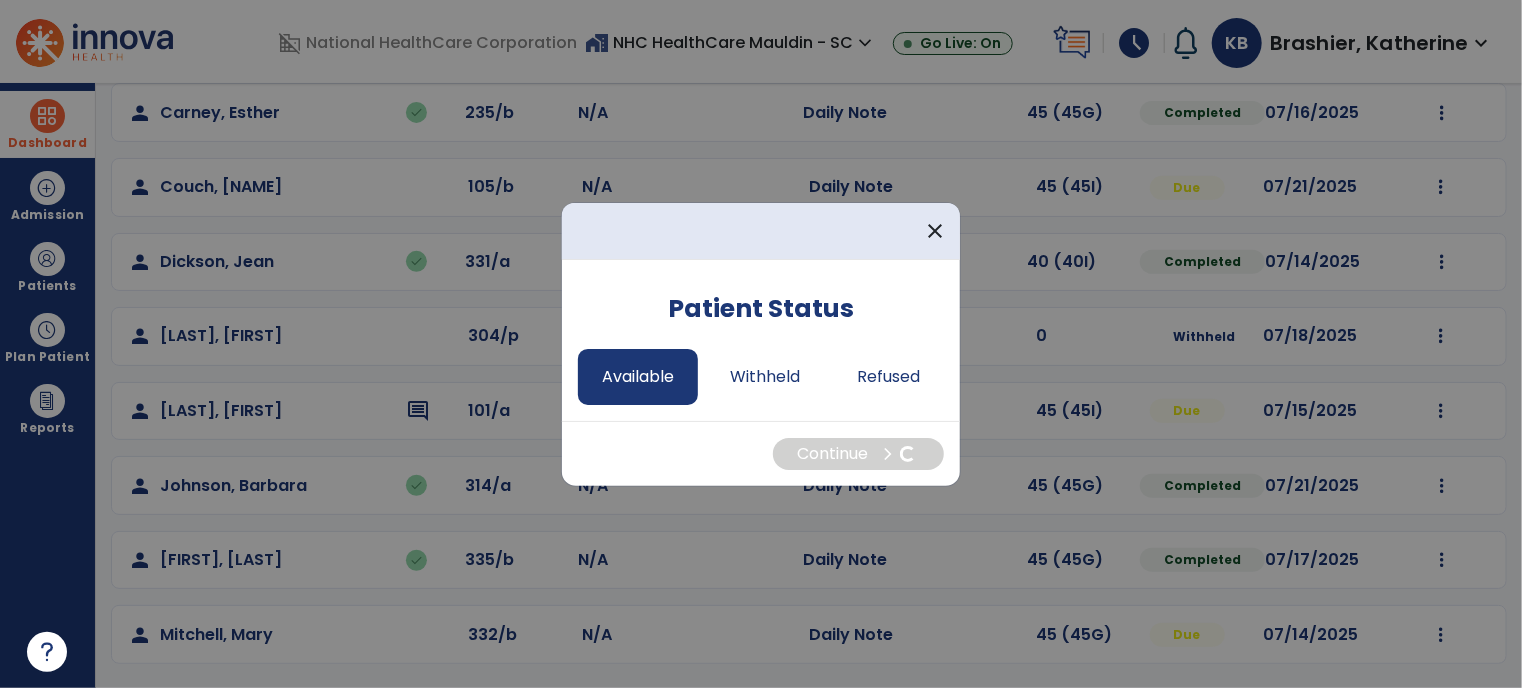 select on "*" 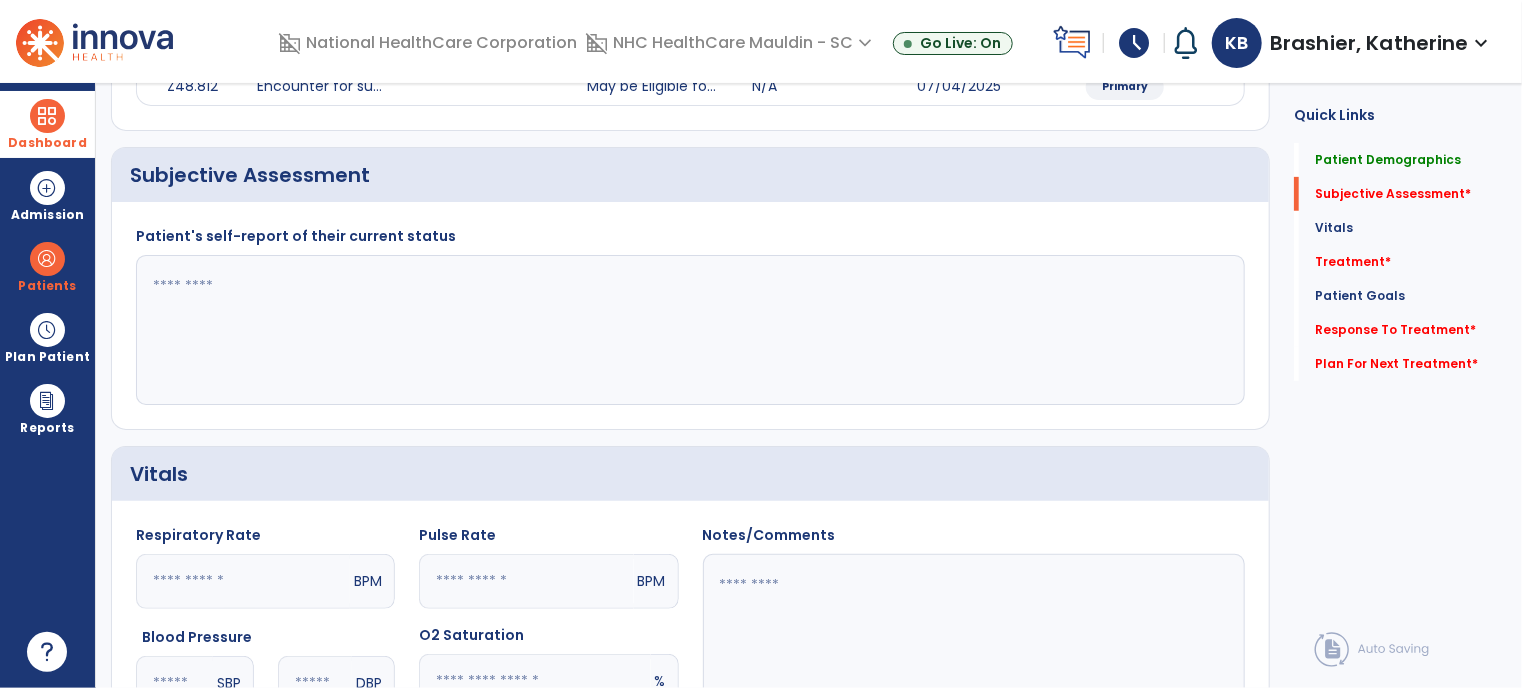 click 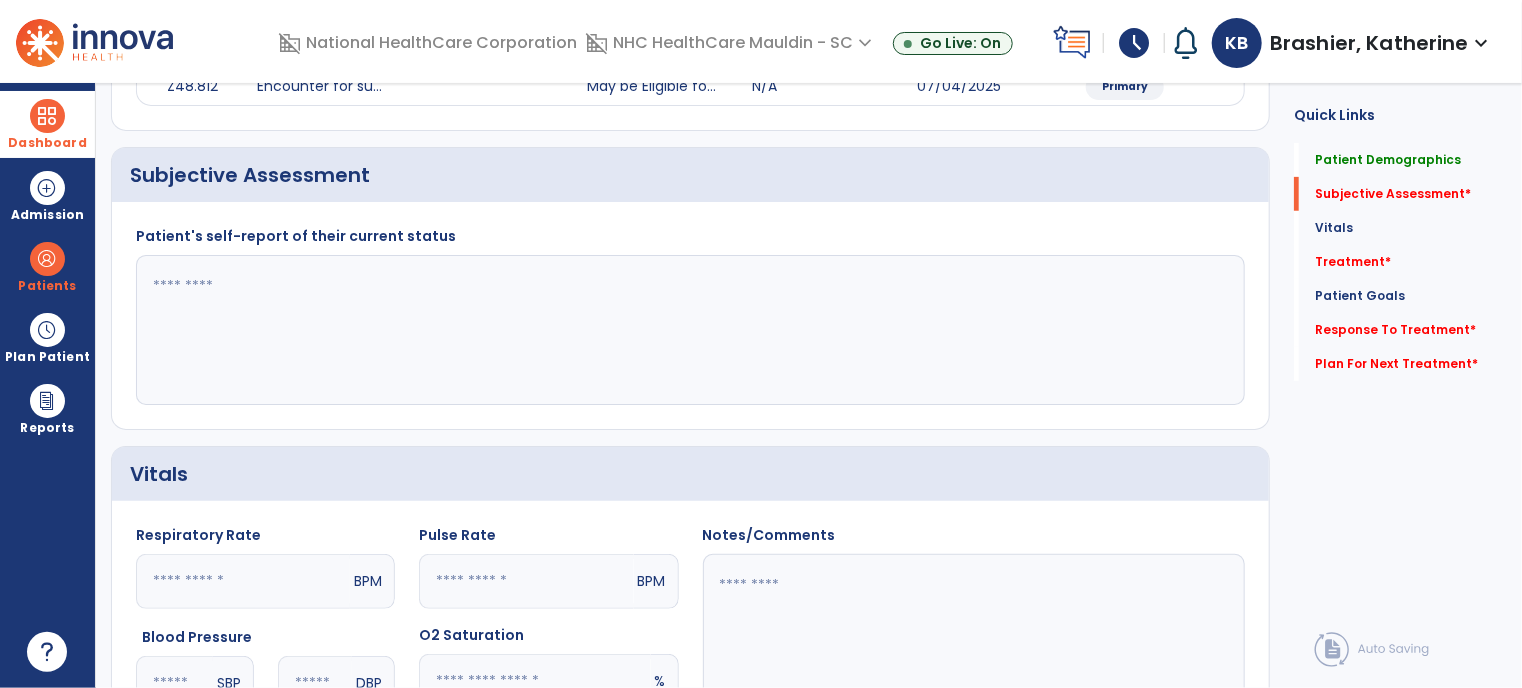 click 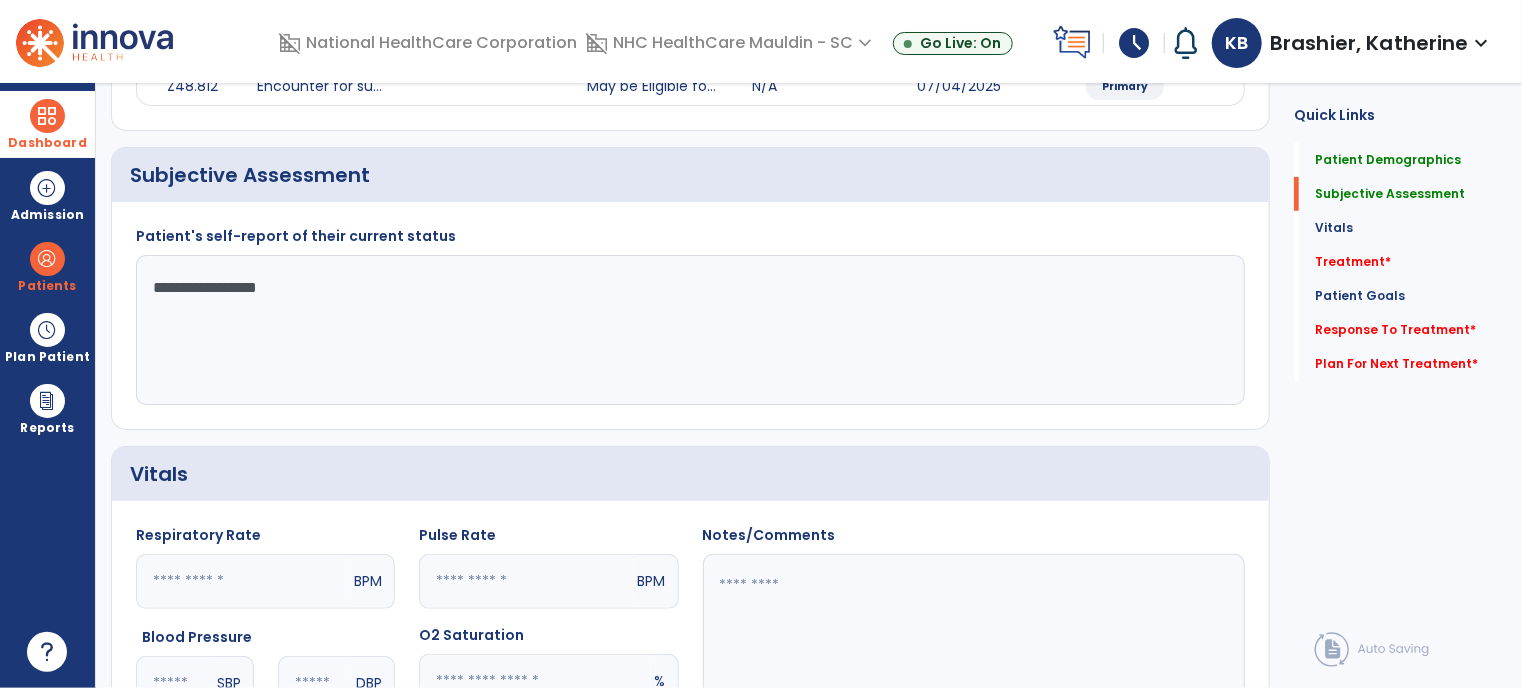 click on "**********" 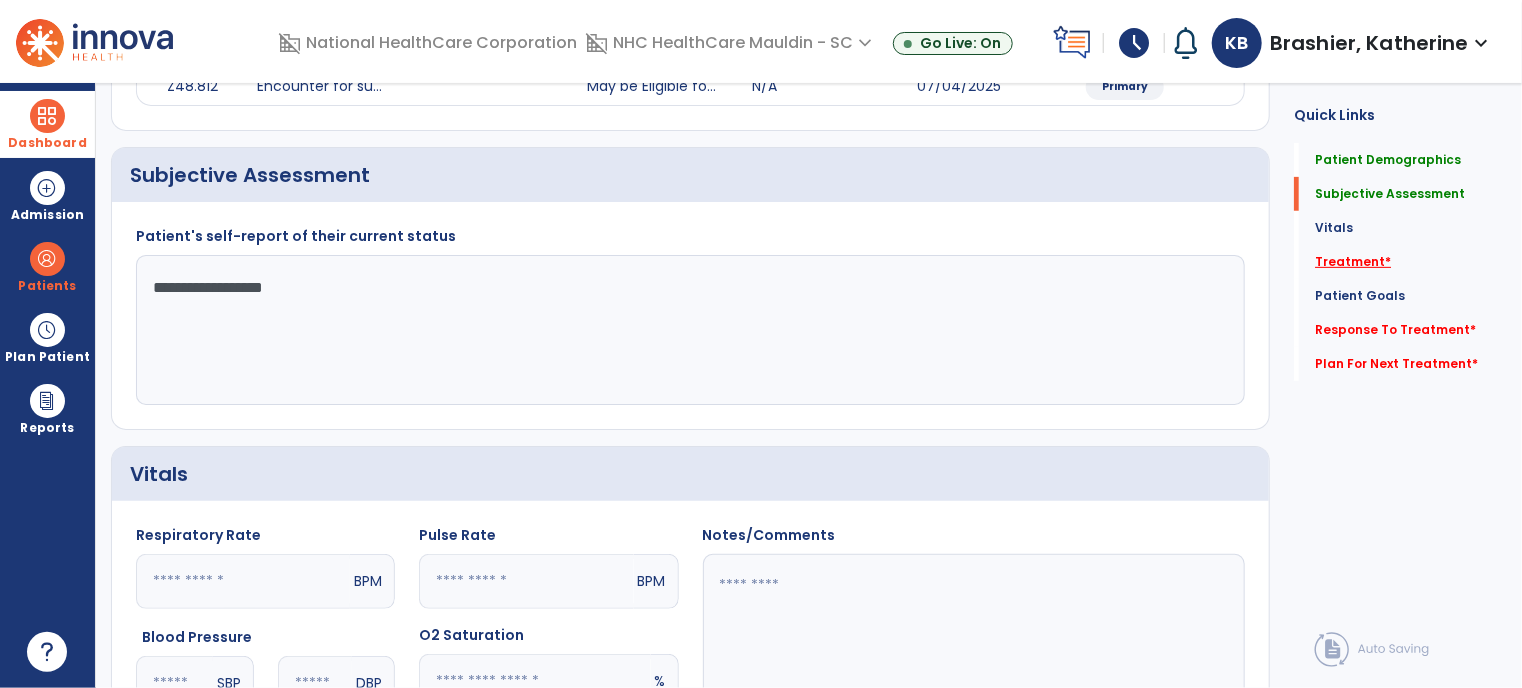 type on "**********" 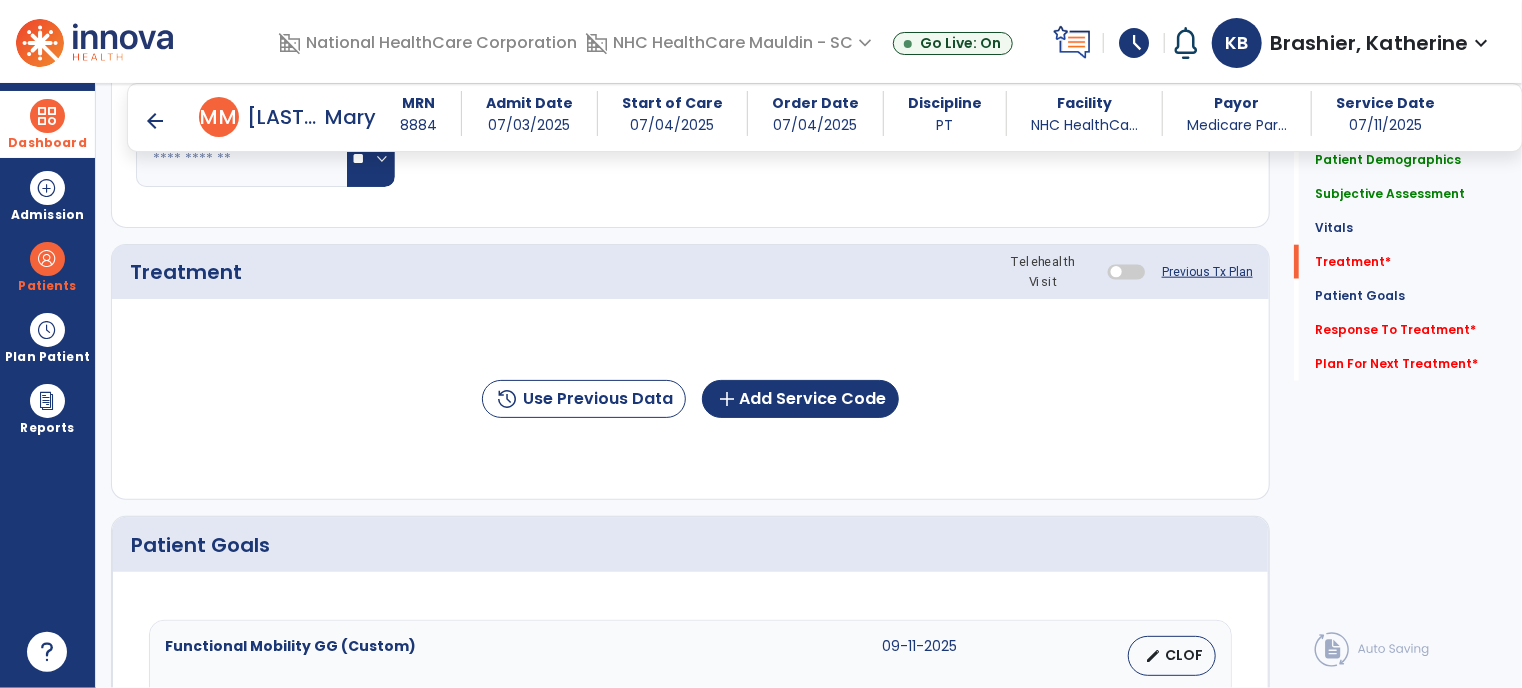 scroll, scrollTop: 1009, scrollLeft: 0, axis: vertical 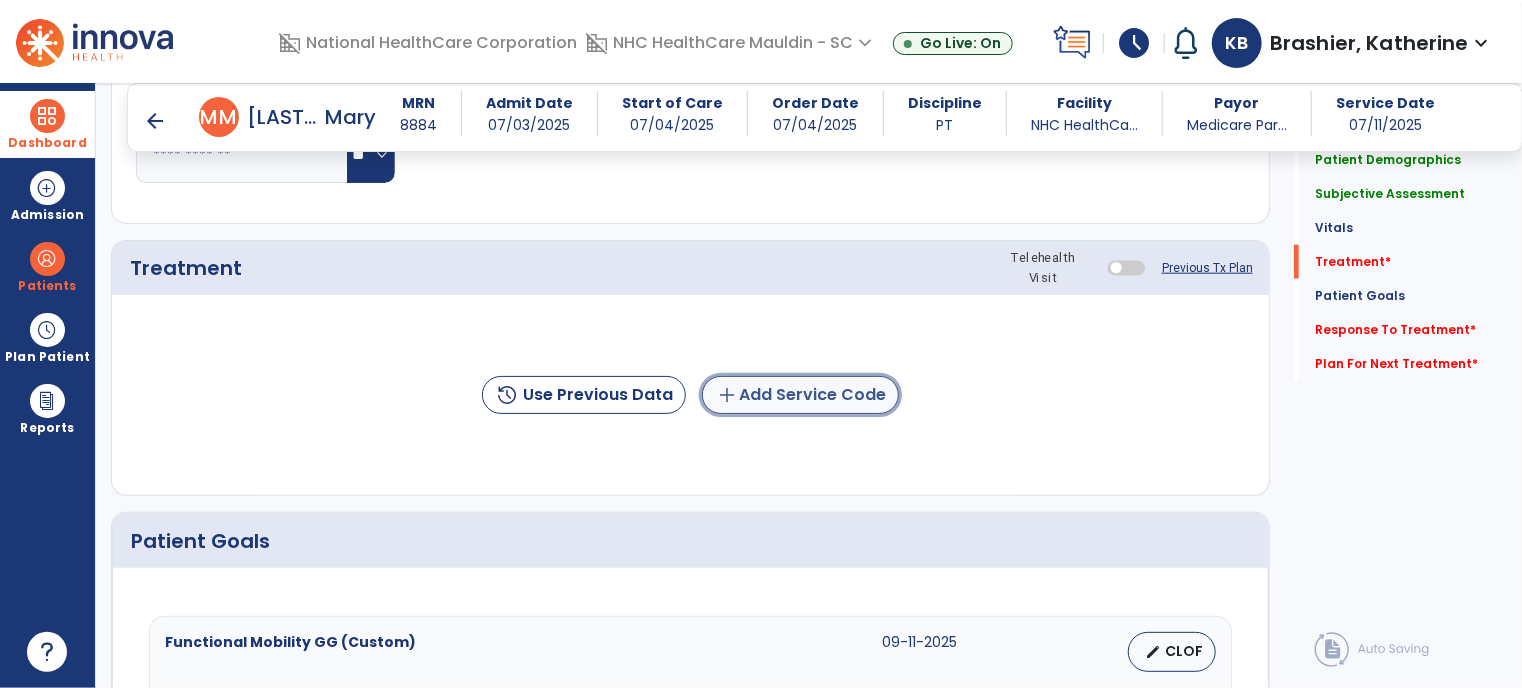 click on "add  Add Service Code" 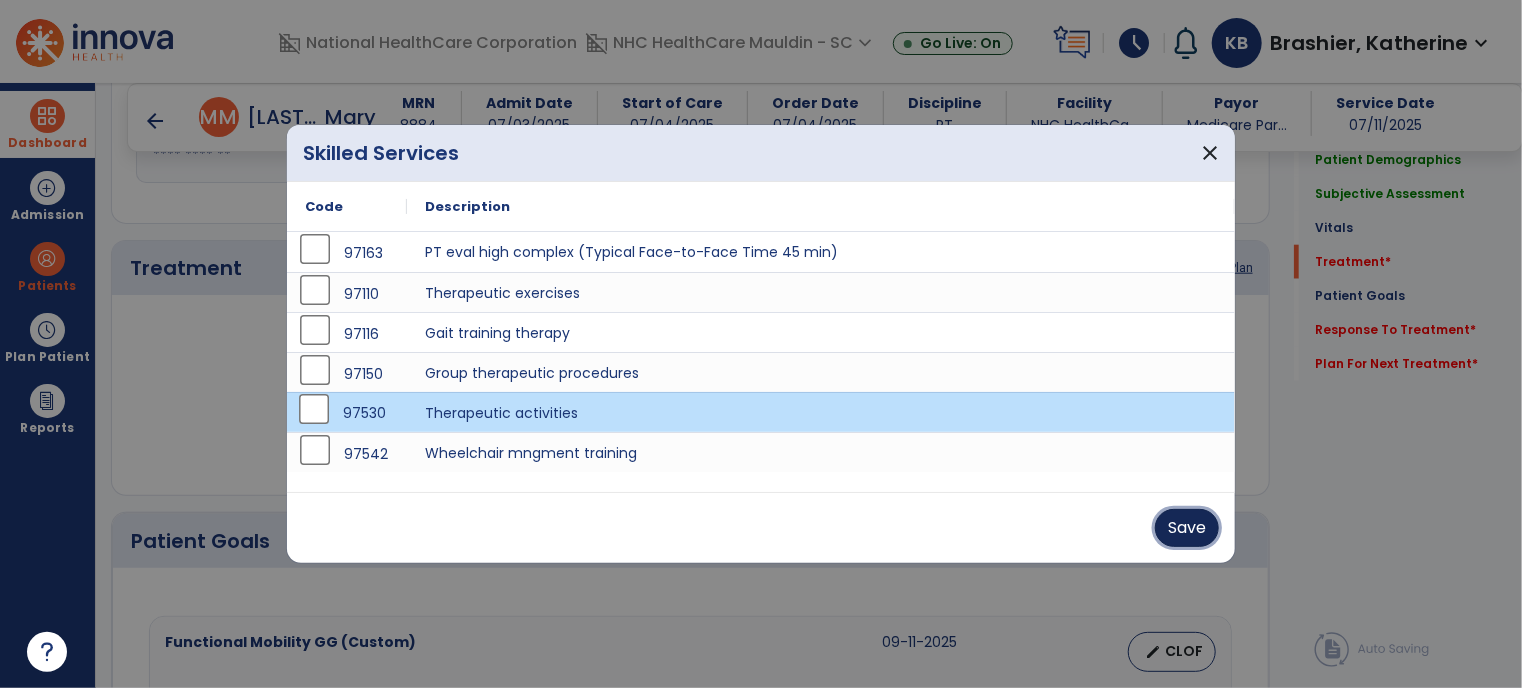 click on "Save" at bounding box center (1187, 528) 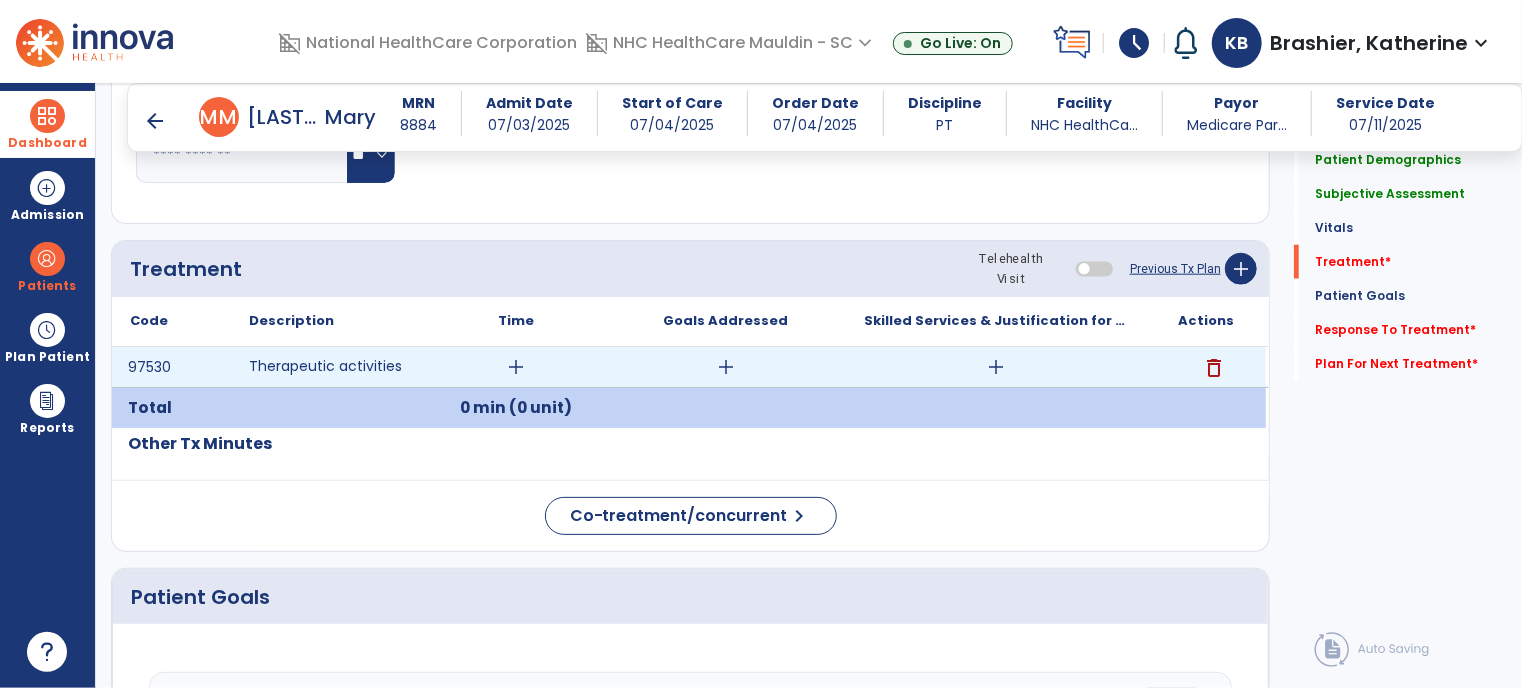 click on "add" at bounding box center (516, 367) 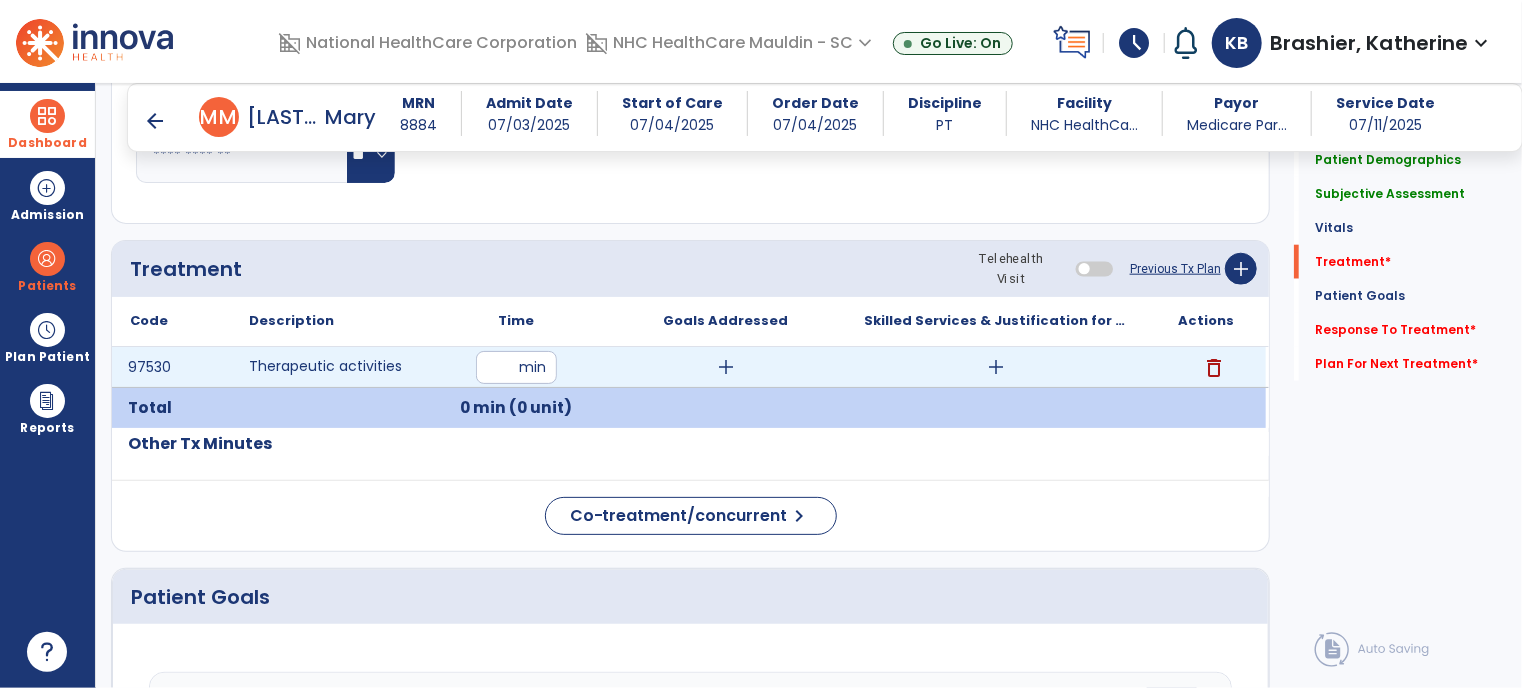 type on "**" 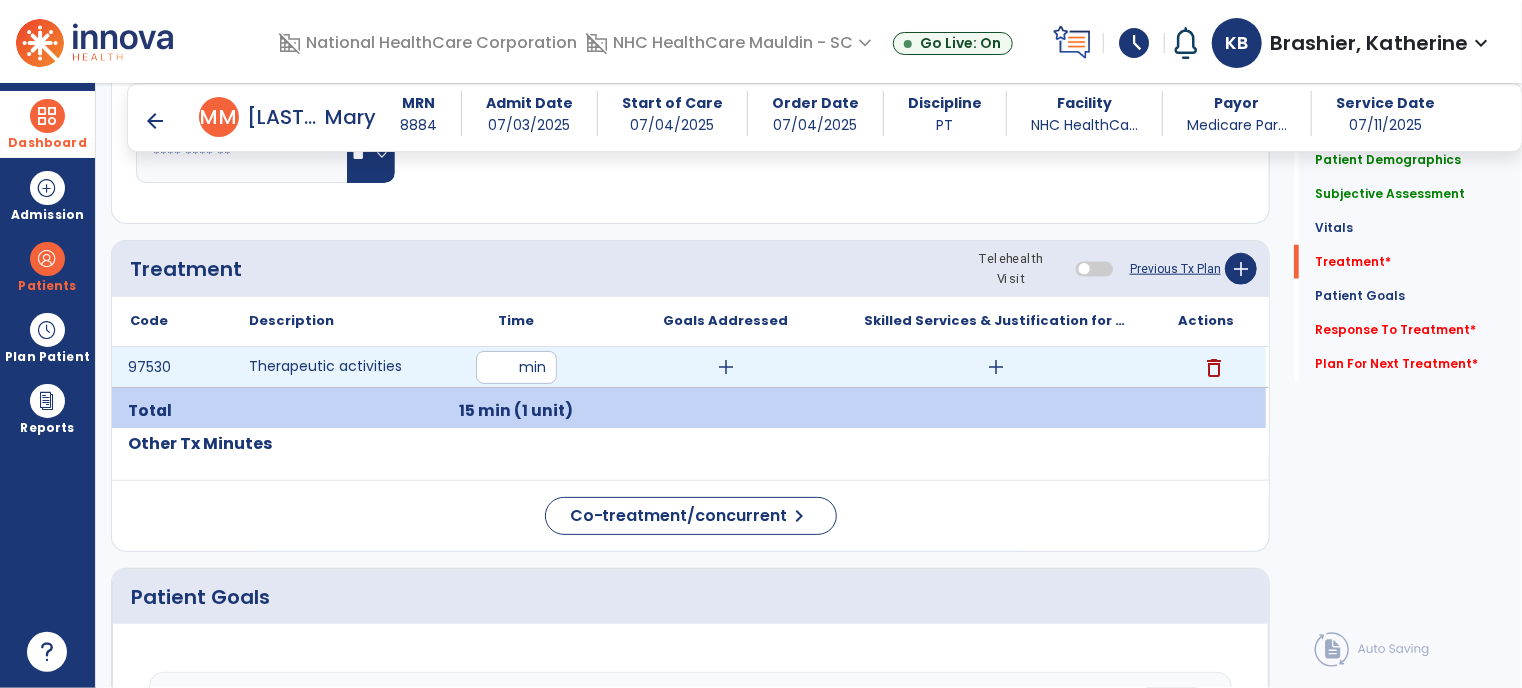 click on "add" at bounding box center (996, 367) 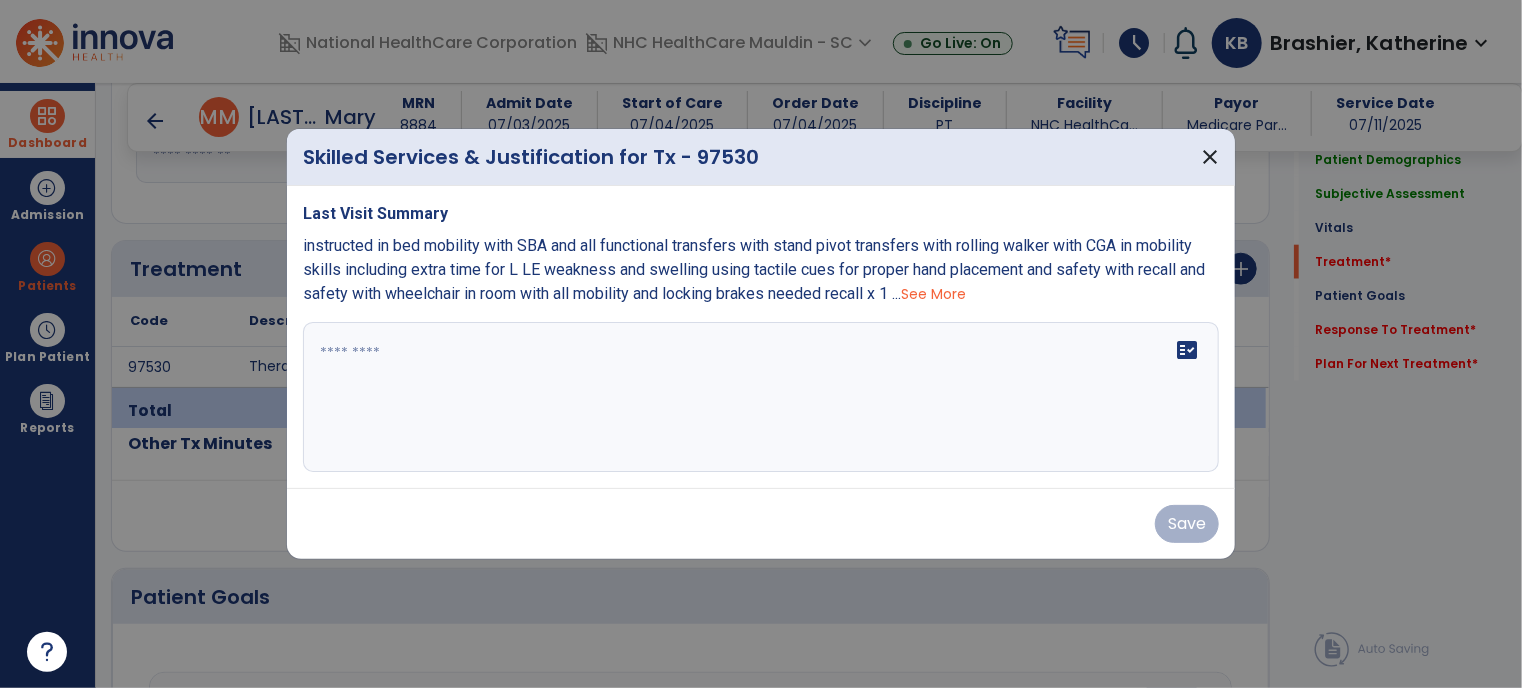 click at bounding box center [761, 397] 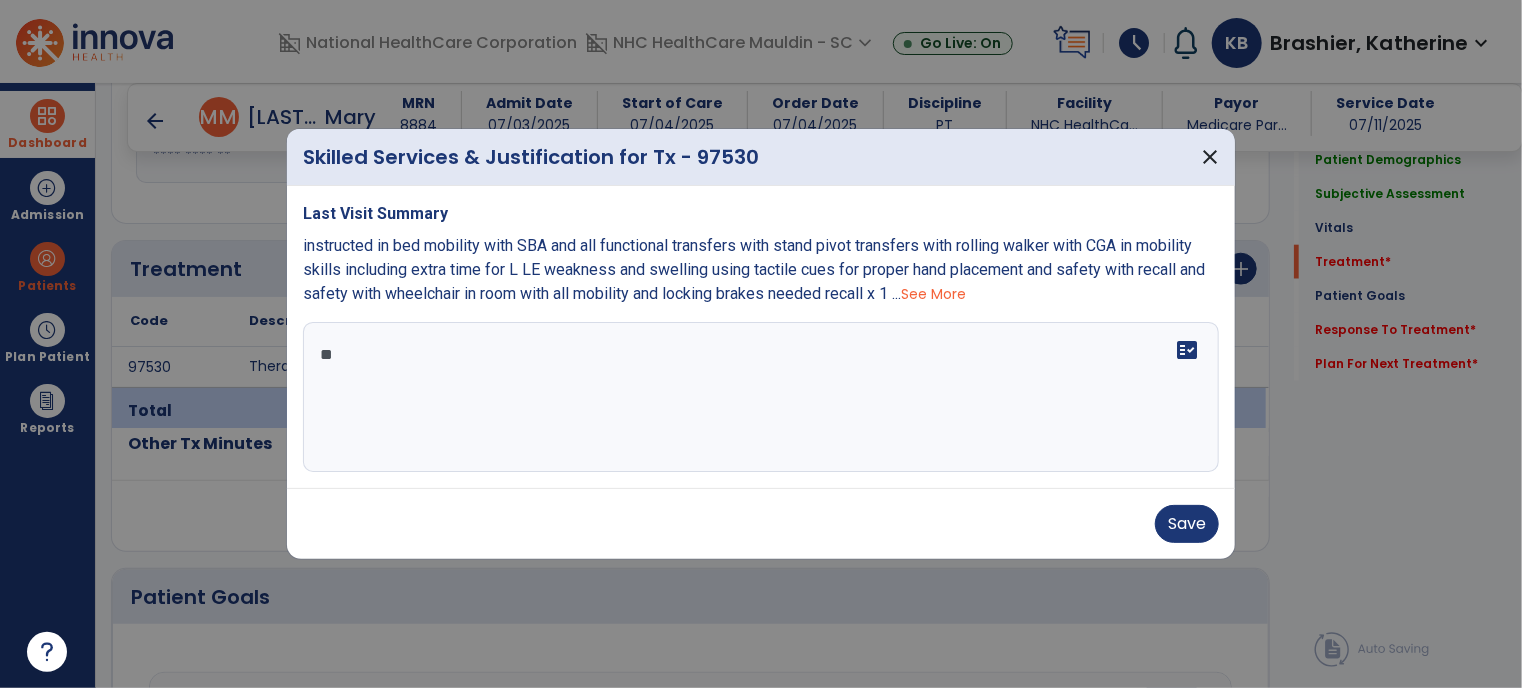 type on "*" 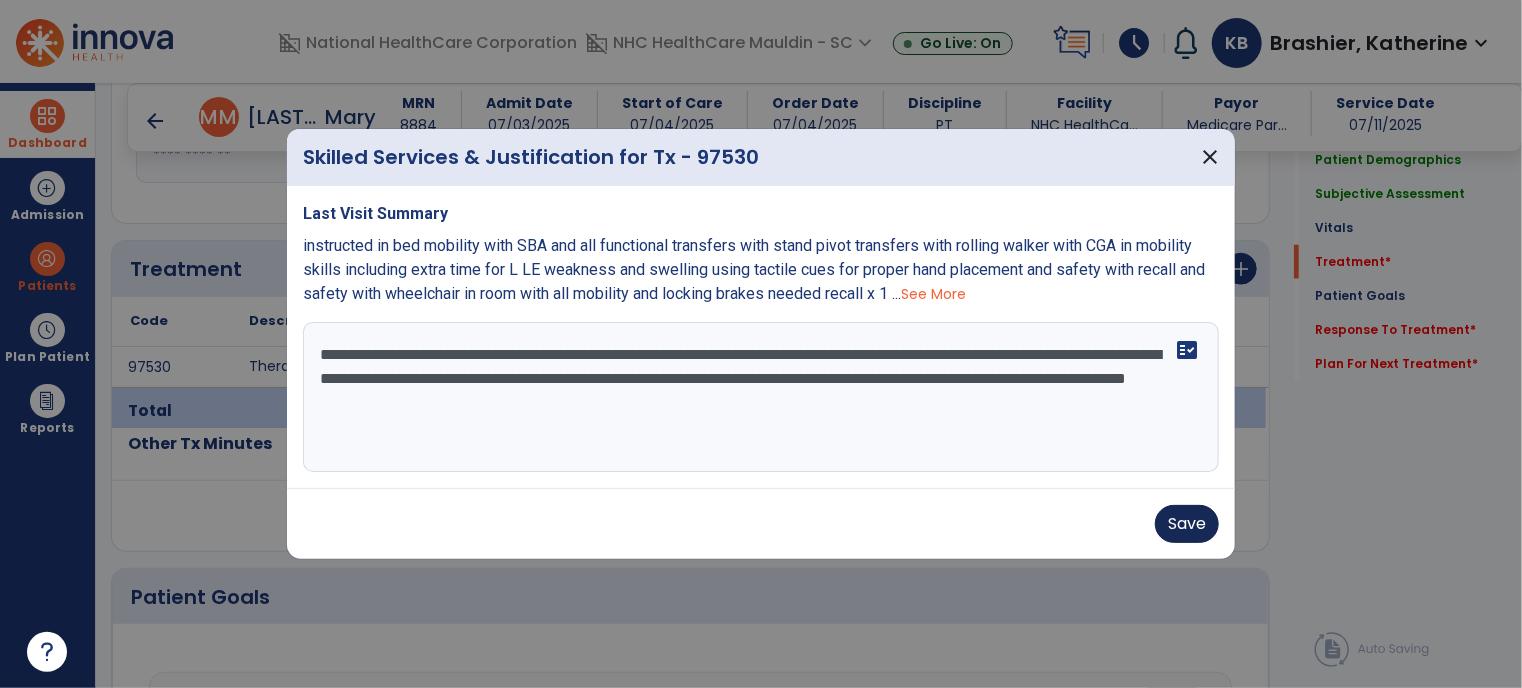 type on "**********" 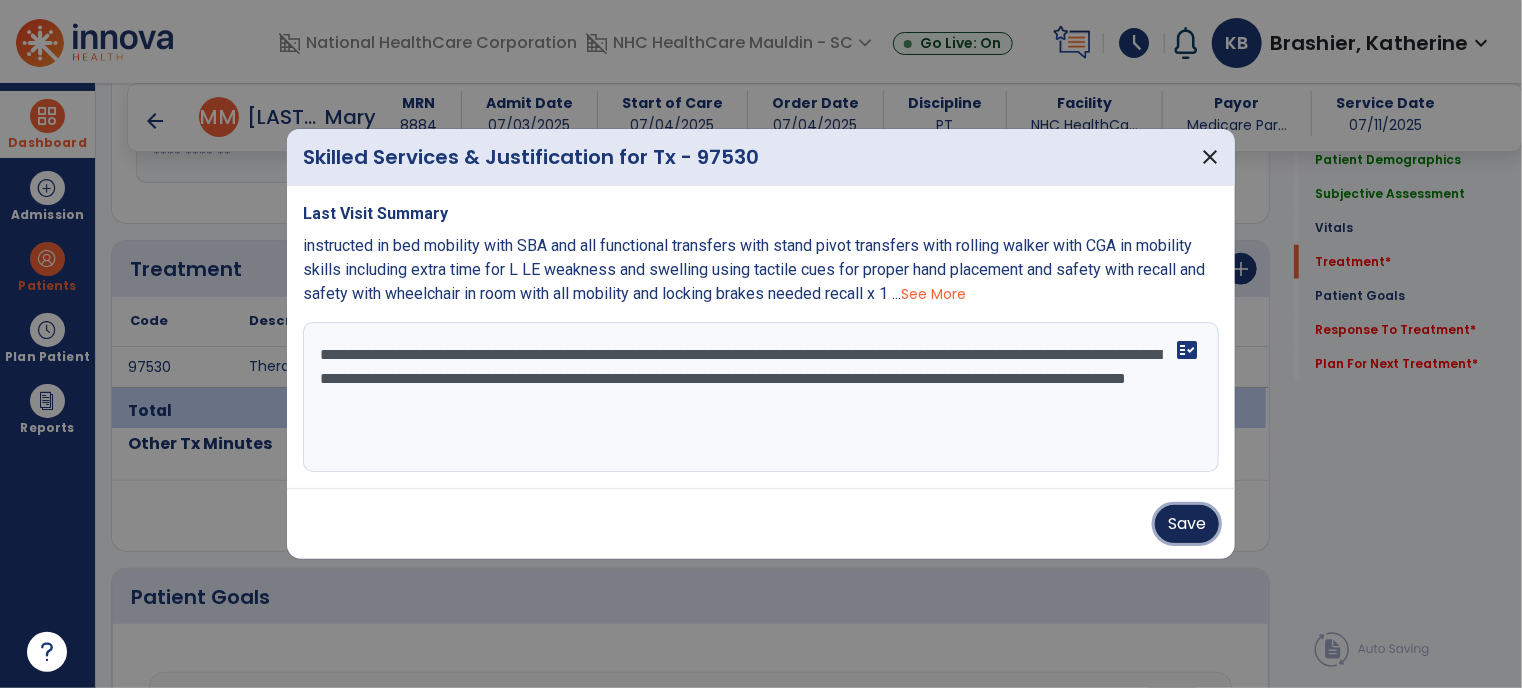 click on "Save" at bounding box center [1187, 524] 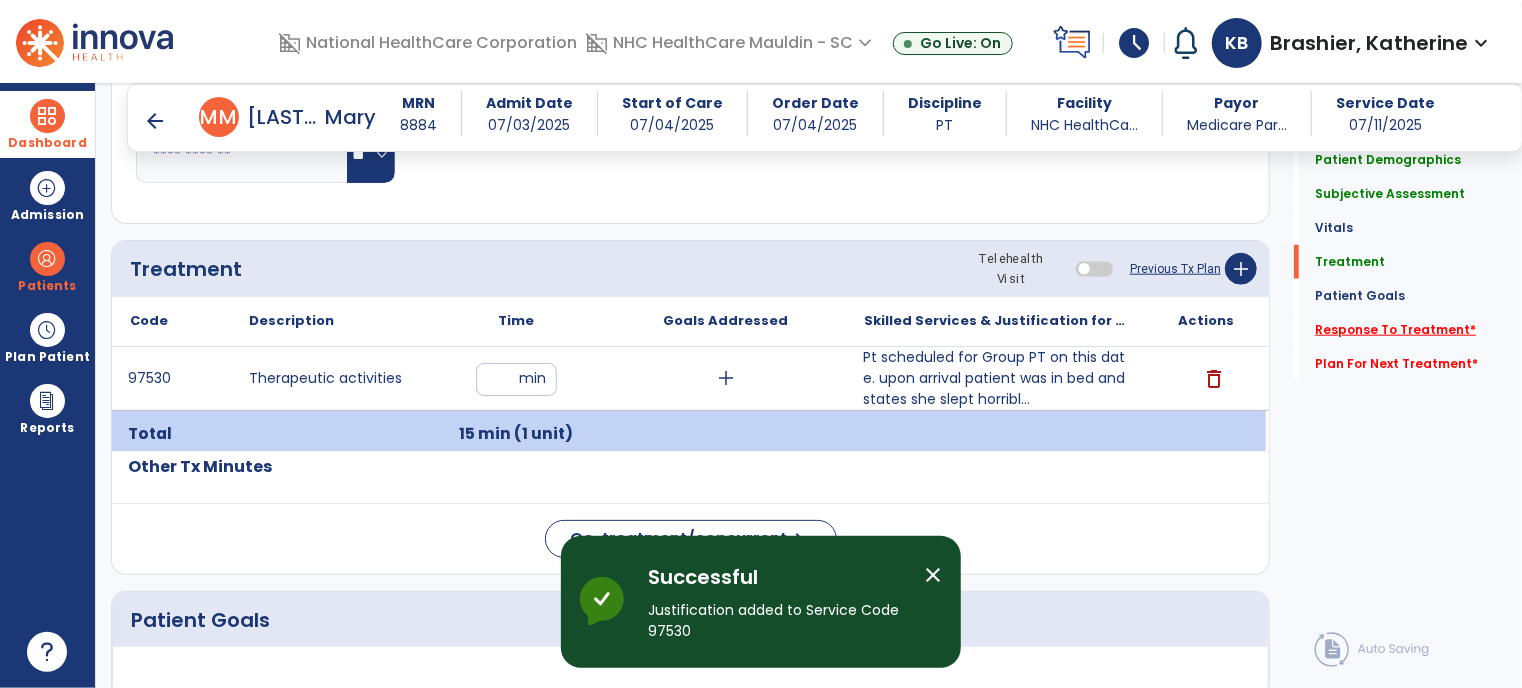 click on "Response To Treatment   *" 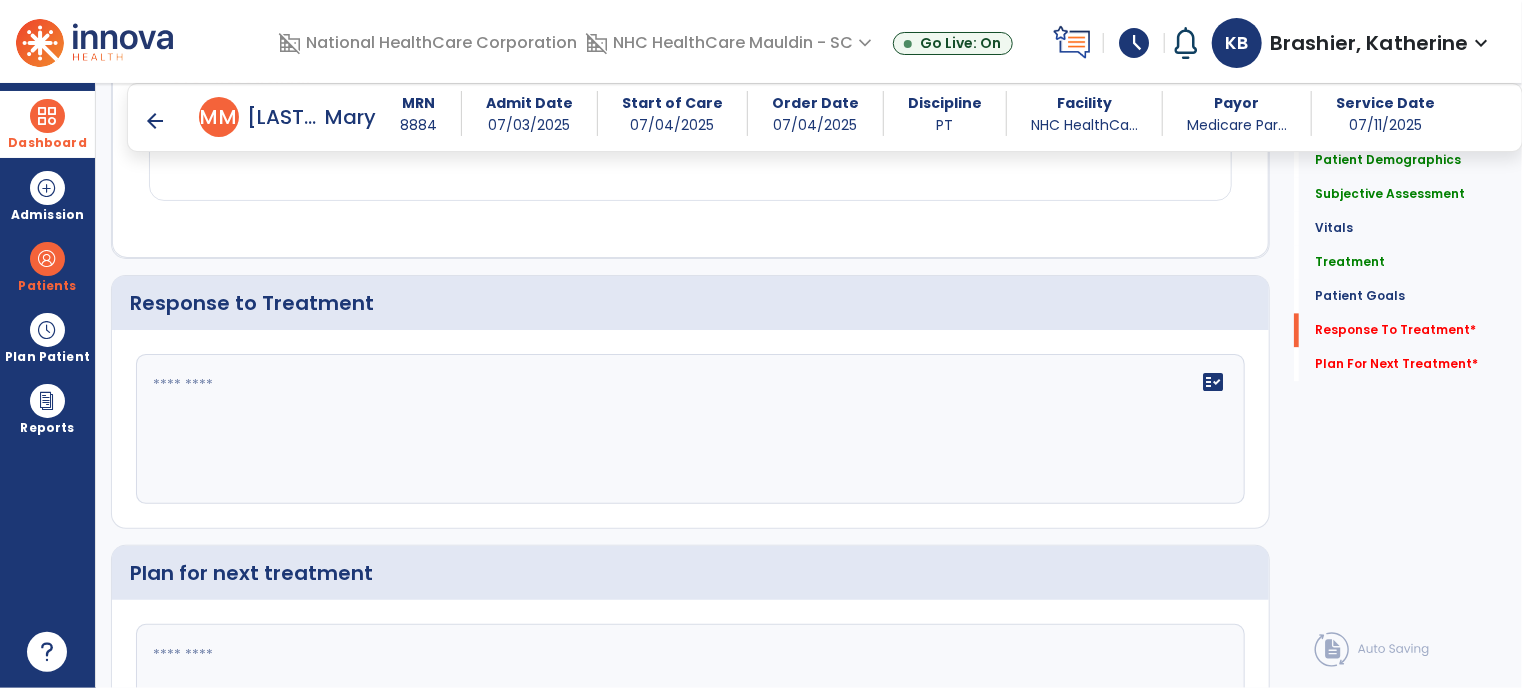 scroll, scrollTop: 2151, scrollLeft: 0, axis: vertical 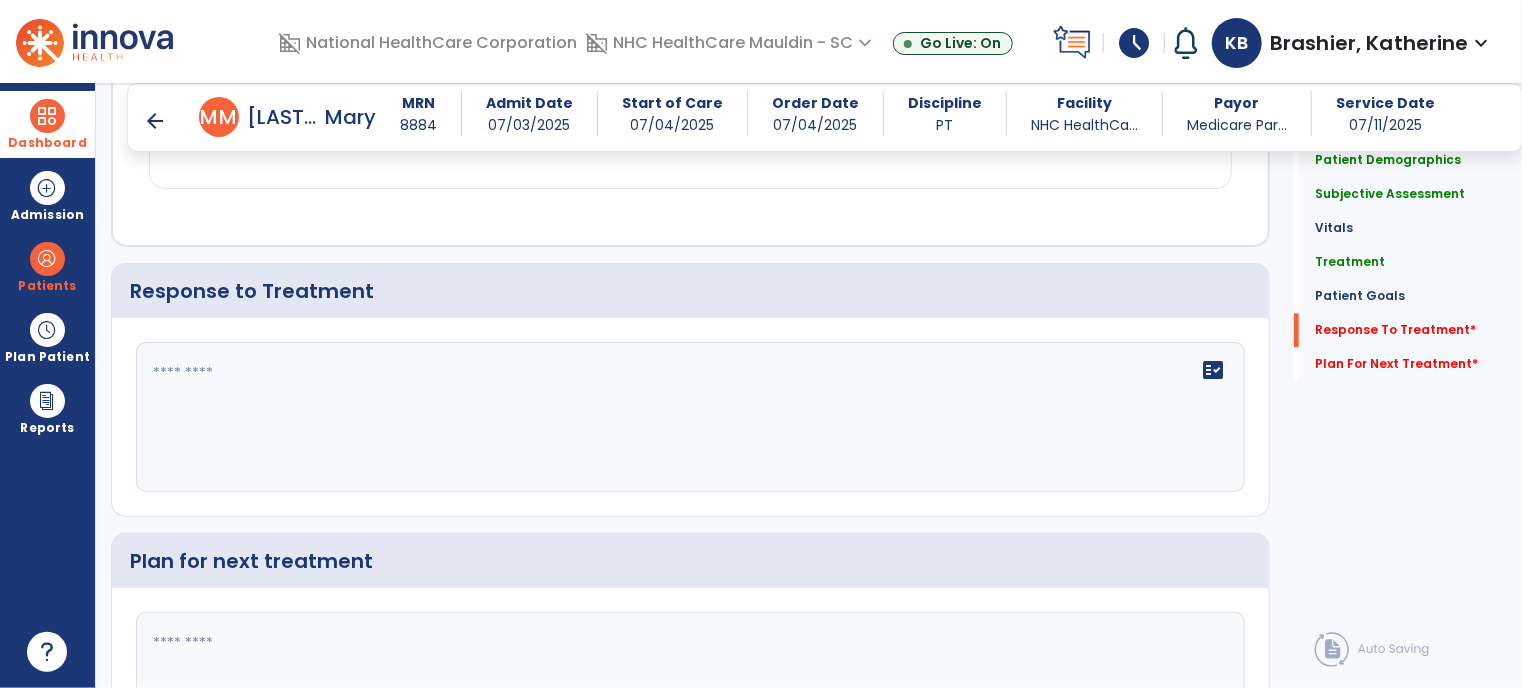 click on "fact_check" 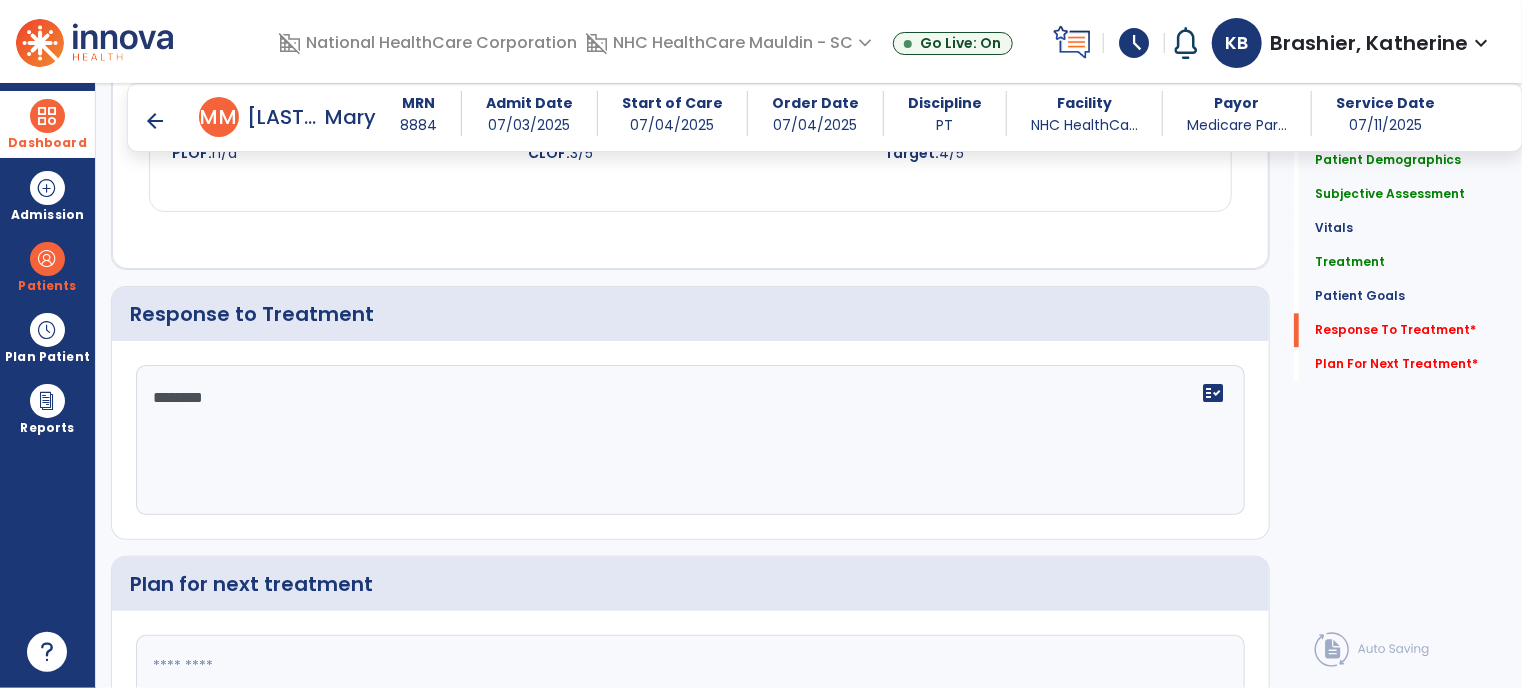 type on "********" 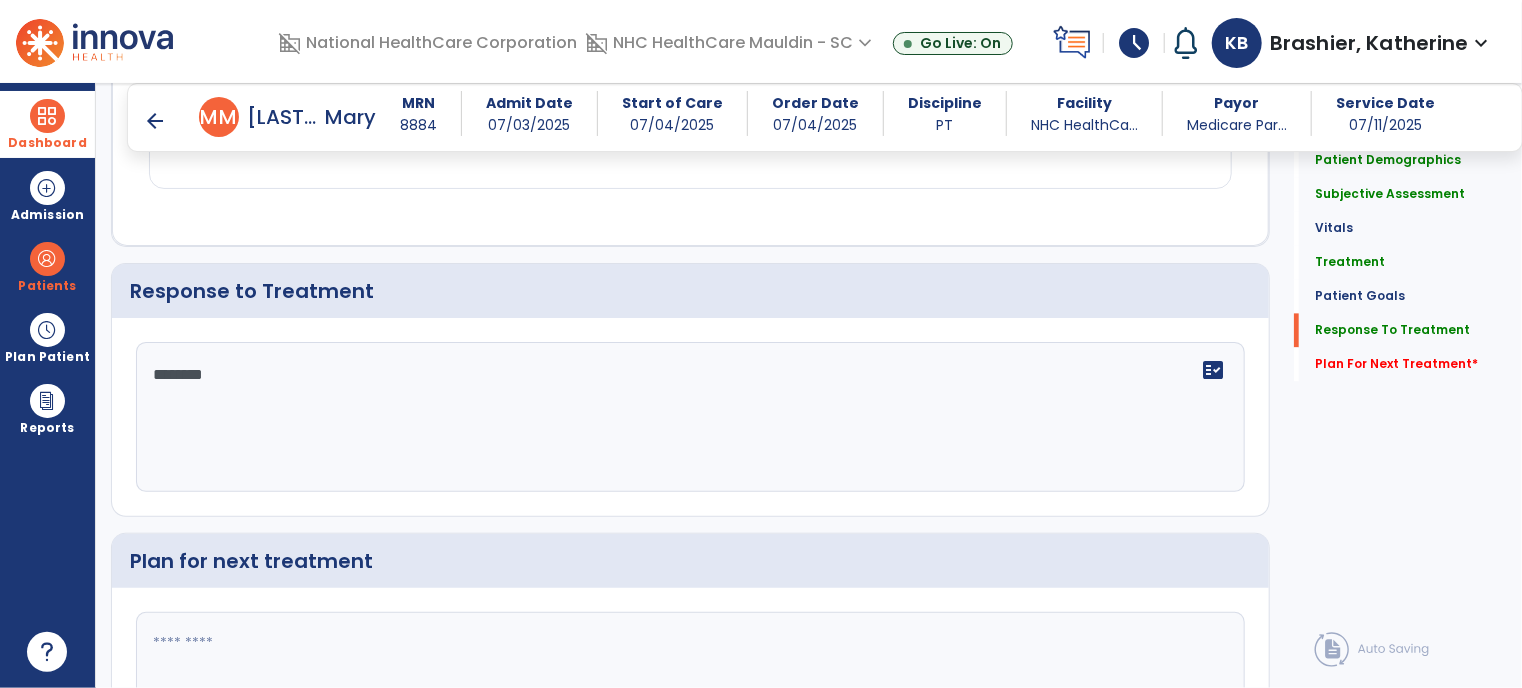 click 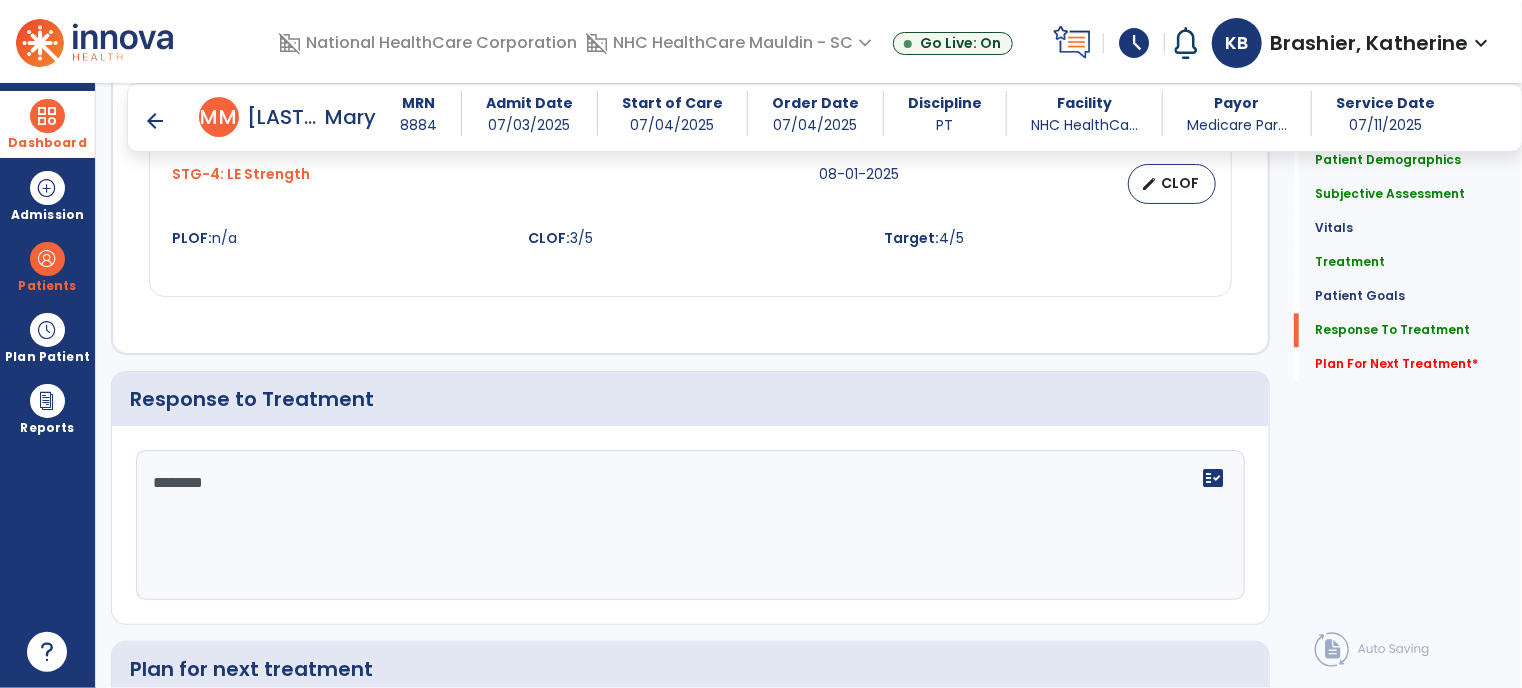 scroll, scrollTop: 2309, scrollLeft: 0, axis: vertical 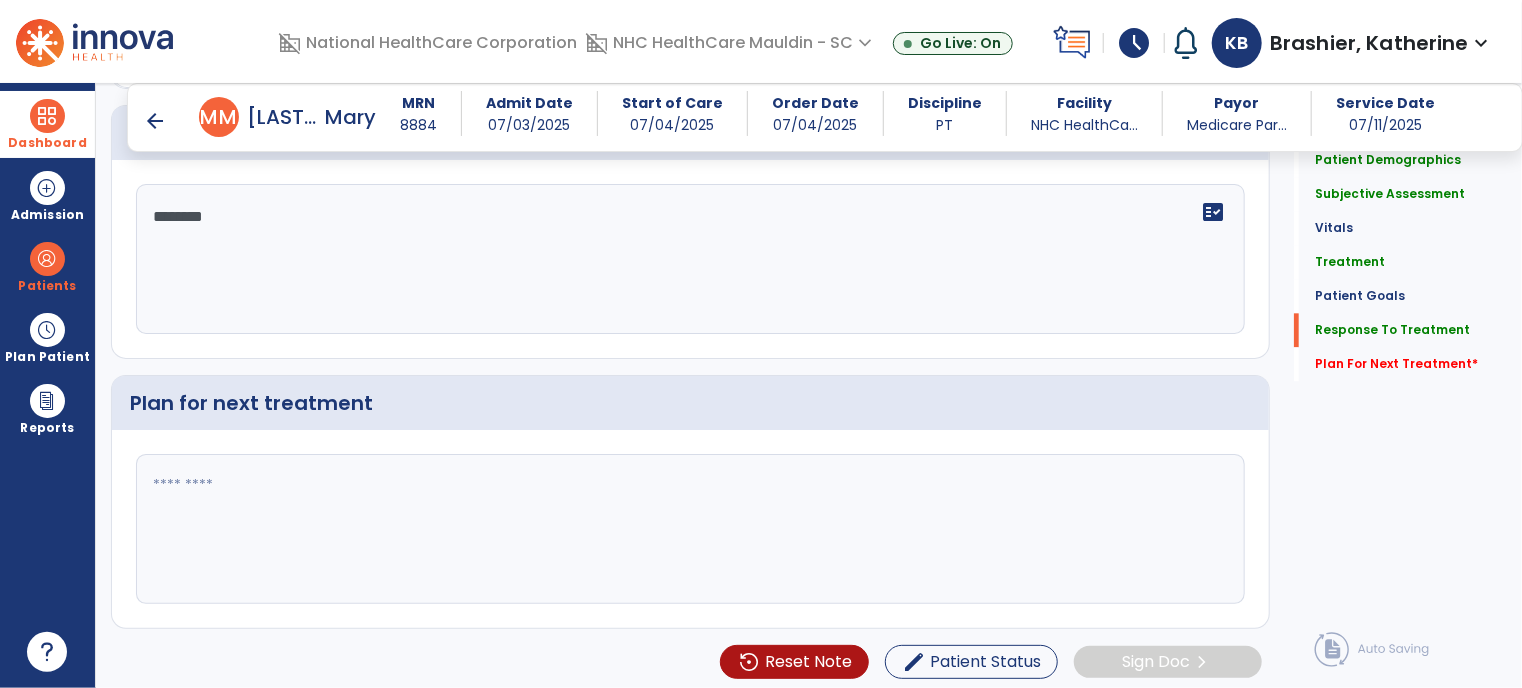 click 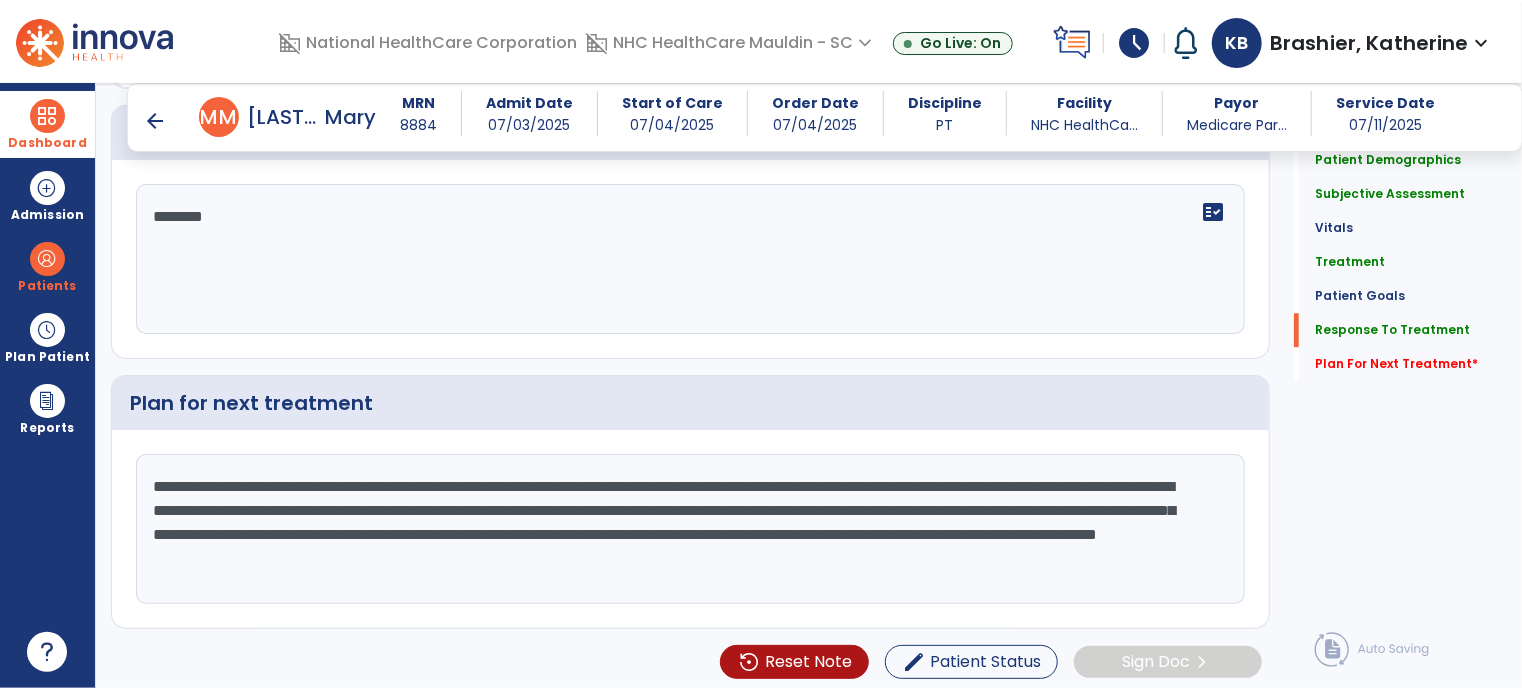 click on "**********" 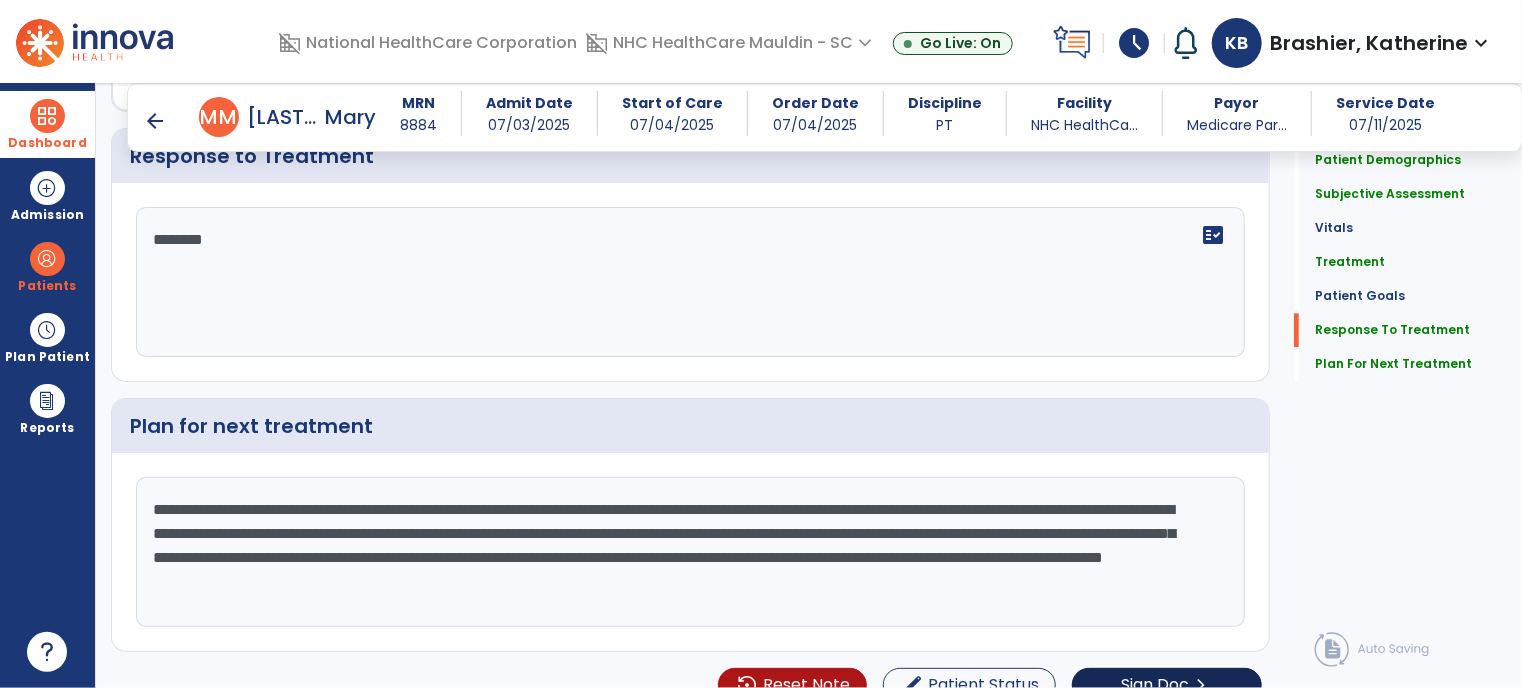 scroll, scrollTop: 2309, scrollLeft: 0, axis: vertical 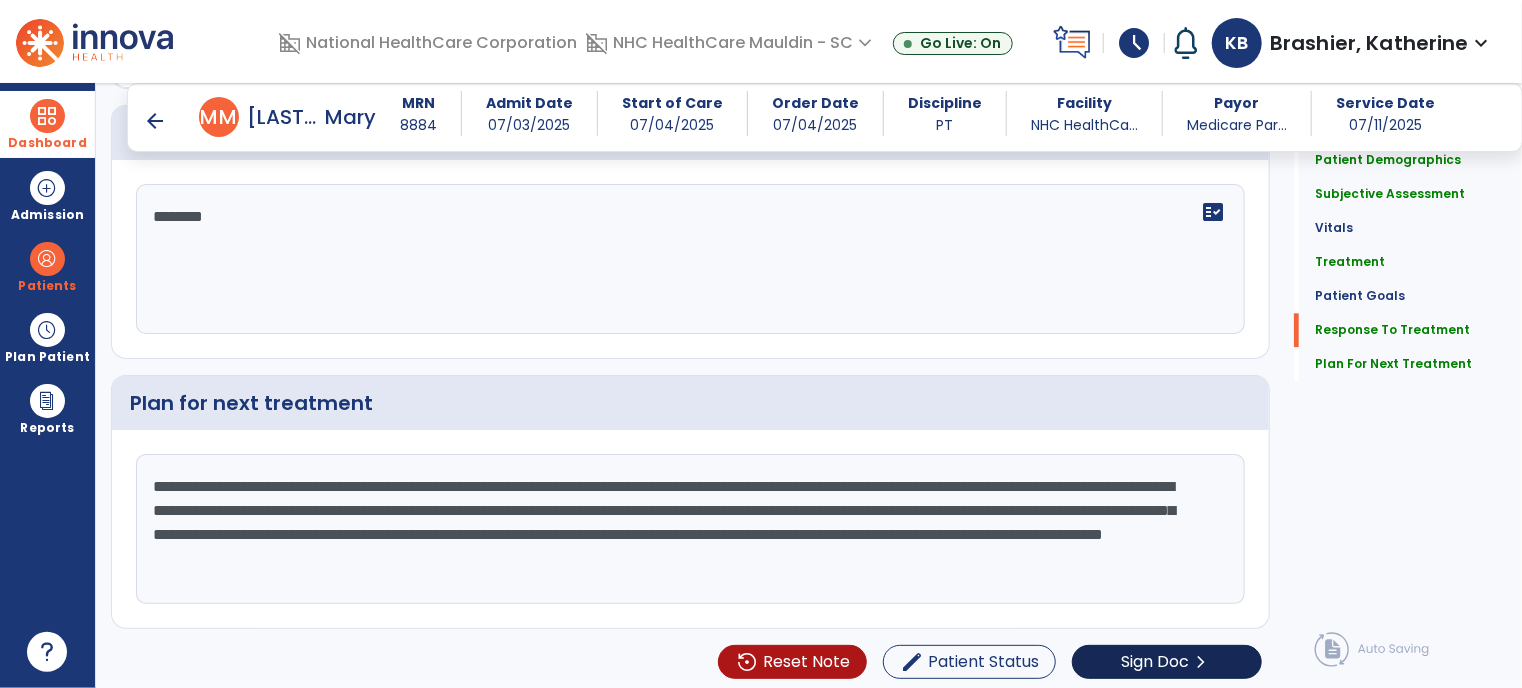 type on "**********" 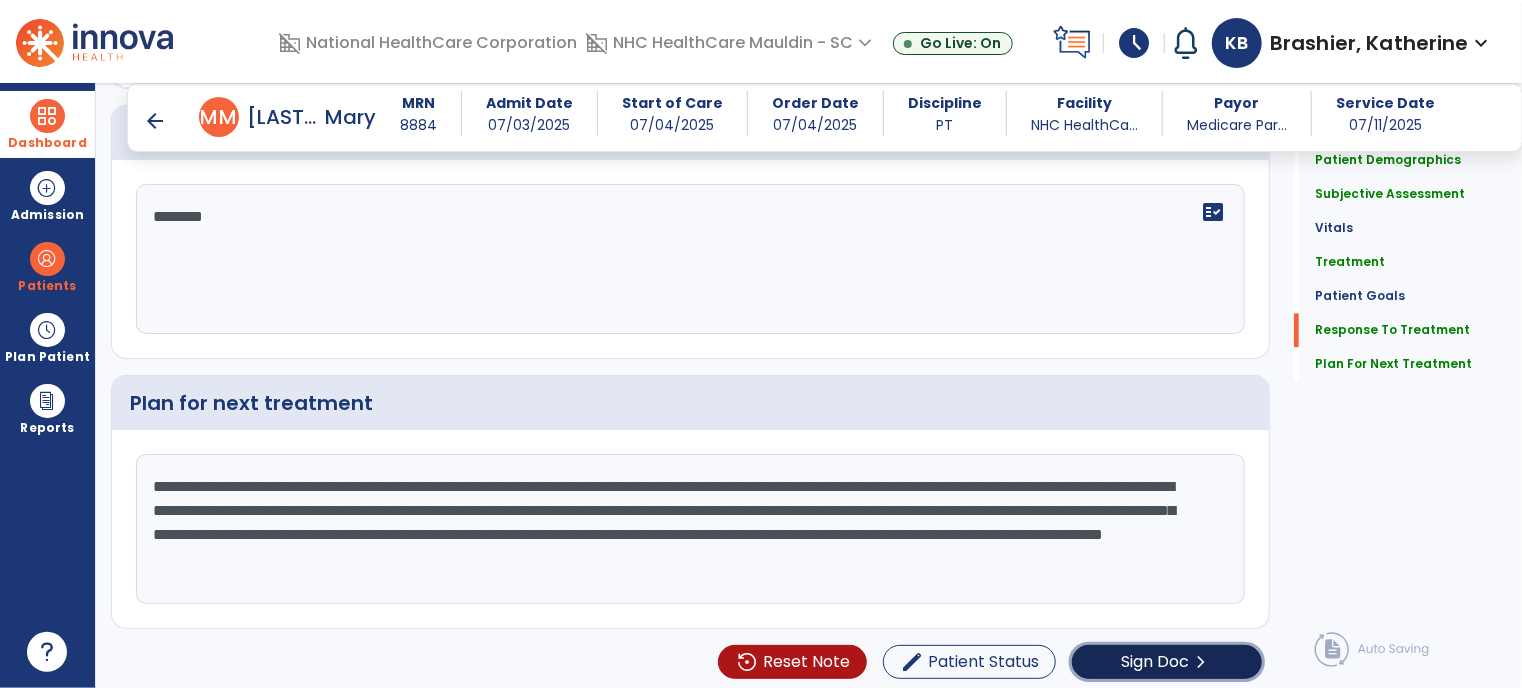 click on "Sign Doc" 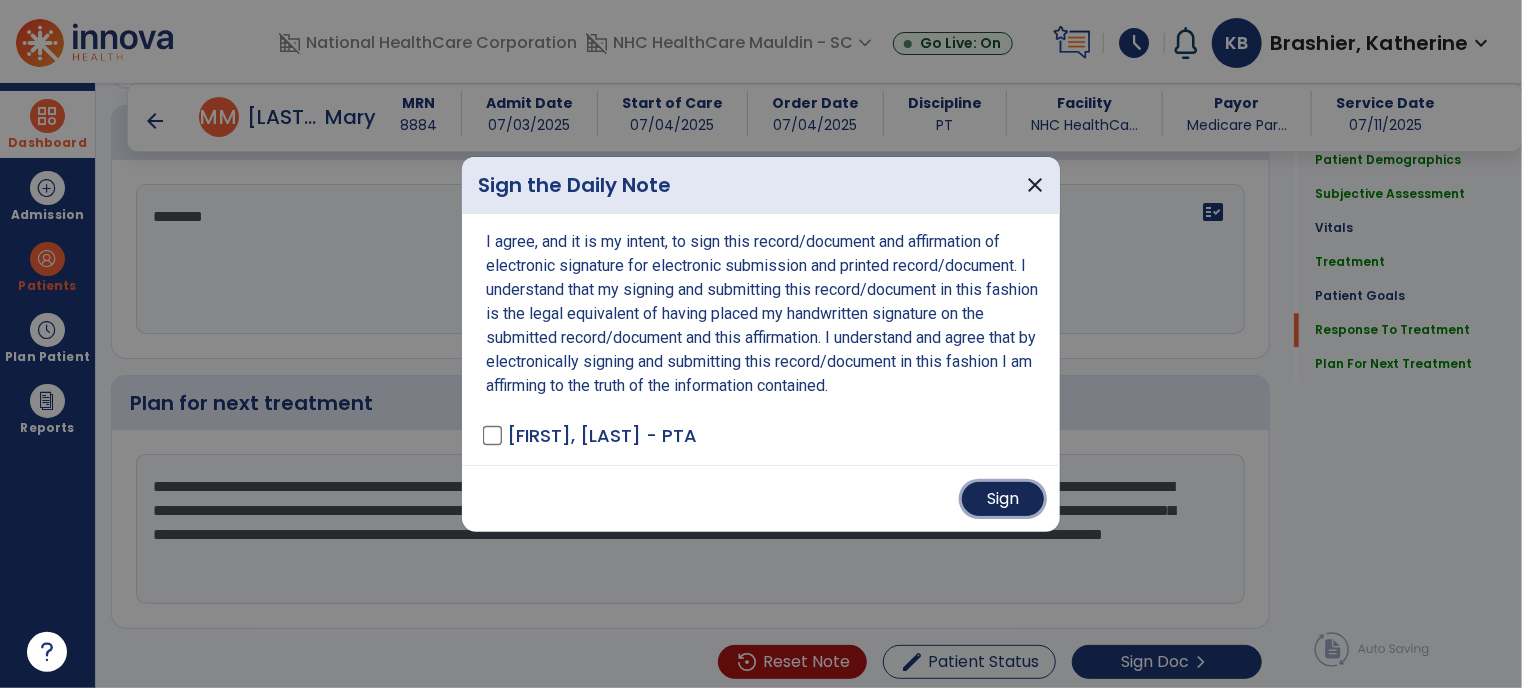 click on "Sign" at bounding box center [1003, 499] 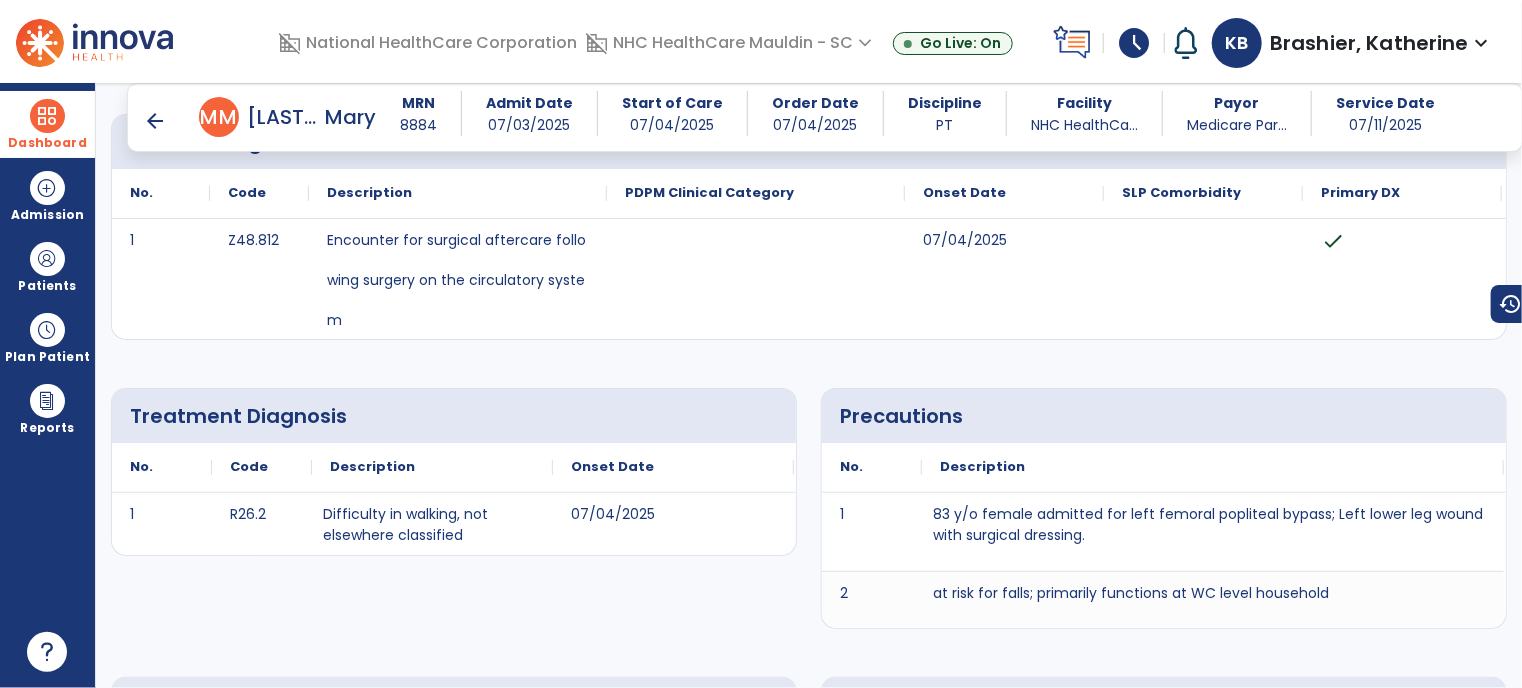 scroll, scrollTop: 141, scrollLeft: 0, axis: vertical 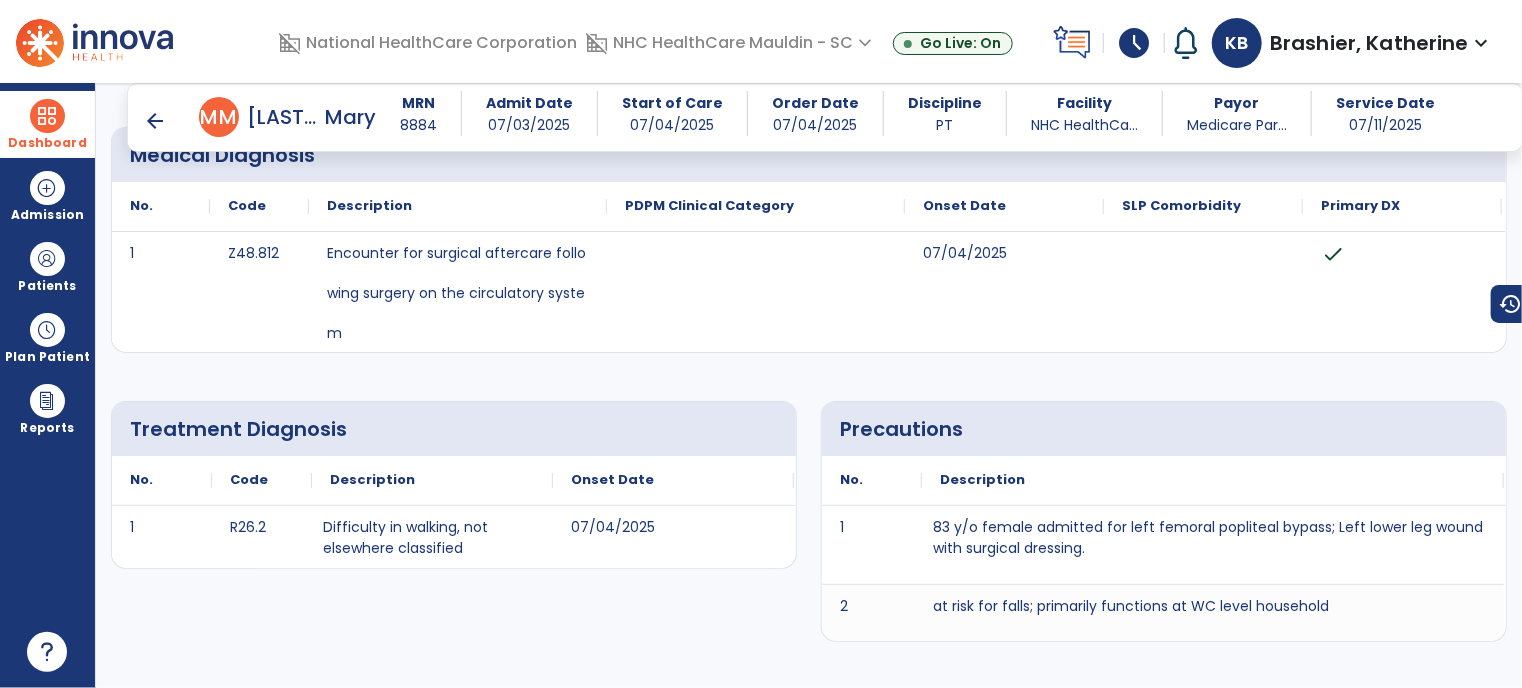 click at bounding box center [47, 116] 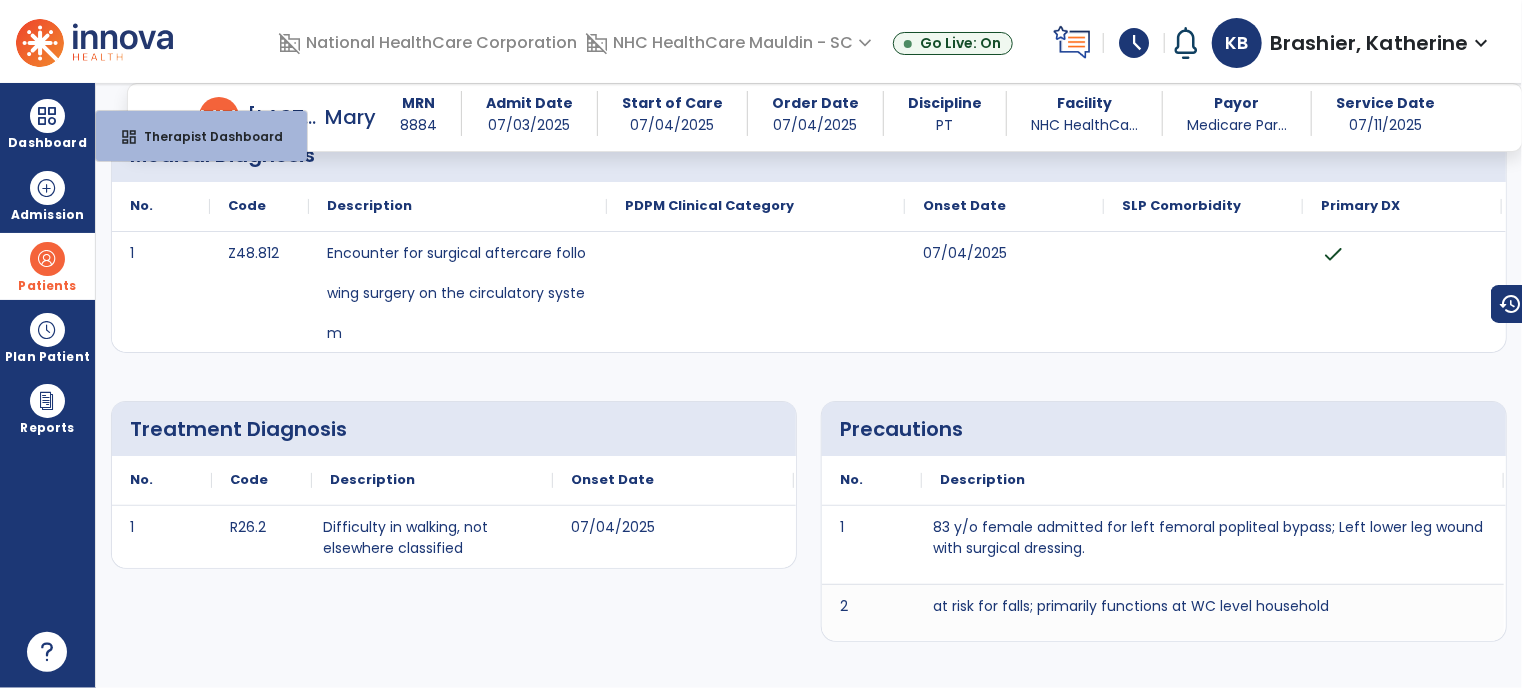 click at bounding box center [47, 259] 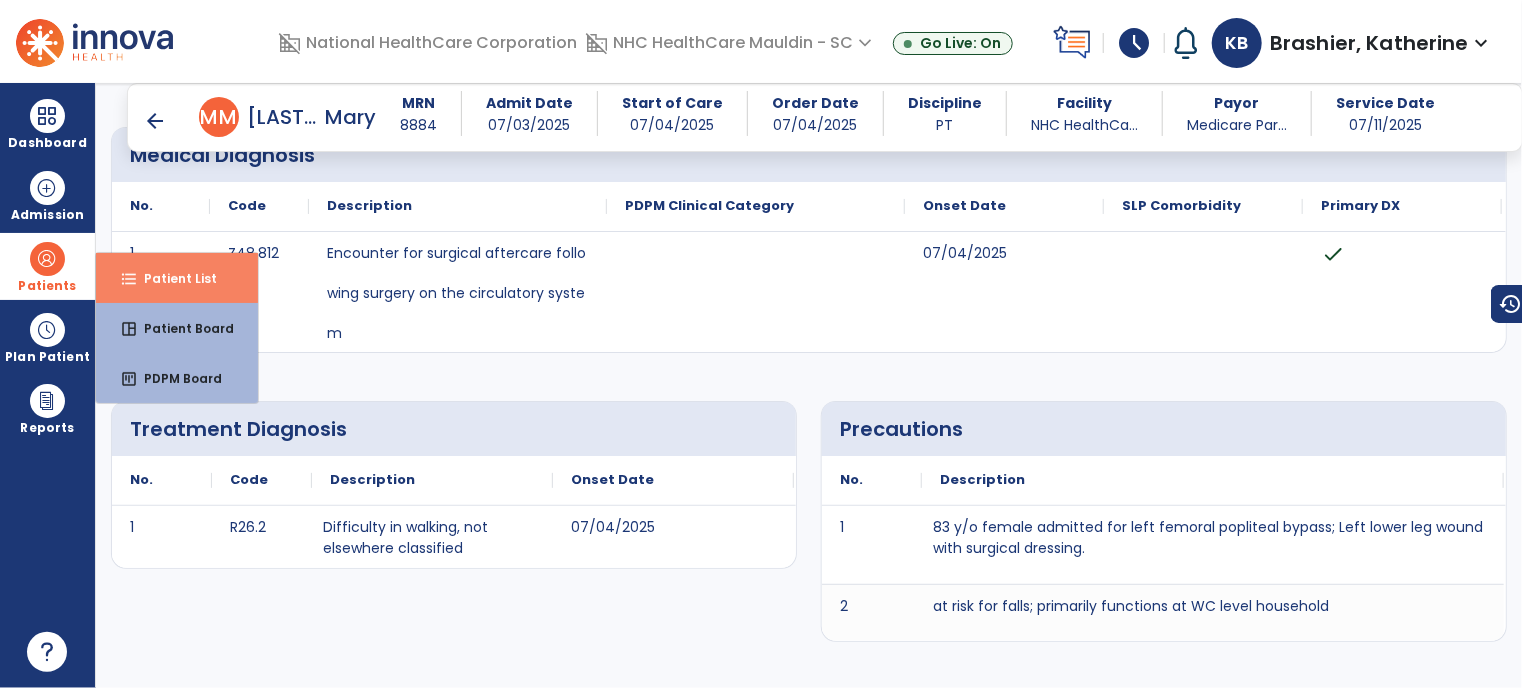 click on "format_list_bulleted  Patient List" at bounding box center [177, 278] 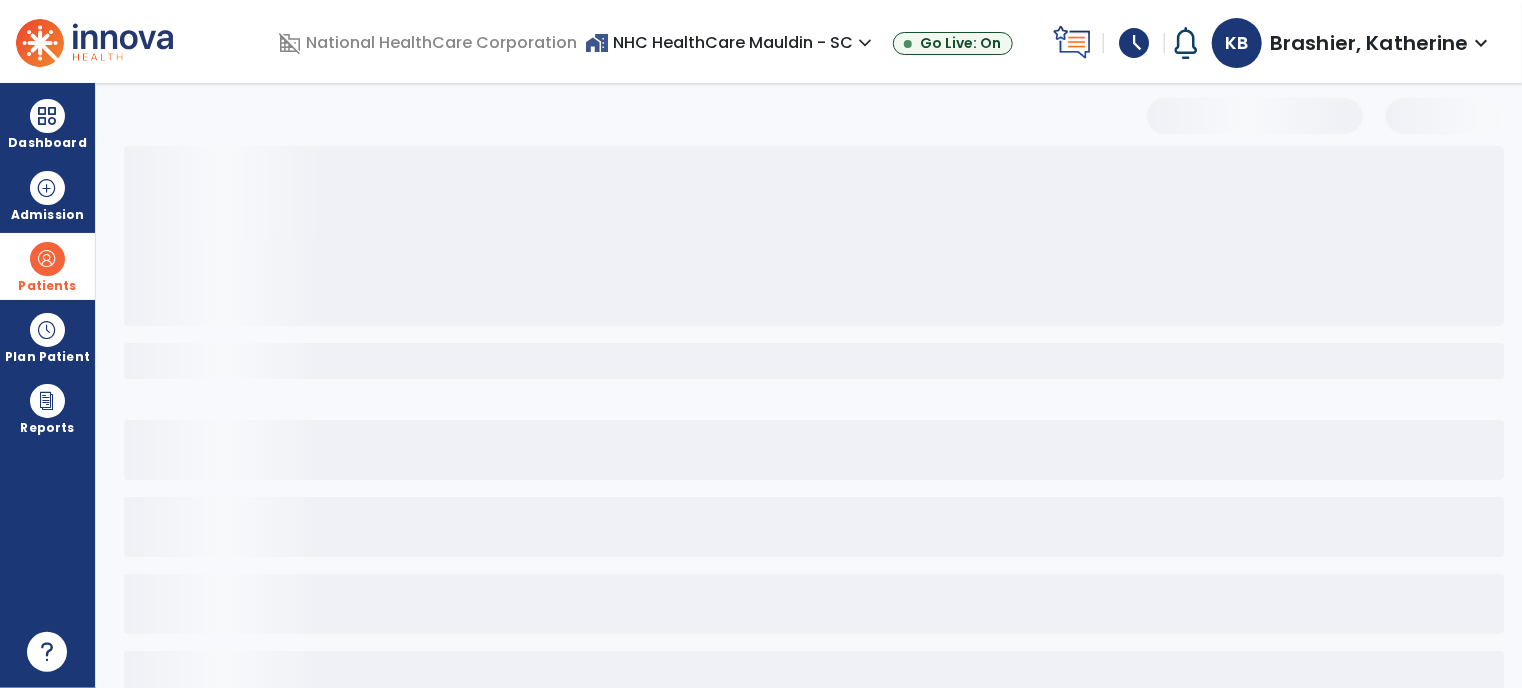 select on "***" 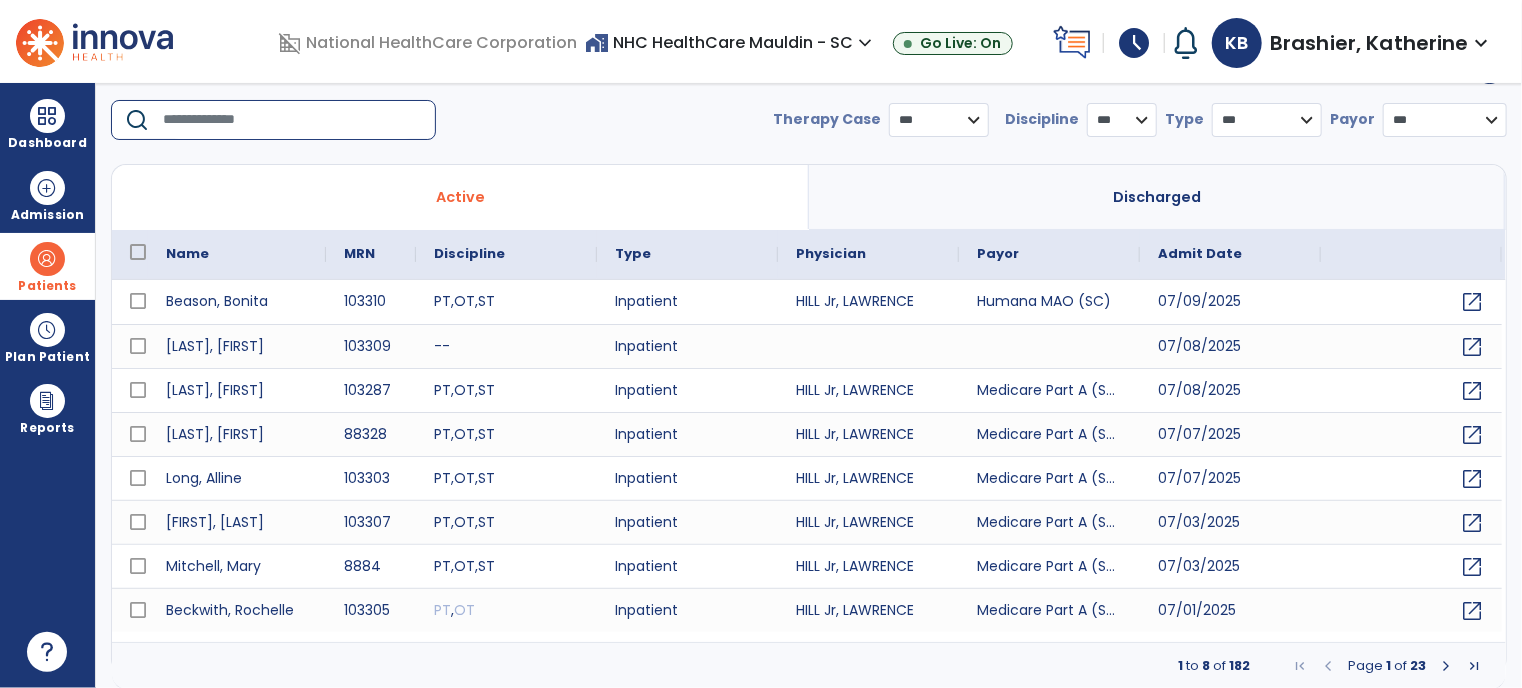 click at bounding box center (292, 120) 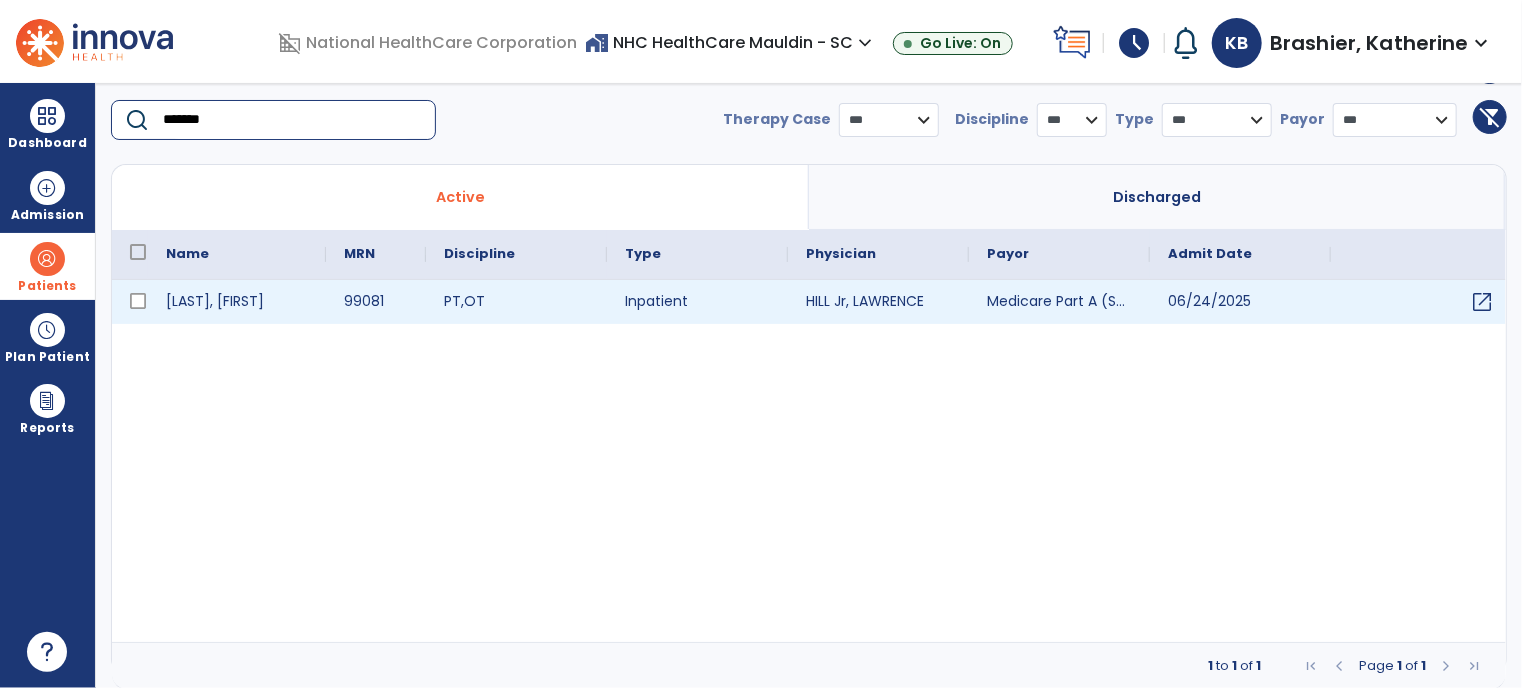 type on "*******" 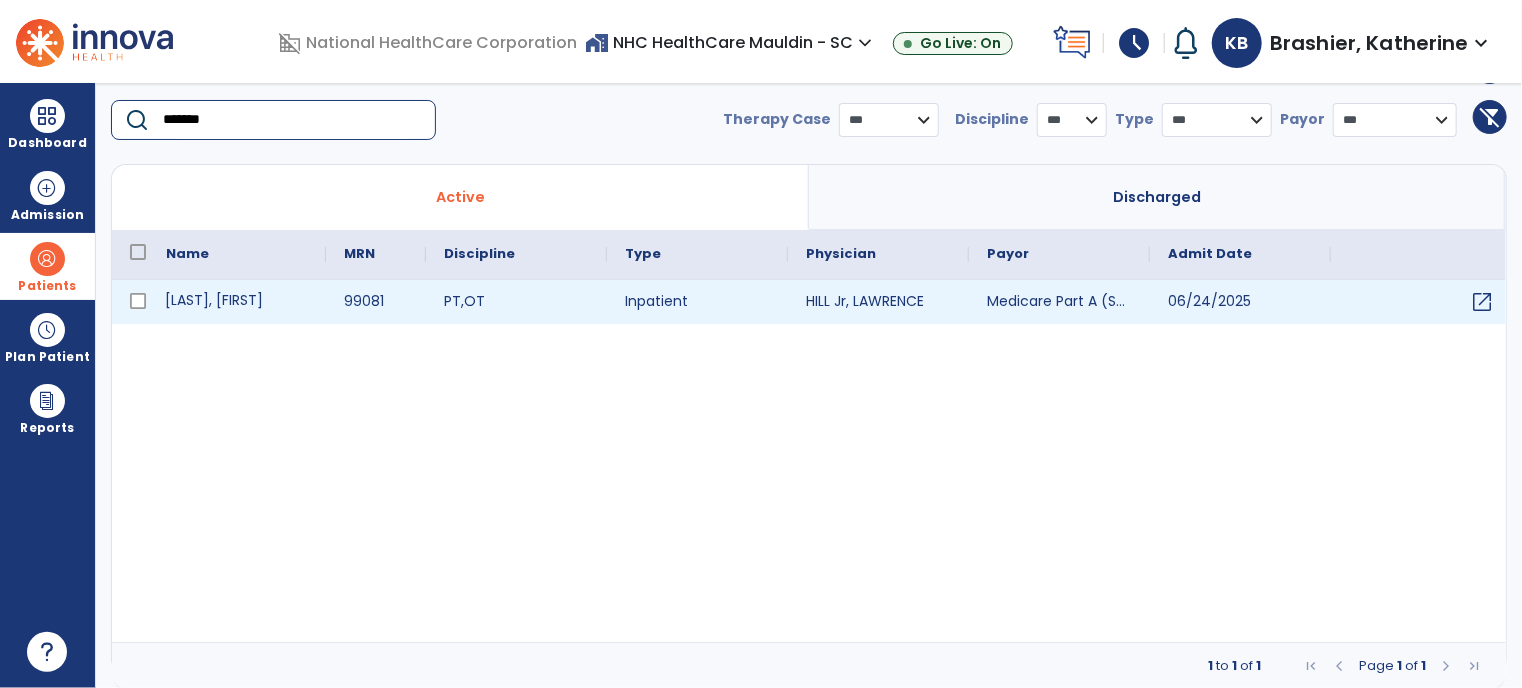 click on "[LAST], [FIRST]" at bounding box center [237, 302] 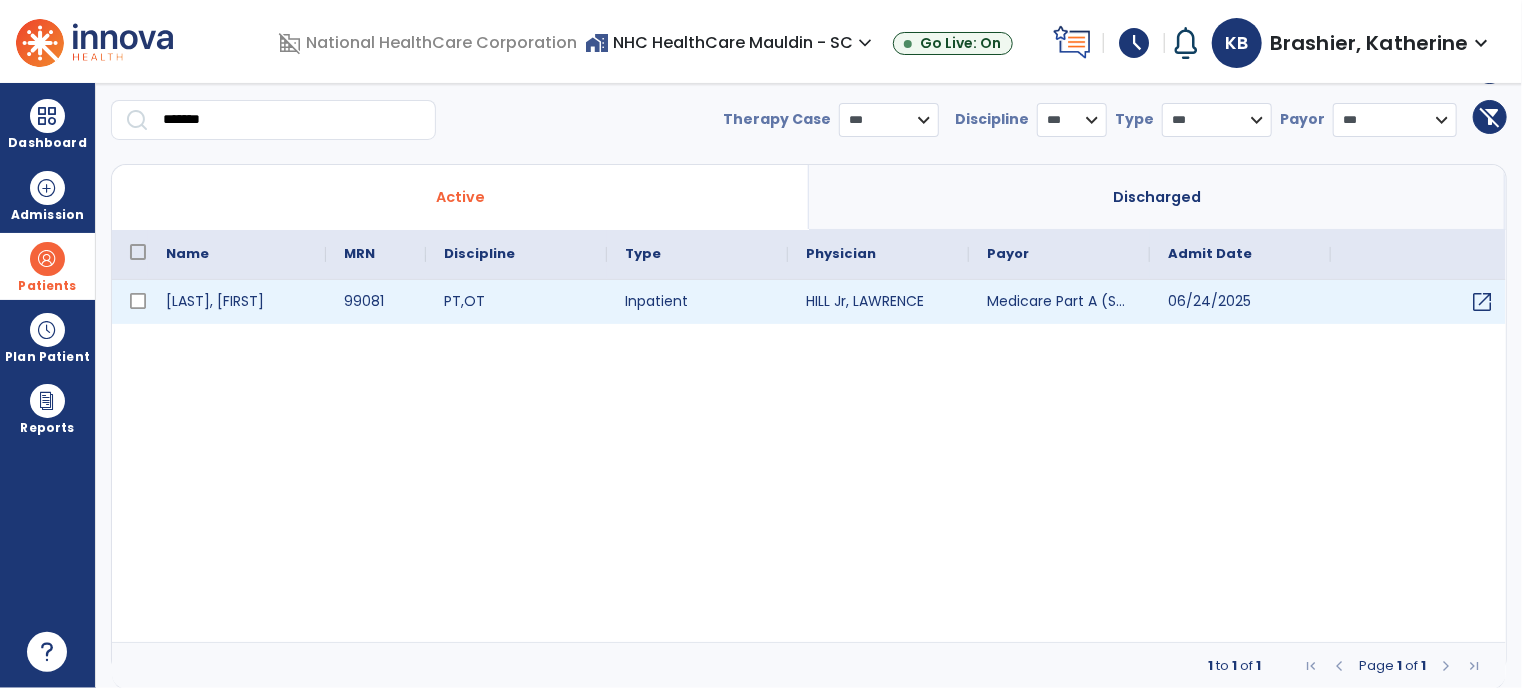 scroll, scrollTop: 0, scrollLeft: 0, axis: both 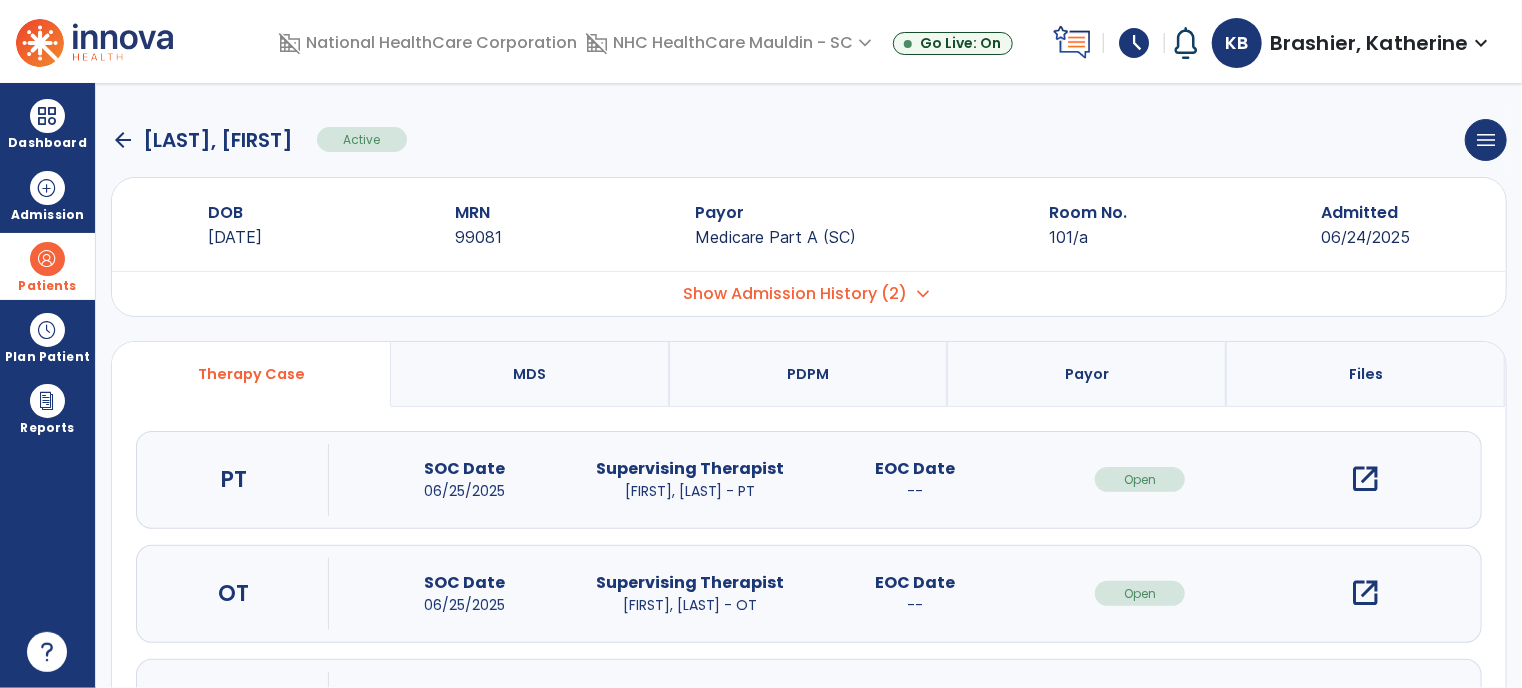click on "open_in_new" at bounding box center [1365, 593] 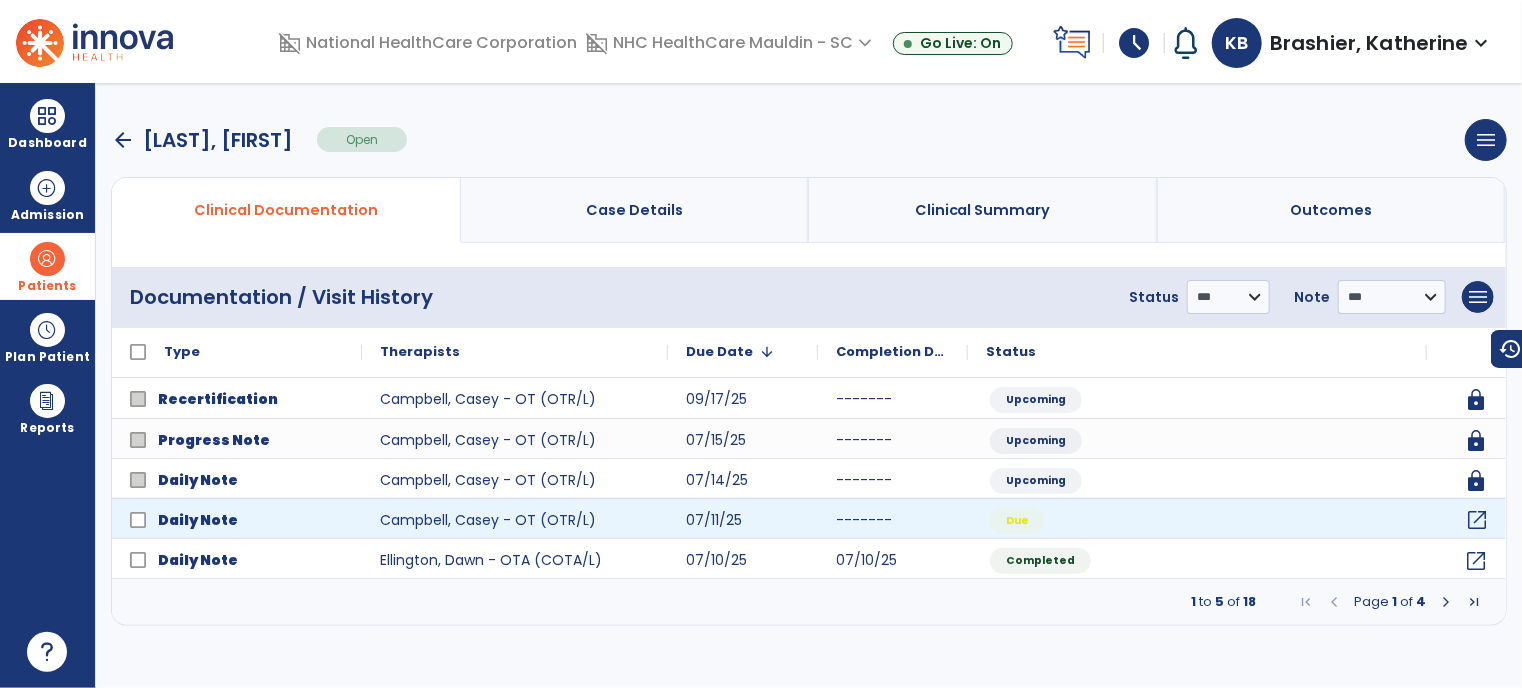click on "open_in_new" 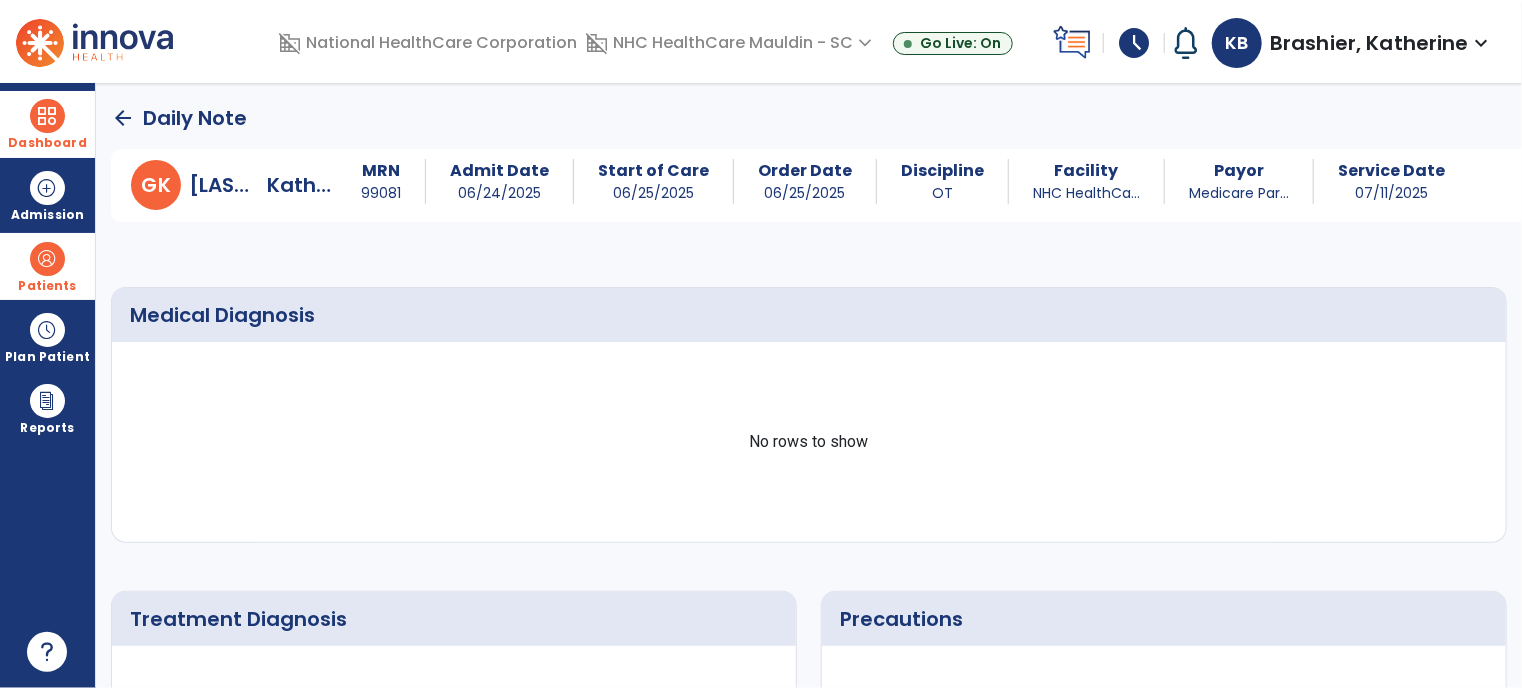 click at bounding box center (47, 116) 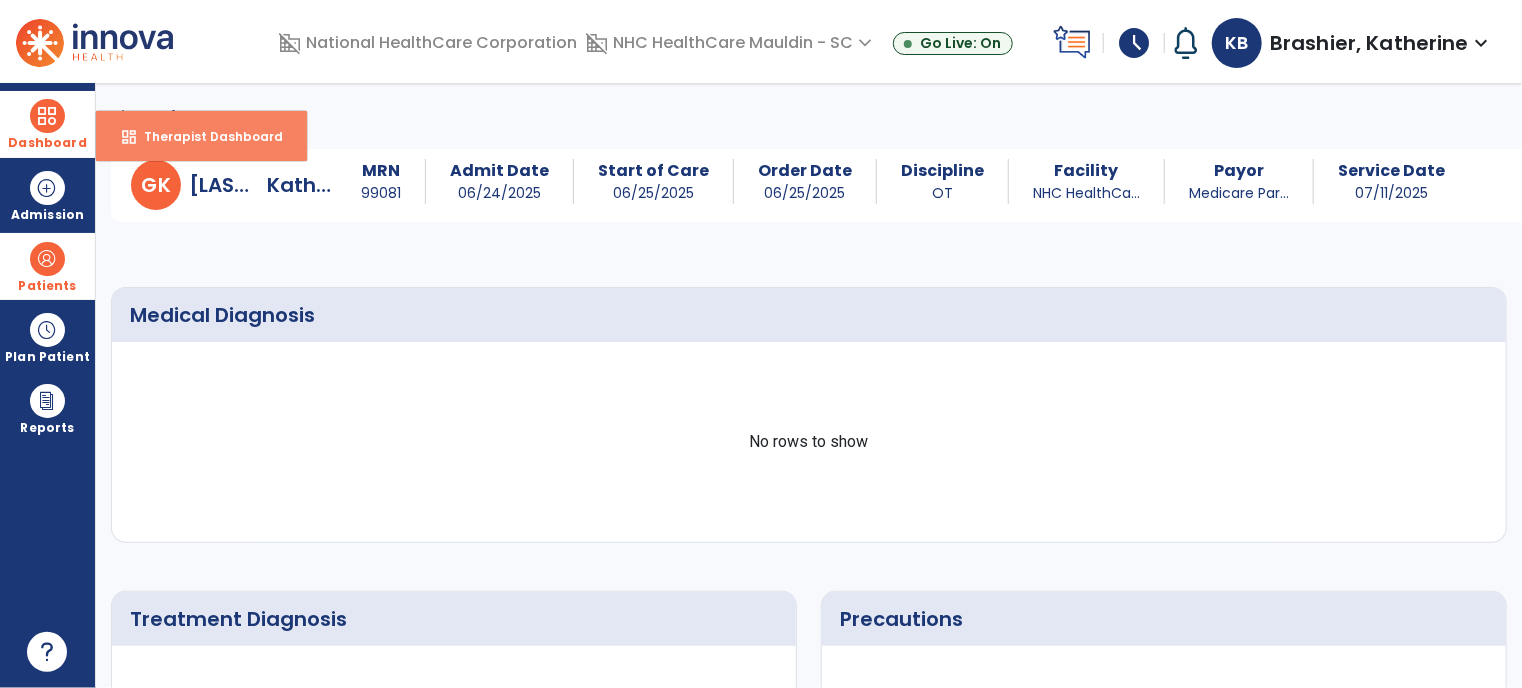 click on "dashboard" at bounding box center (129, 137) 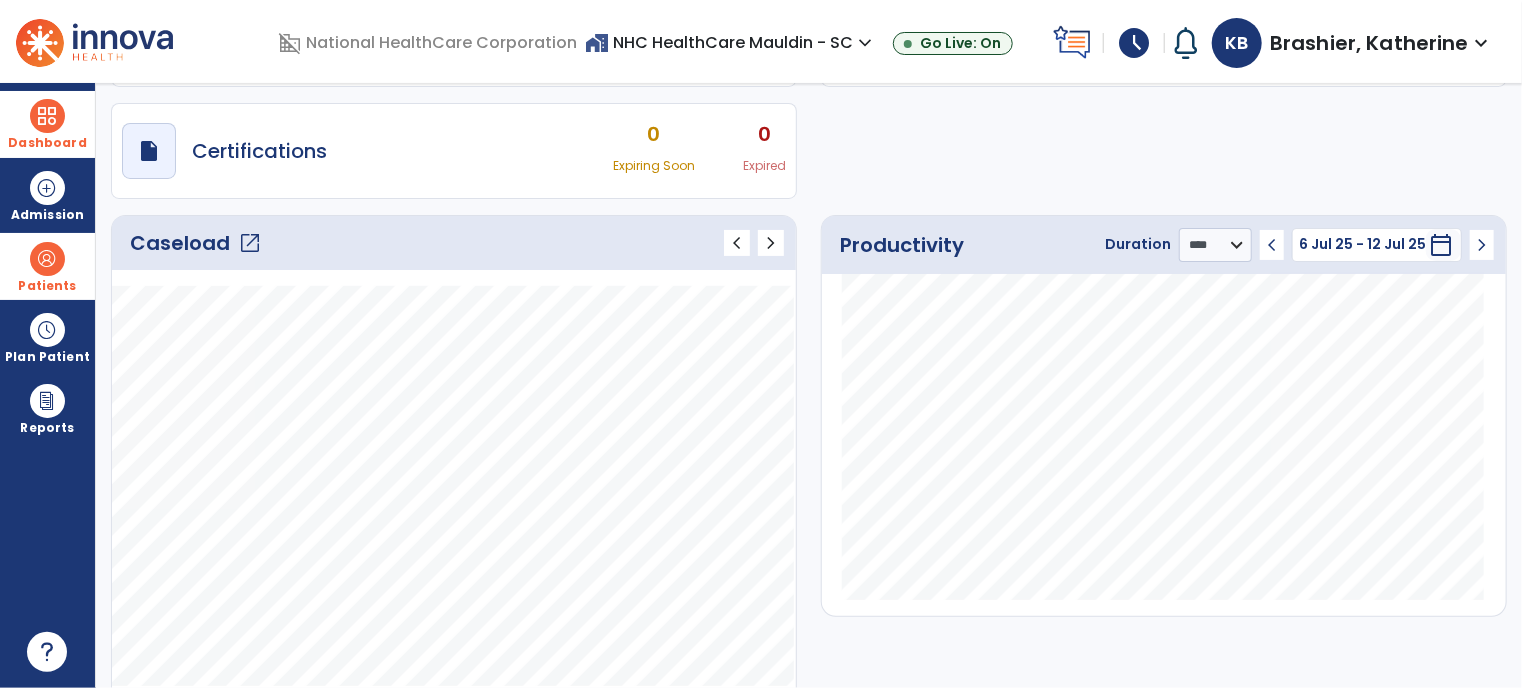 scroll, scrollTop: 154, scrollLeft: 0, axis: vertical 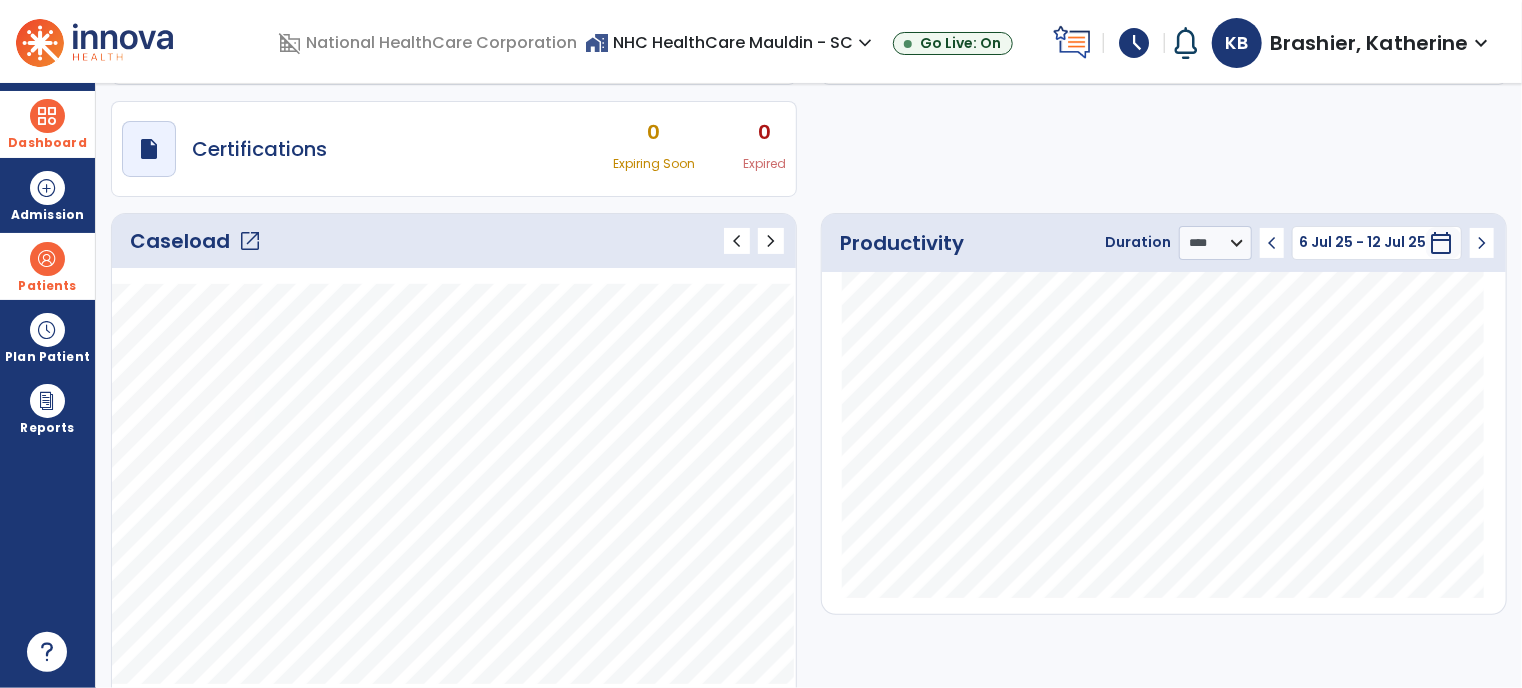 click on "Caseload   open_in_new" 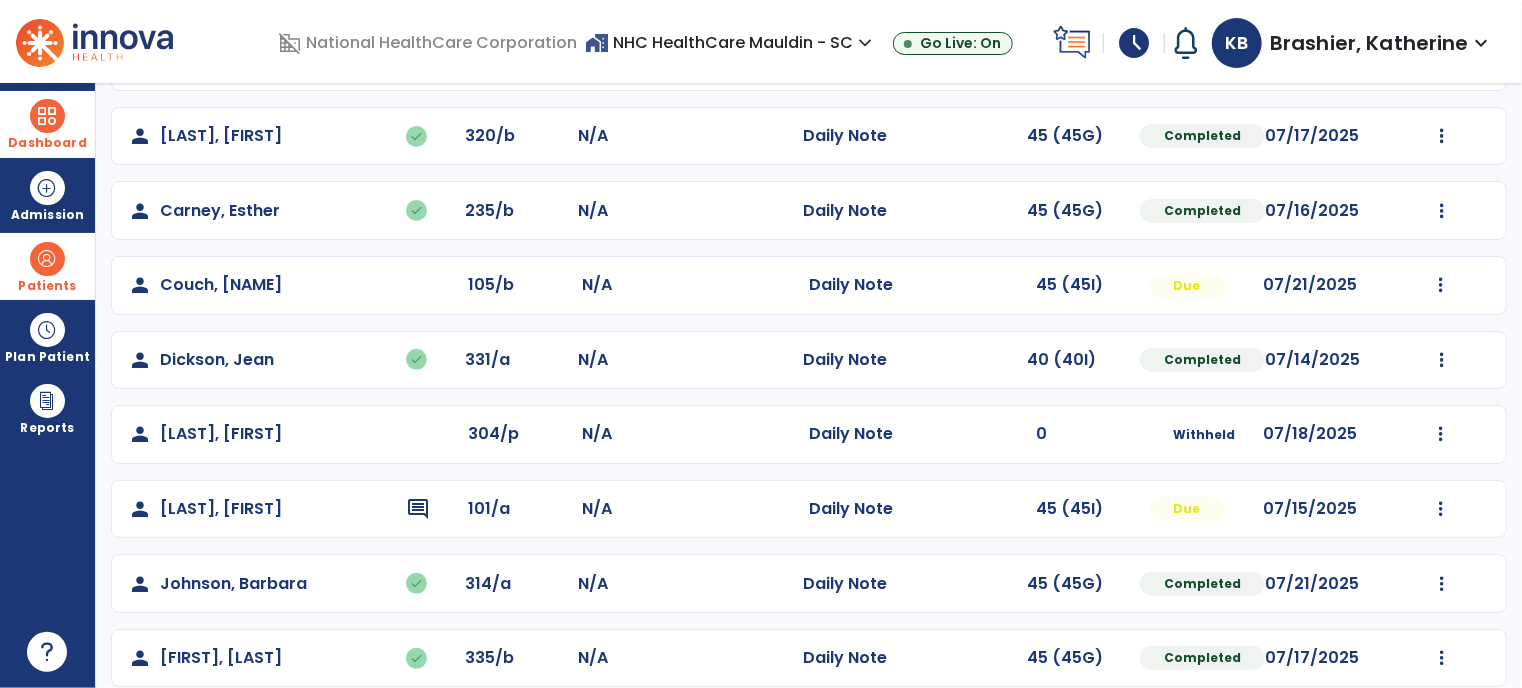 scroll, scrollTop: 308, scrollLeft: 0, axis: vertical 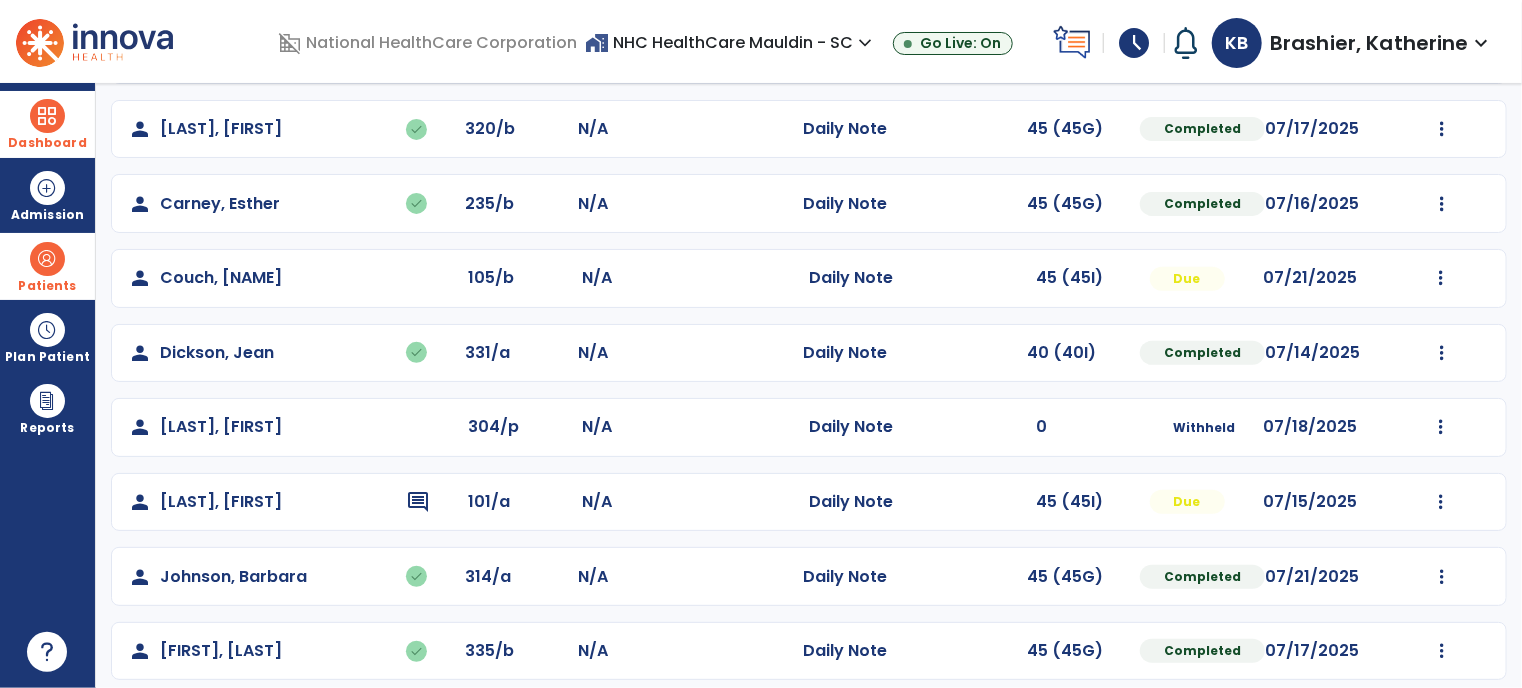 click on "Patients" at bounding box center (47, 286) 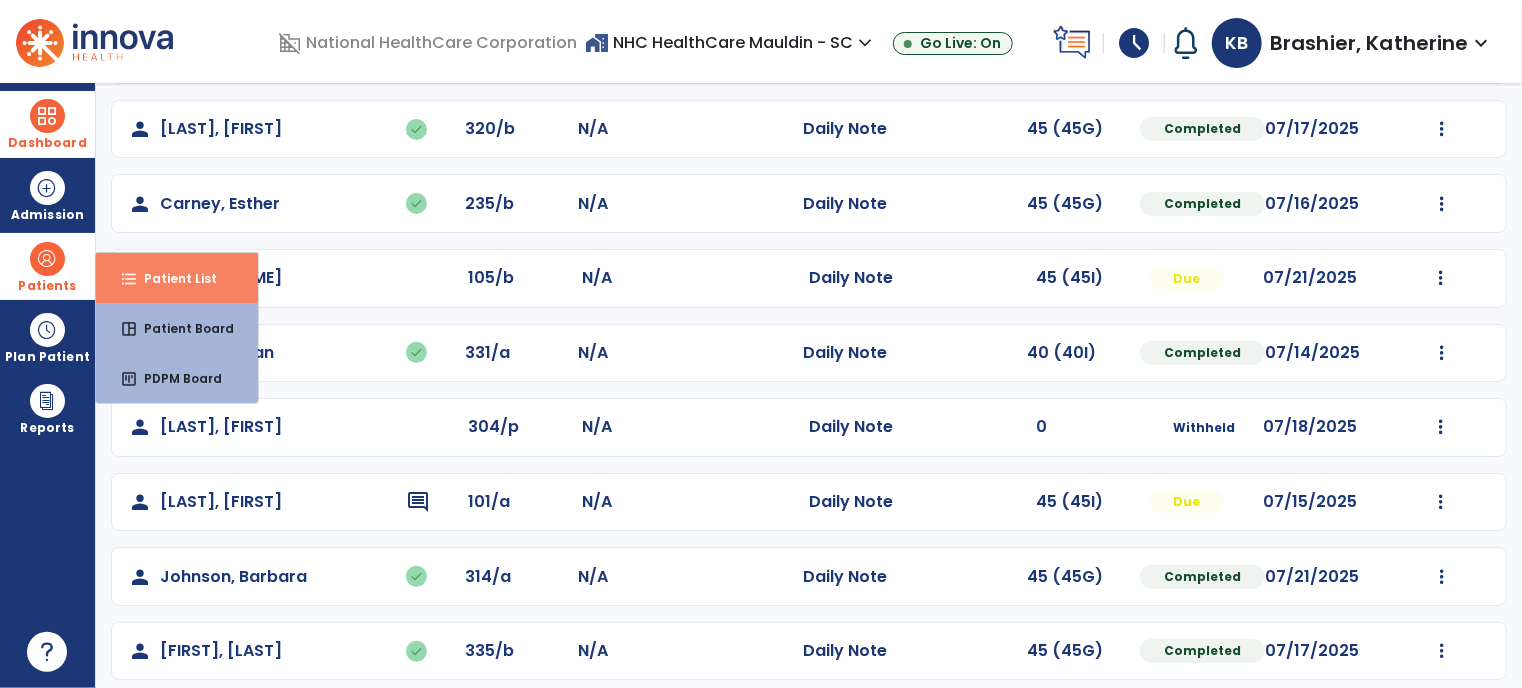 click on "format_list_bulleted  Patient List" at bounding box center [177, 278] 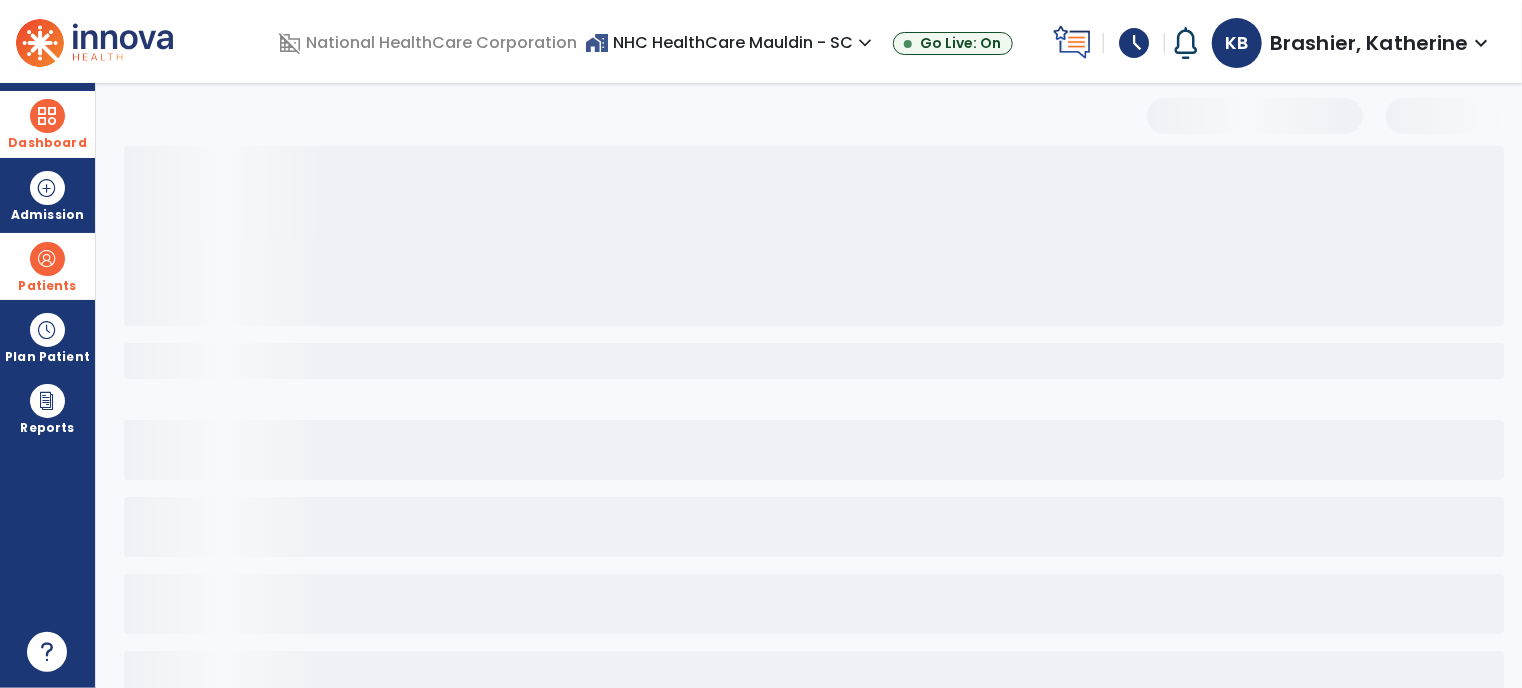 select on "***" 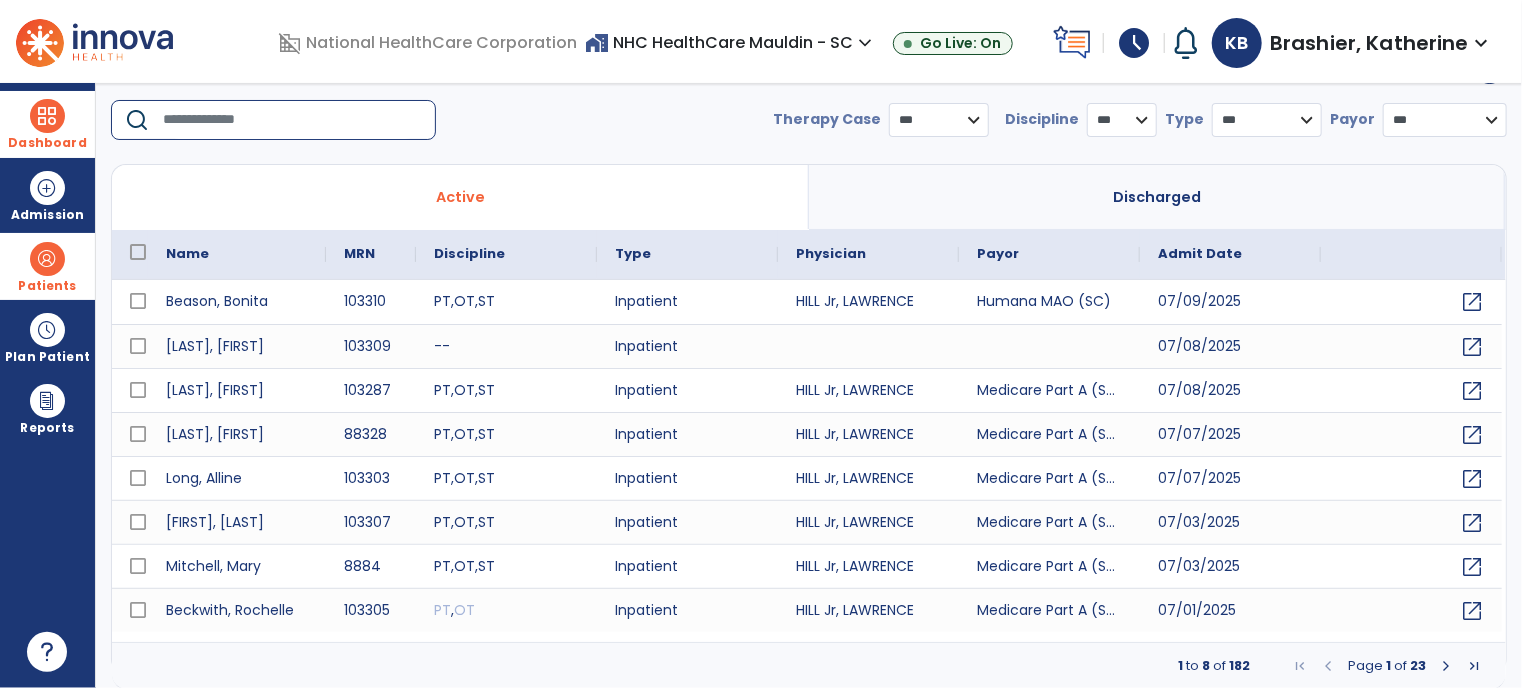 click at bounding box center (292, 120) 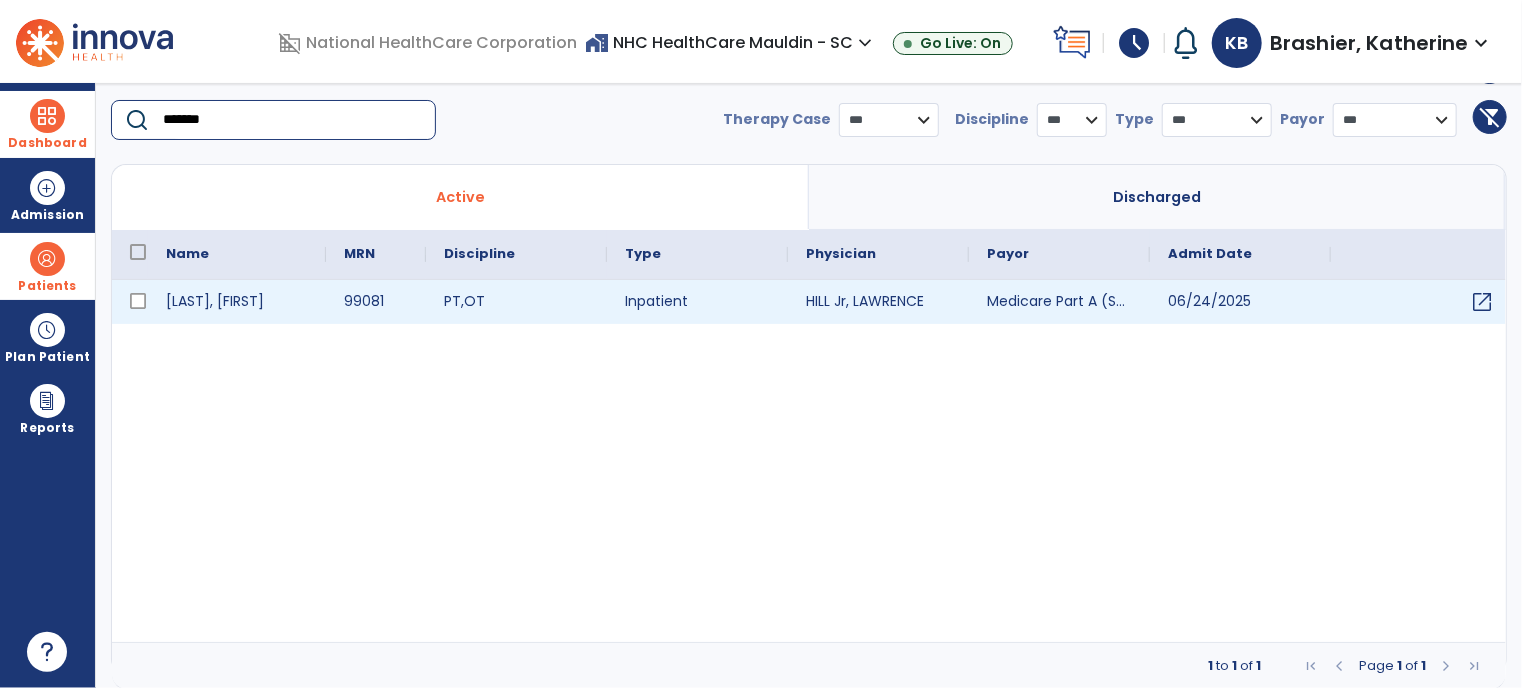 type on "*******" 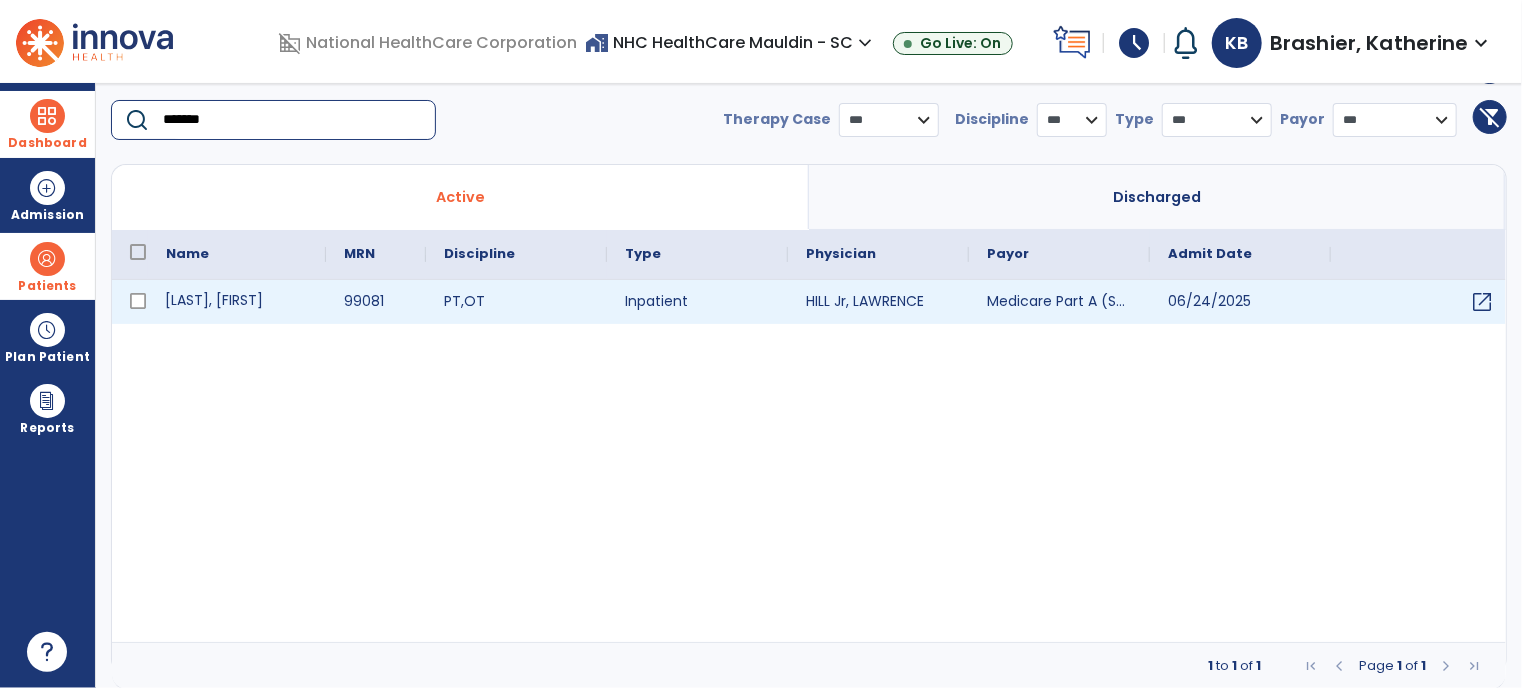 click on "[LAST], [FIRST]" at bounding box center (237, 302) 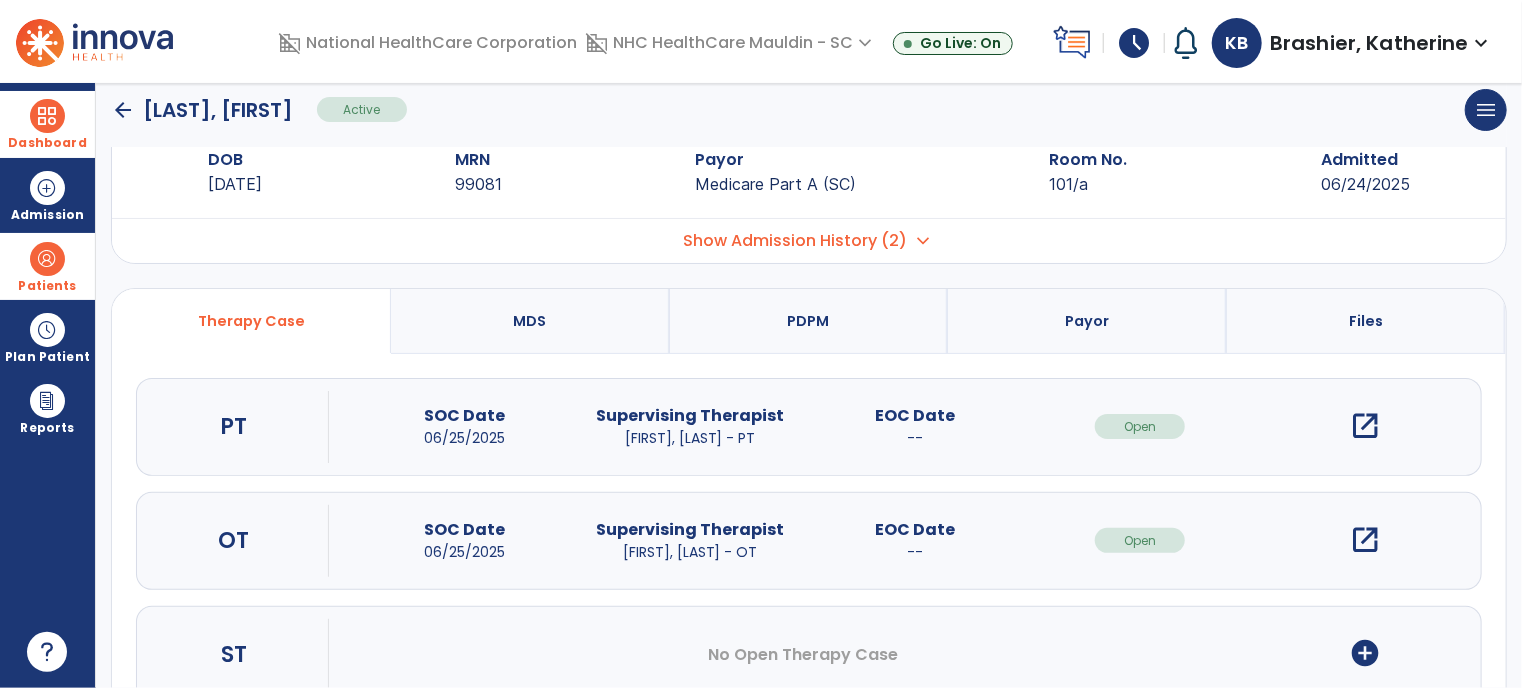 scroll, scrollTop: 0, scrollLeft: 0, axis: both 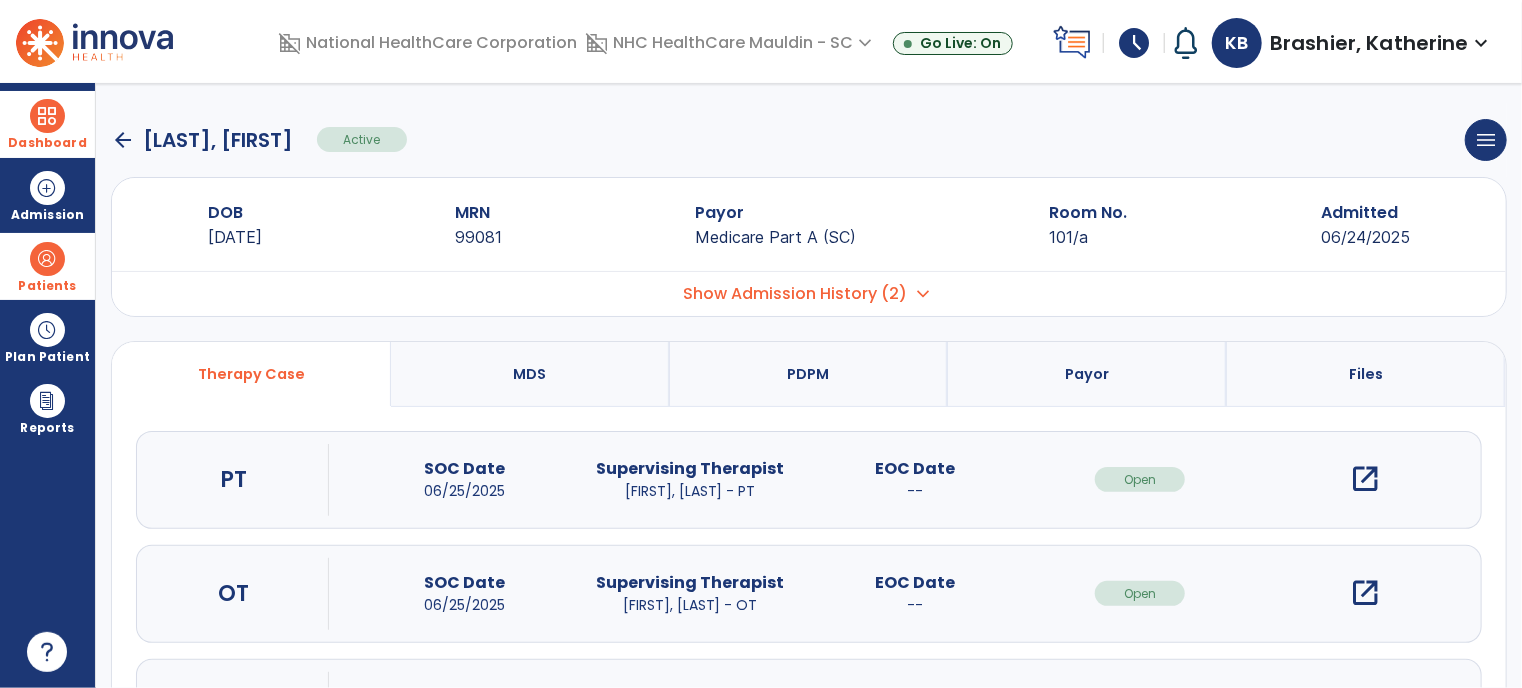 click on "open_in_new" at bounding box center (1365, 593) 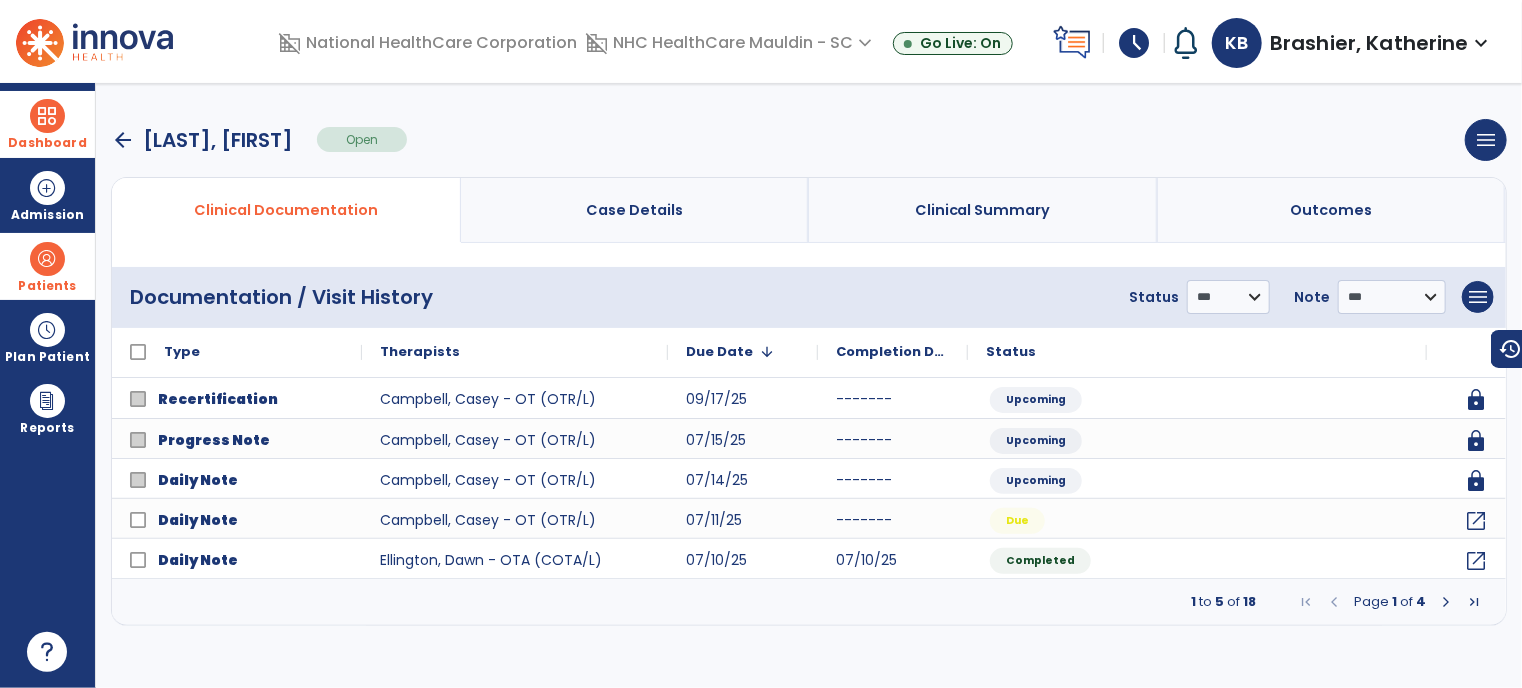 click on "arrow_back" at bounding box center [123, 140] 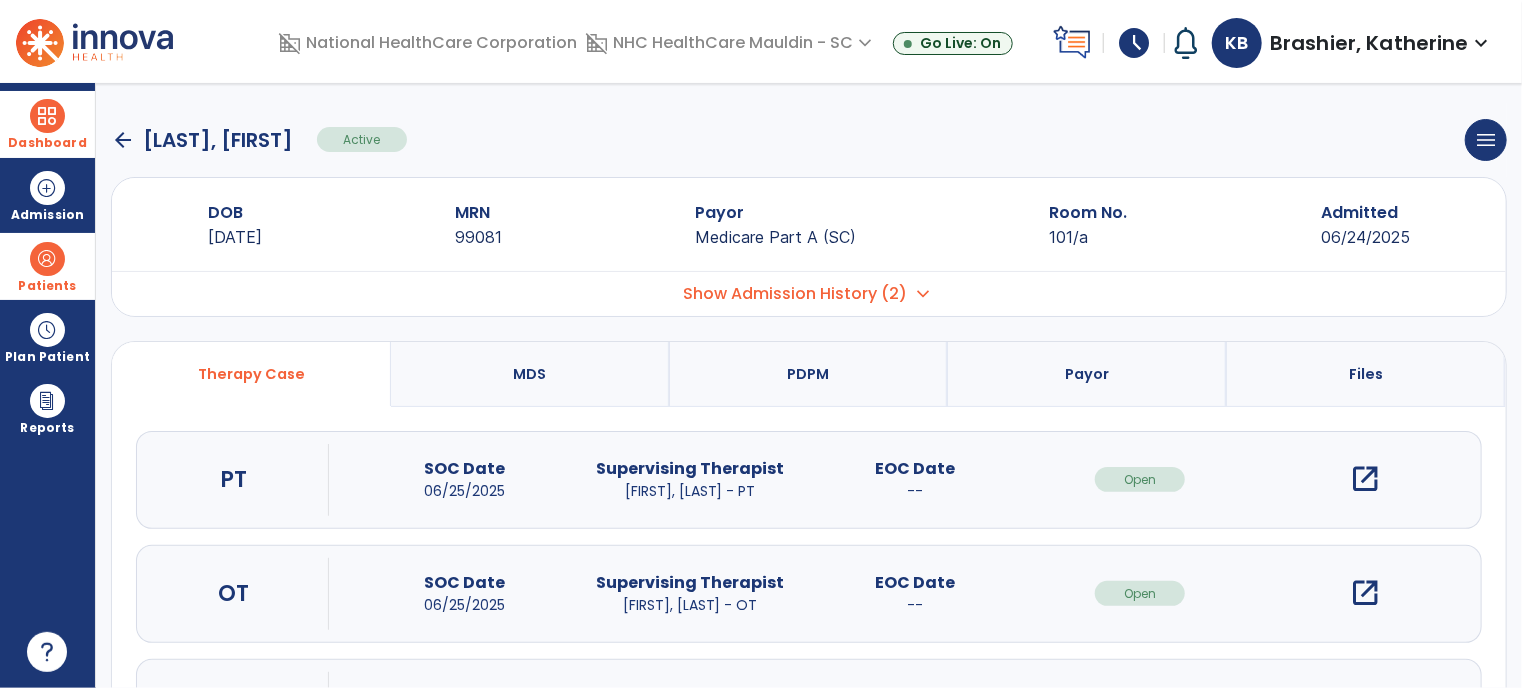 click on "open_in_new" at bounding box center (1365, 479) 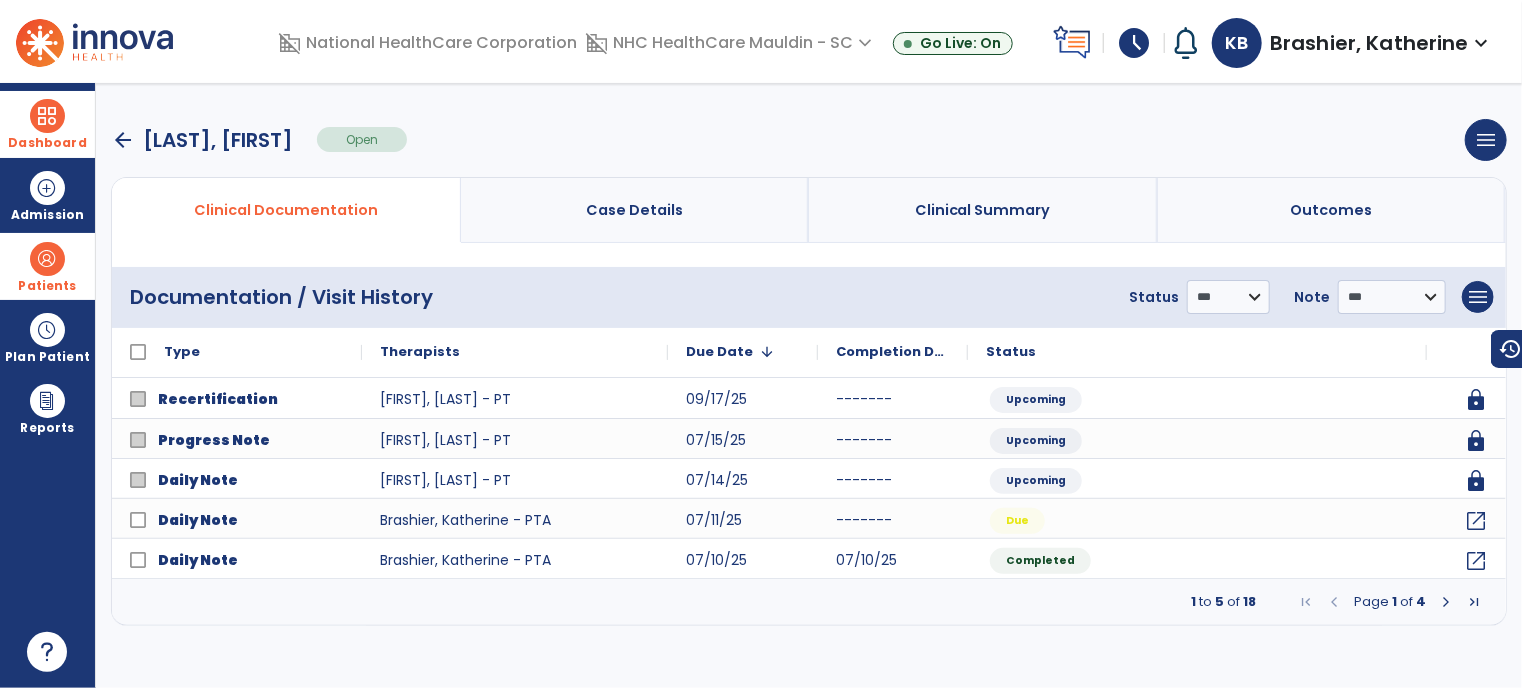 click at bounding box center (1446, 602) 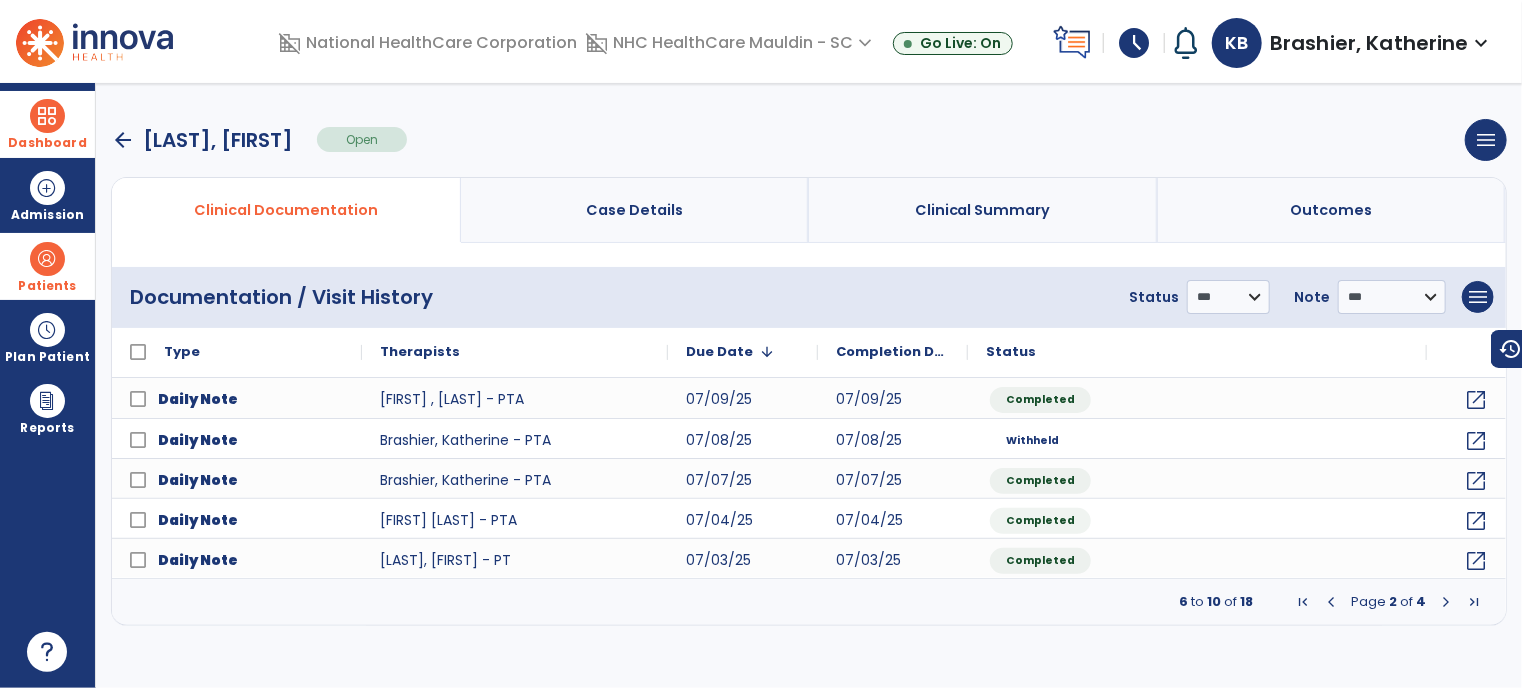 click at bounding box center [1446, 602] 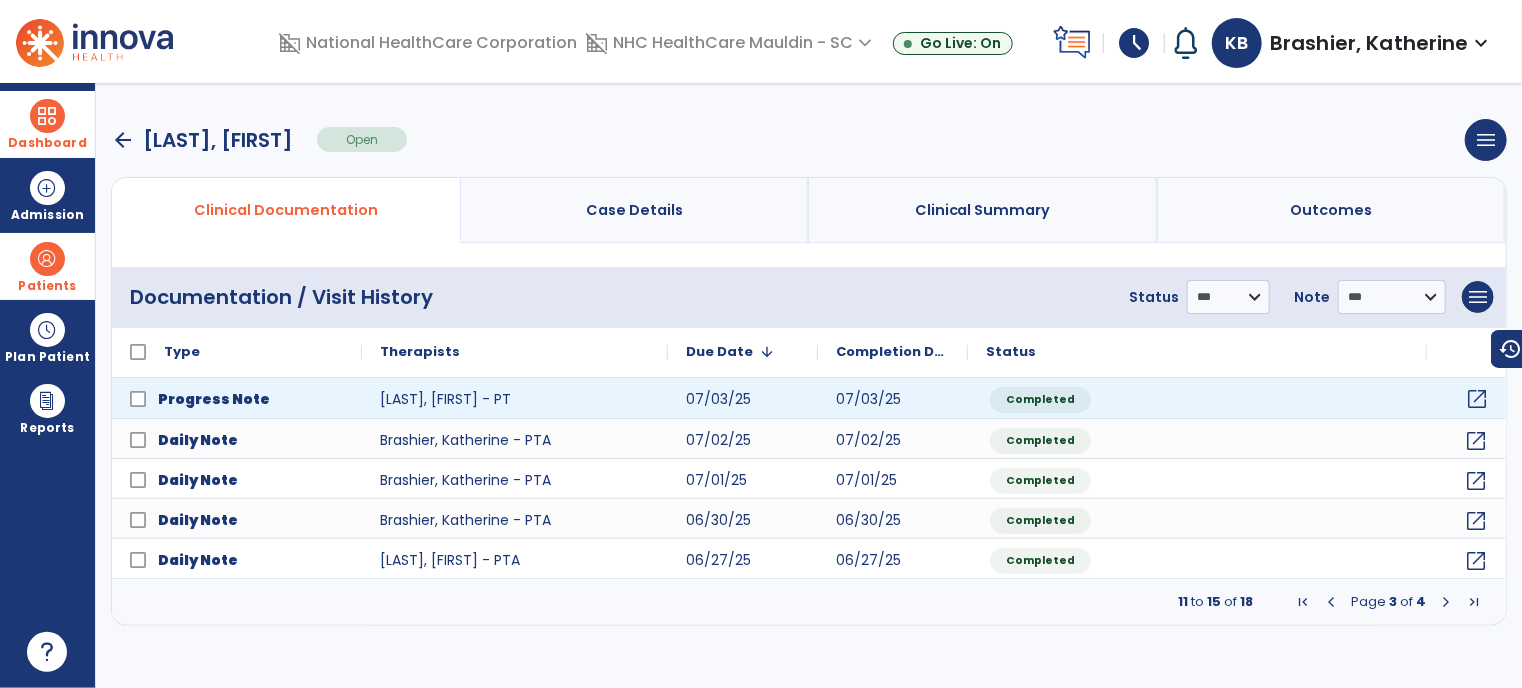 click on "open_in_new" 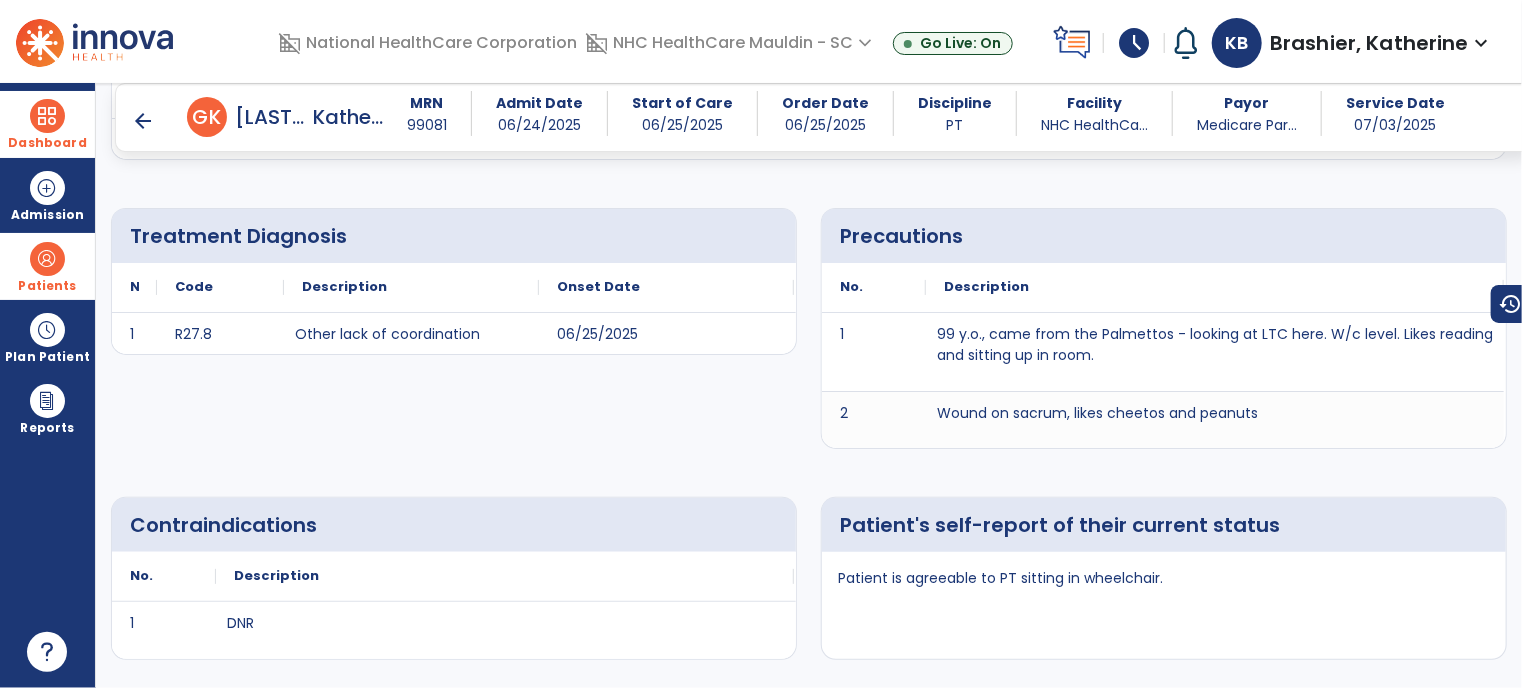 scroll, scrollTop: 256, scrollLeft: 0, axis: vertical 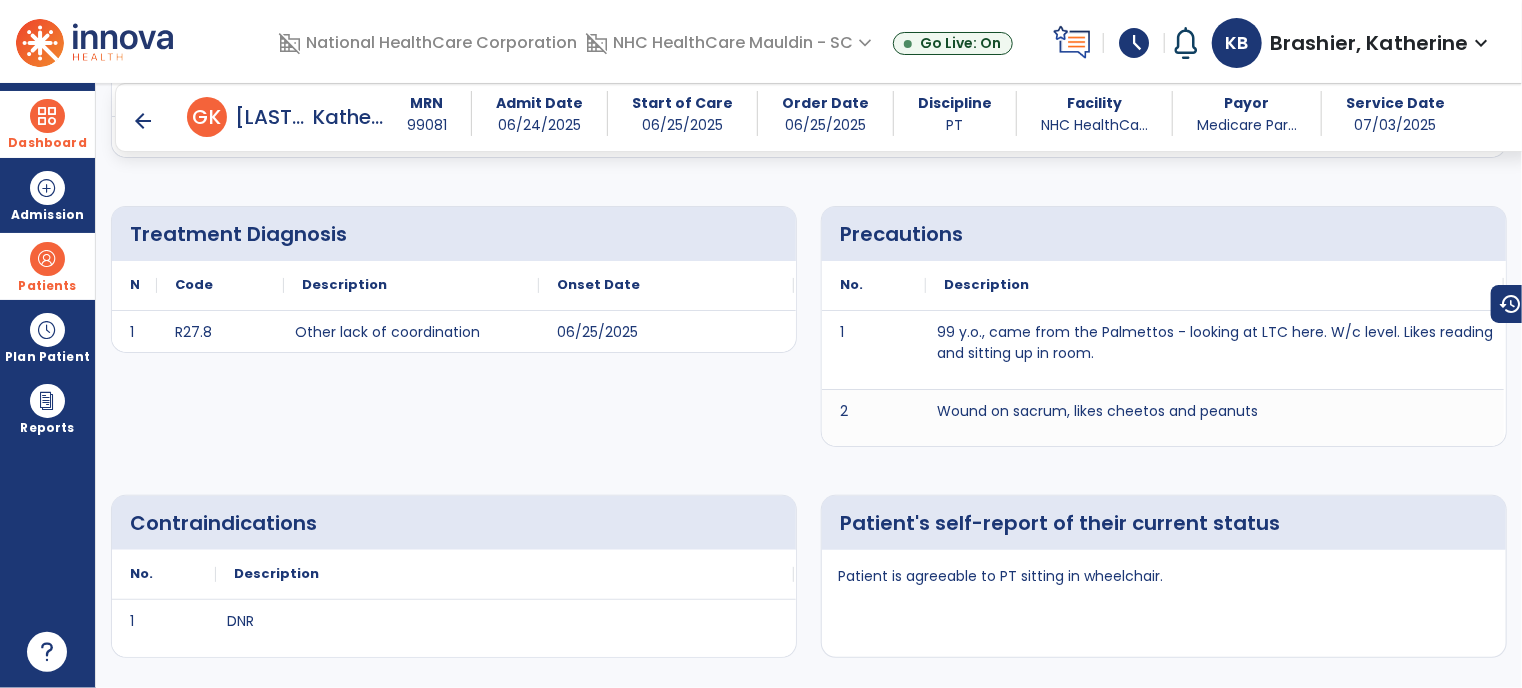 click on "Dashboard" at bounding box center (47, 124) 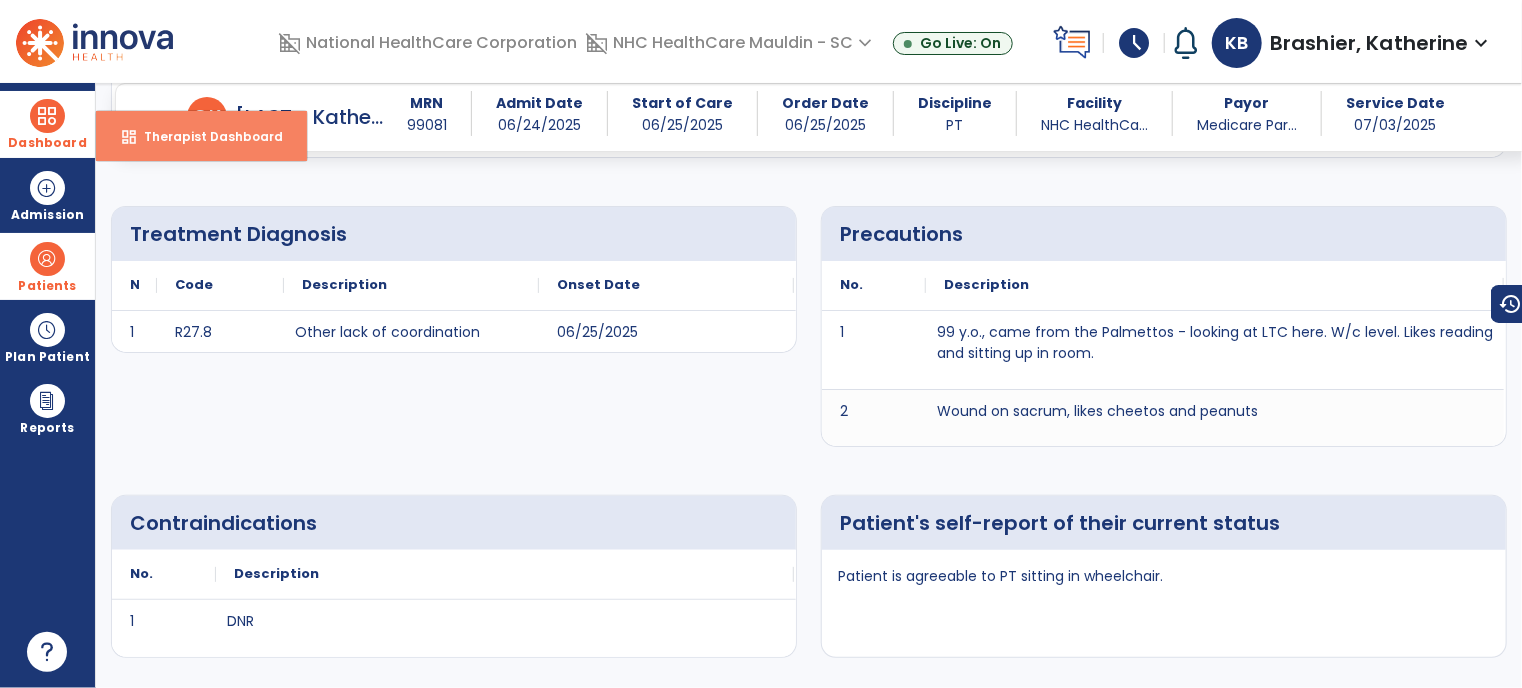 click on "dashboard  Therapist Dashboard" at bounding box center [201, 136] 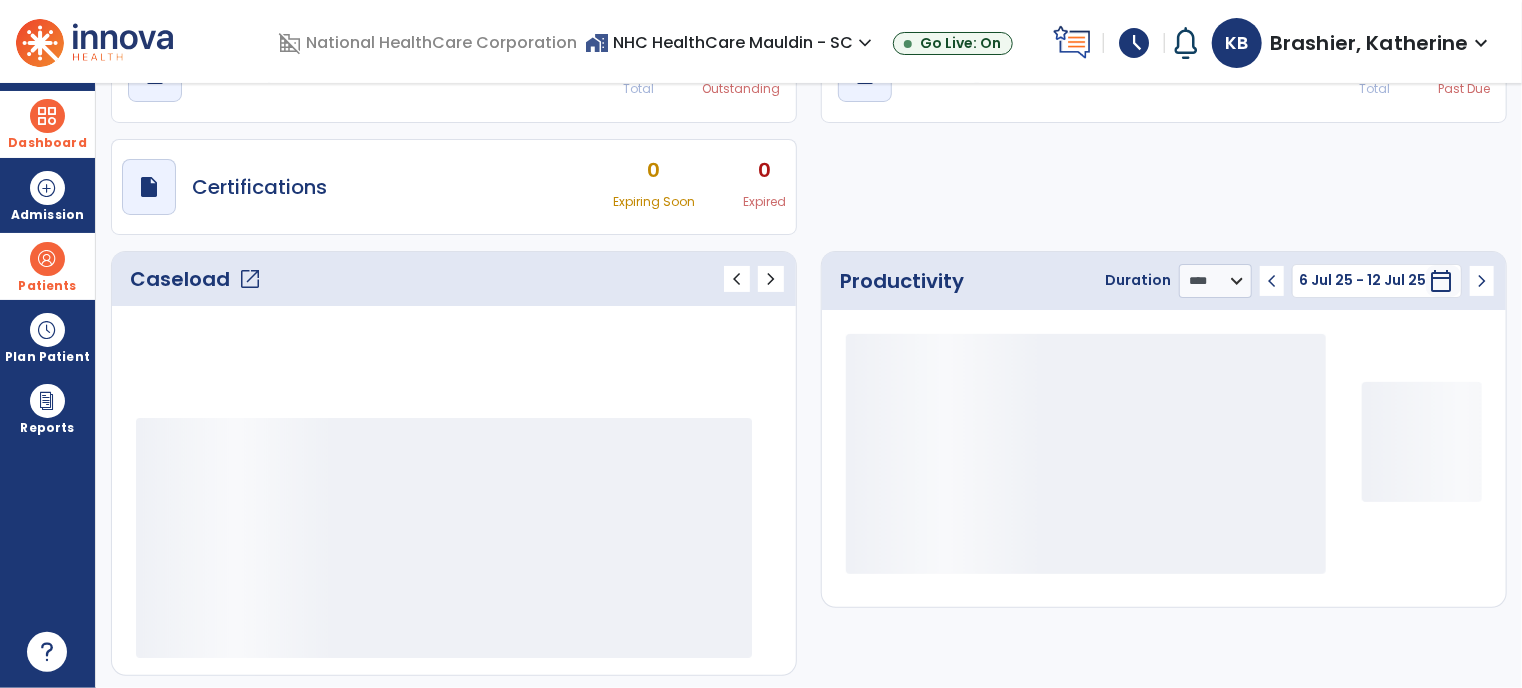 scroll, scrollTop: 56, scrollLeft: 0, axis: vertical 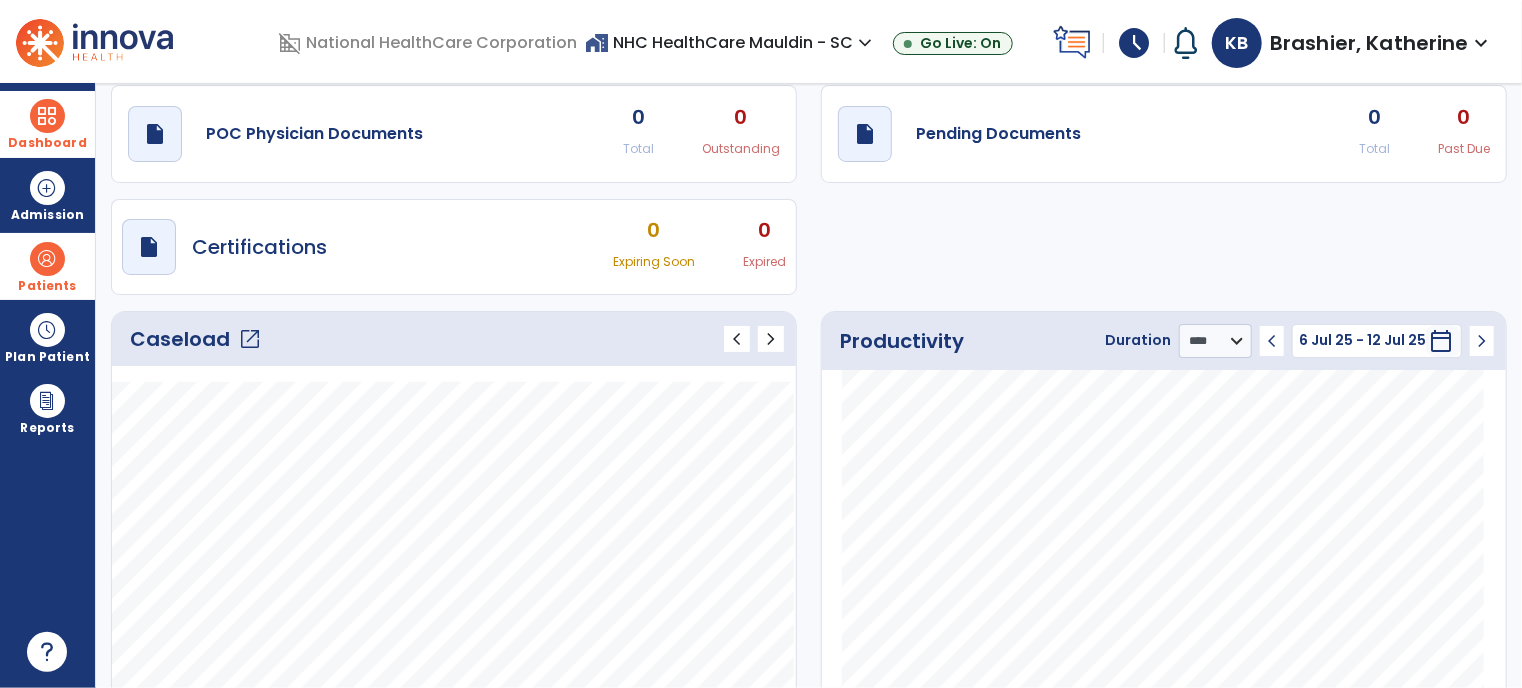 click on "Caseload   open_in_new" 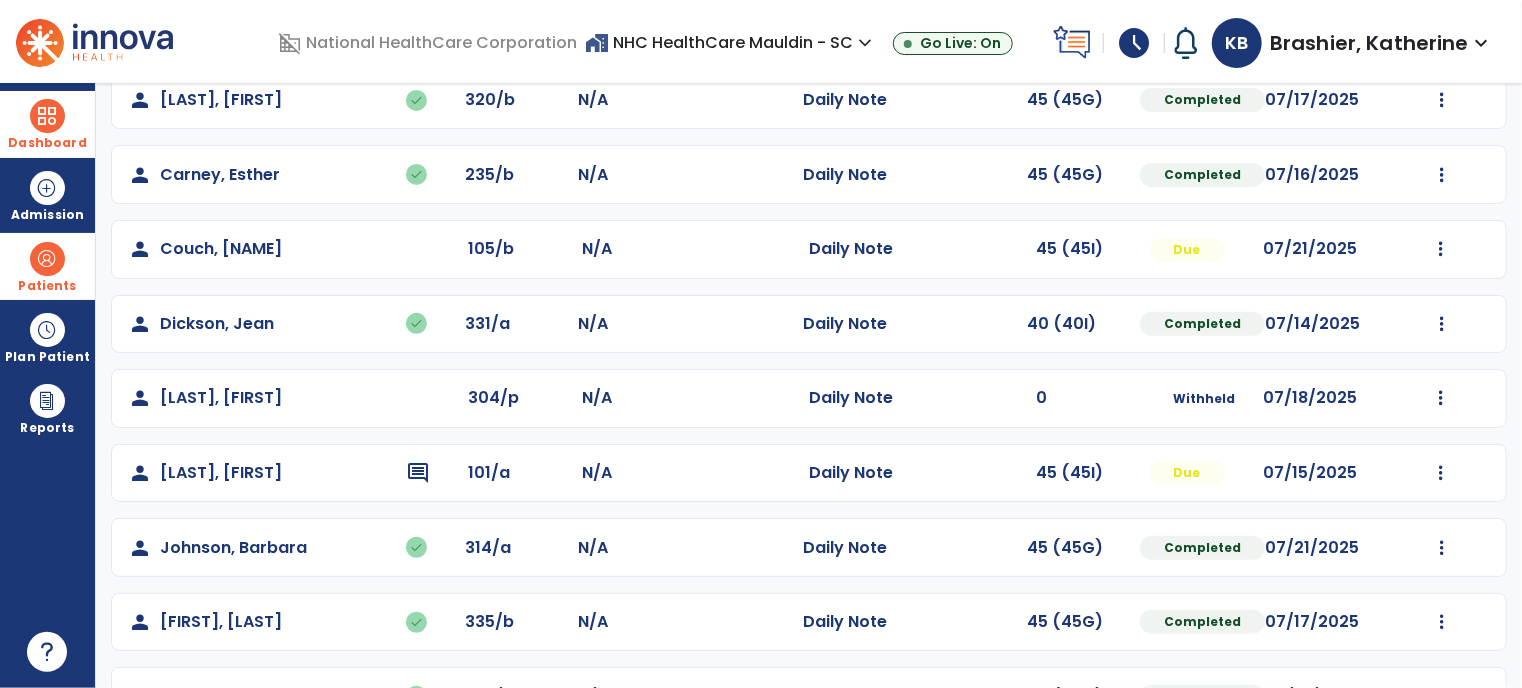 scroll, scrollTop: 338, scrollLeft: 0, axis: vertical 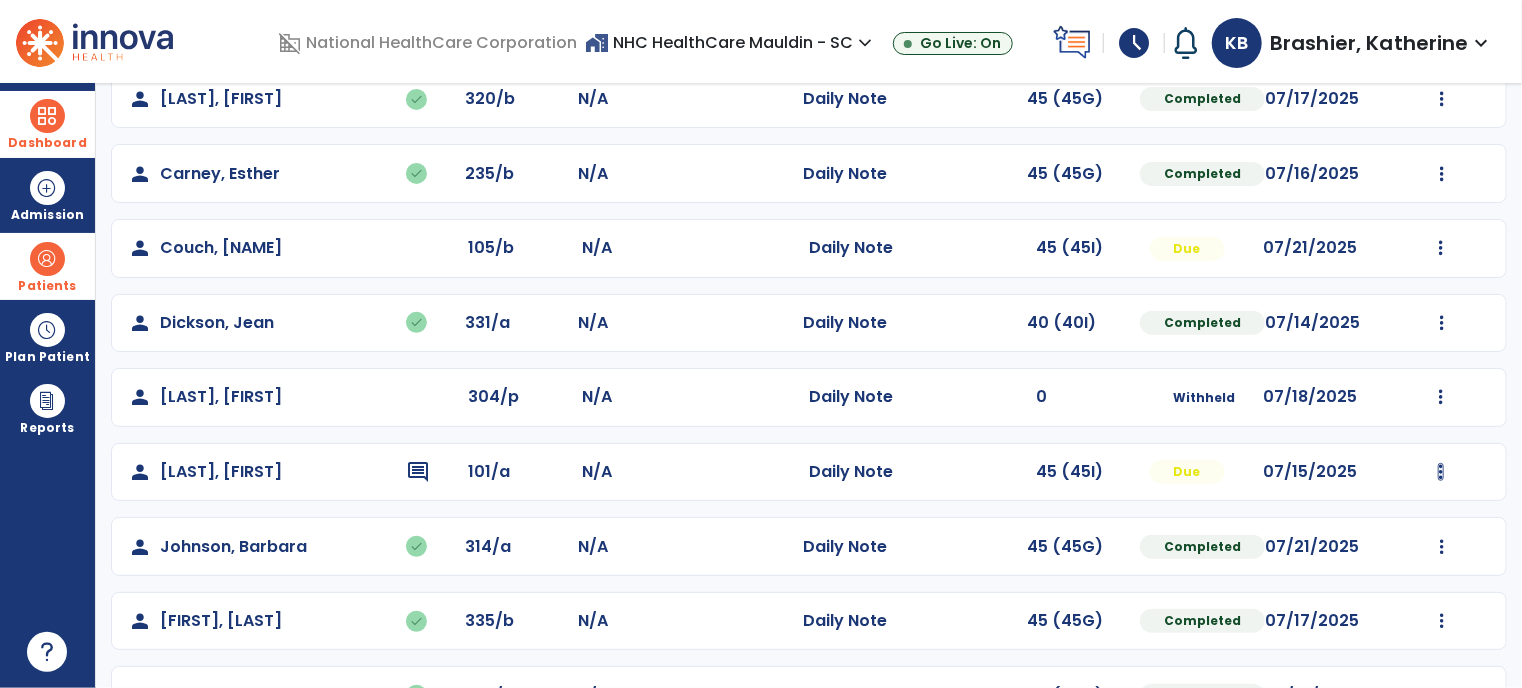 click at bounding box center [1442, -50] 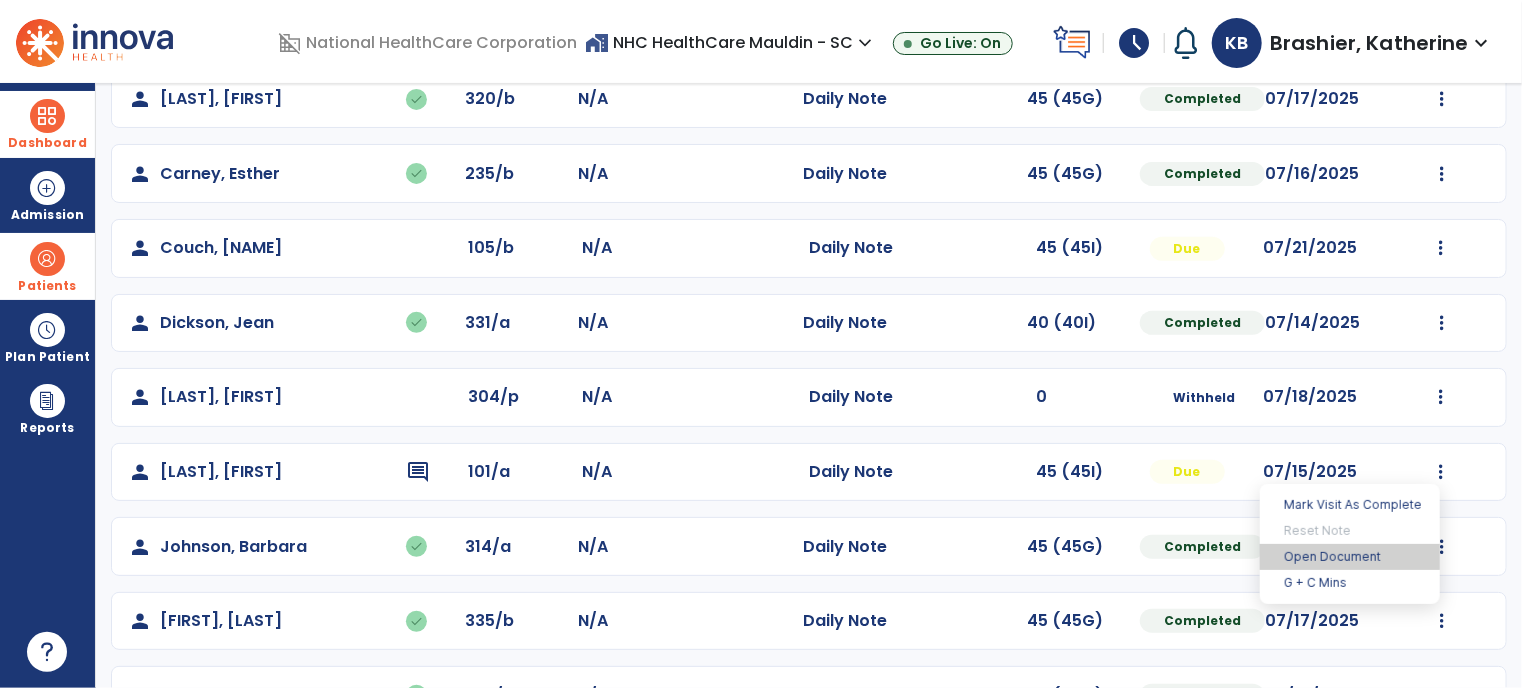click on "Open Document" at bounding box center (1350, 557) 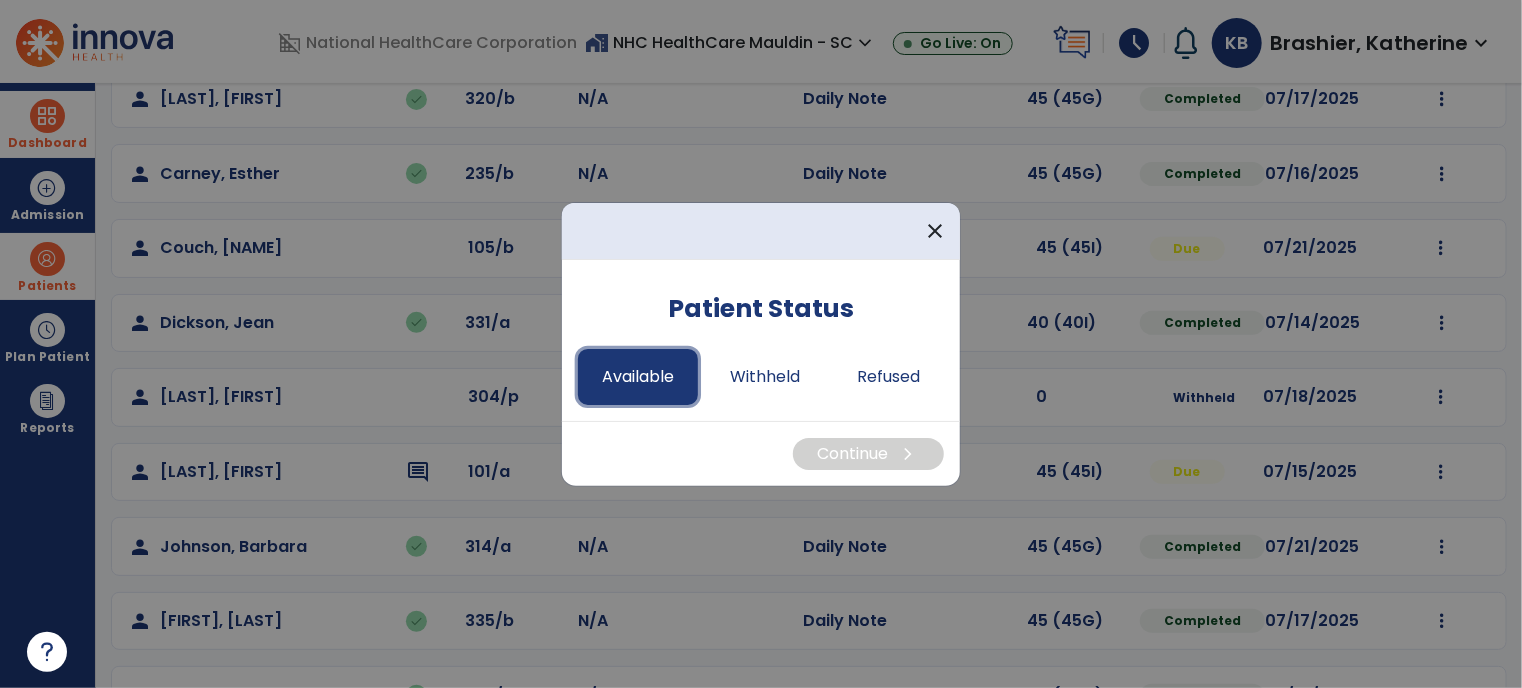 click on "Available" at bounding box center (638, 377) 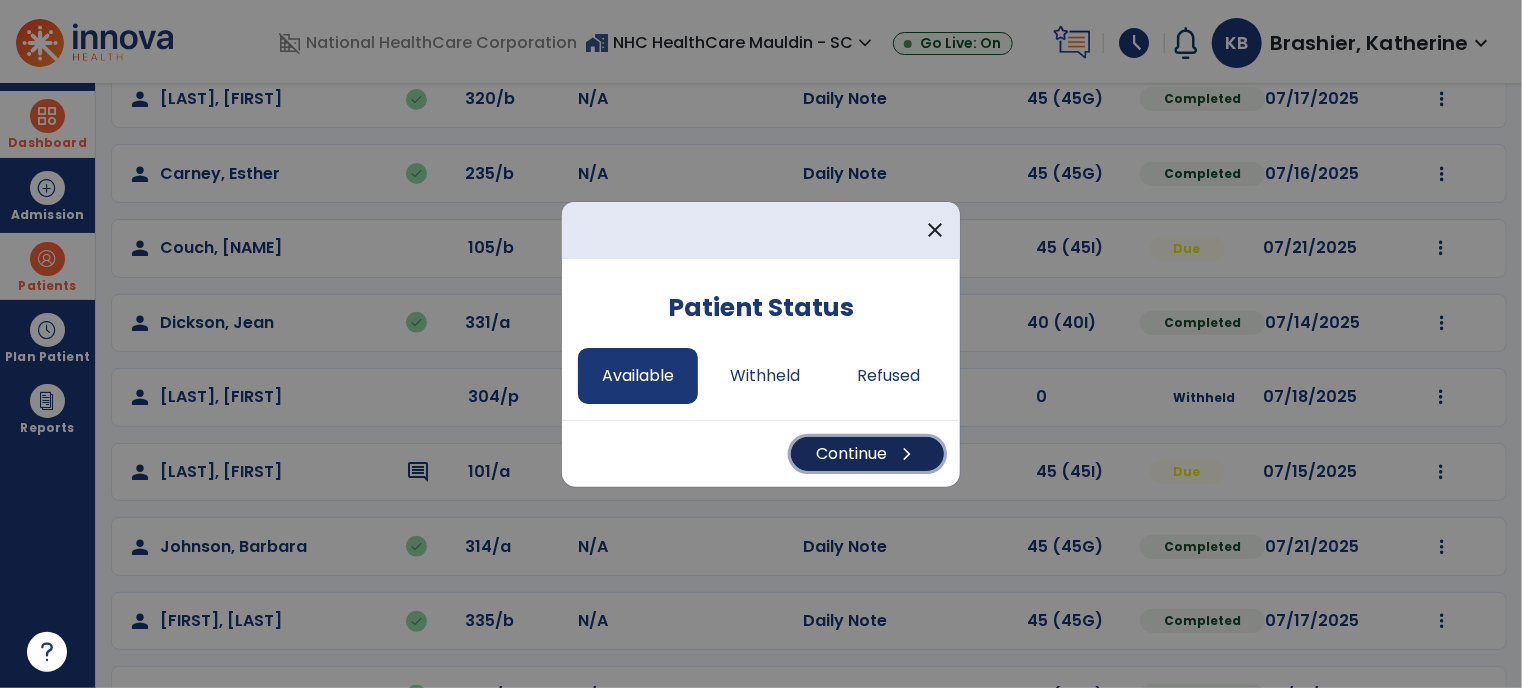 click on "Continue   chevron_right" at bounding box center (867, 454) 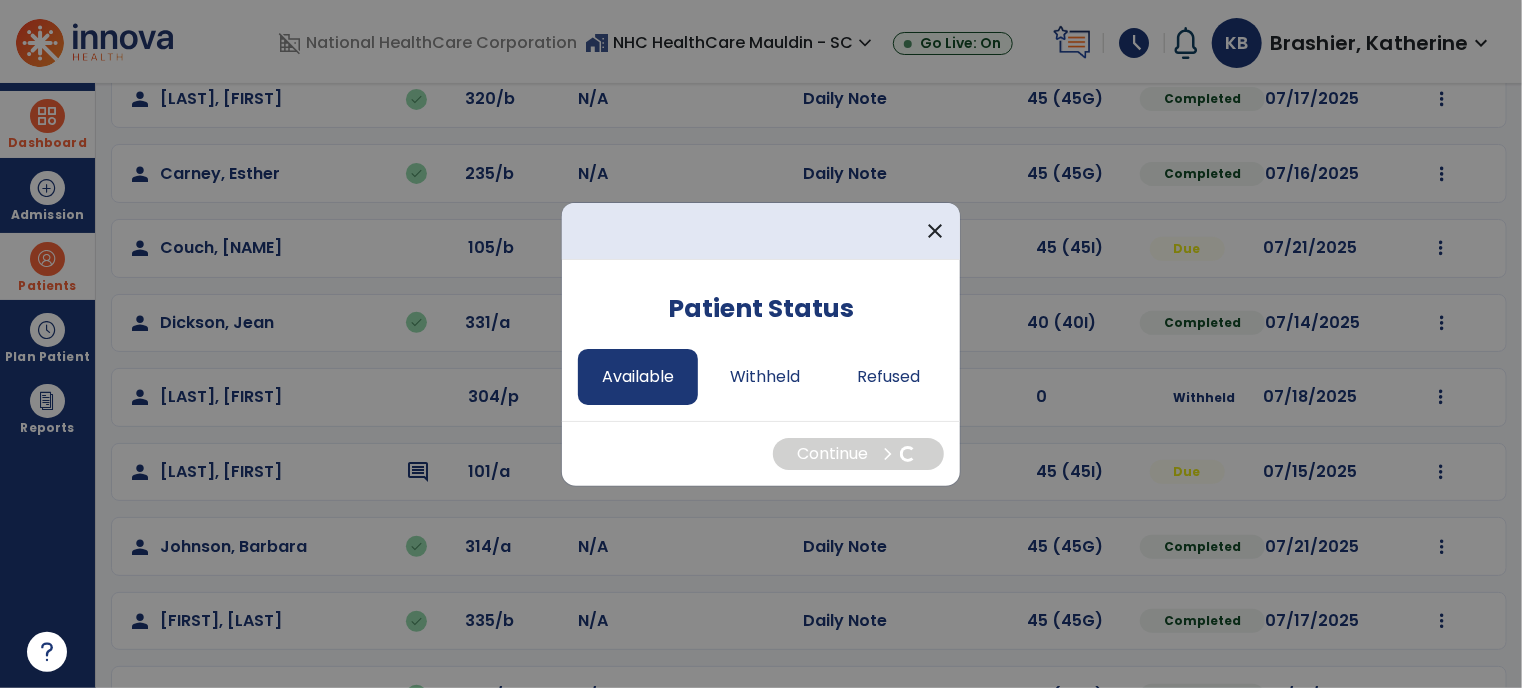 select on "*" 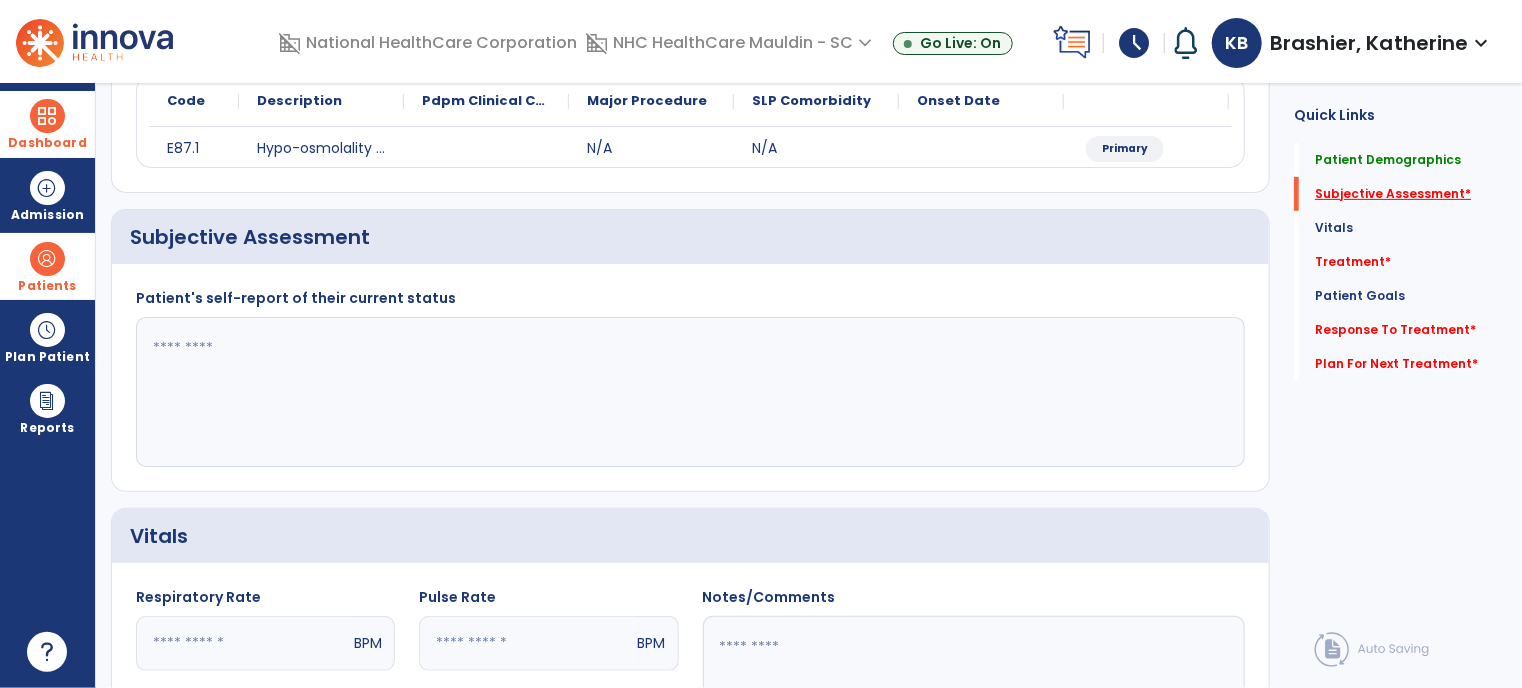 click on "Subjective Assessment   *" 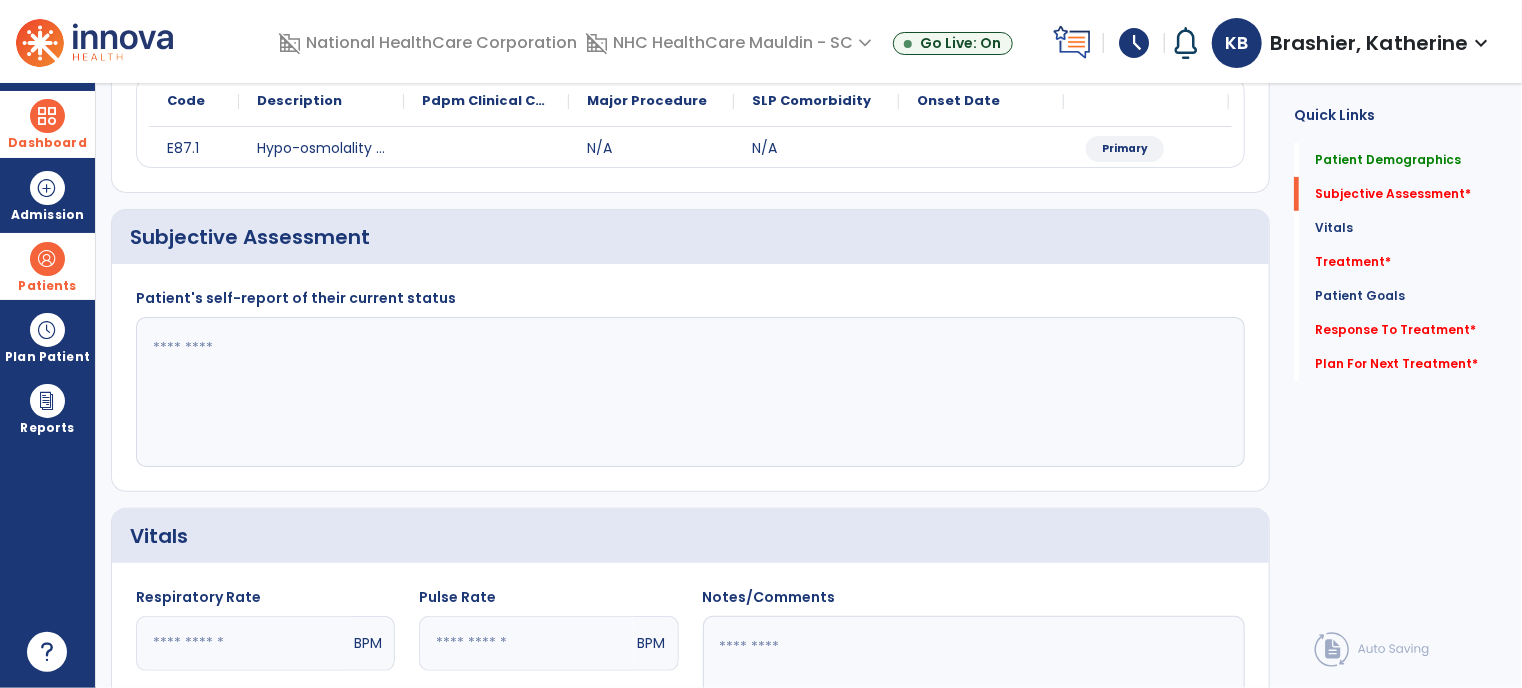 scroll, scrollTop: 301, scrollLeft: 0, axis: vertical 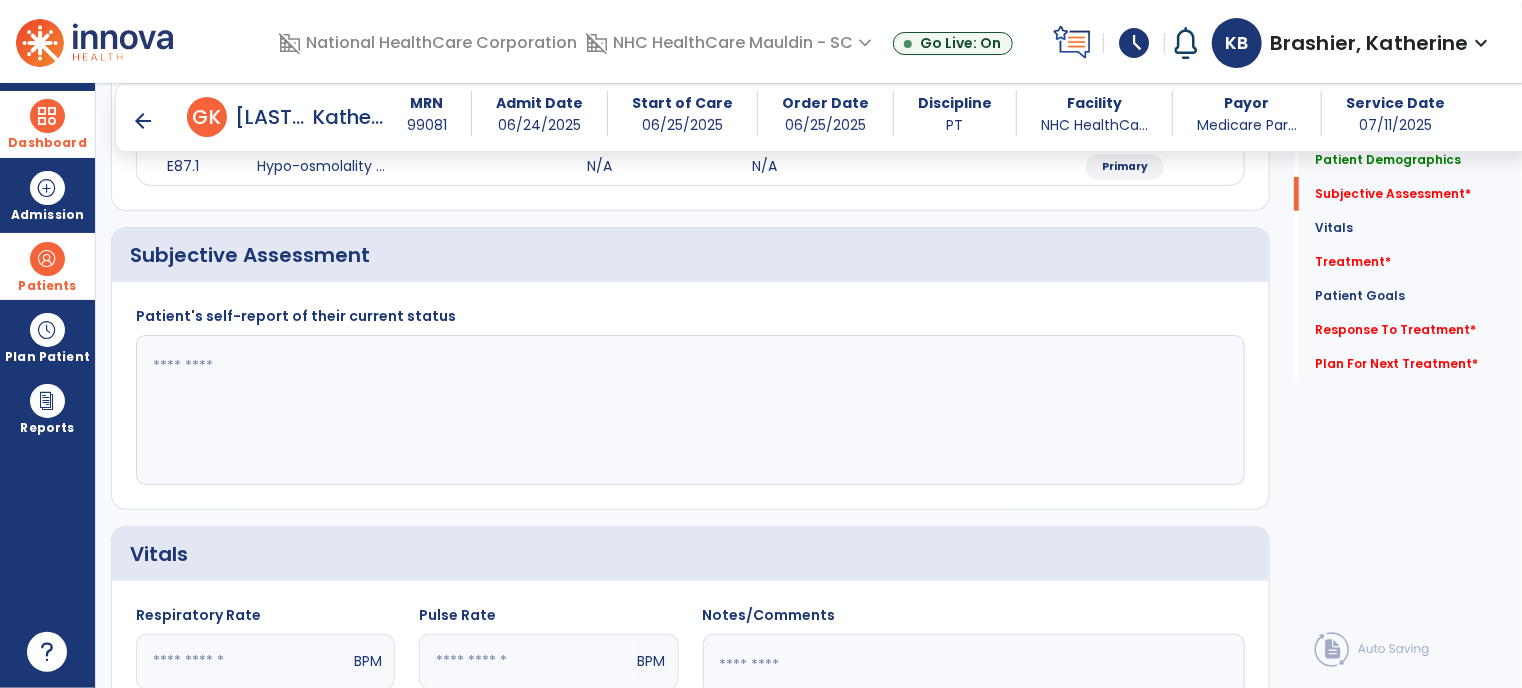 click 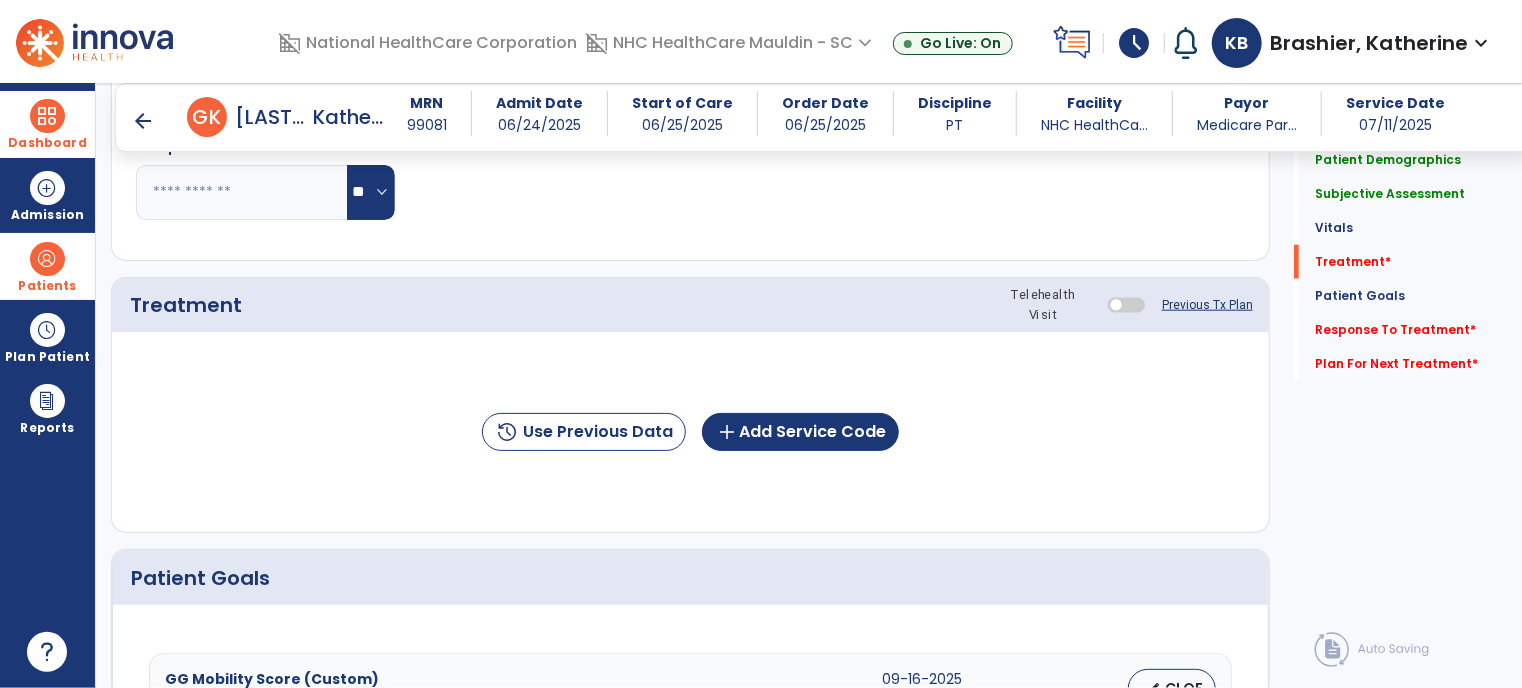 scroll, scrollTop: 972, scrollLeft: 0, axis: vertical 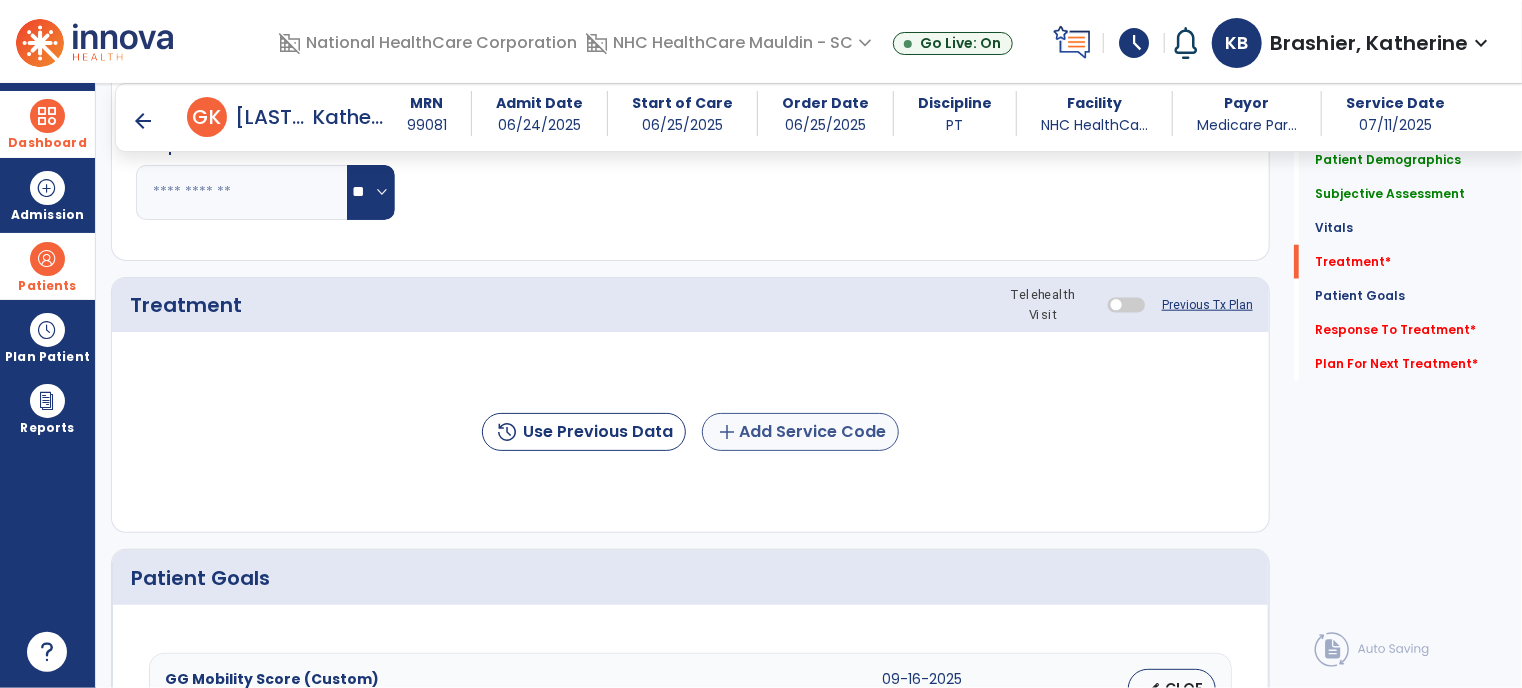 type on "**********" 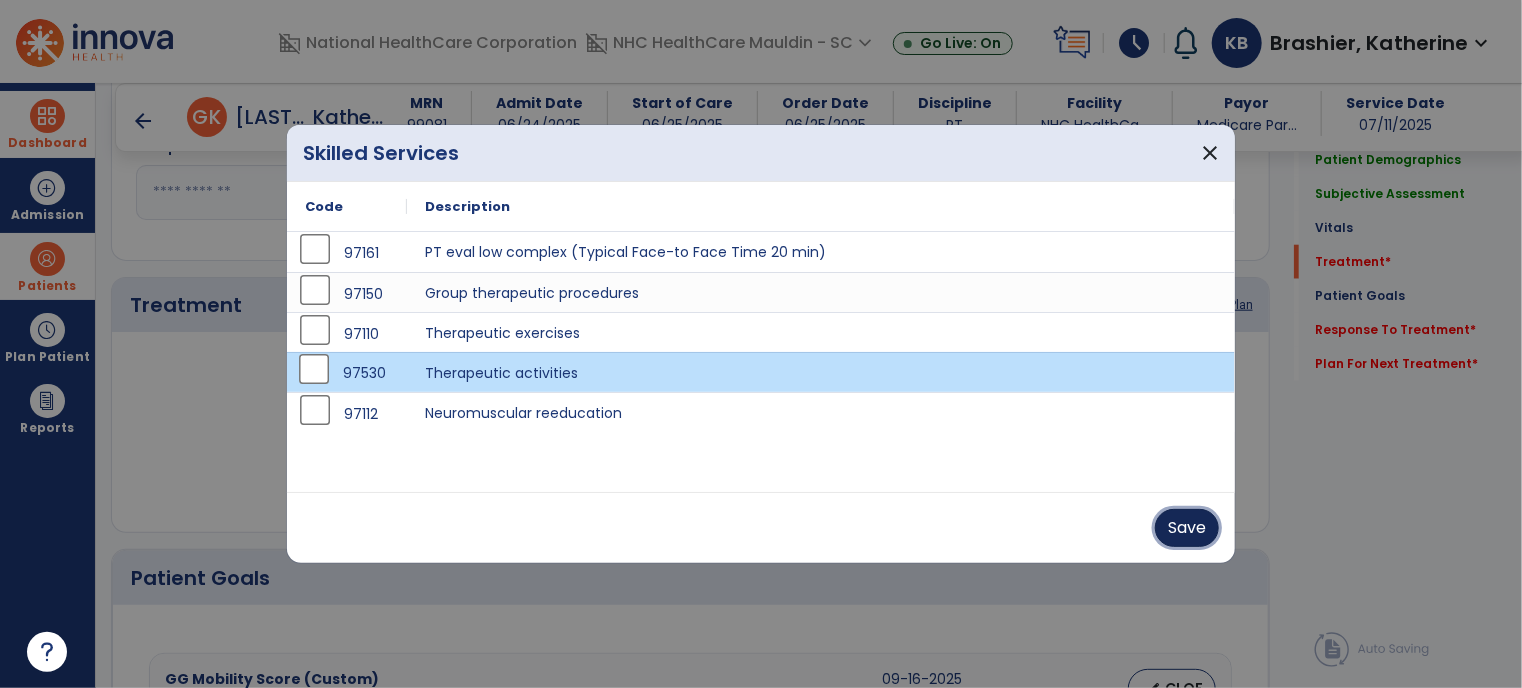 click on "Save" at bounding box center [1187, 528] 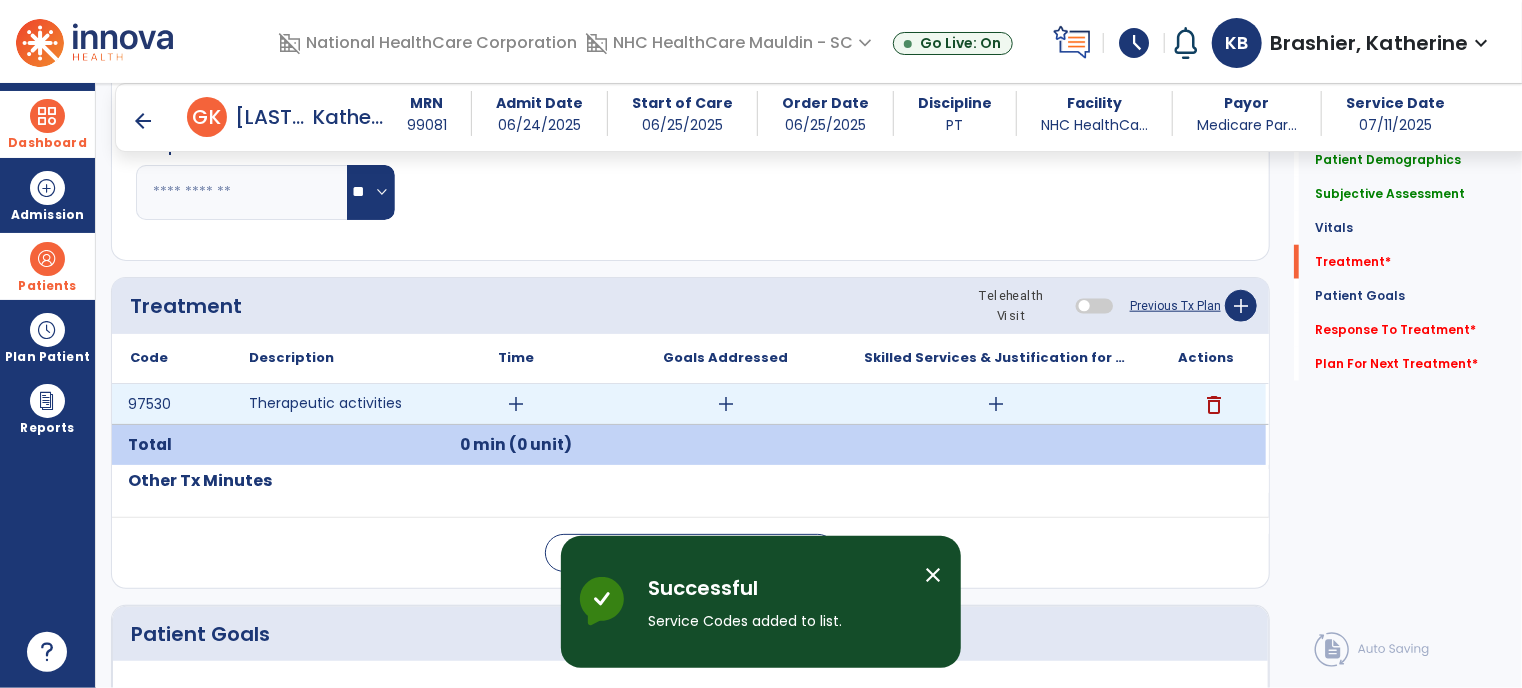 click on "add" at bounding box center (516, 404) 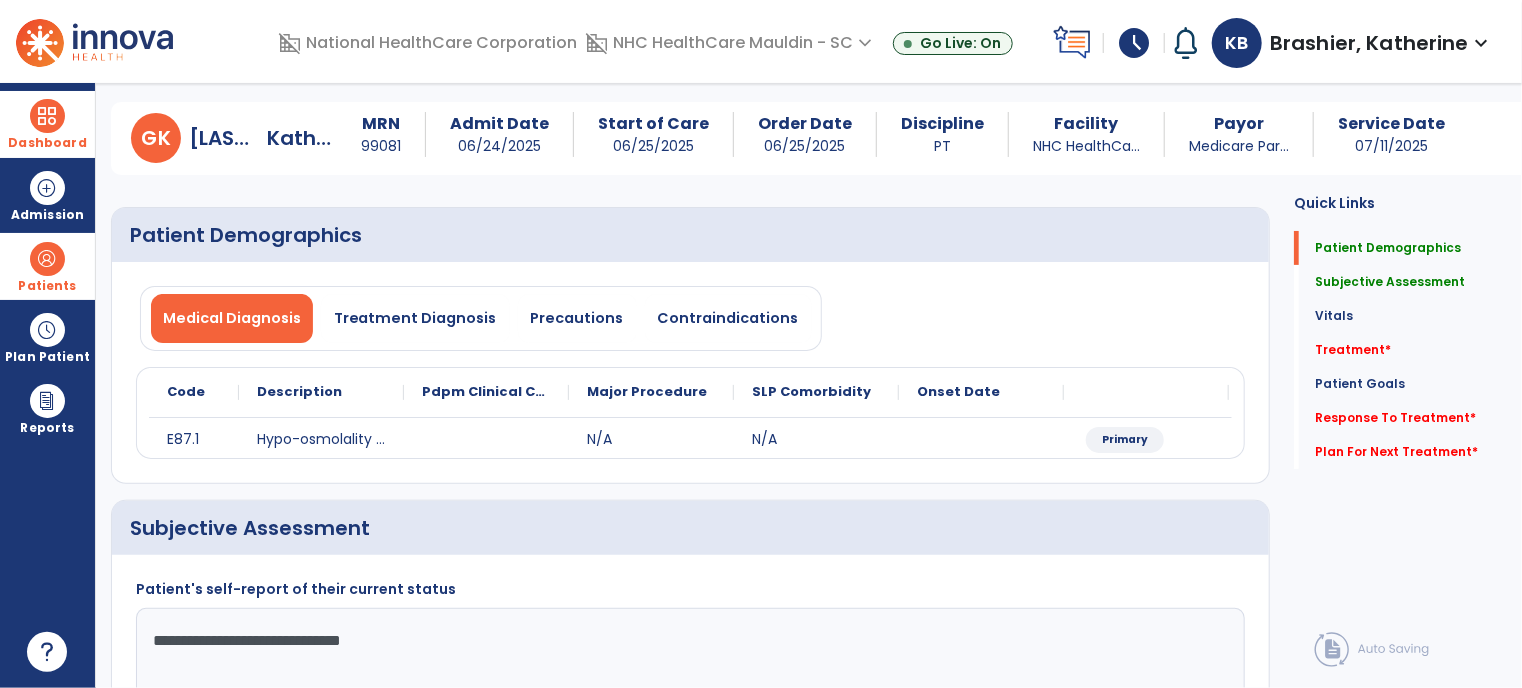 scroll, scrollTop: 59, scrollLeft: 0, axis: vertical 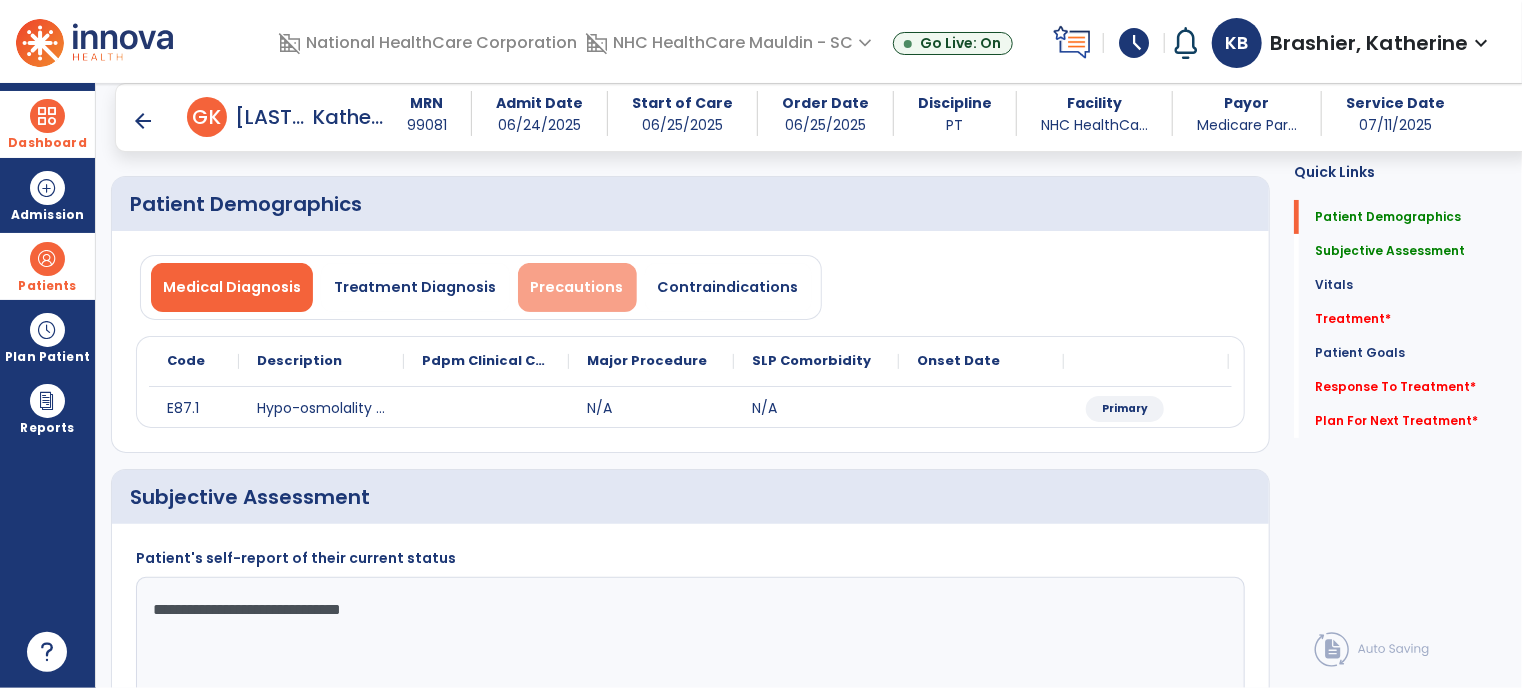 click on "Precautions" at bounding box center (577, 287) 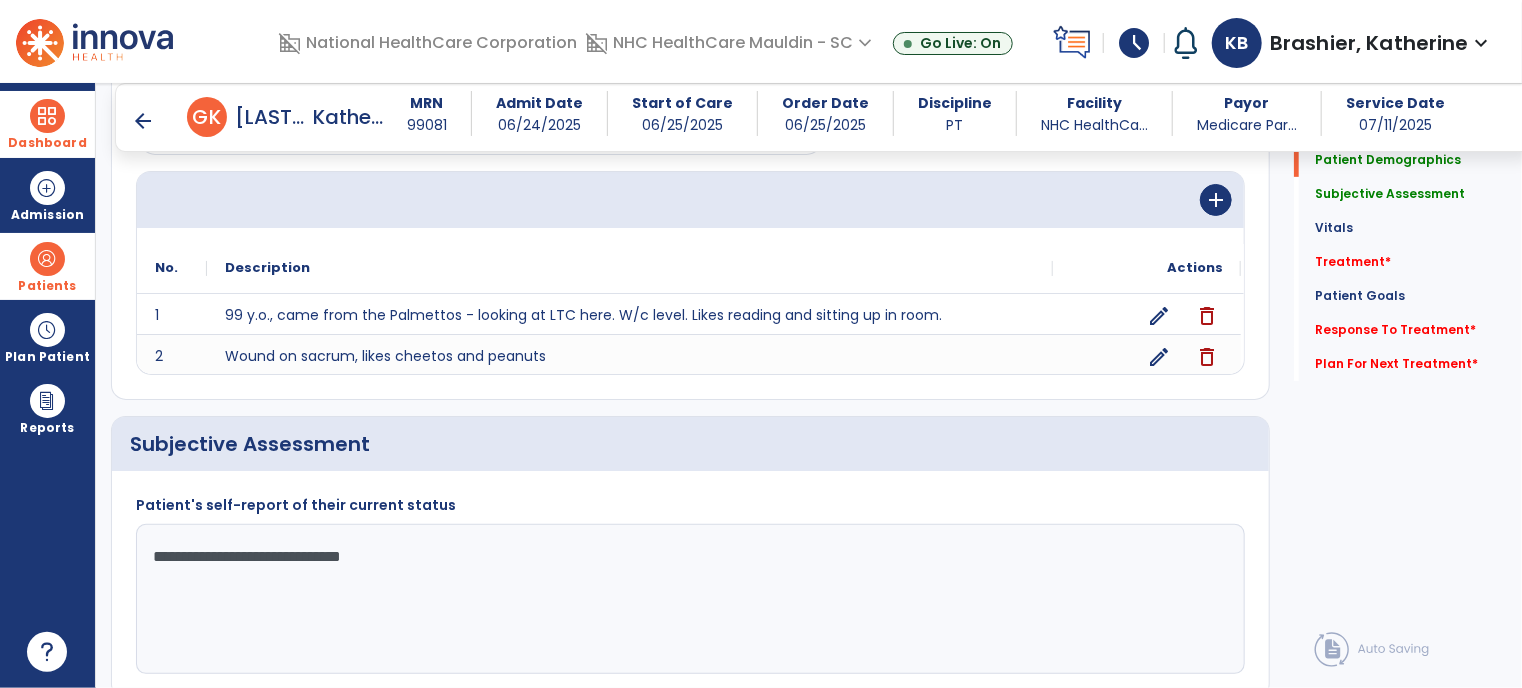 scroll, scrollTop: 226, scrollLeft: 0, axis: vertical 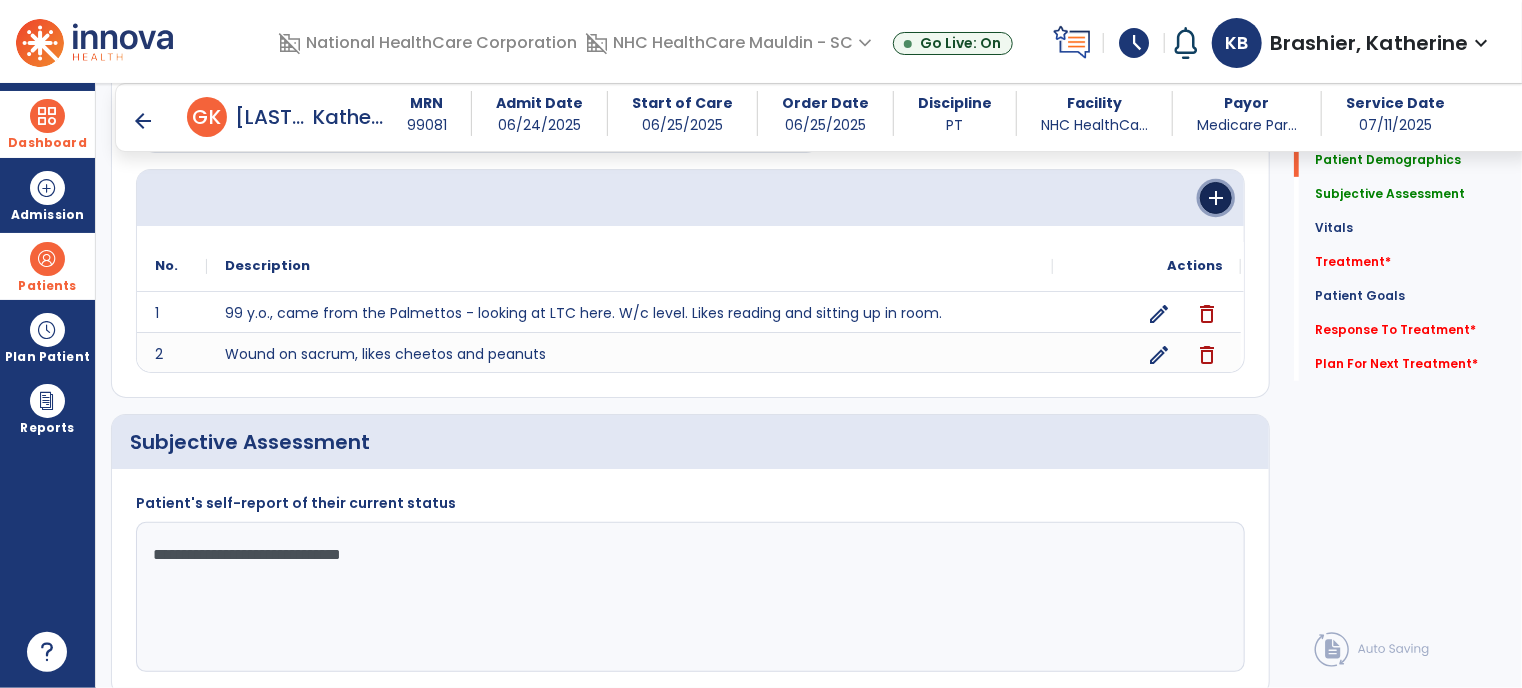 click on "add" 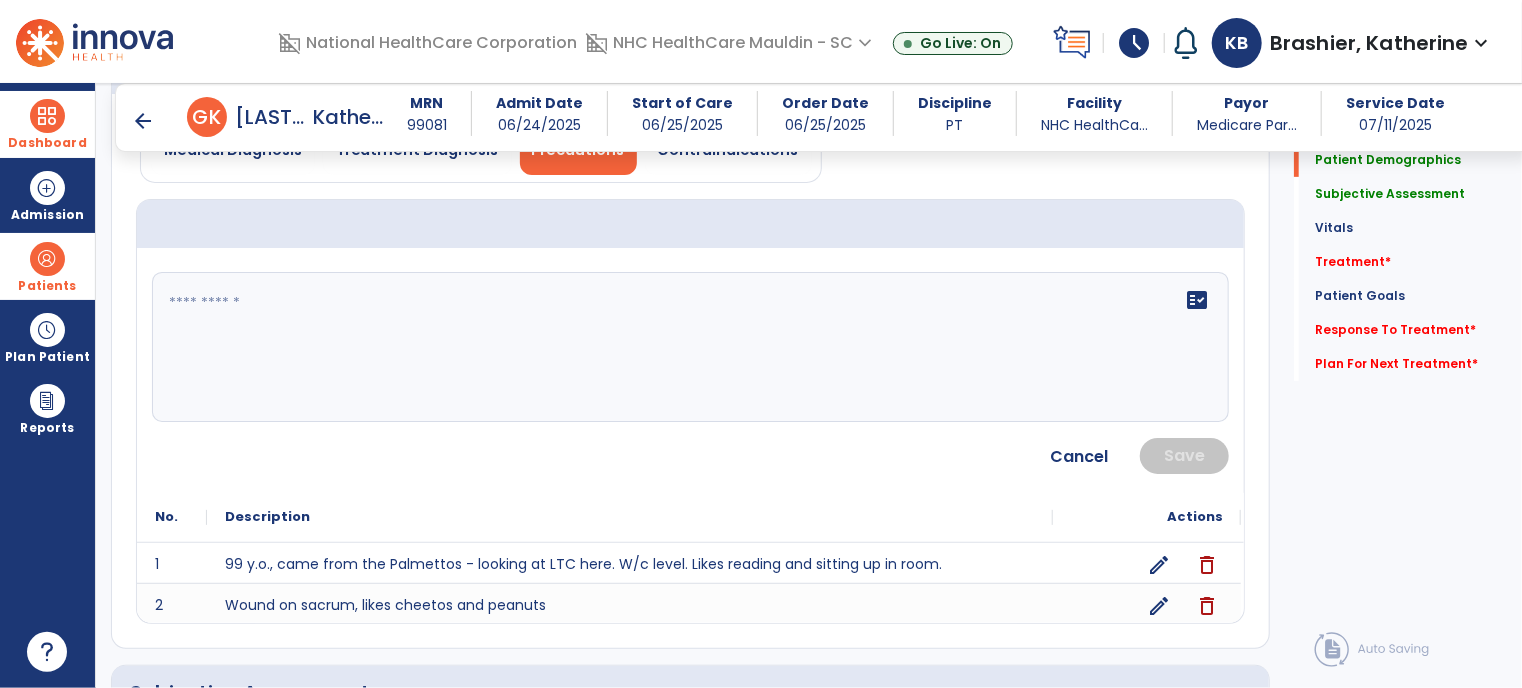 scroll, scrollTop: 197, scrollLeft: 0, axis: vertical 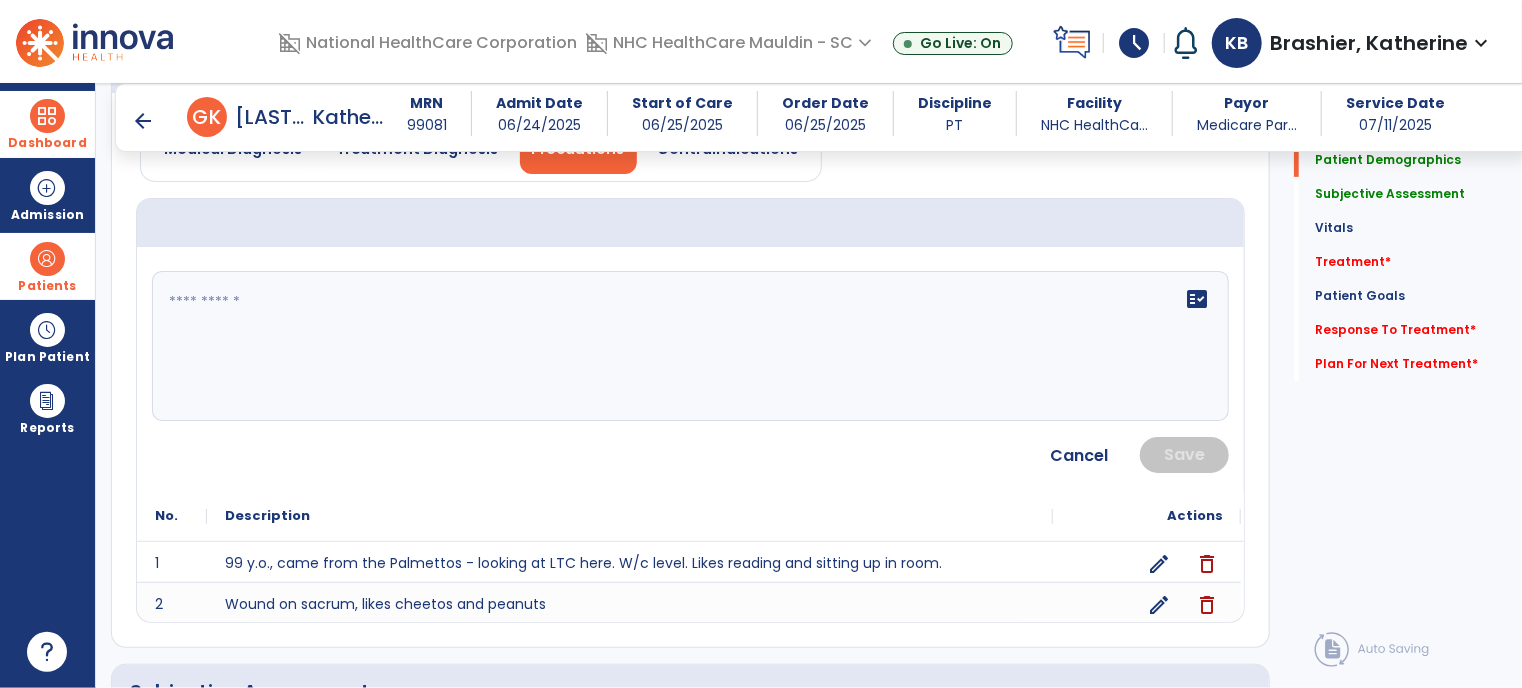 click 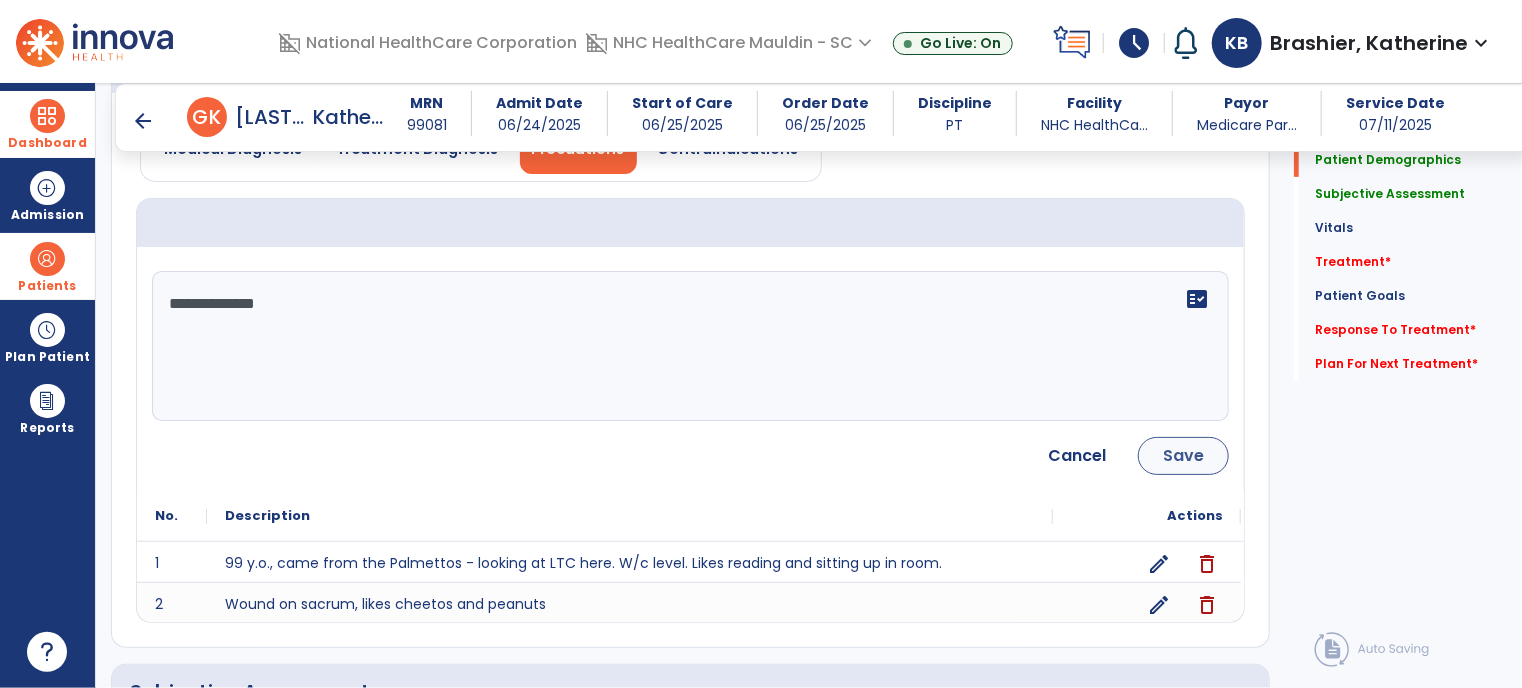 type on "**********" 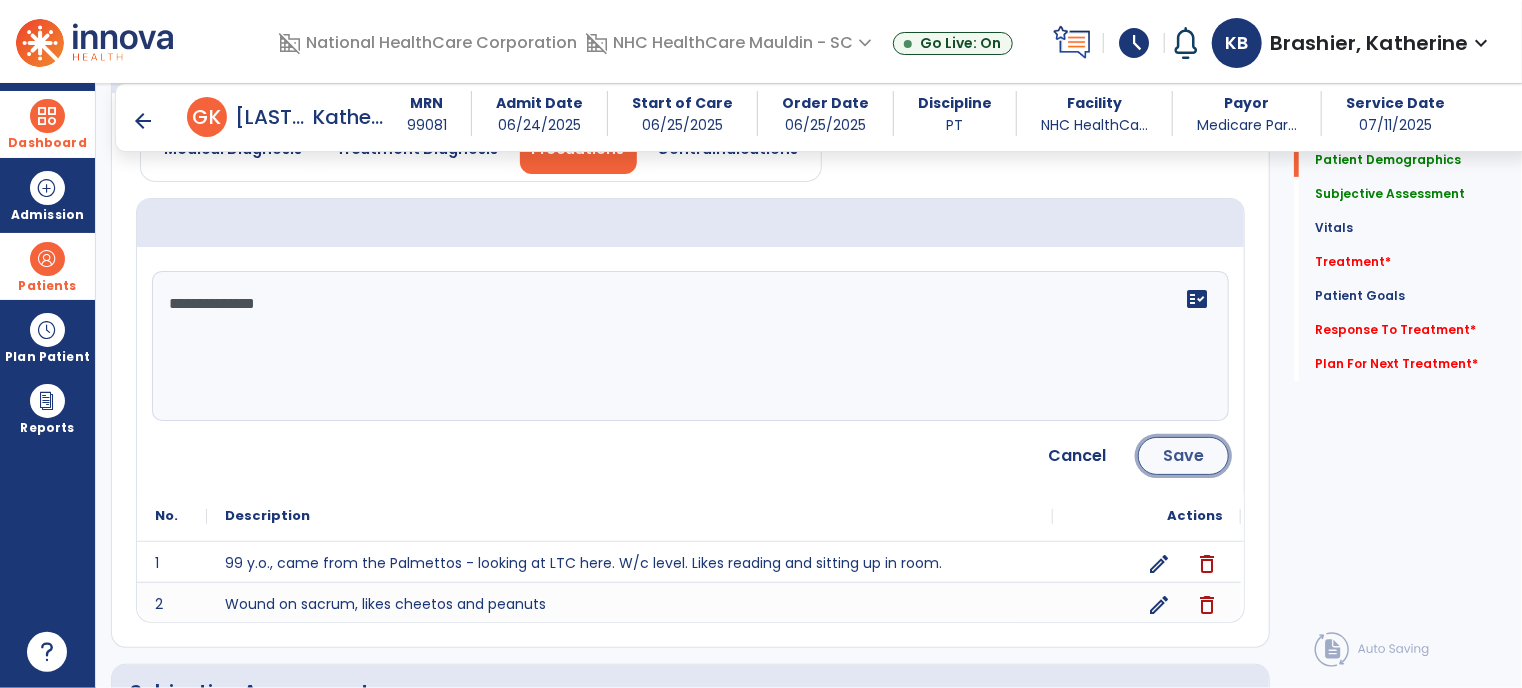 click on "Save" 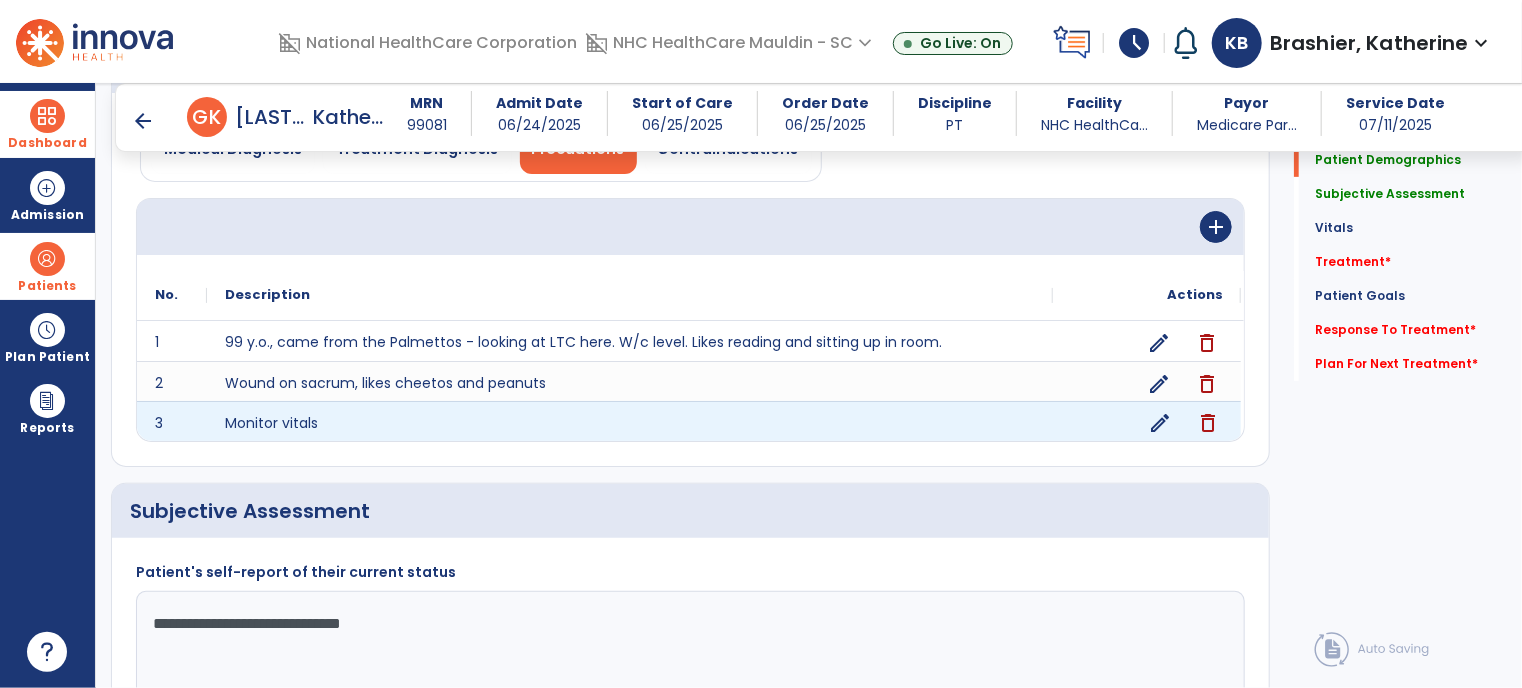 click on "edit" 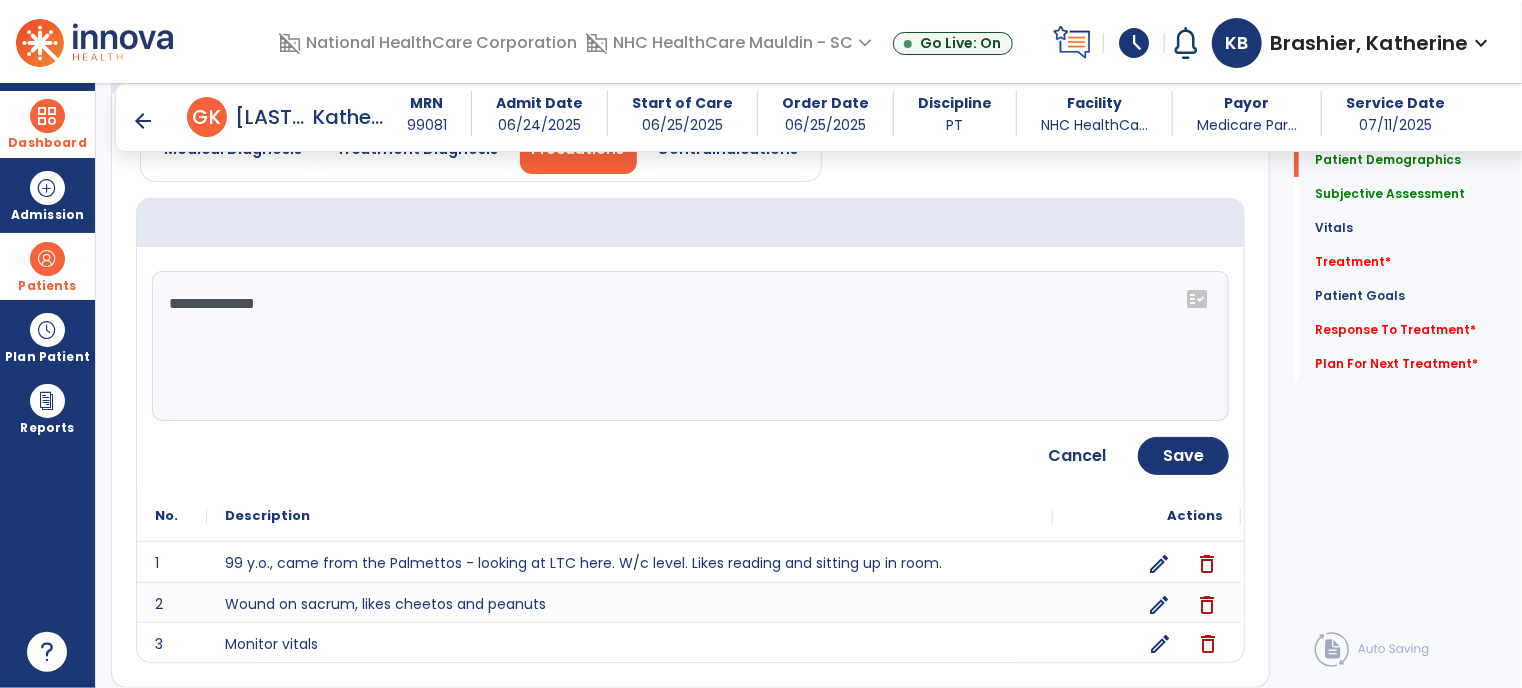 click on "**********" 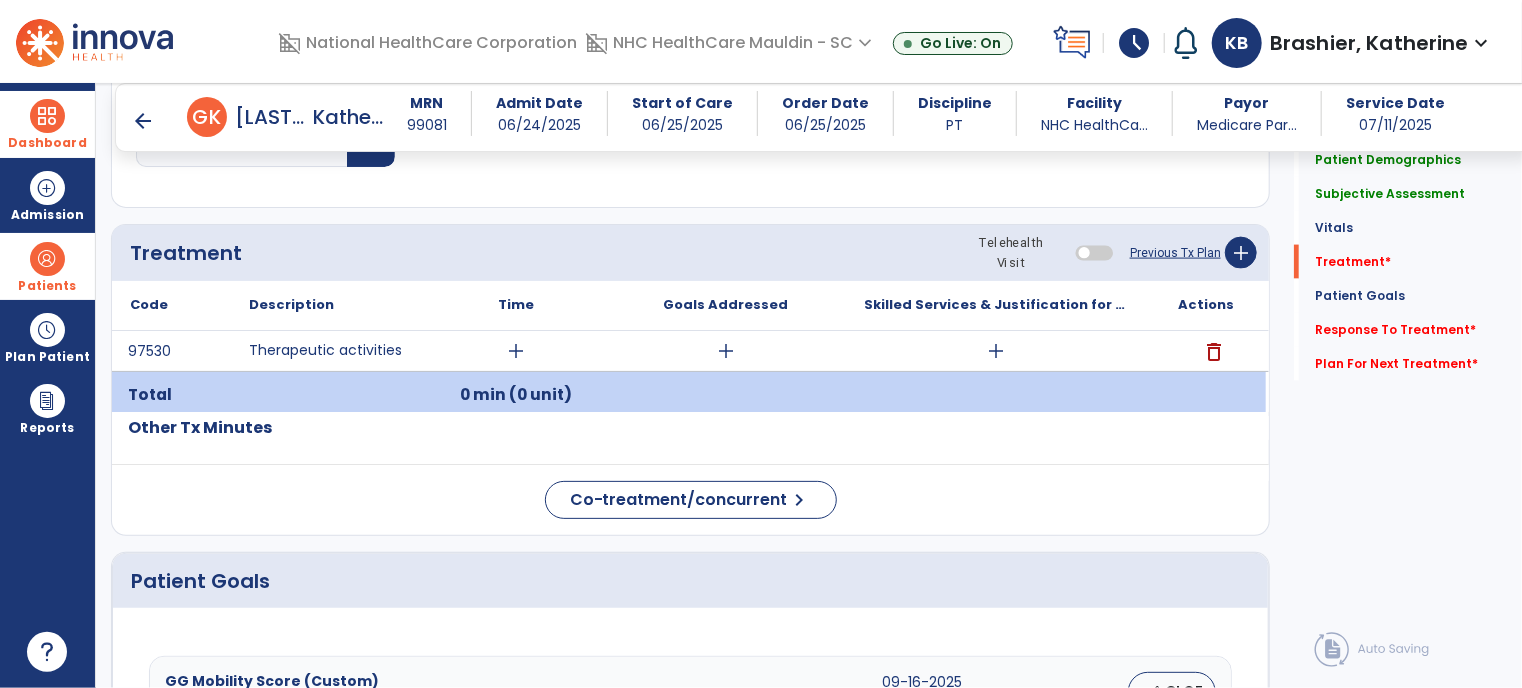 scroll, scrollTop: 1401, scrollLeft: 0, axis: vertical 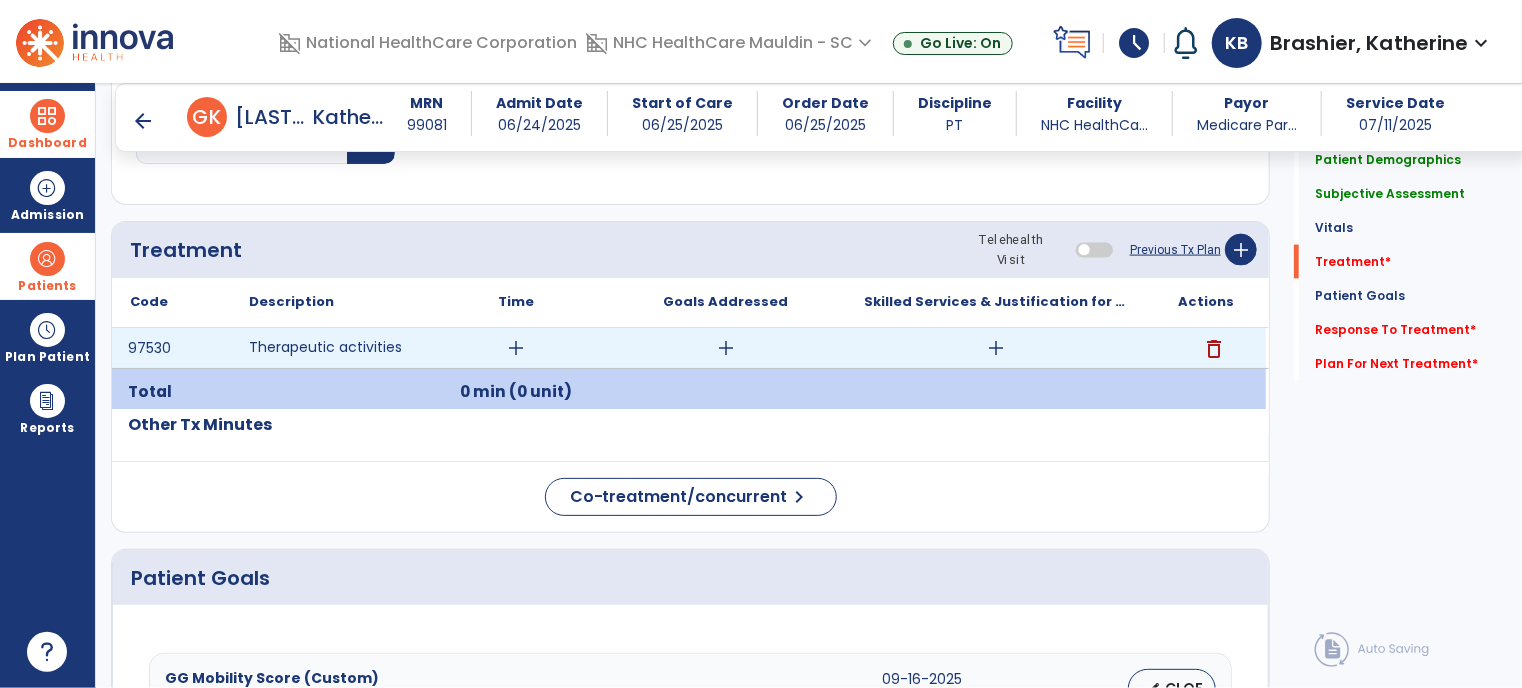 type on "**********" 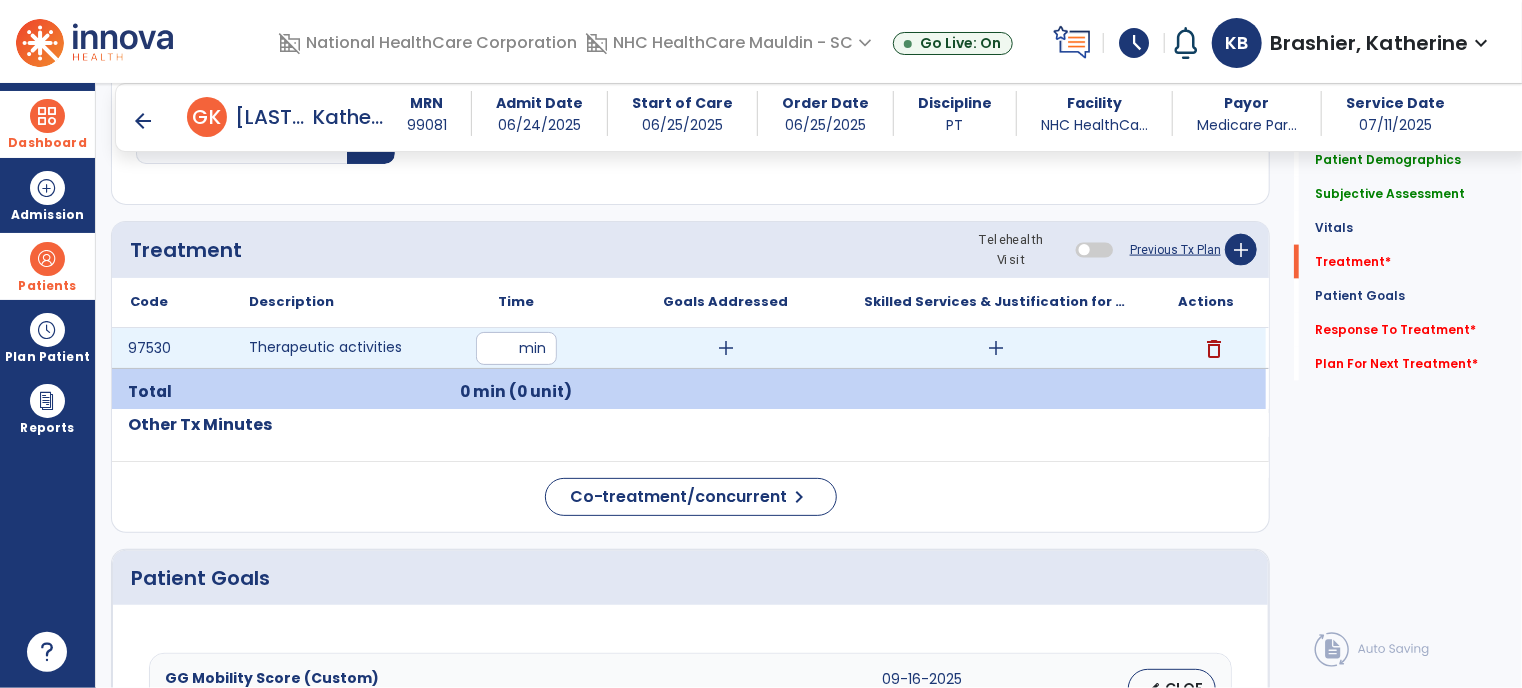 type on "**" 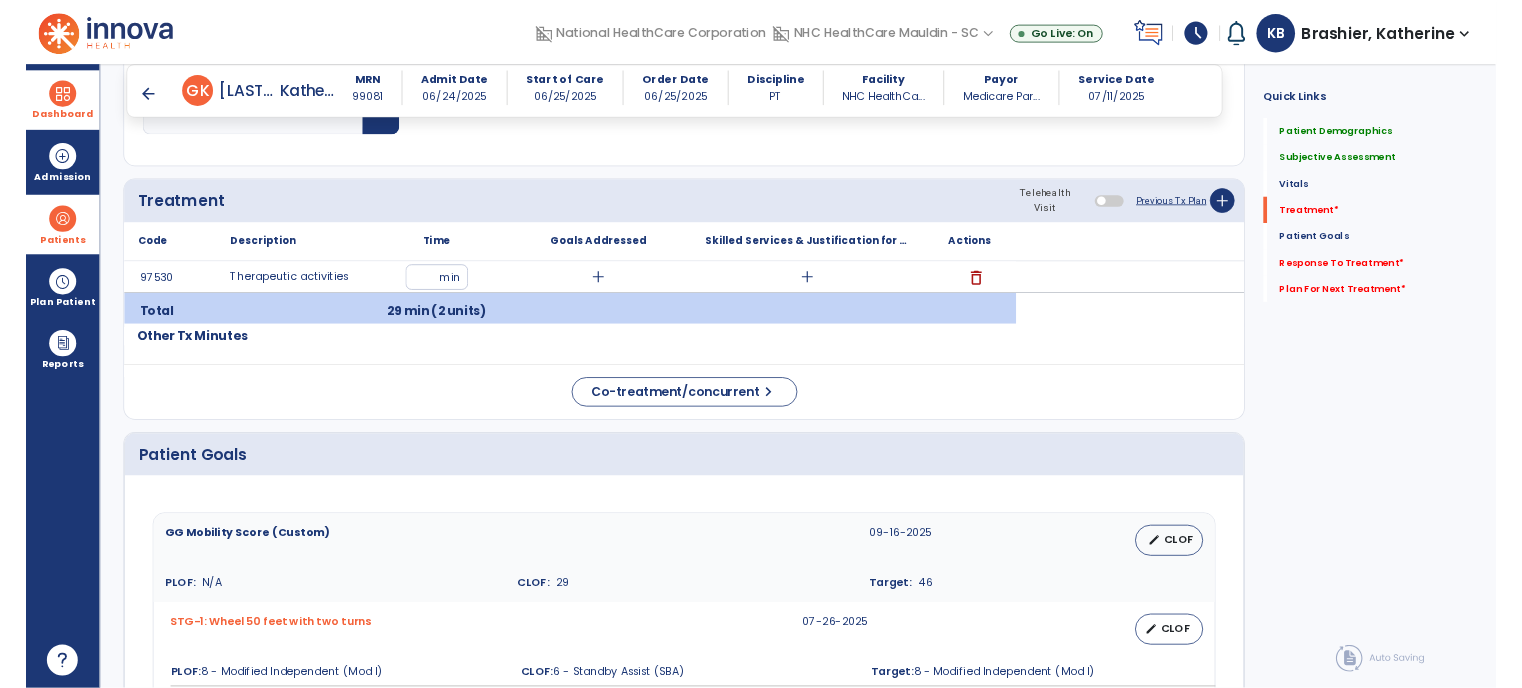 scroll, scrollTop: 1402, scrollLeft: 0, axis: vertical 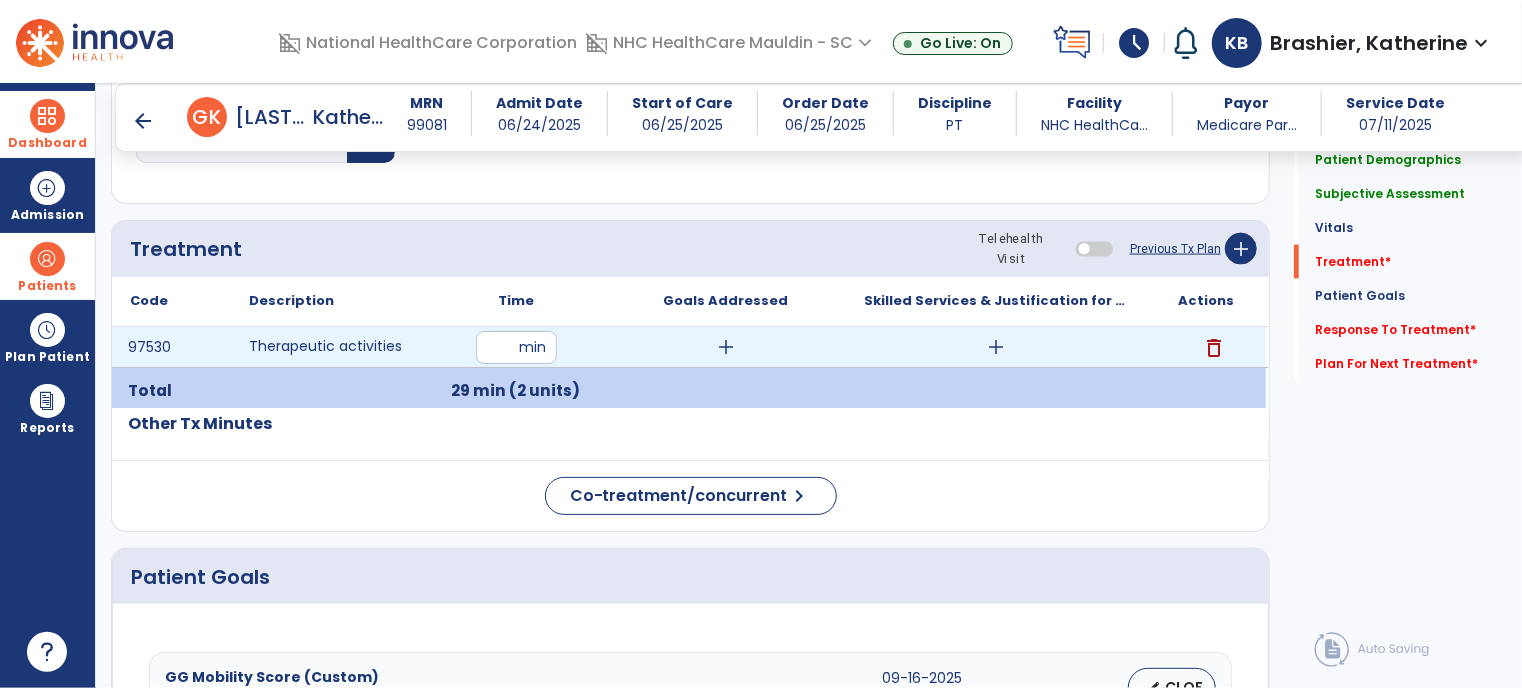 click on "add" at bounding box center (996, 347) 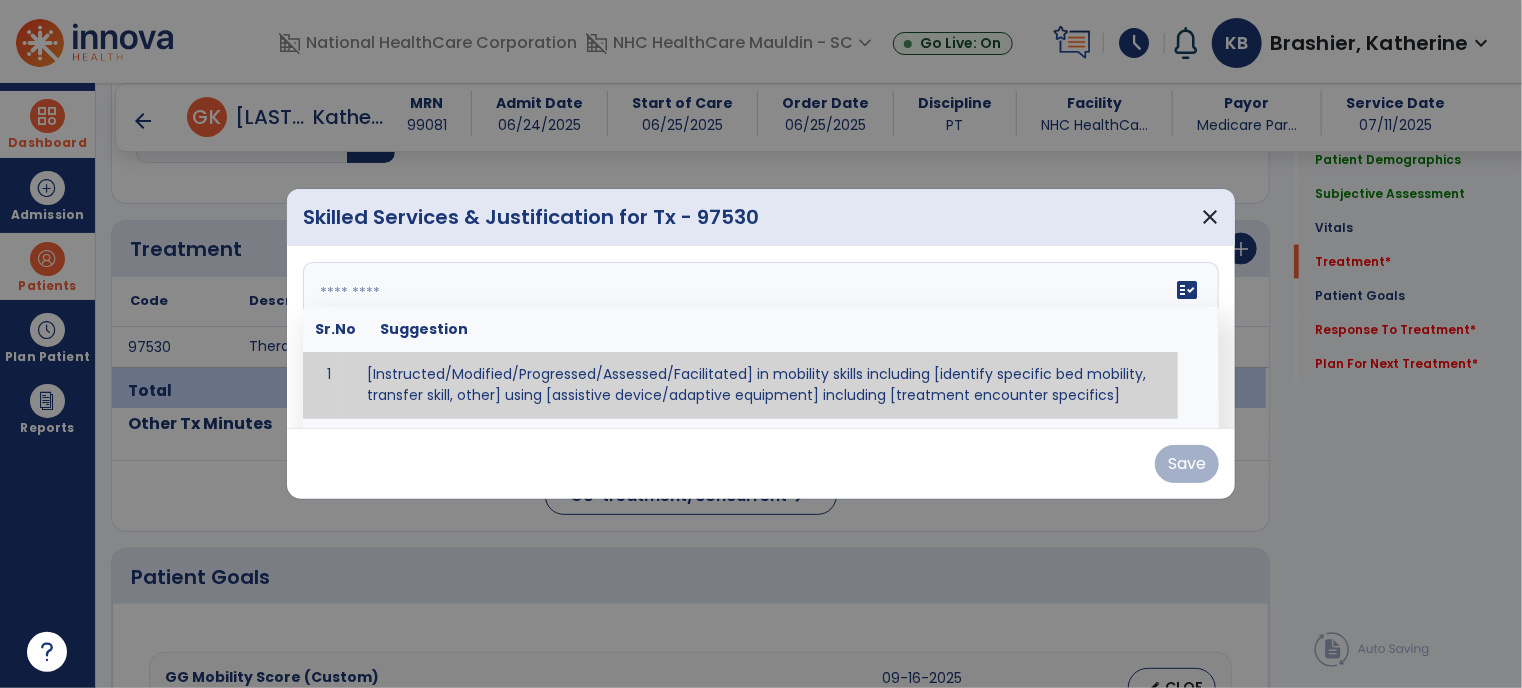 click on "fact_check  Sr.No Suggestion 1 [Instructed/Modified/Progressed/Assessed/Facilitated] in mobility skills including [identify specific bed mobility, transfer skill, other] using [assistive device/adaptive equipment] including [treatment encounter specifics]" at bounding box center [761, 337] 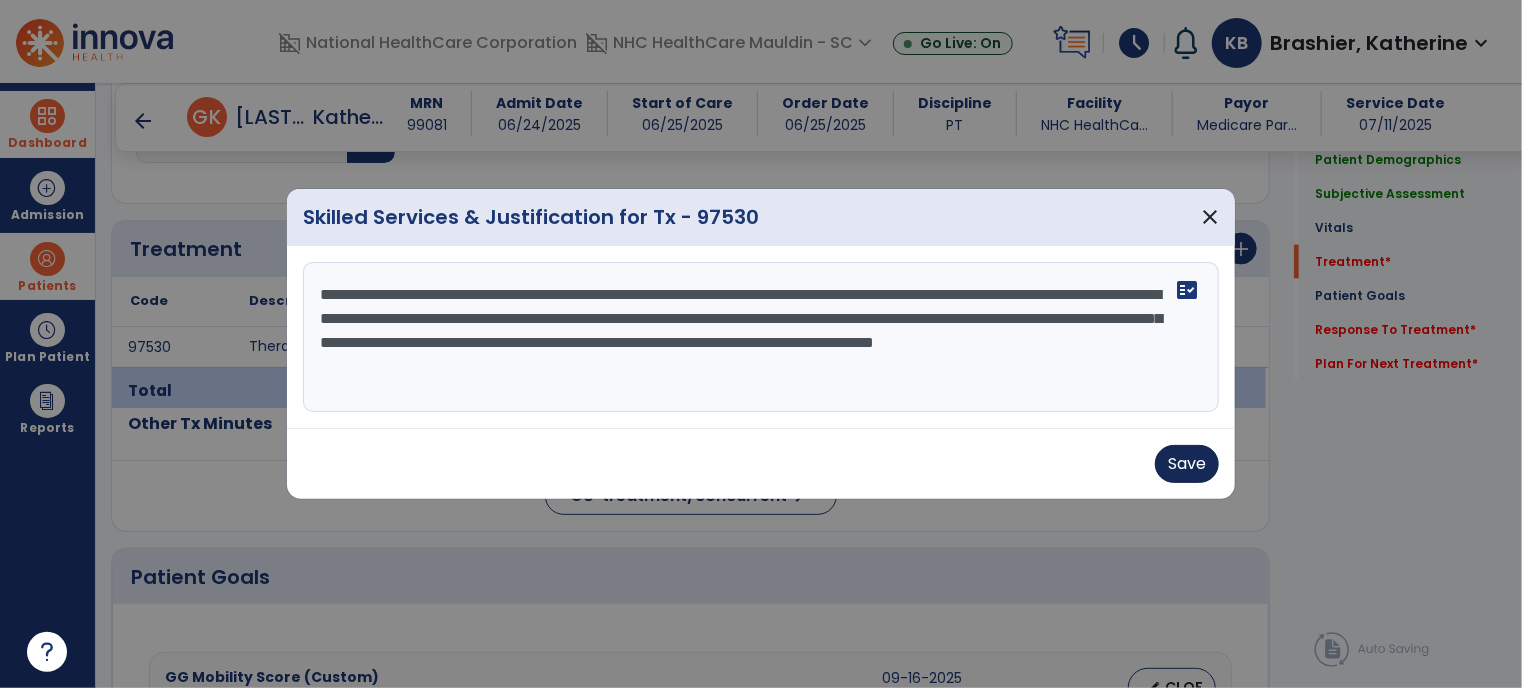 type on "**********" 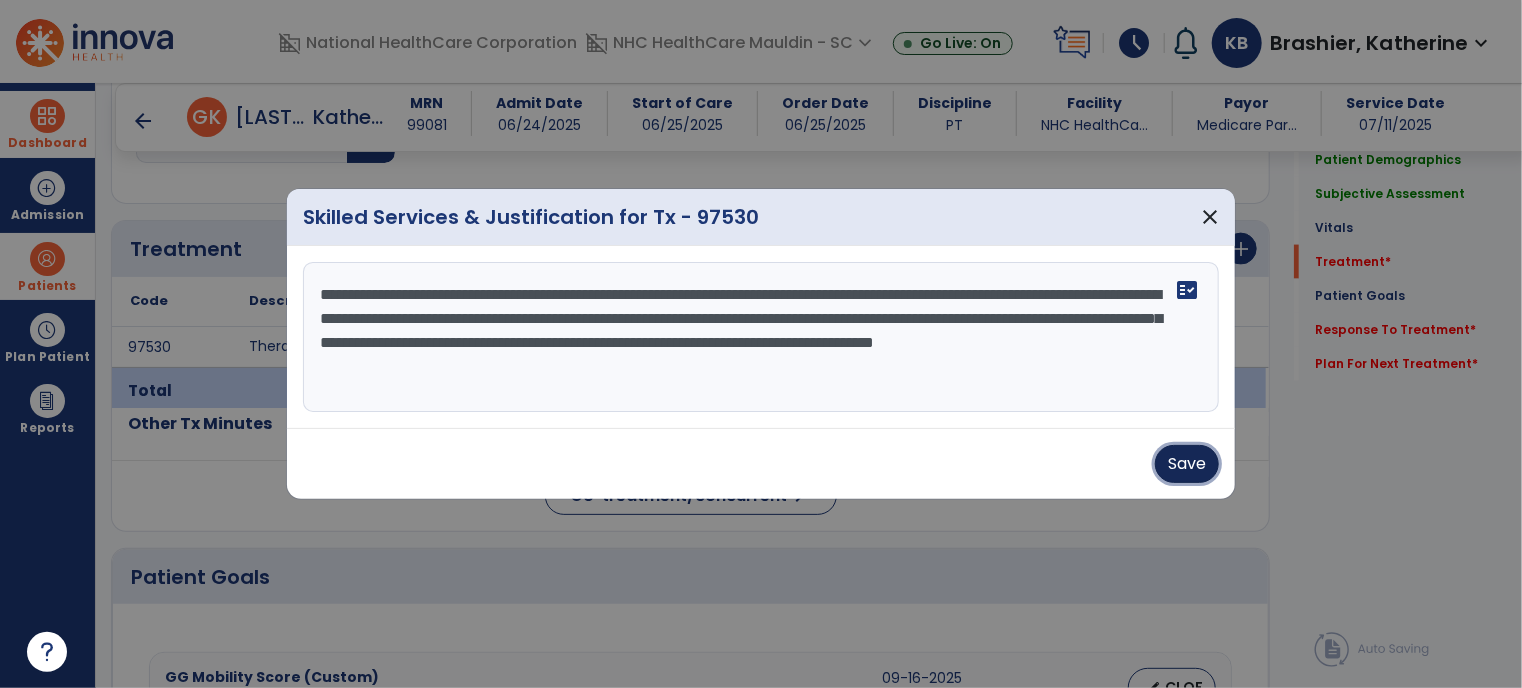 click on "Save" at bounding box center [1187, 464] 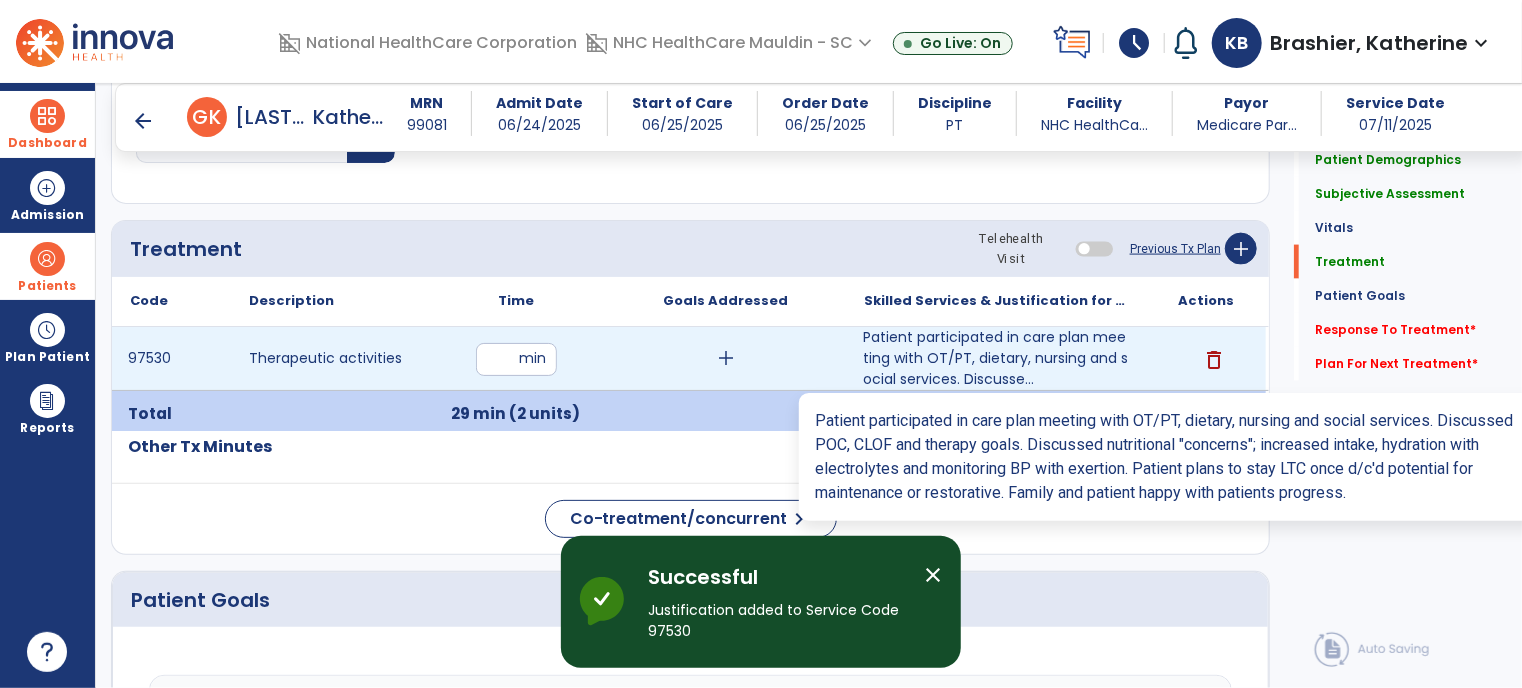 click on "Patient participated in care plan meeting with OT/PT, dietary, nursing and social services. Discusse..." at bounding box center (996, 358) 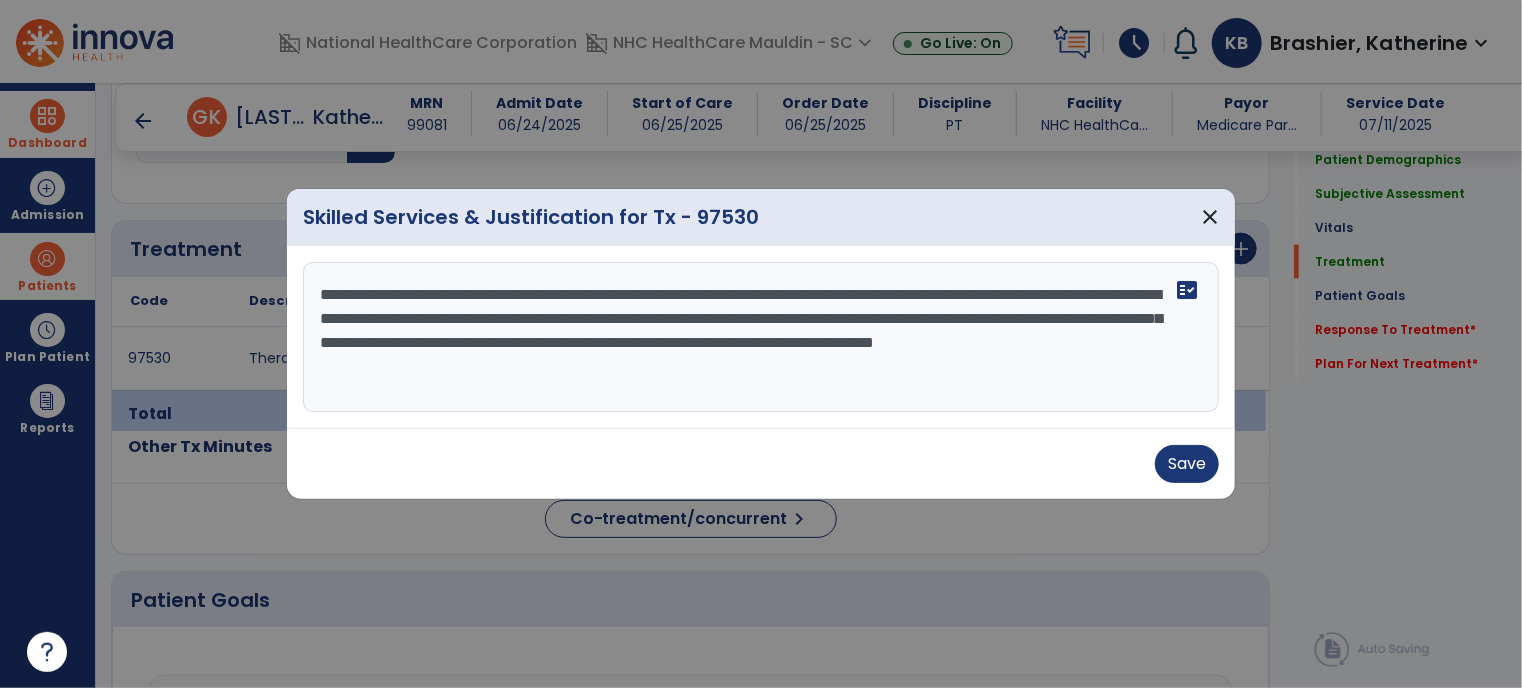 click on "**********" at bounding box center (761, 337) 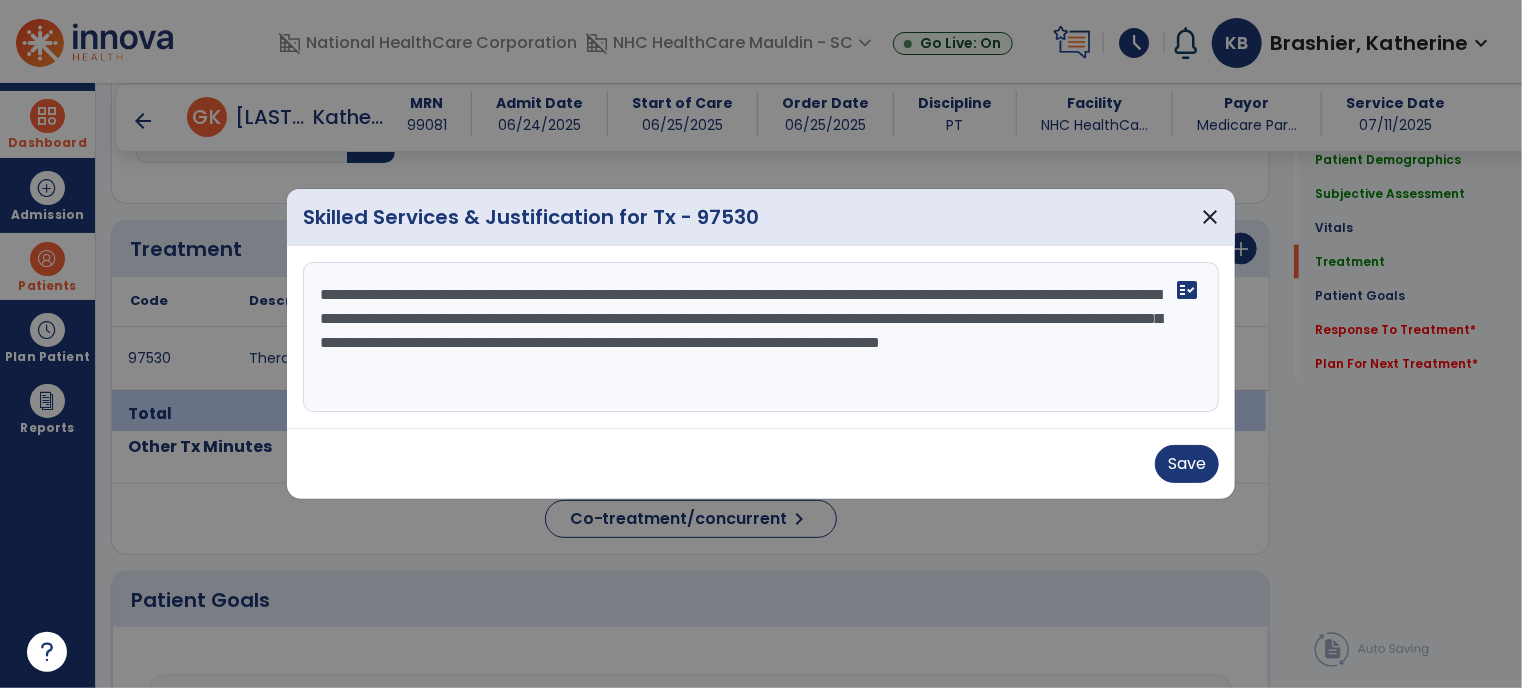 type on "**********" 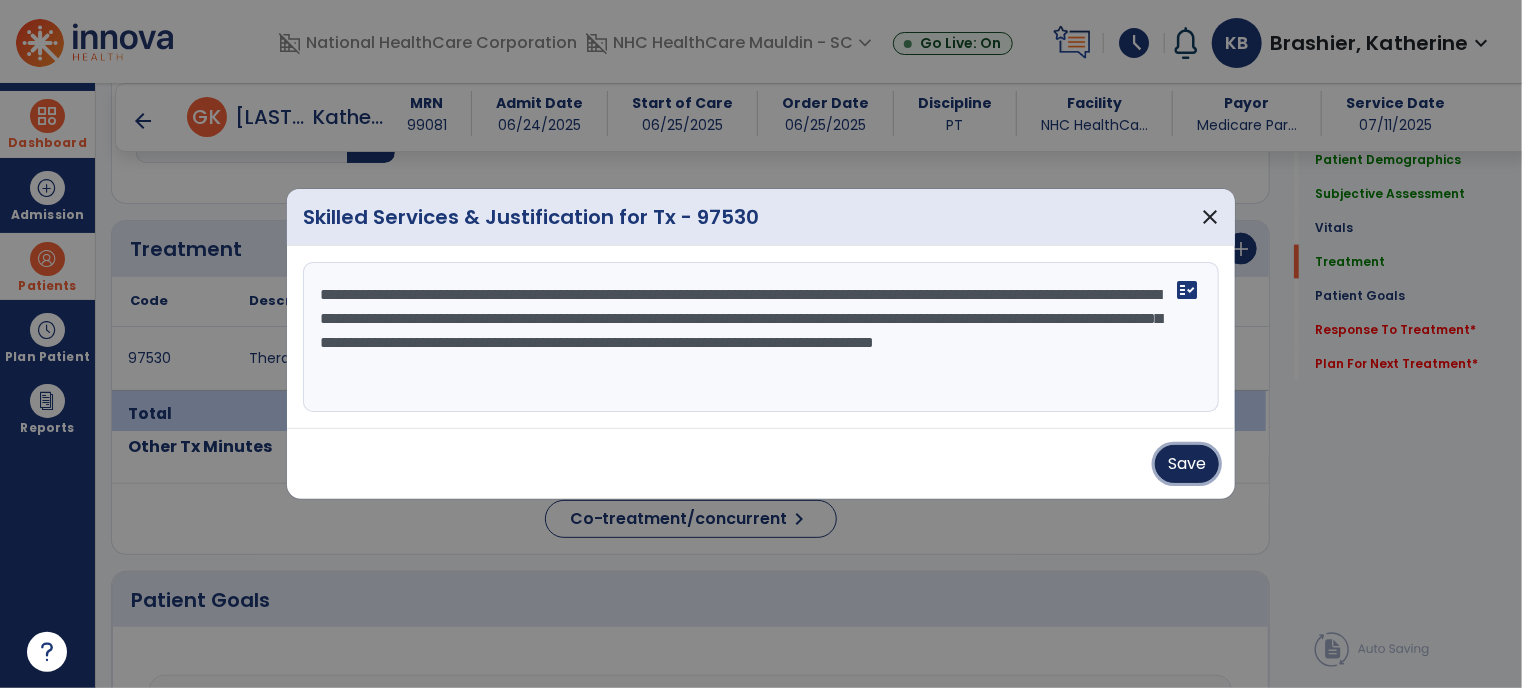 click on "Save" at bounding box center [1187, 464] 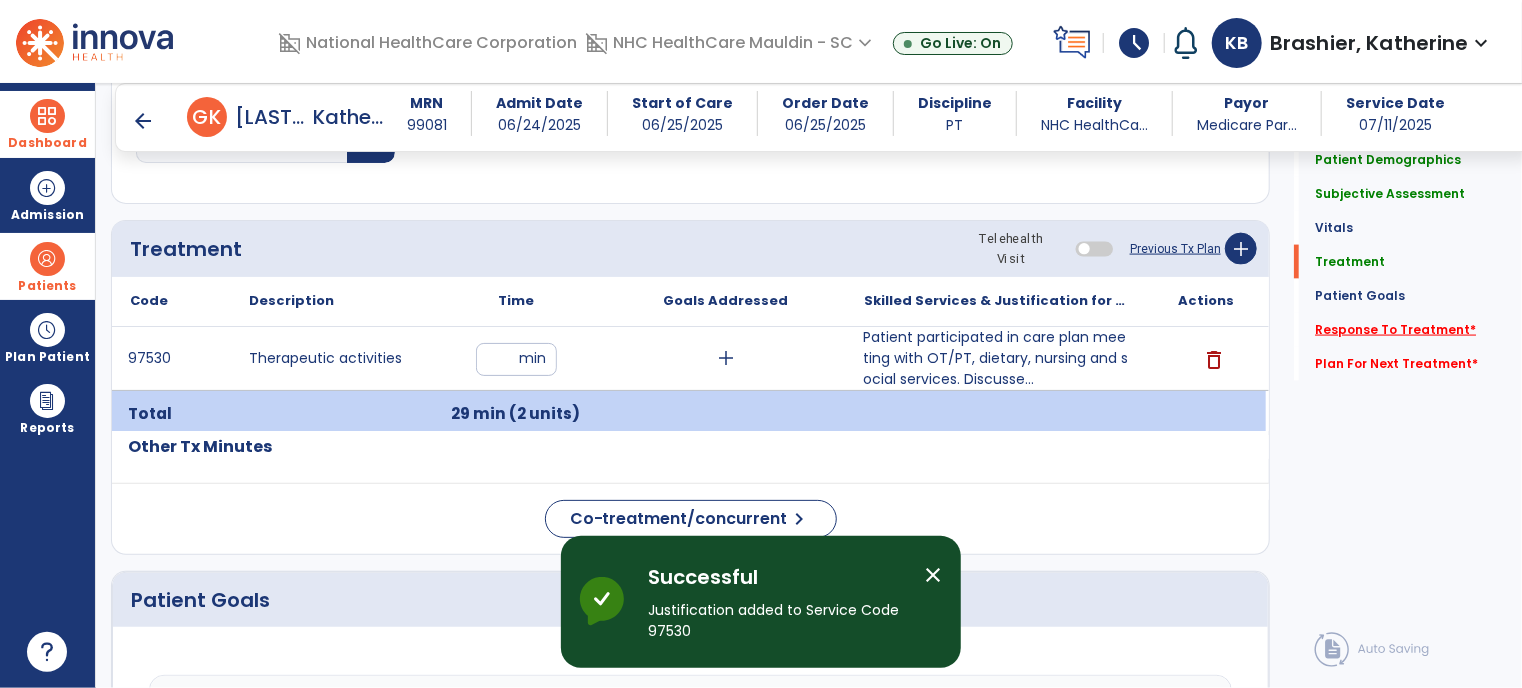 click on "Response To Treatment   *" 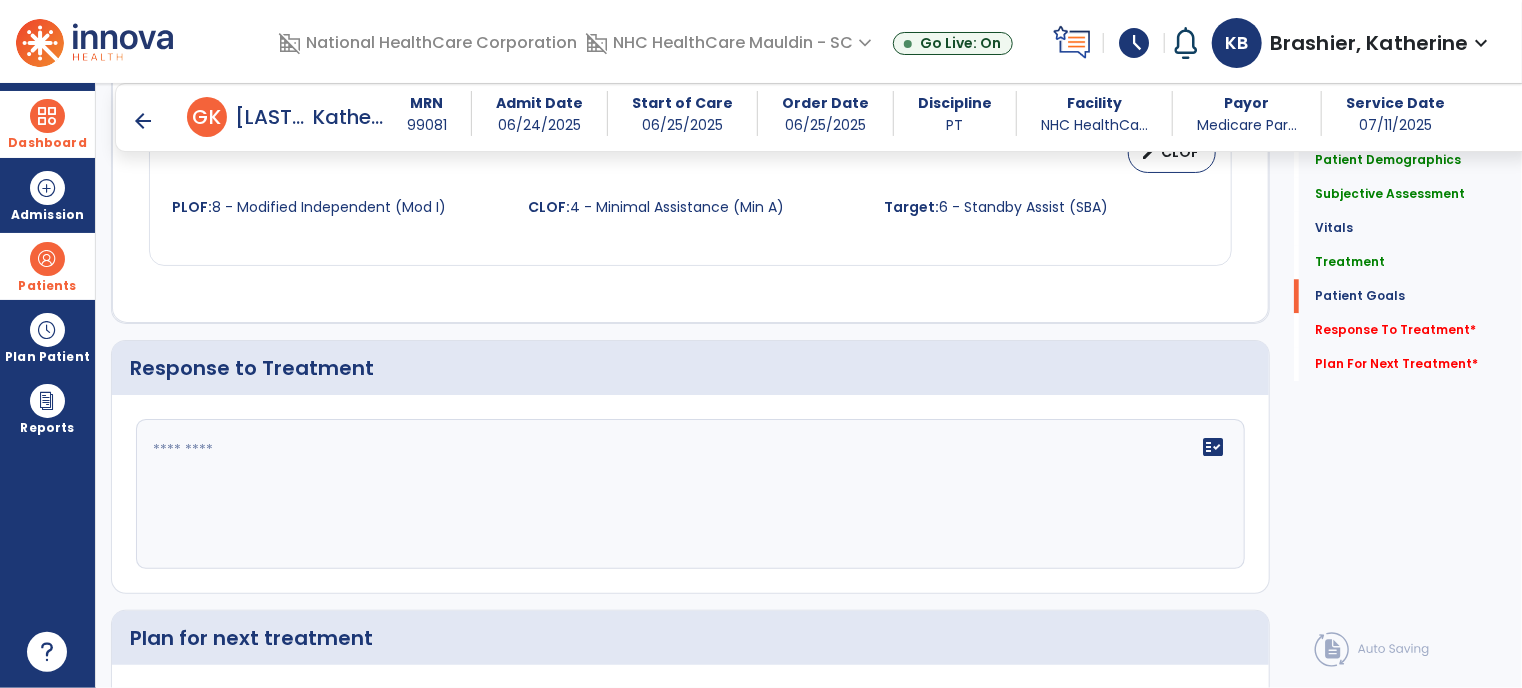 scroll, scrollTop: 2672, scrollLeft: 0, axis: vertical 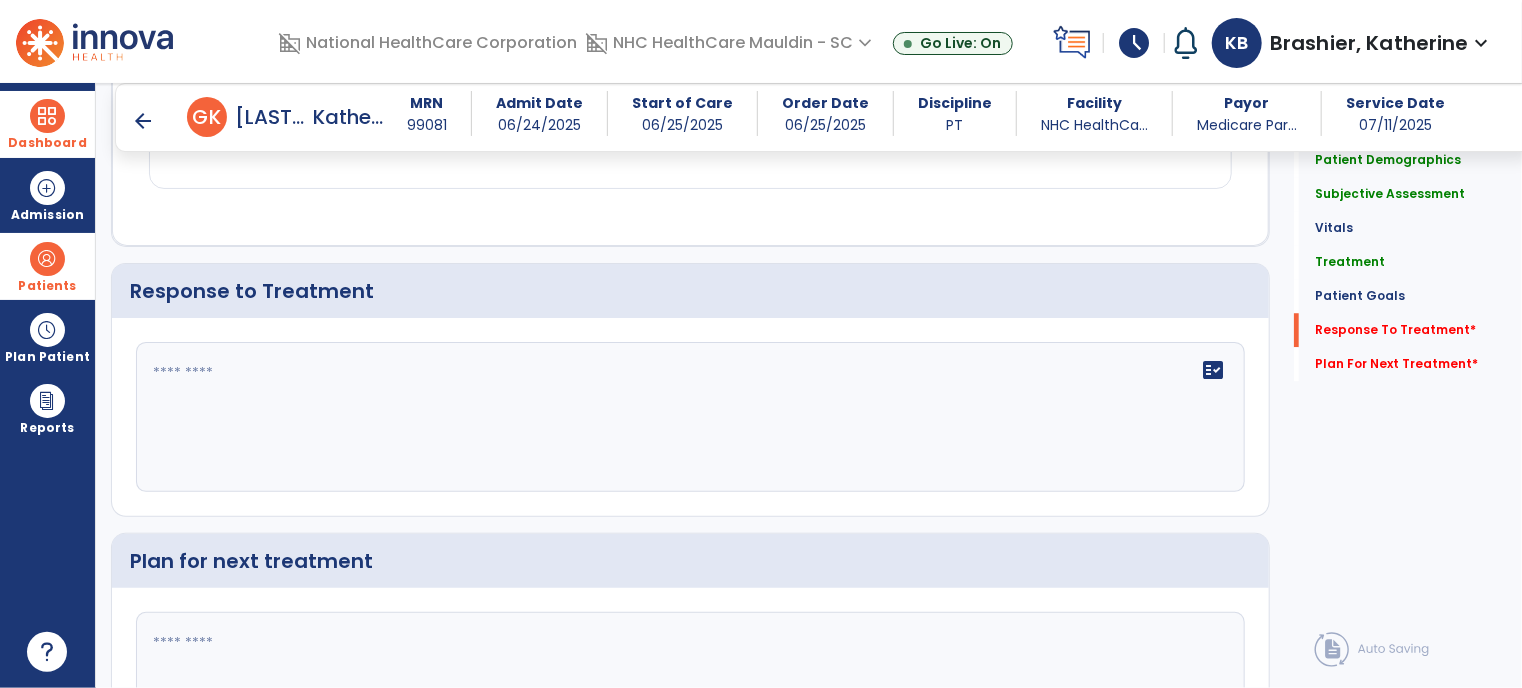 click on "fact_check" 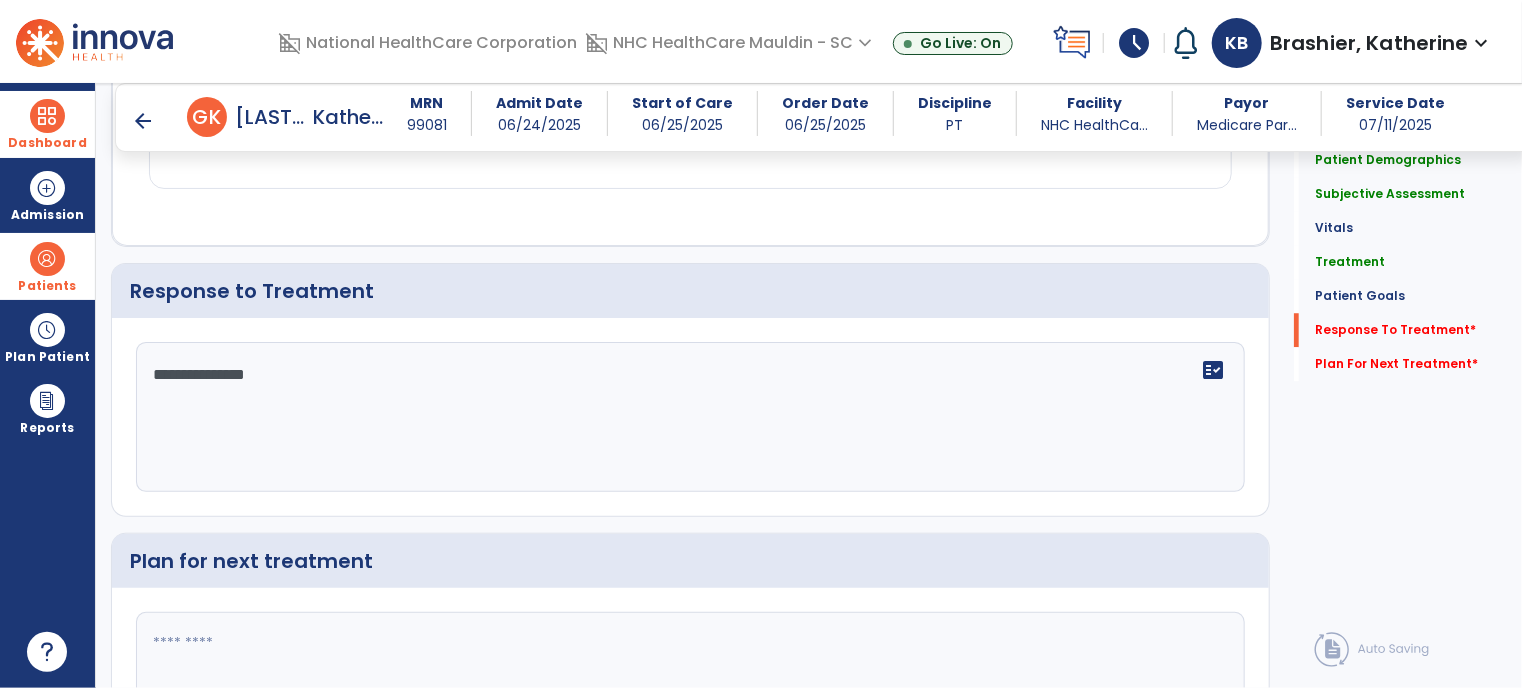 type on "**********" 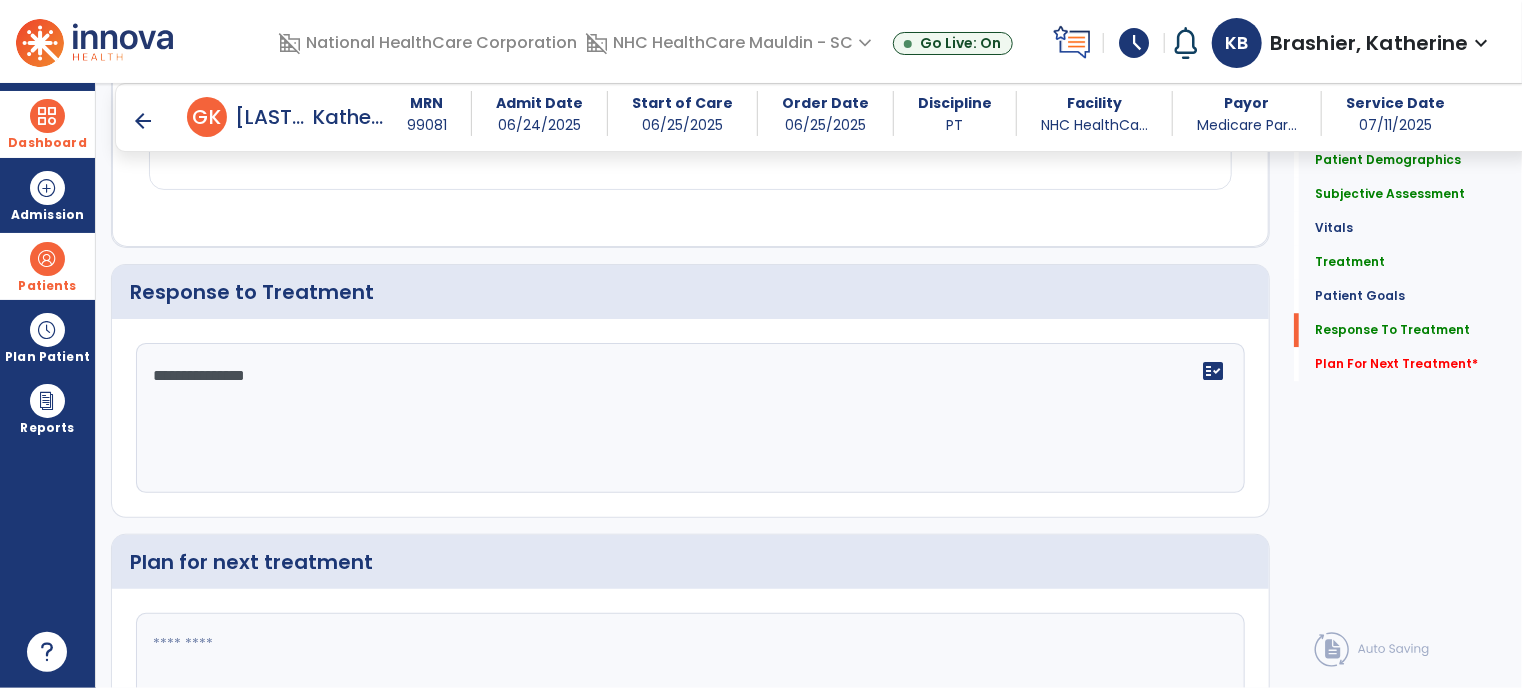 scroll, scrollTop: 2672, scrollLeft: 0, axis: vertical 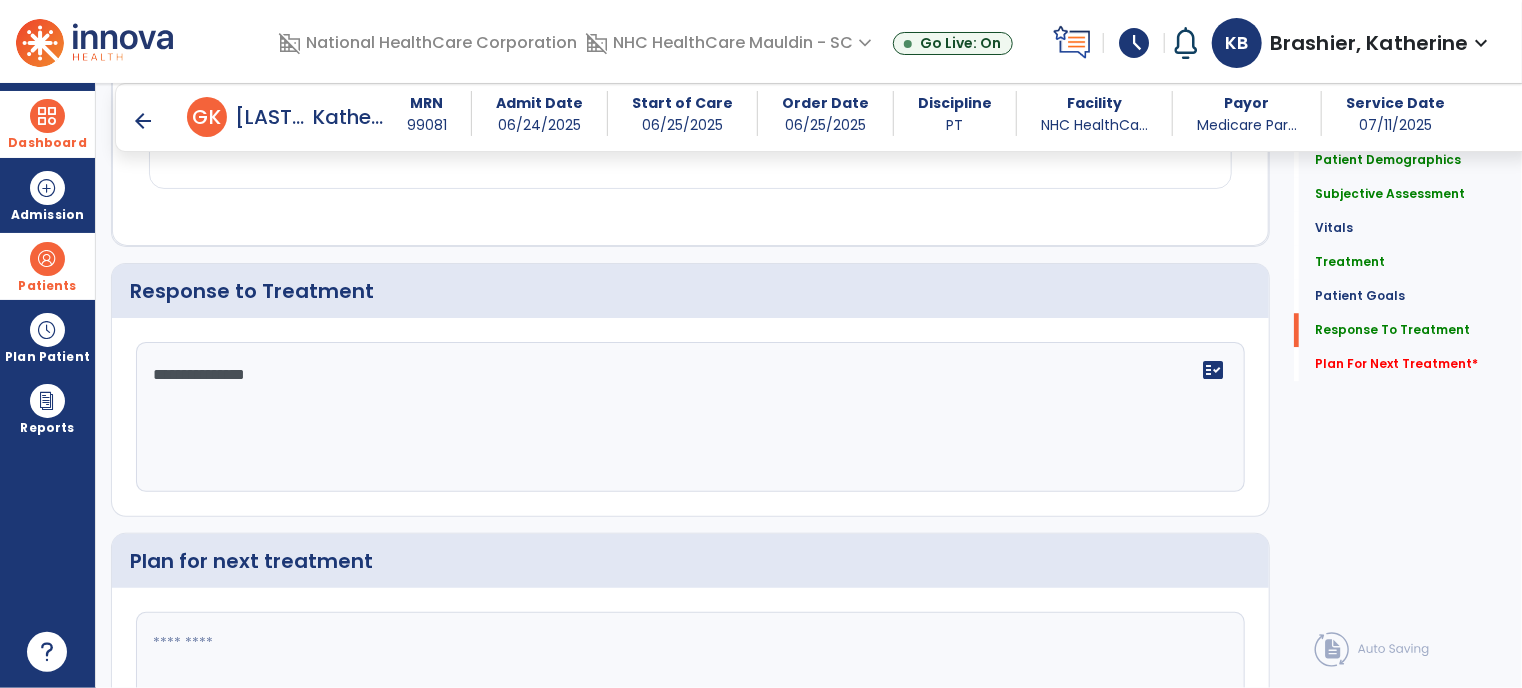 paste on "**********" 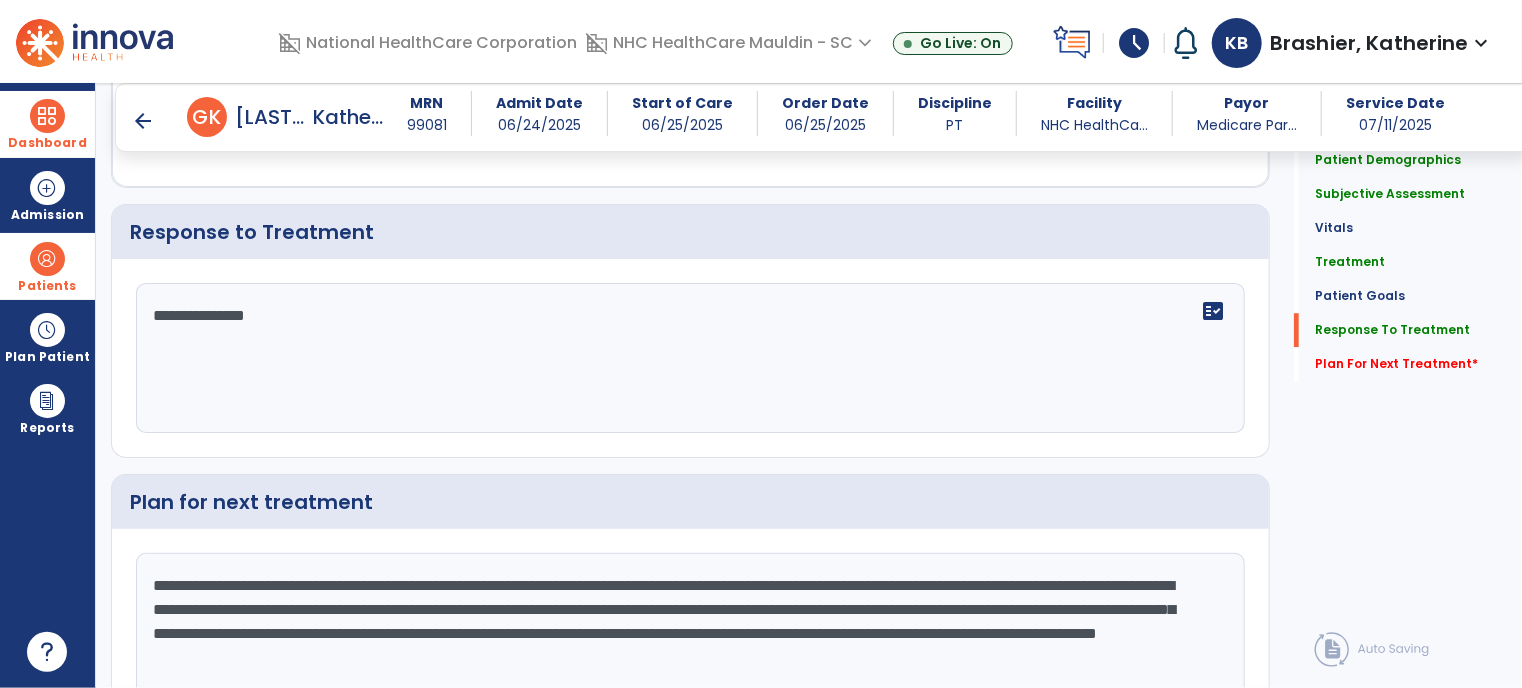 scroll, scrollTop: 2830, scrollLeft: 0, axis: vertical 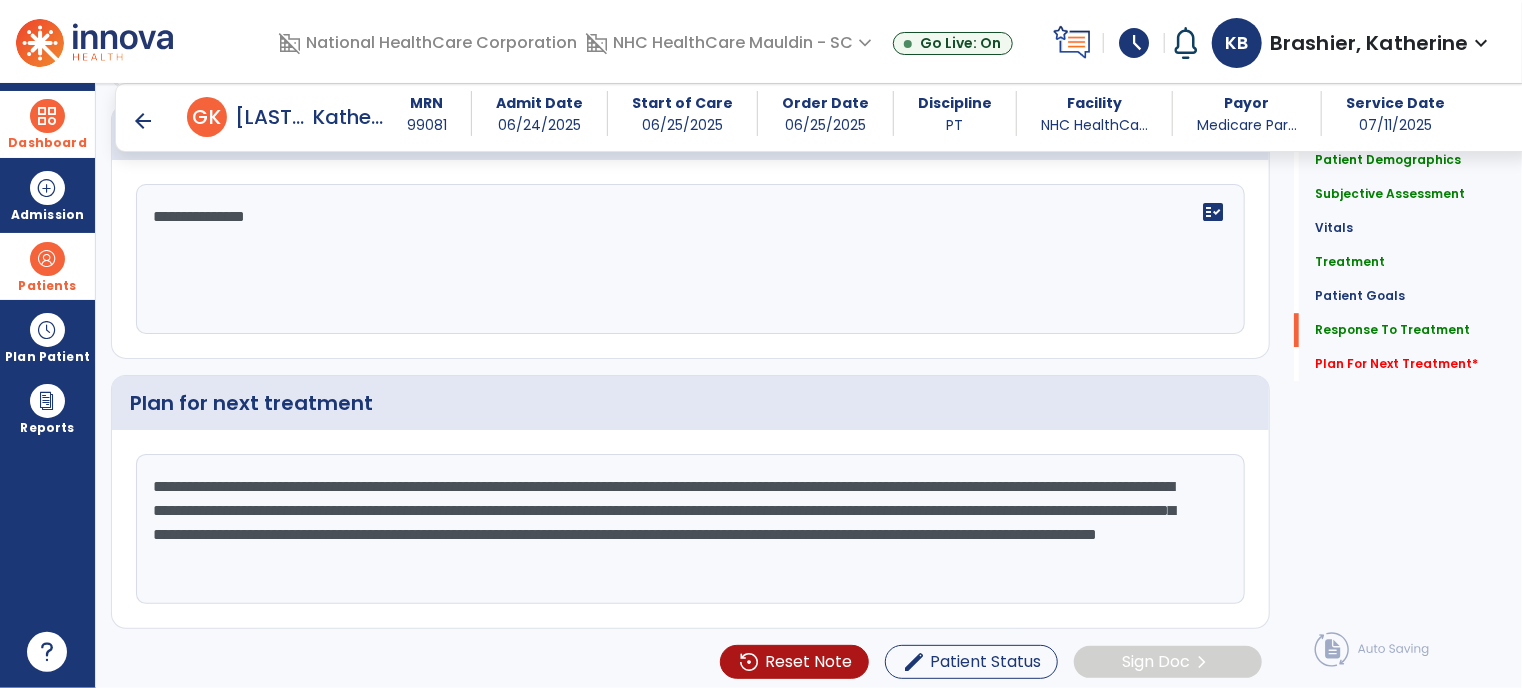 click on "**********" 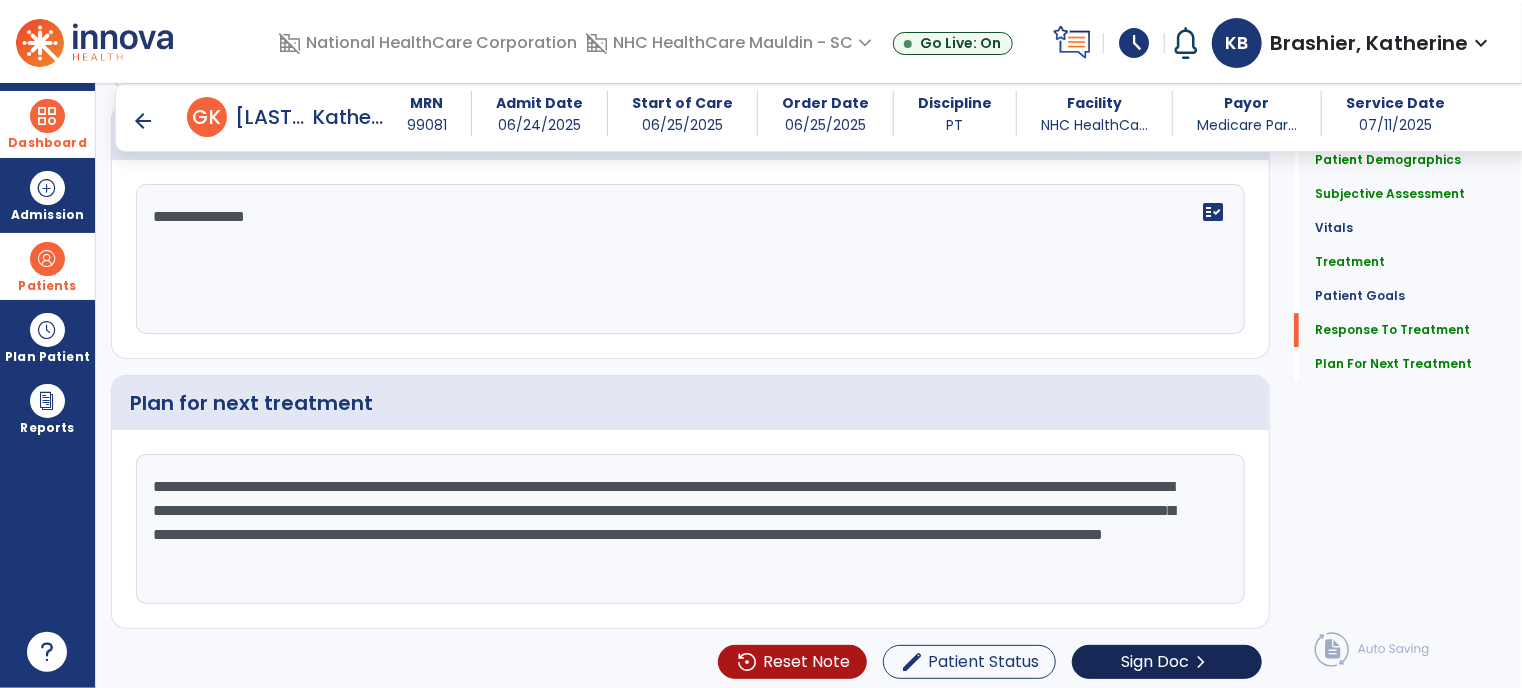 scroll, scrollTop: 2830, scrollLeft: 0, axis: vertical 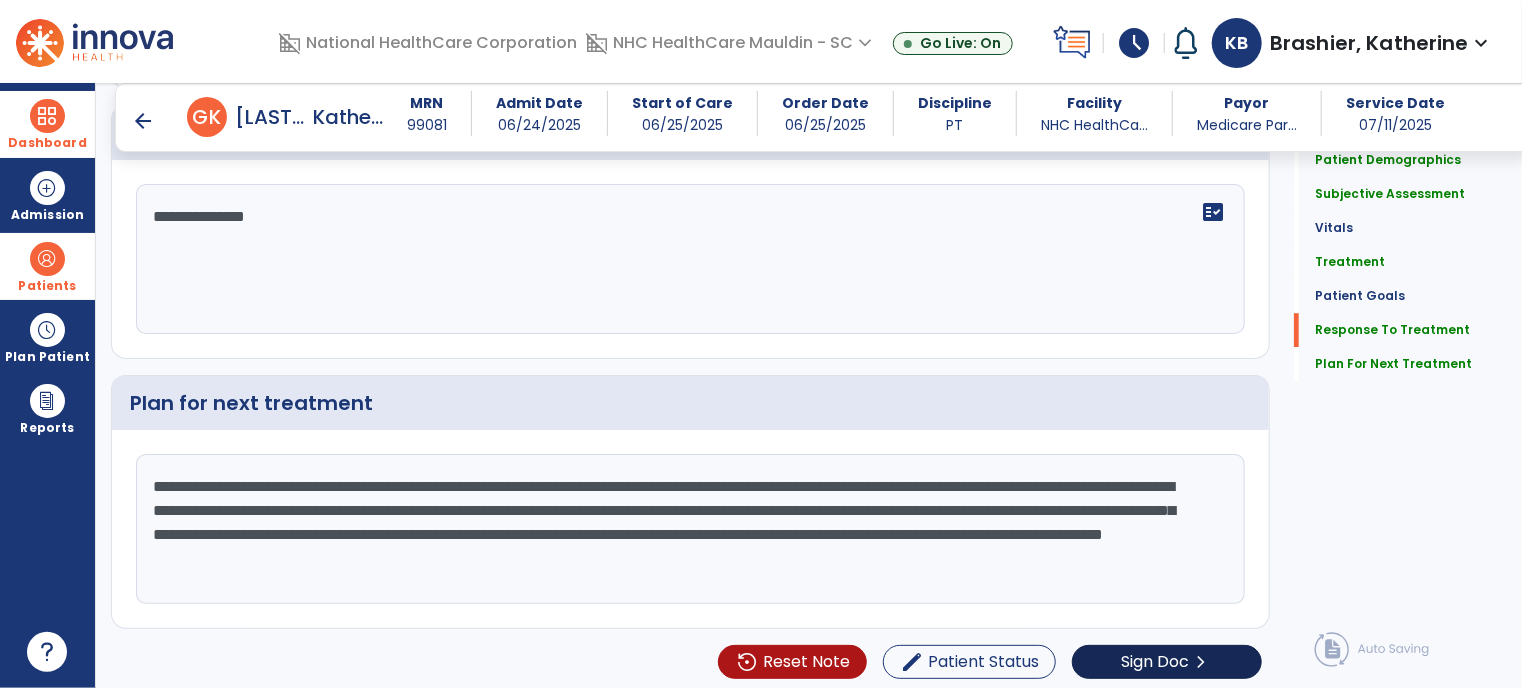 type on "**********" 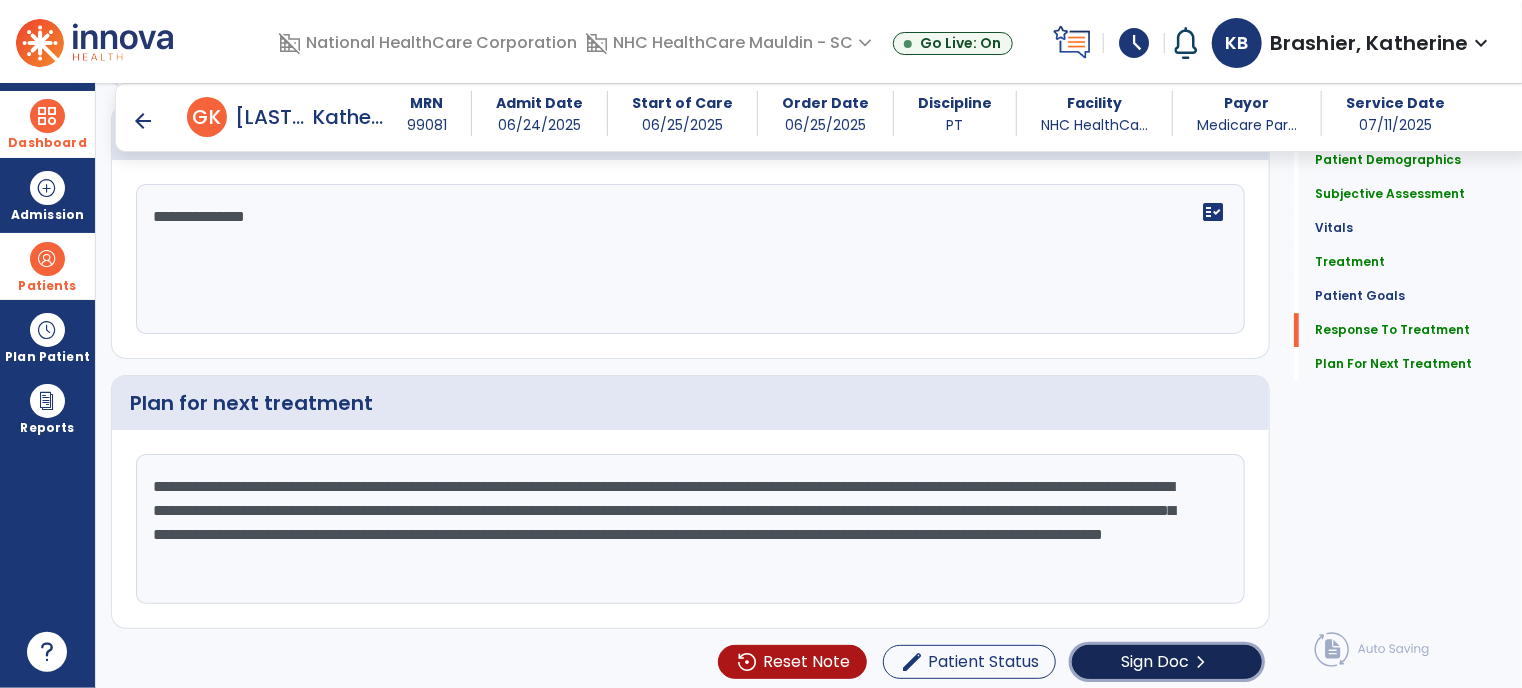 click on "Sign Doc" 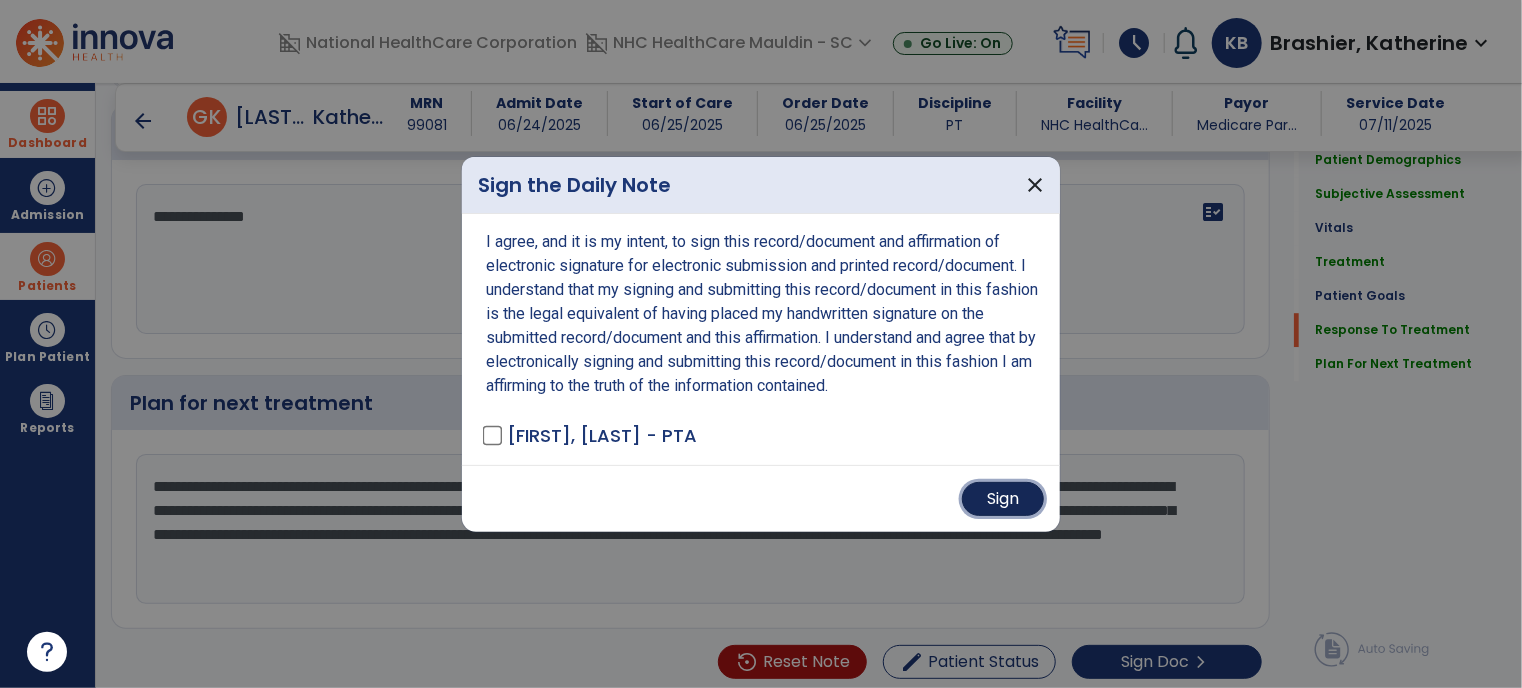 click on "Sign" at bounding box center (1003, 499) 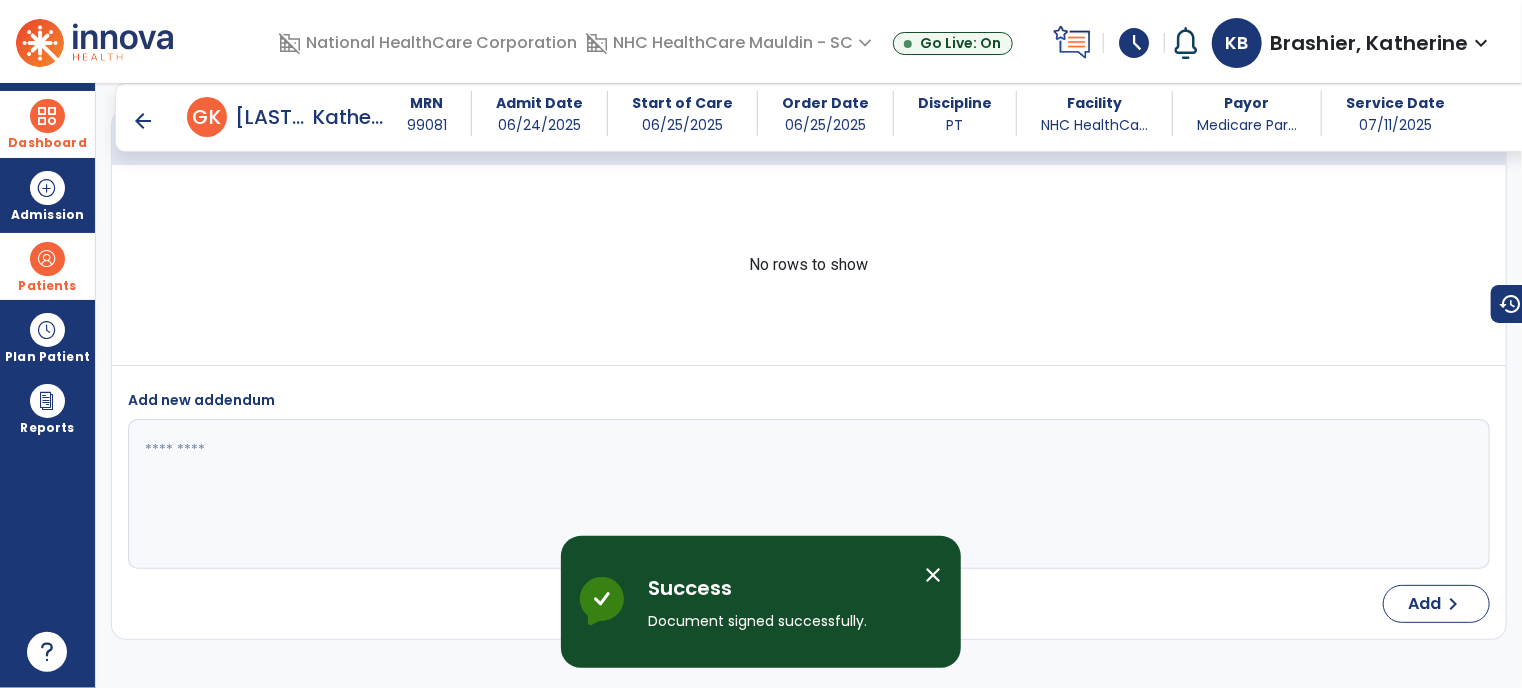 scroll, scrollTop: 3754, scrollLeft: 0, axis: vertical 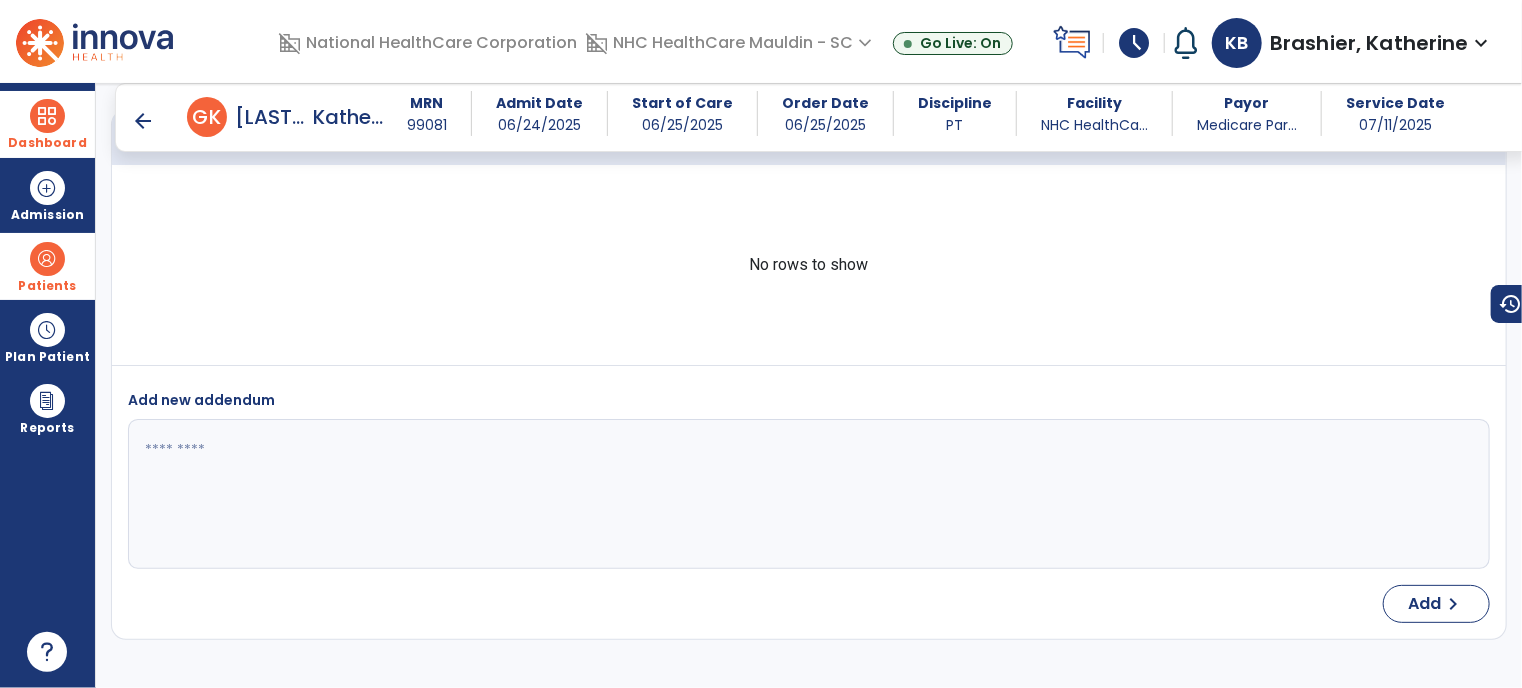 click at bounding box center (47, 116) 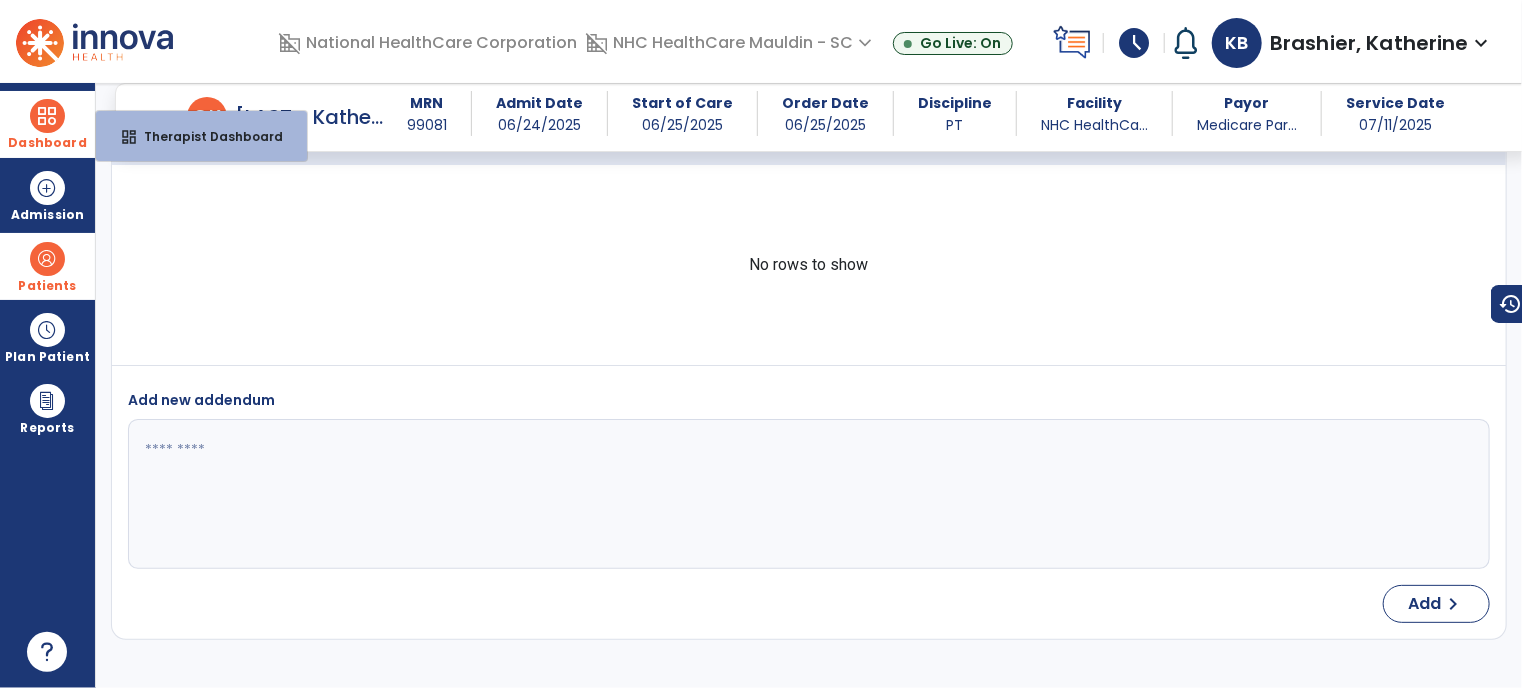 click at bounding box center [47, 116] 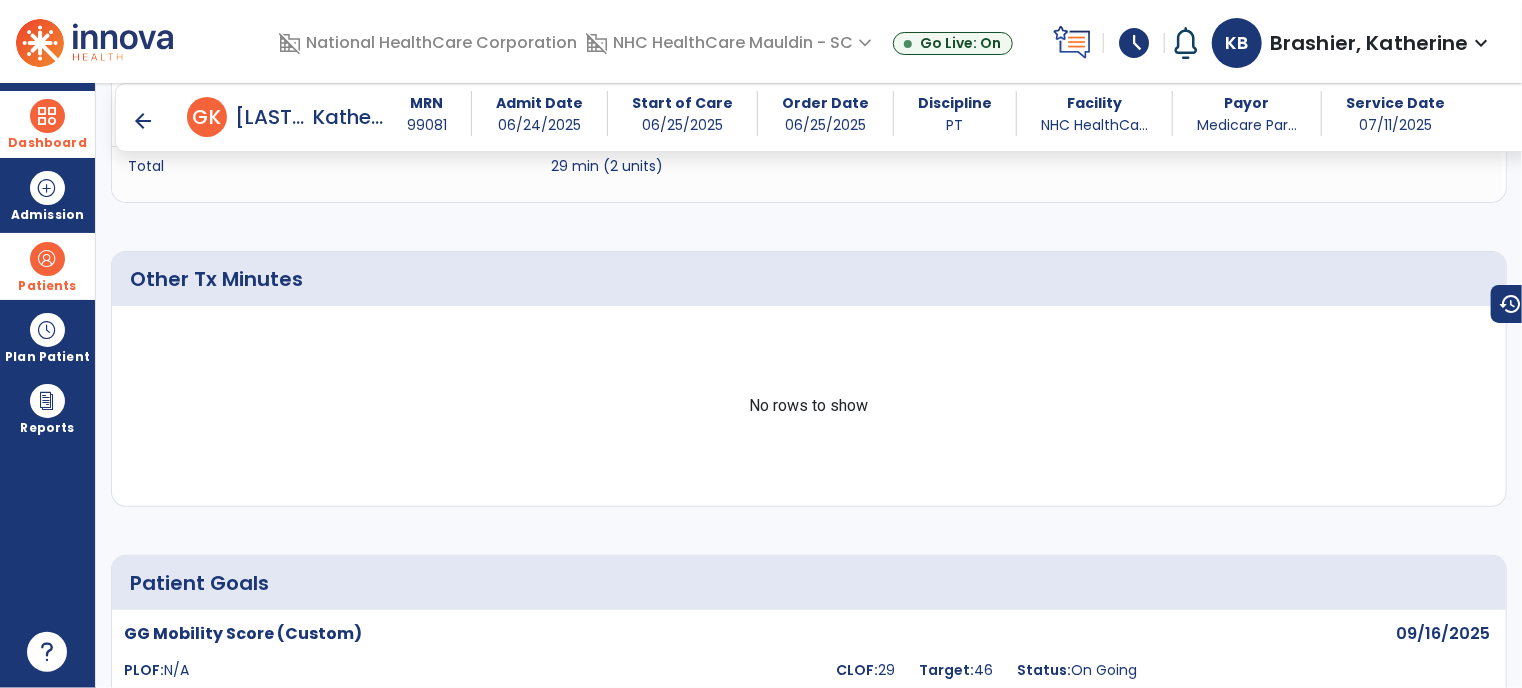 scroll, scrollTop: 1539, scrollLeft: 0, axis: vertical 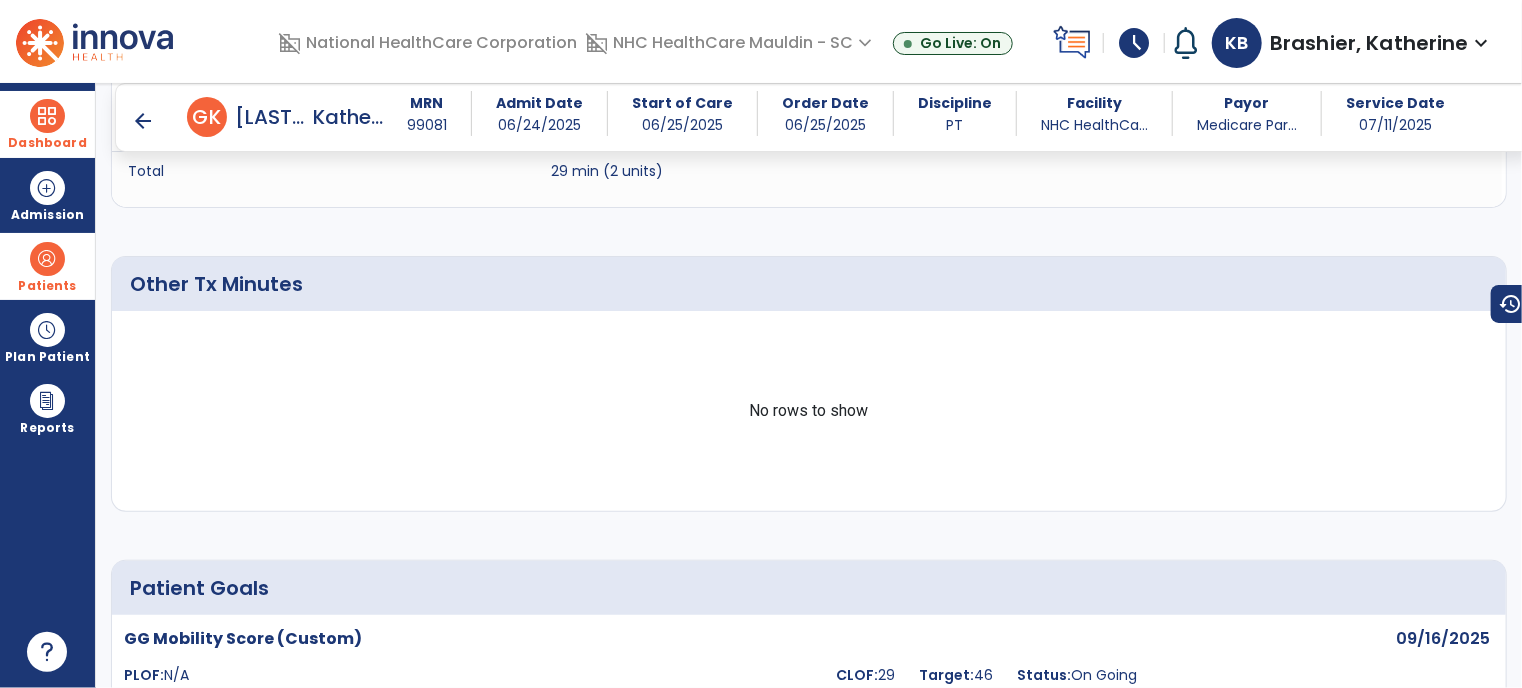 click on "Dashboard" at bounding box center (47, 124) 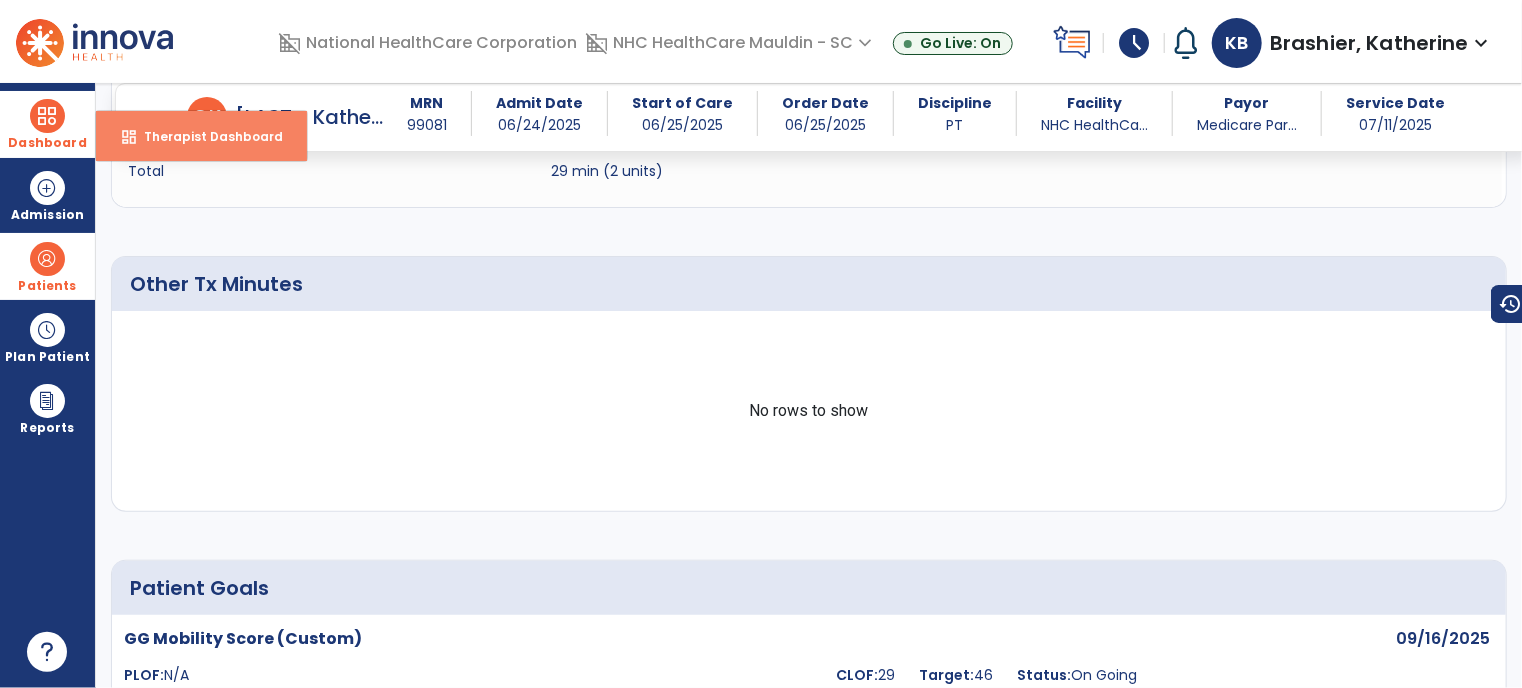 click on "Therapist Dashboard" at bounding box center [205, 136] 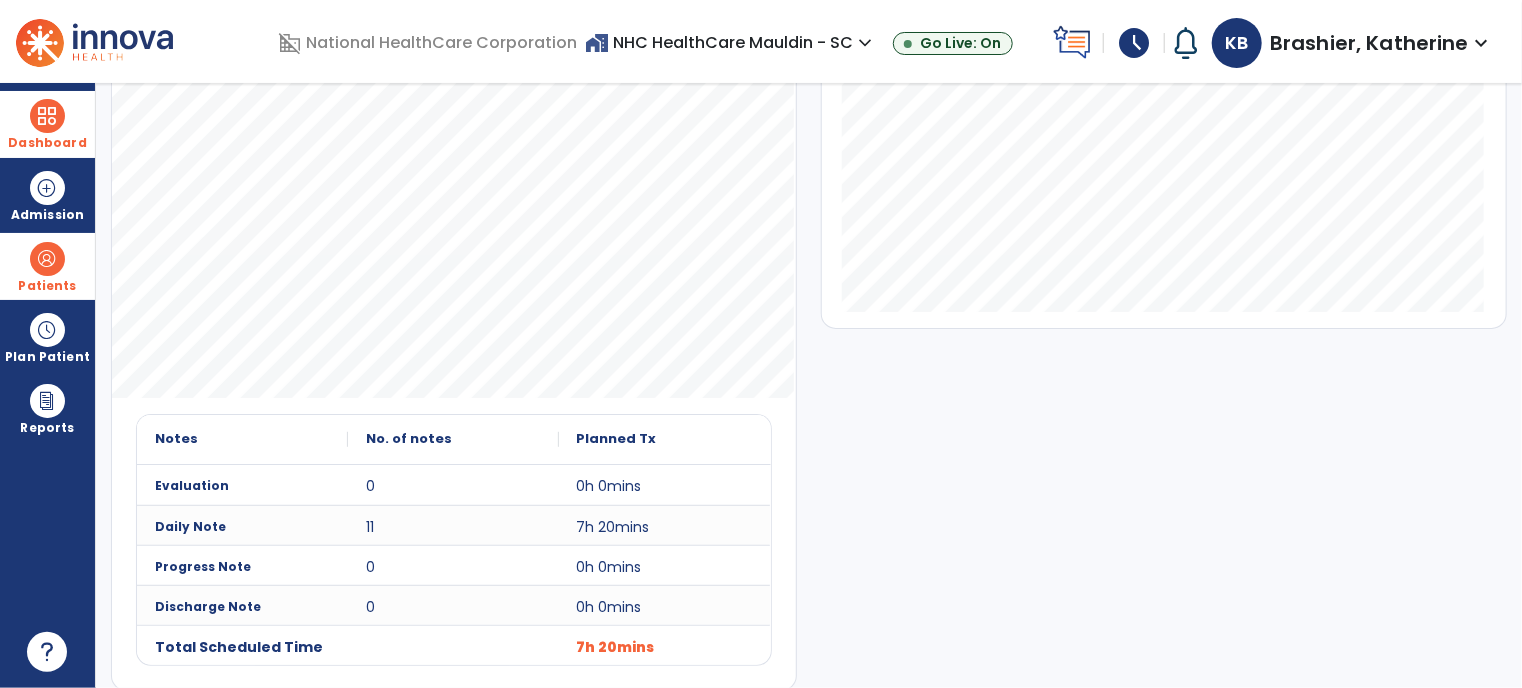 scroll, scrollTop: 456, scrollLeft: 0, axis: vertical 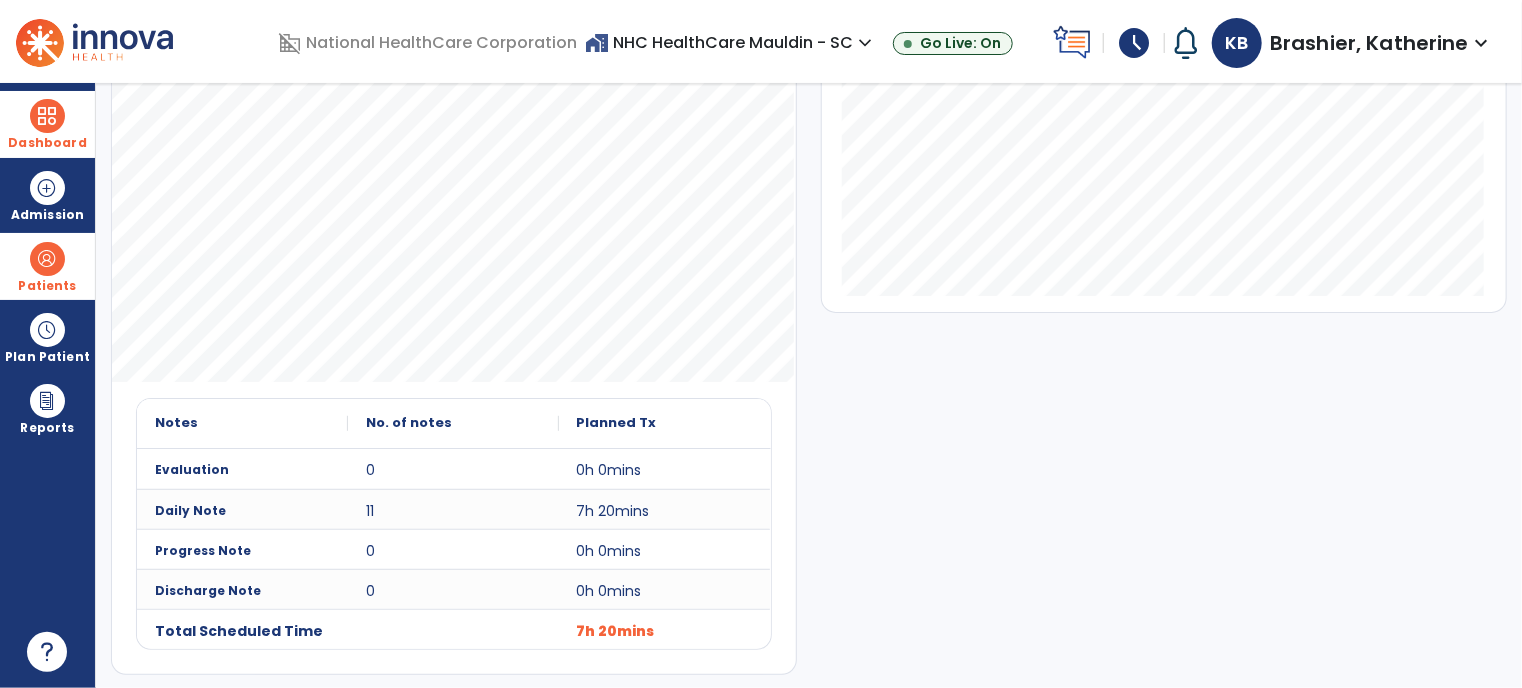 click at bounding box center [47, 116] 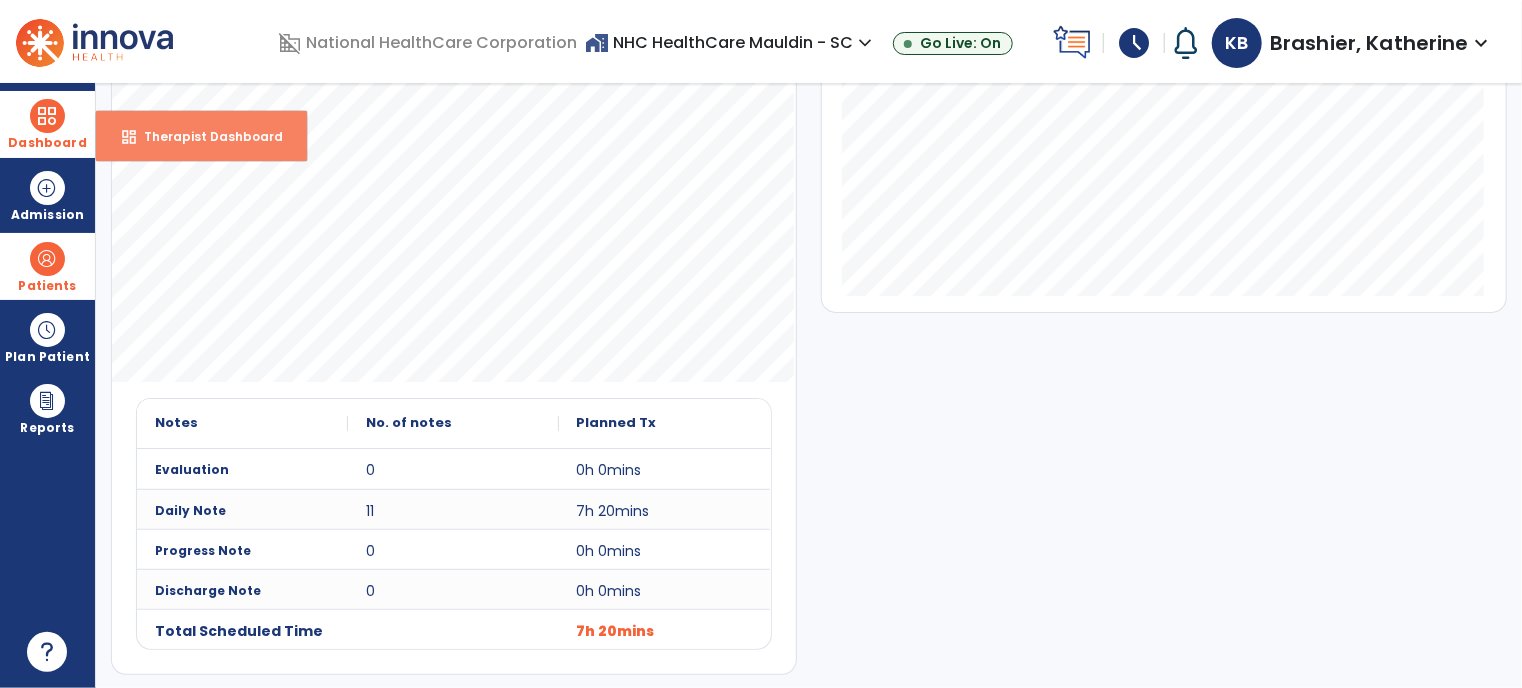 click on "dashboard" at bounding box center [129, 137] 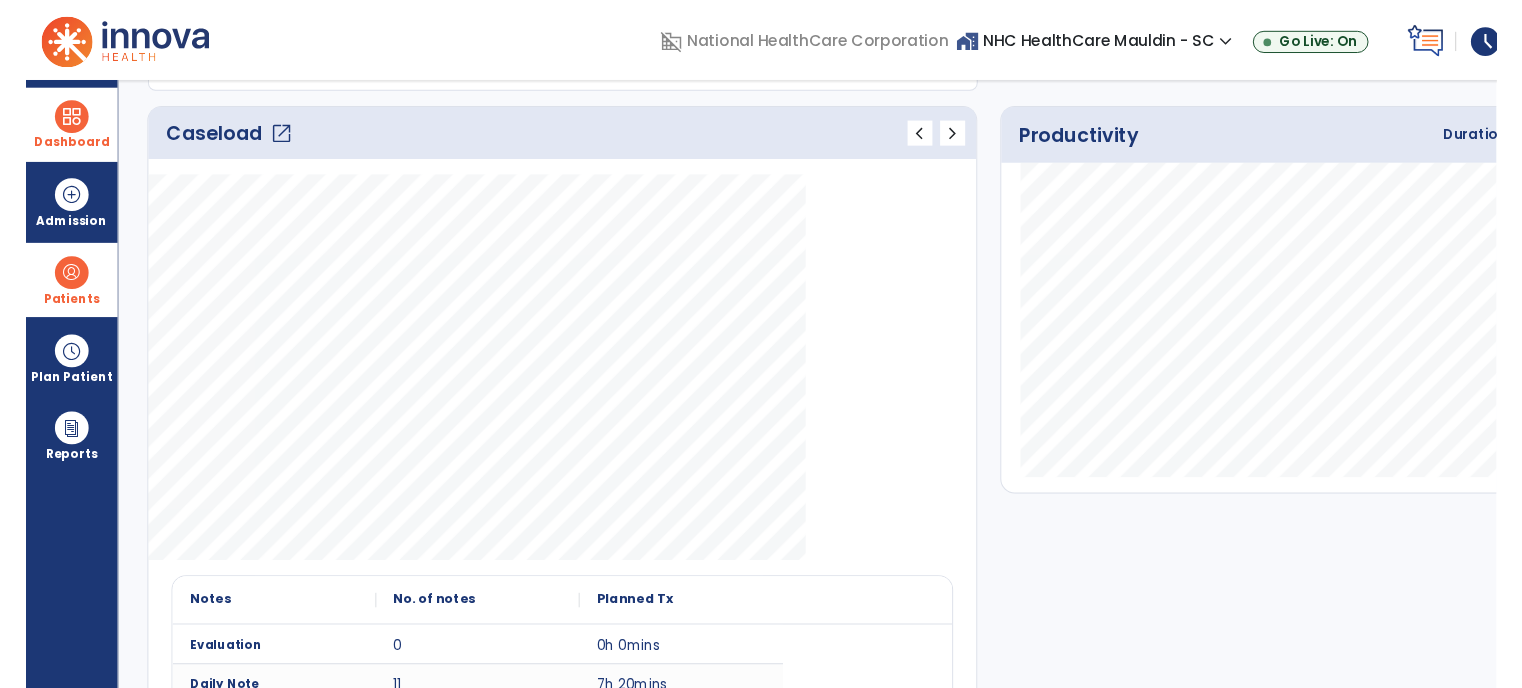 scroll, scrollTop: 270, scrollLeft: 0, axis: vertical 